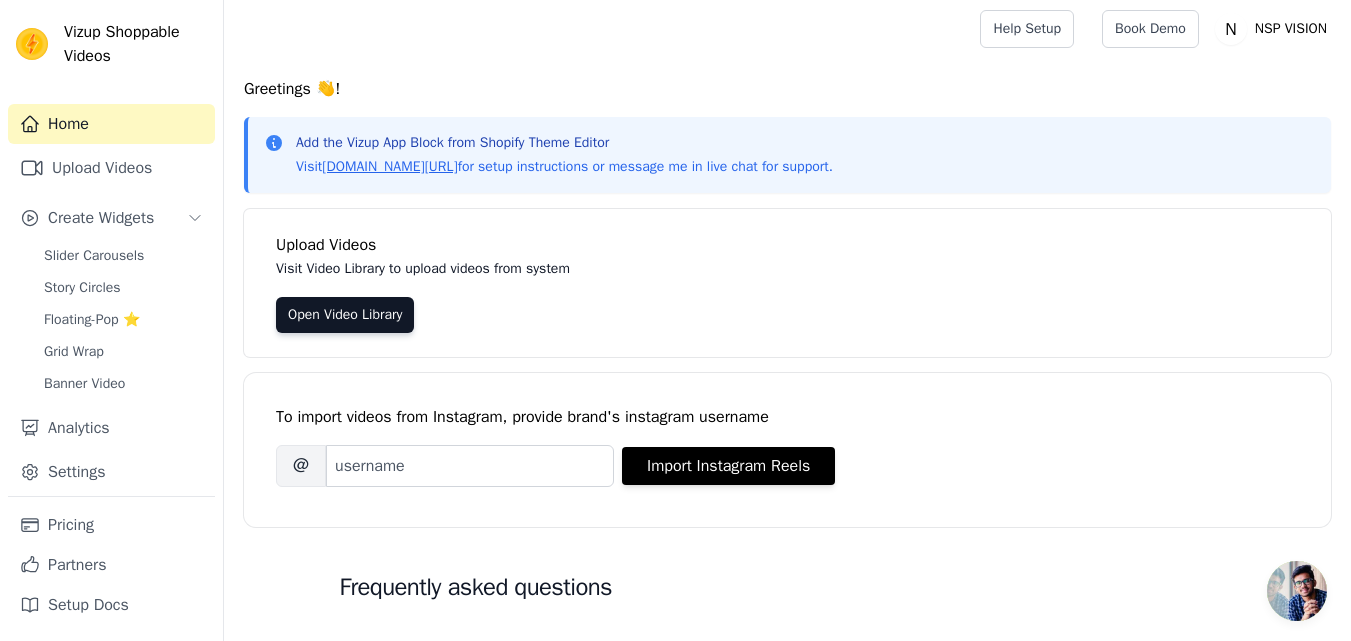 scroll, scrollTop: 0, scrollLeft: 0, axis: both 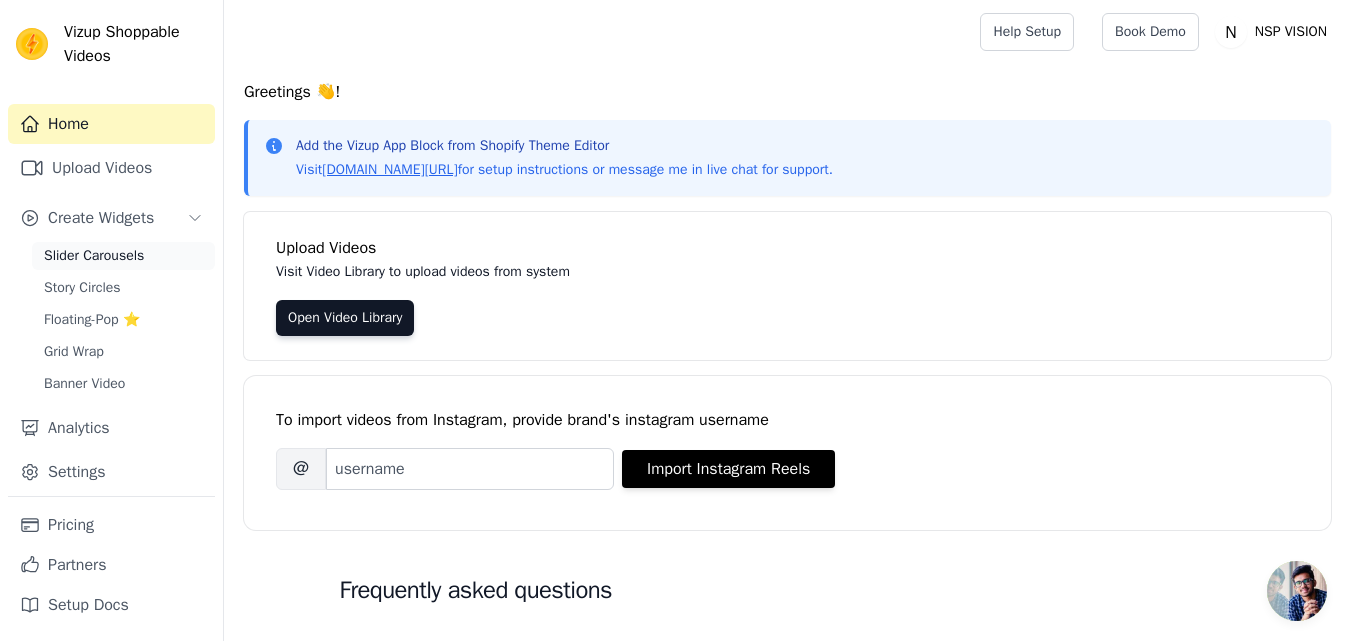 click on "Slider Carousels" at bounding box center (123, 256) 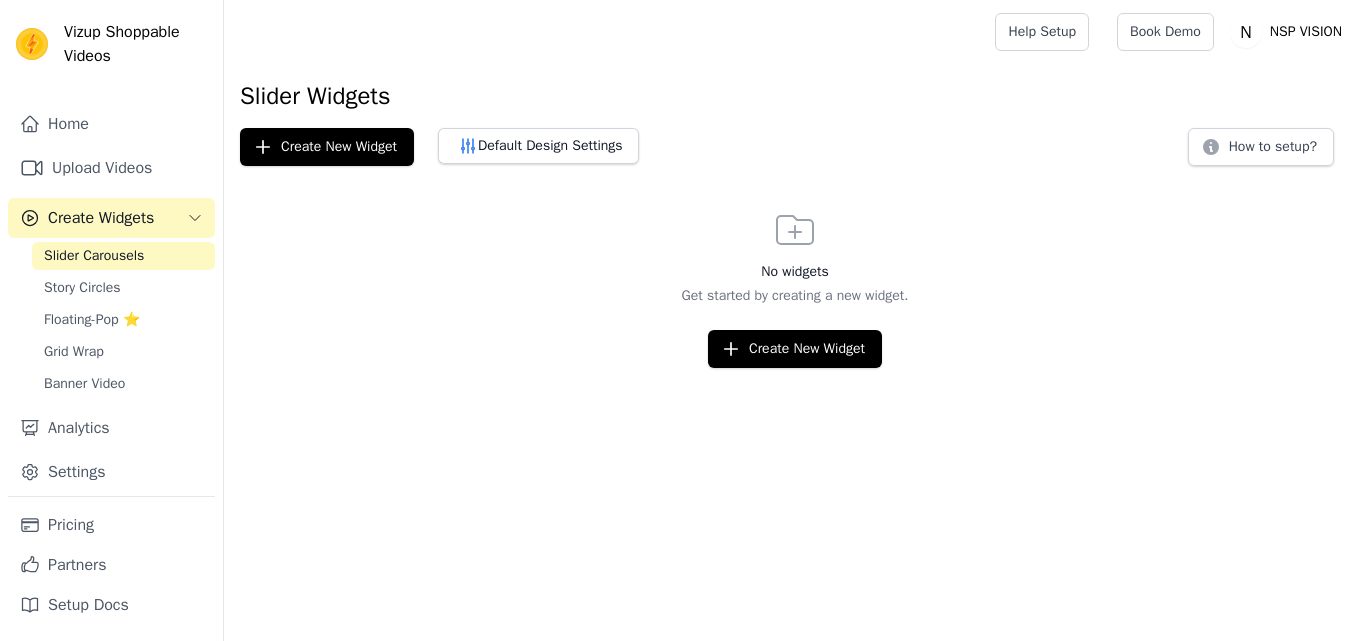 scroll, scrollTop: 0, scrollLeft: 0, axis: both 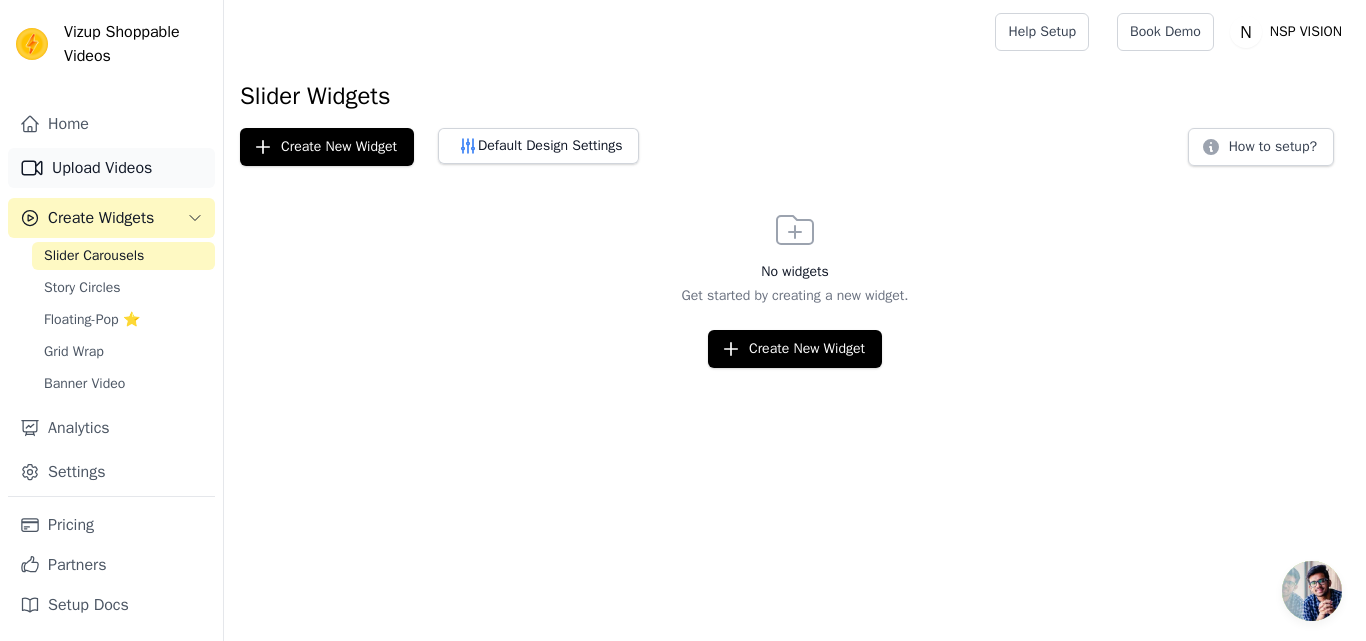 click on "Upload Videos" at bounding box center (111, 168) 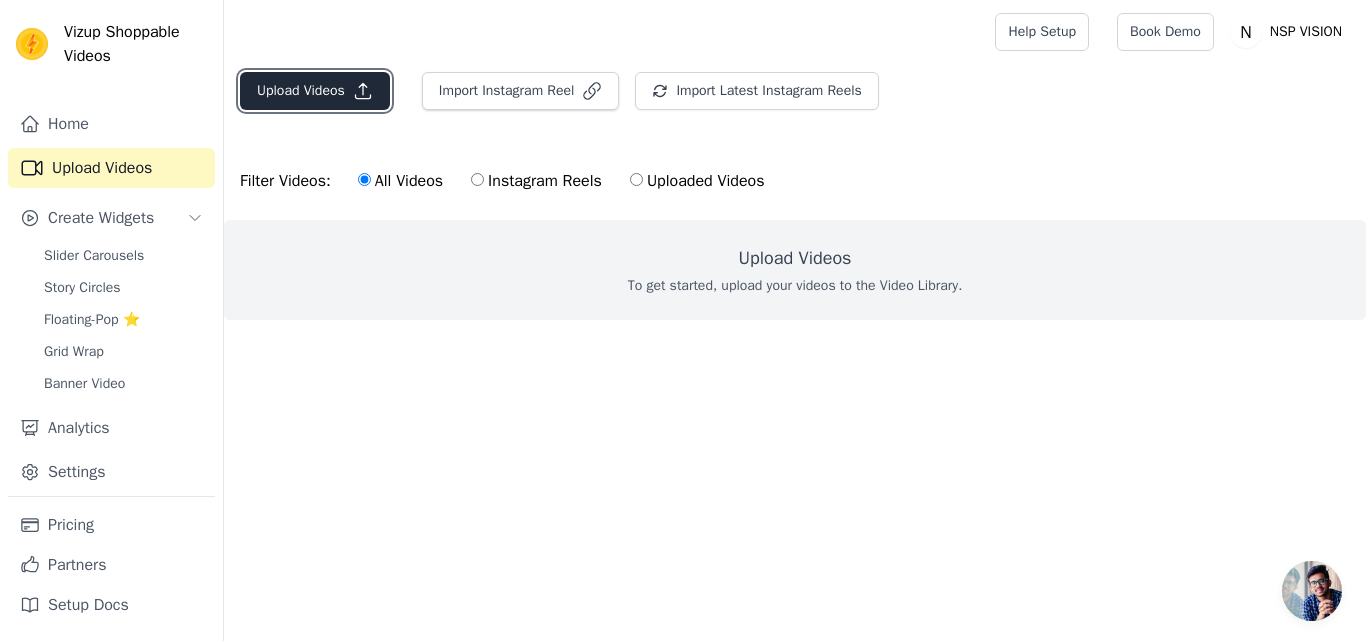 click on "Upload Videos" at bounding box center [315, 91] 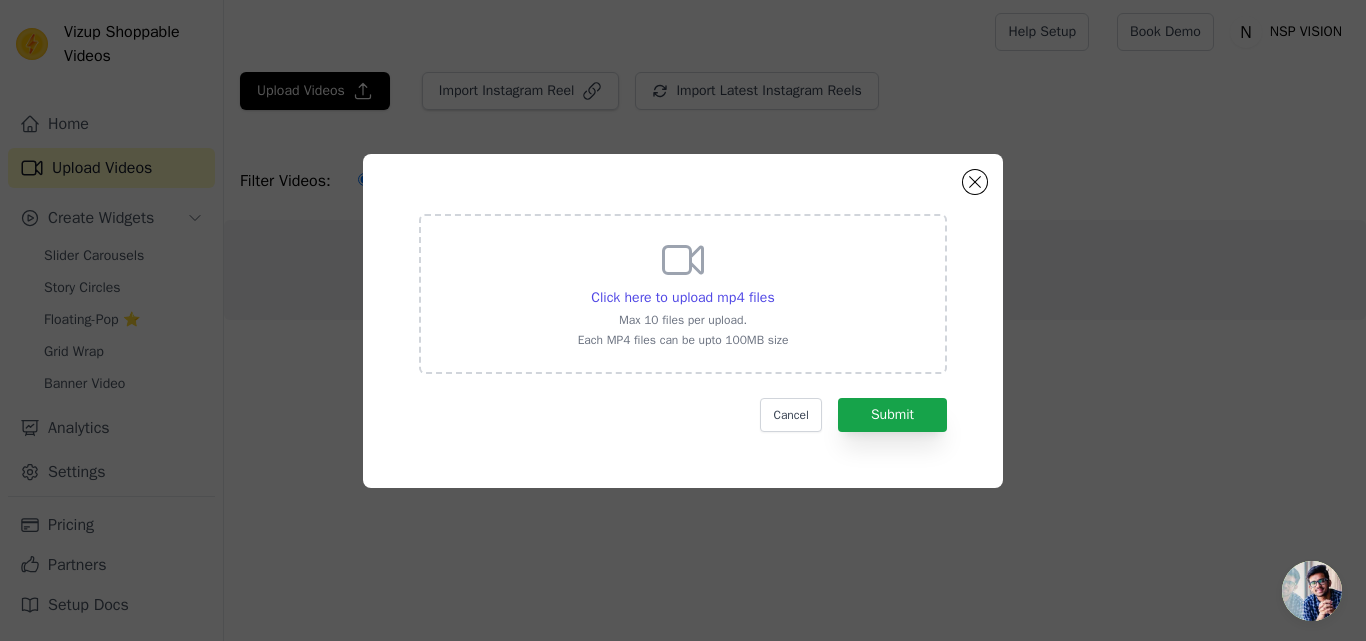 click on "Click here to upload mp4 files     Max 10 files per upload.   Each MP4 files can be upto 100MB size" at bounding box center (683, 292) 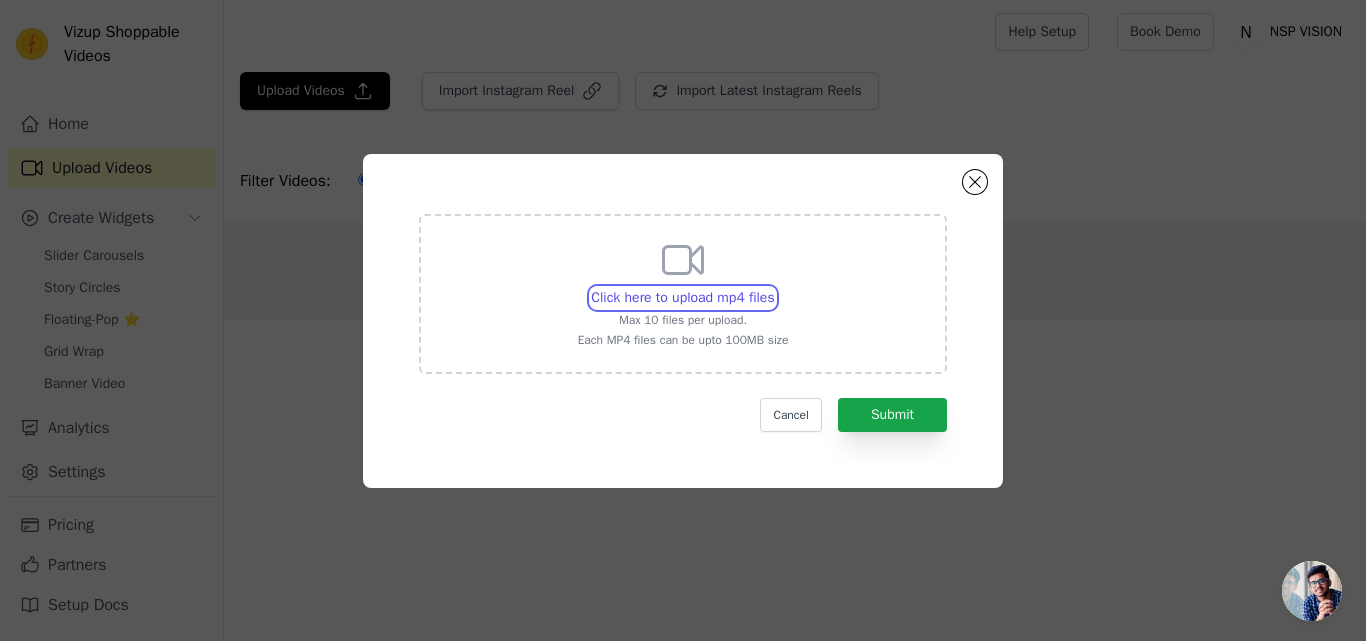 click on "Click here to upload mp4 files     Max 10 files per upload.   Each MP4 files can be upto 100MB size" at bounding box center (774, 287) 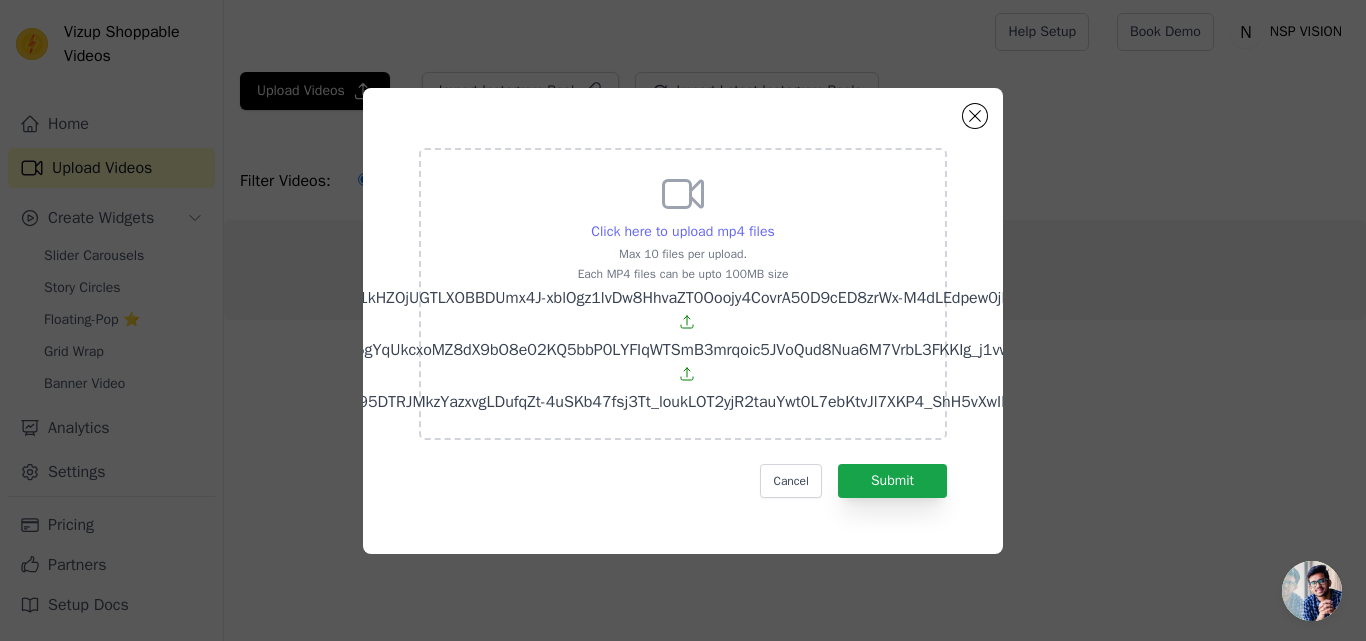 click on "Click here to upload mp4 files" at bounding box center [682, 231] 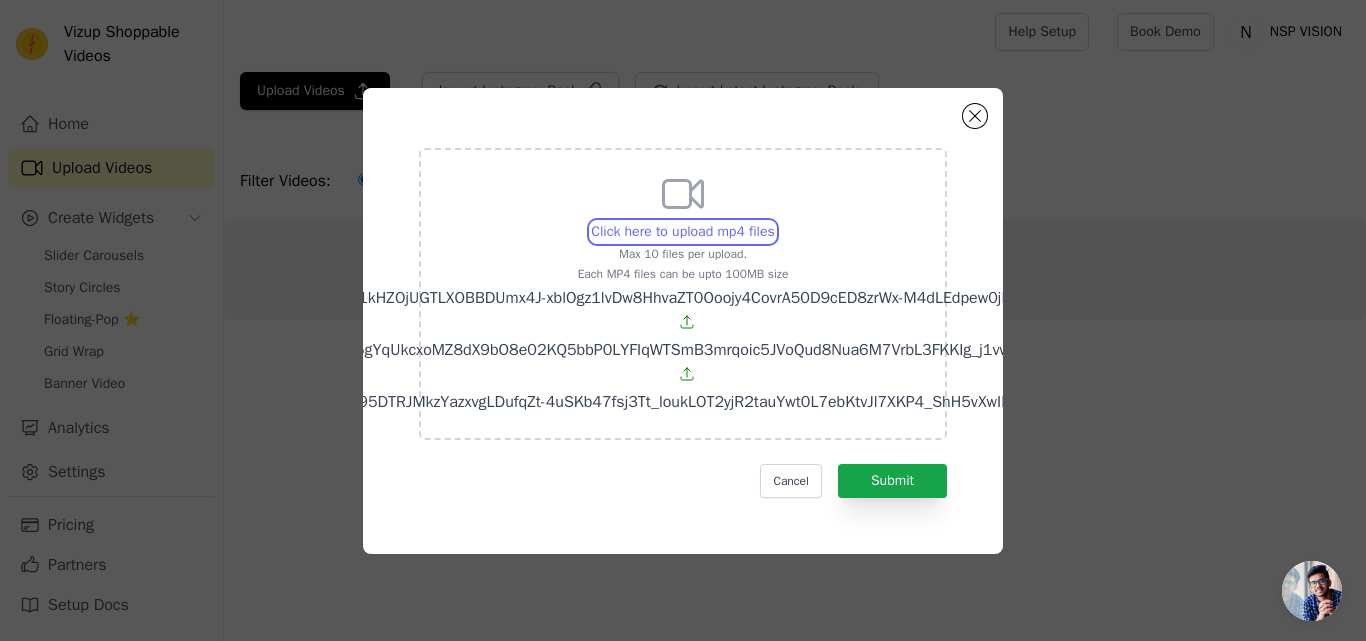 click on "Click here to upload mp4 files     Max 10 files per upload.   Each MP4 files can be upto 100MB size   AQNhqKX77j7nX_71kHZOjUGTLXOBBDUmx4J-xblOgz1lvDw8HhvaZT0Ooojy4CovrA50D9cED8zrWx-M4dLEdpew0jMCi1vt0zqVIdk.mp4     AQPij0n7b98JvKPxE5gYqUkcxoMZ8dX9bO8e02KQ5bbP0LYFIqWTSmB3mrqoic5JVoQud8Nua6M7VrbL3FKKIg_j1vwE5B54_fLJyBM.mp4     AQNo0seRqpAgCZR95DTRJMkzYazxvgLDufqZt-4uSKb47fsj3Tt_loukLOT2yjR2tauYwt0L7ebKtvJl7XKP4_ShH5vXwIBlRboOk4U.mp4" at bounding box center [774, 221] 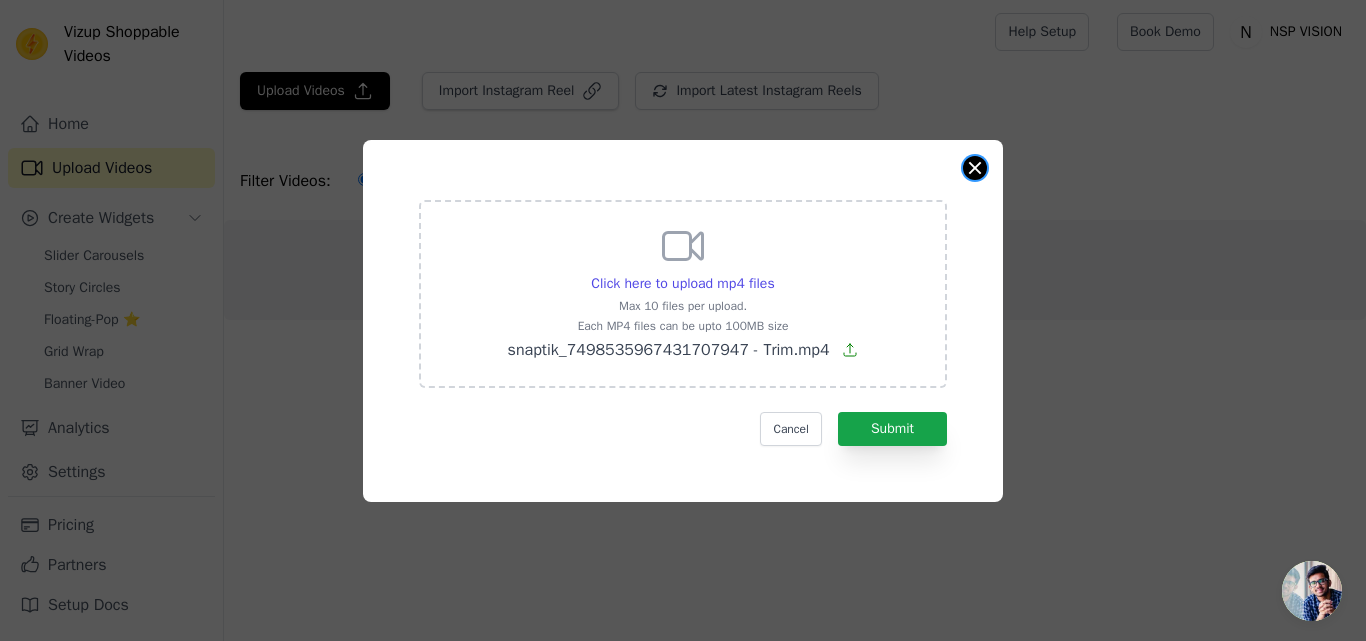 click at bounding box center (975, 168) 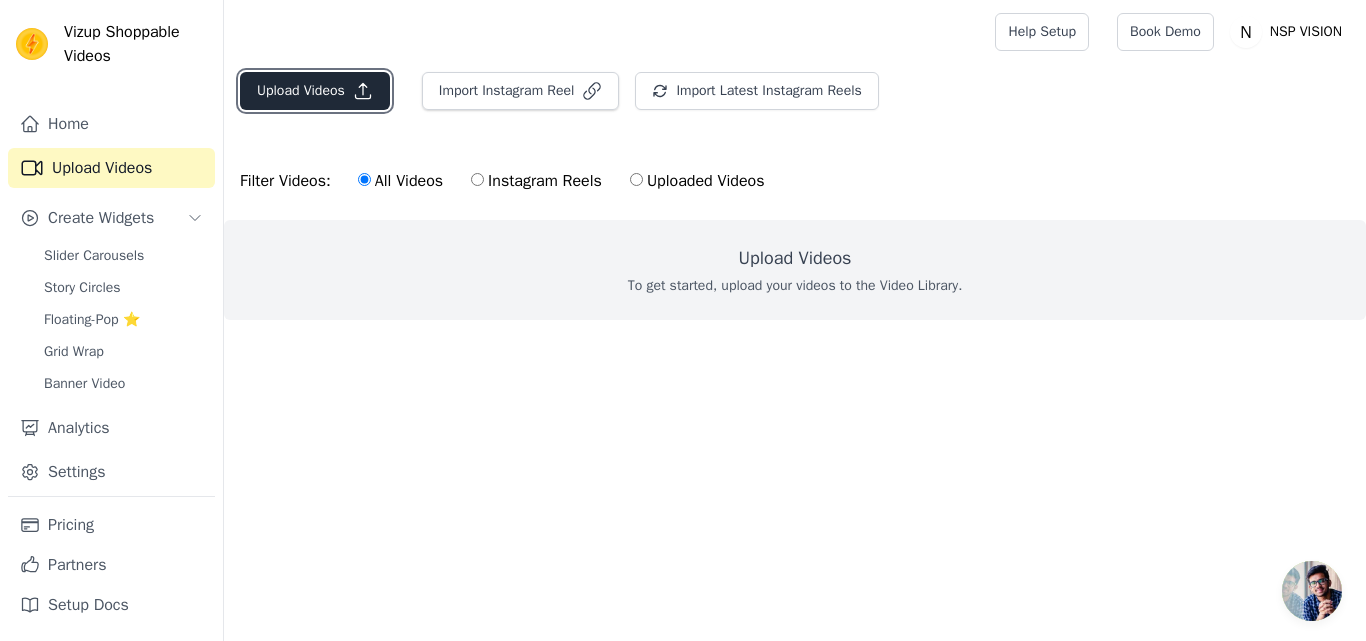 click 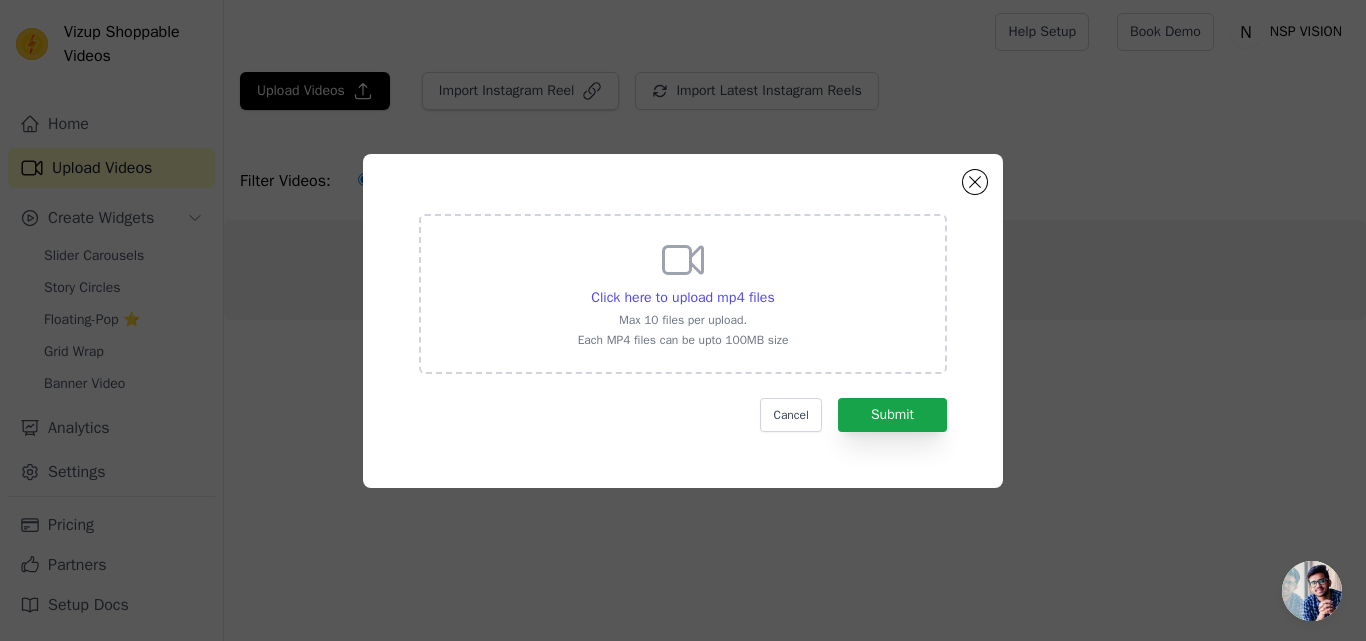 click on "Max 10 files per upload." at bounding box center [683, 320] 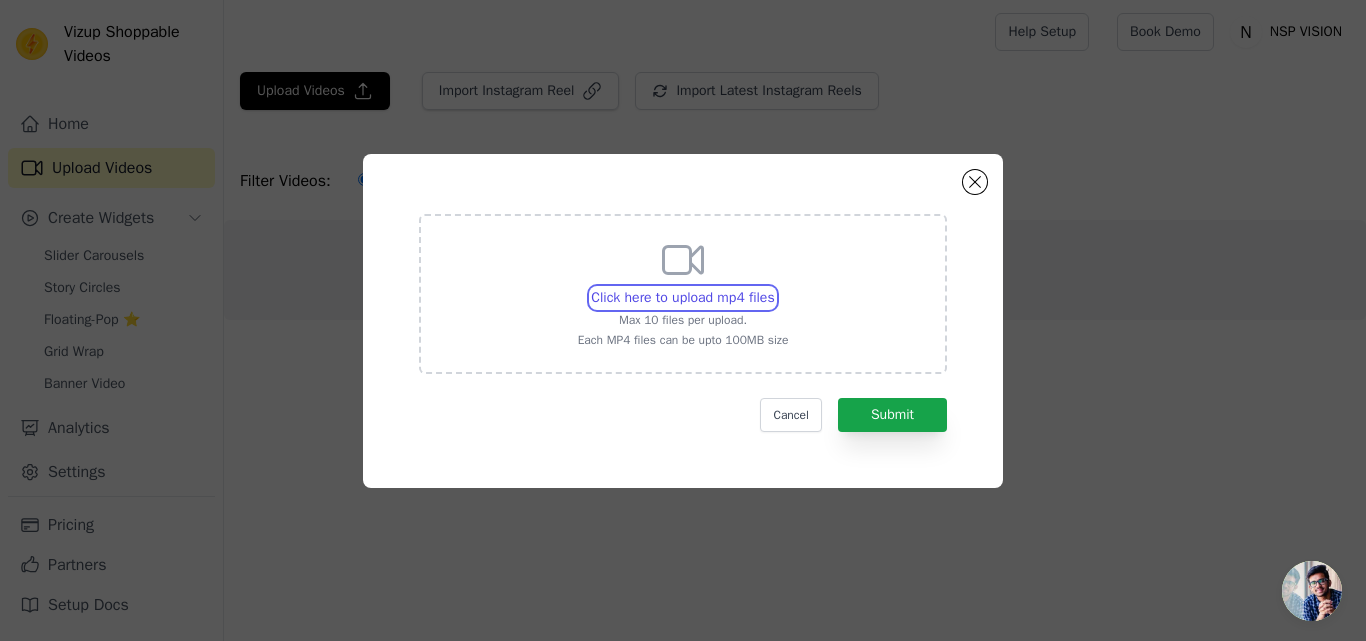 click on "Click here to upload mp4 files     Max 10 files per upload.   Each MP4 files can be upto 100MB size" at bounding box center (774, 287) 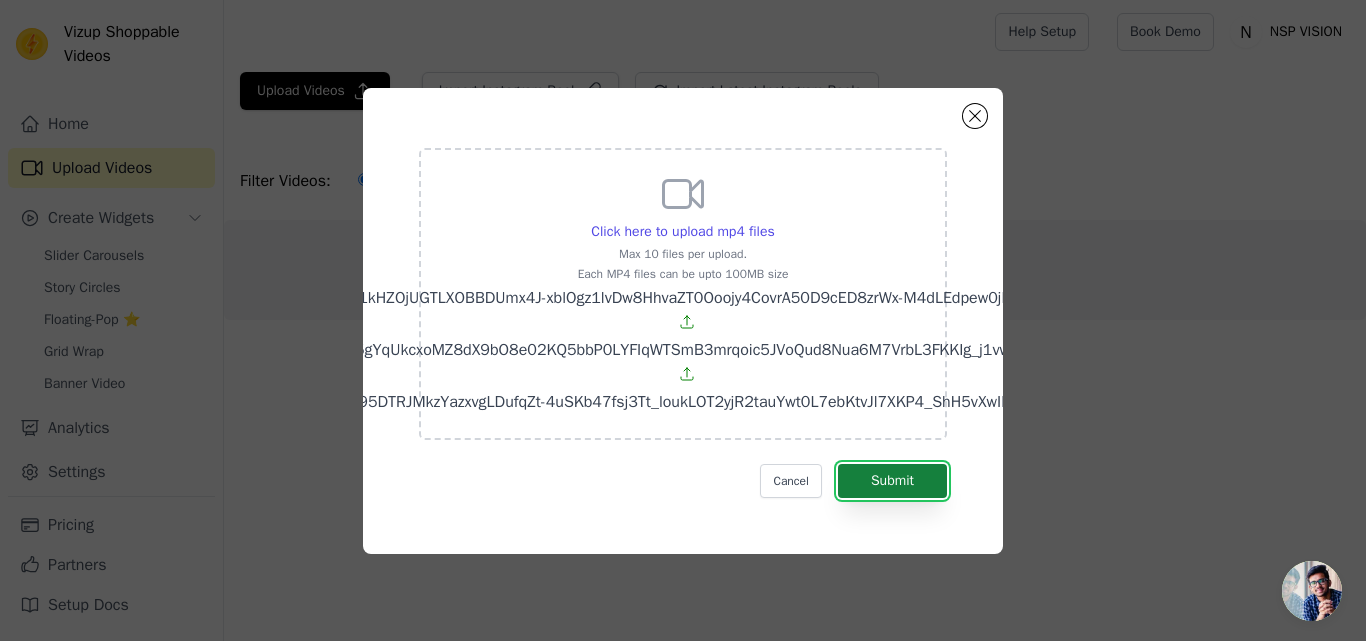 click on "Submit" at bounding box center [892, 481] 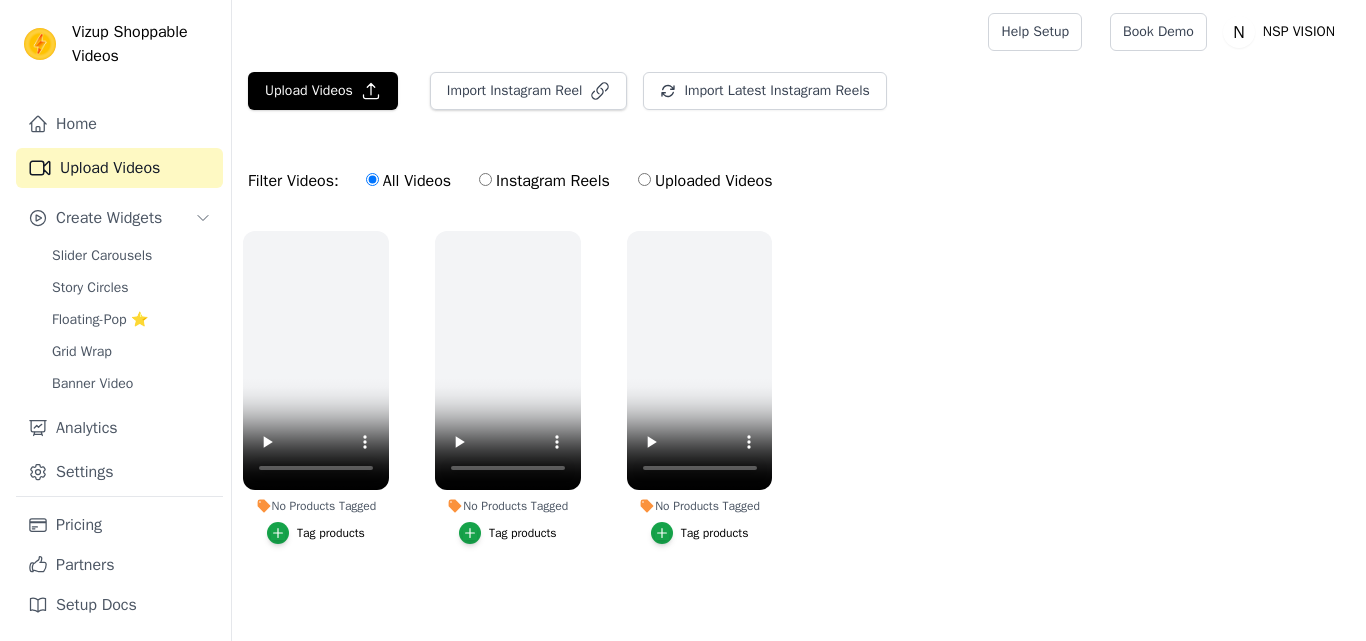 scroll, scrollTop: 0, scrollLeft: 0, axis: both 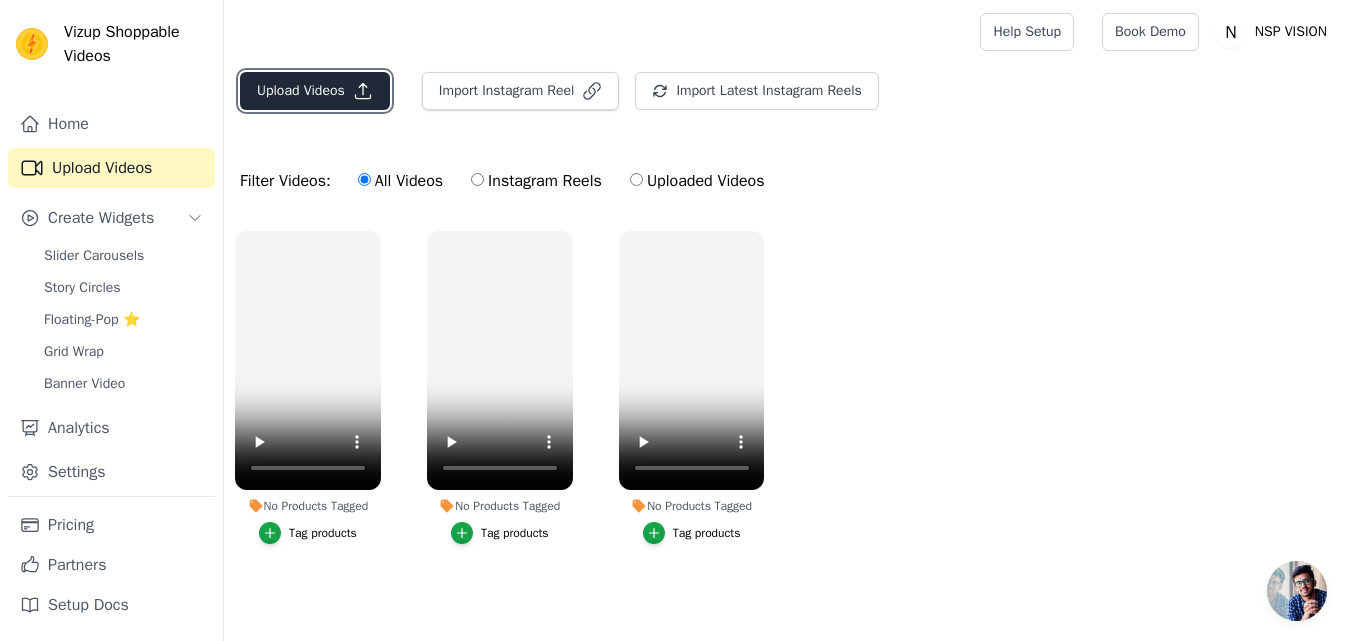 click 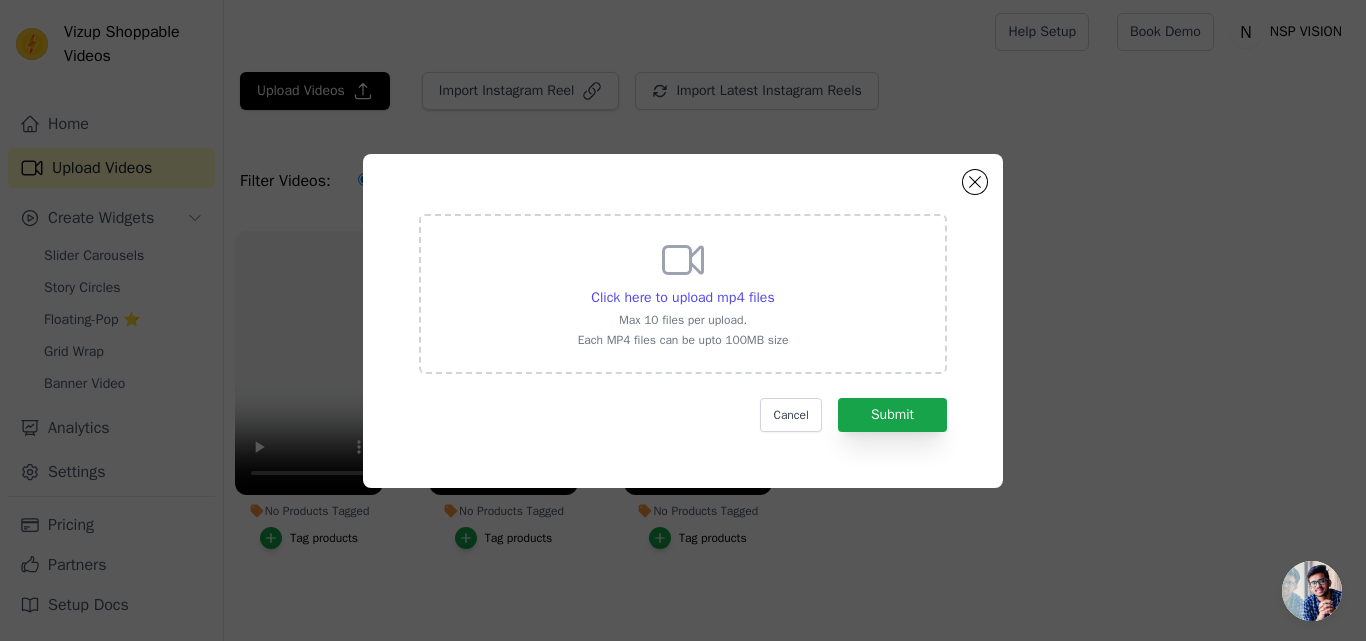click on "Click here to upload mp4 files" at bounding box center (683, 298) 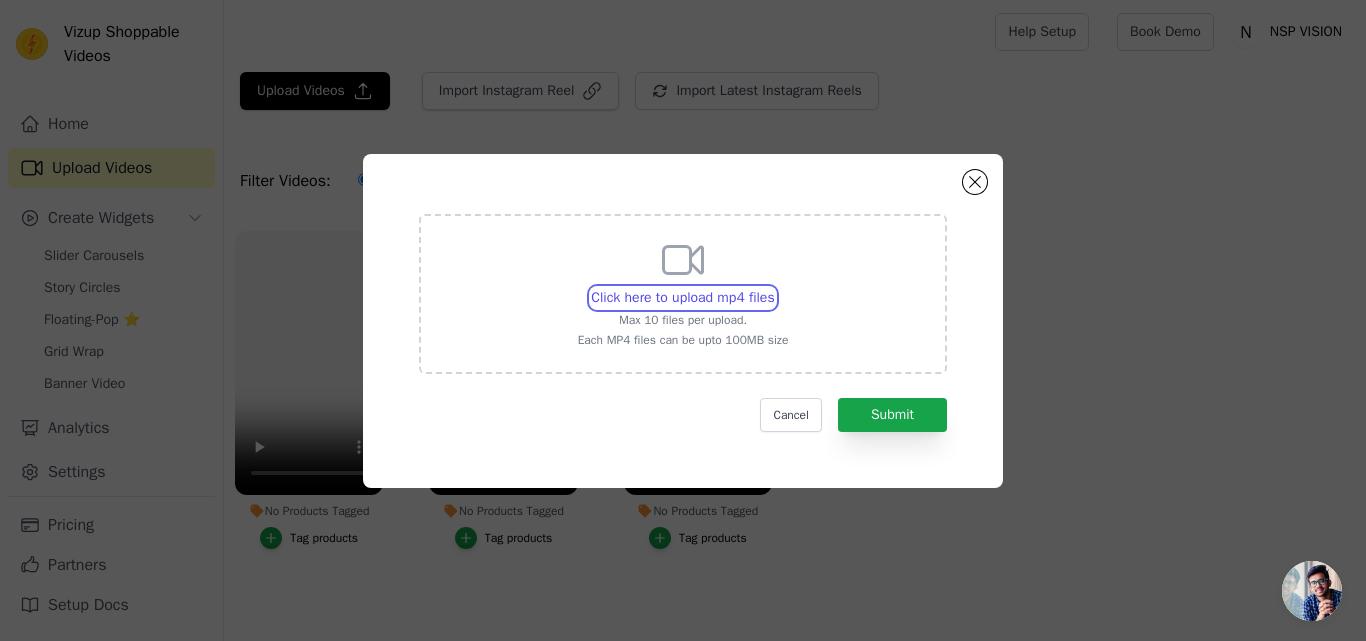 click on "Click here to upload mp4 files     Max 10 files per upload.   Each MP4 files can be upto 100MB size" at bounding box center [774, 287] 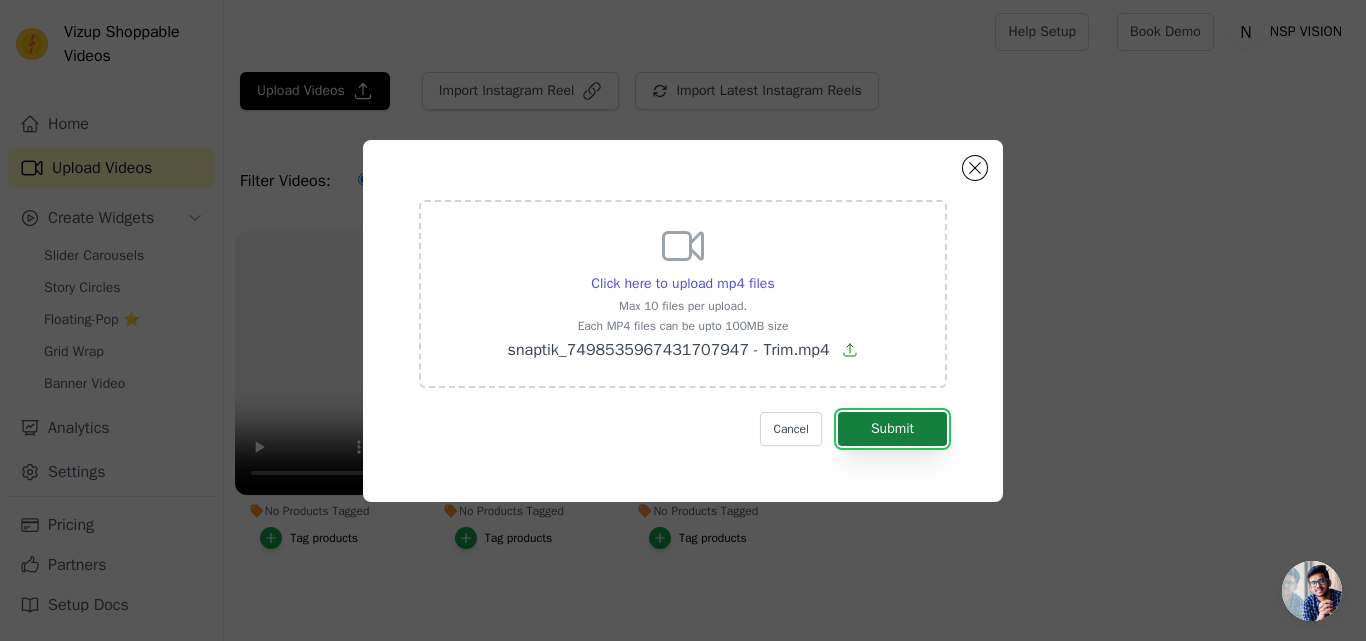 click on "Submit" at bounding box center (892, 429) 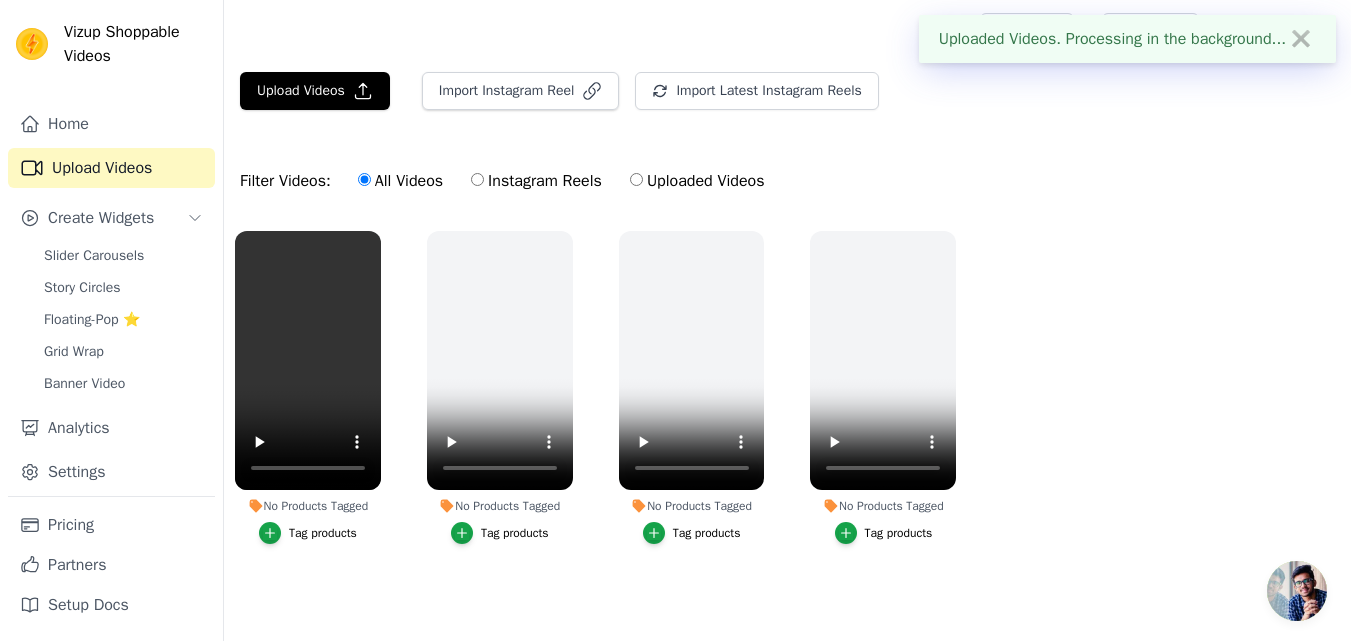 click on "Tag products" at bounding box center [323, 533] 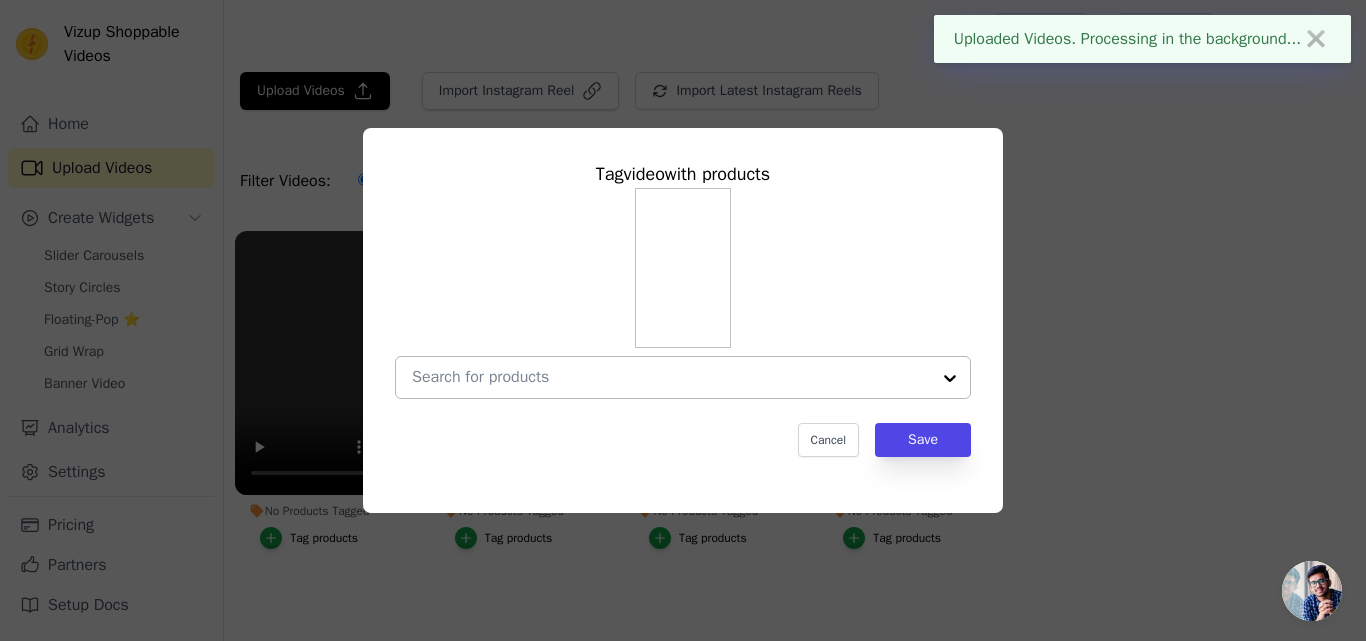 click at bounding box center [671, 377] 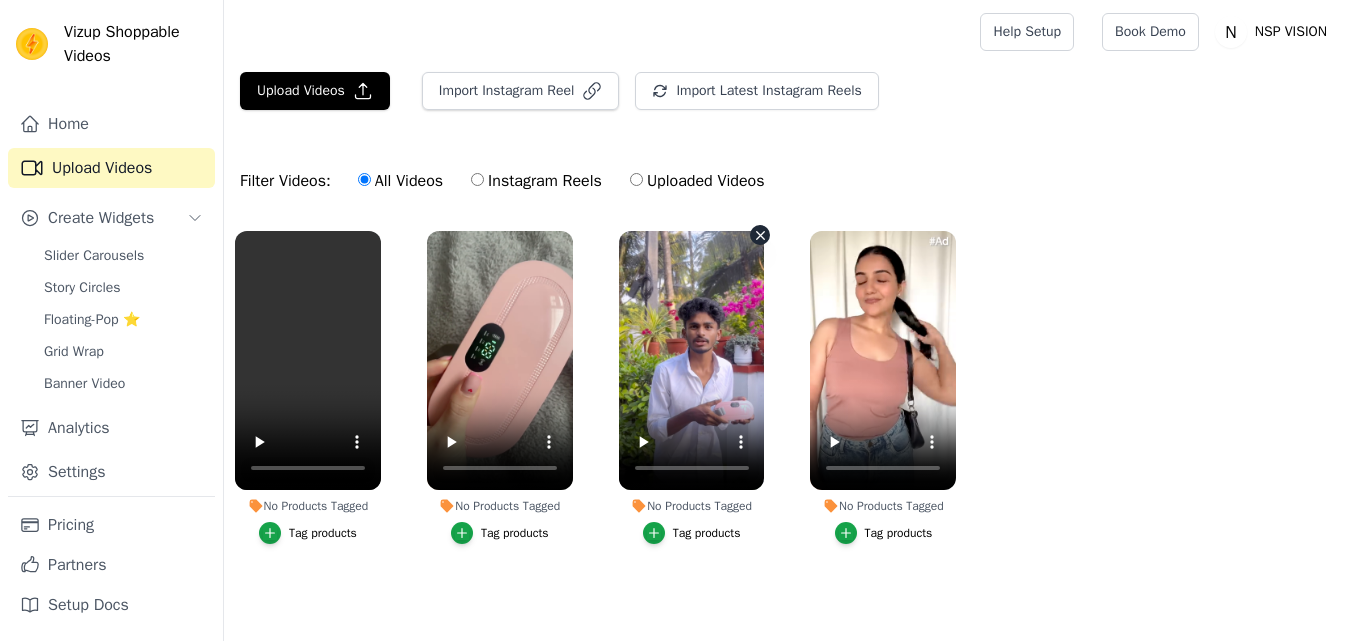 scroll, scrollTop: 0, scrollLeft: 0, axis: both 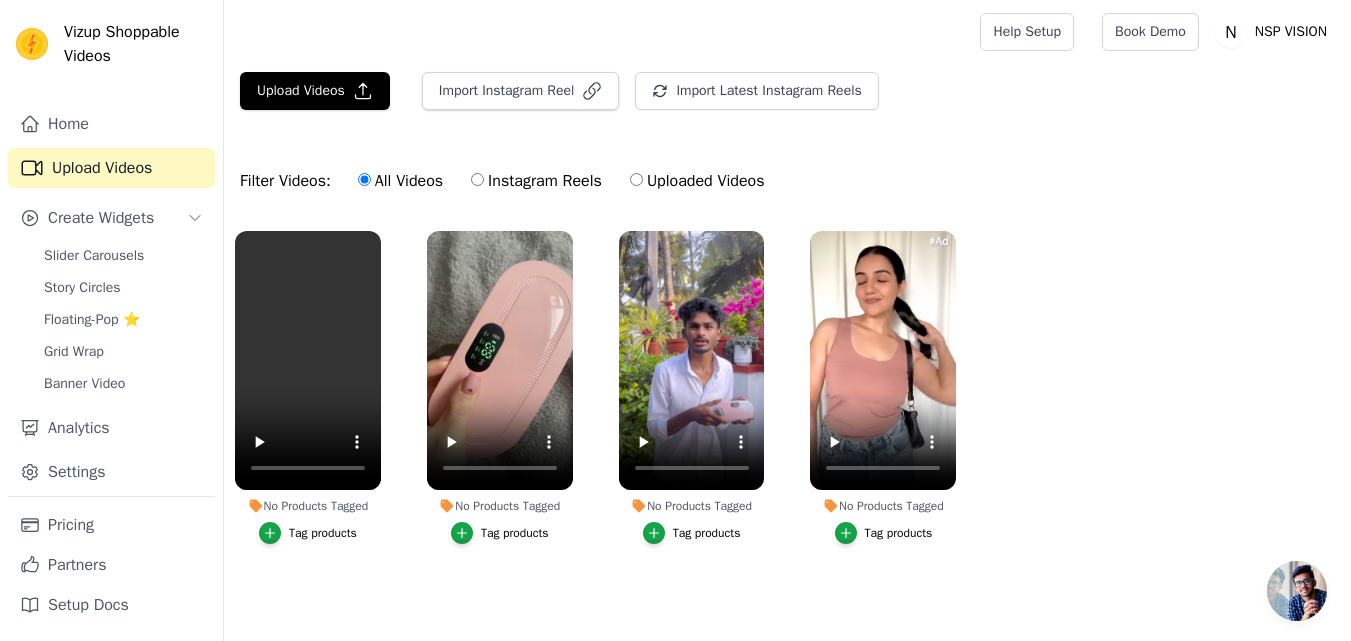 click on "Tag products" at bounding box center [323, 533] 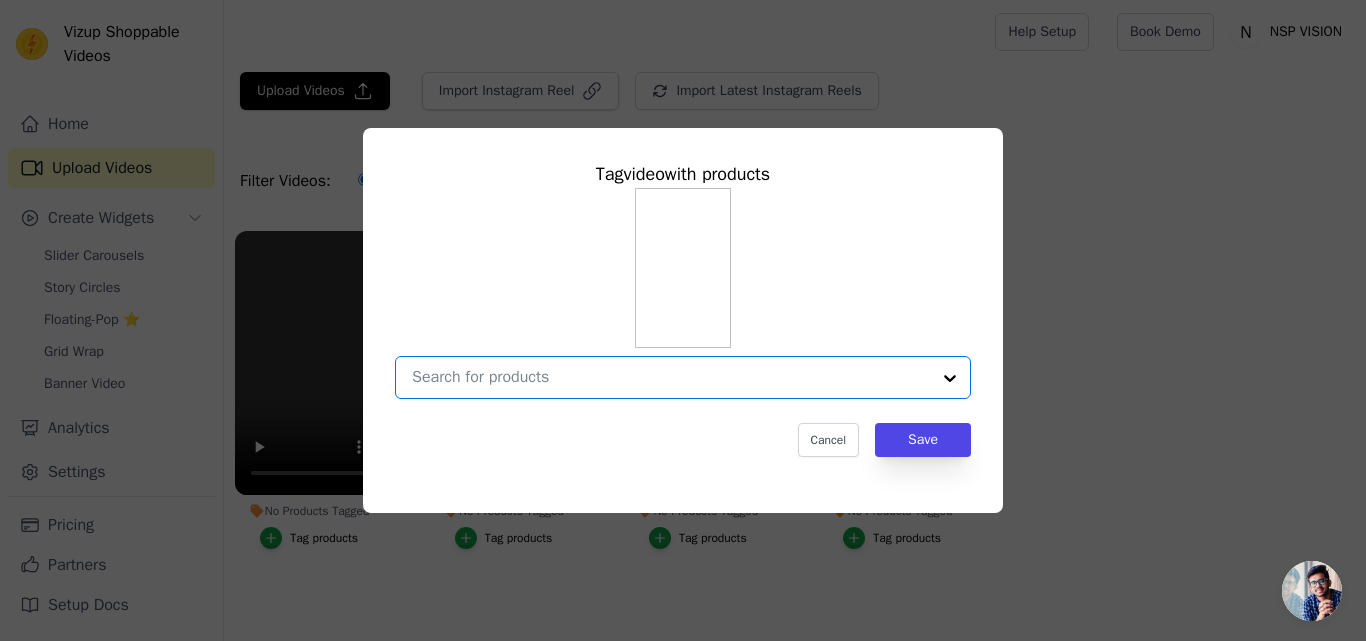 click on "No Products Tagged     Tag  video  with products       Option undefined, selected.   Select is focused, type to refine list, press down to open the menu.                   Cancel   Save     Tag products" at bounding box center [671, 377] 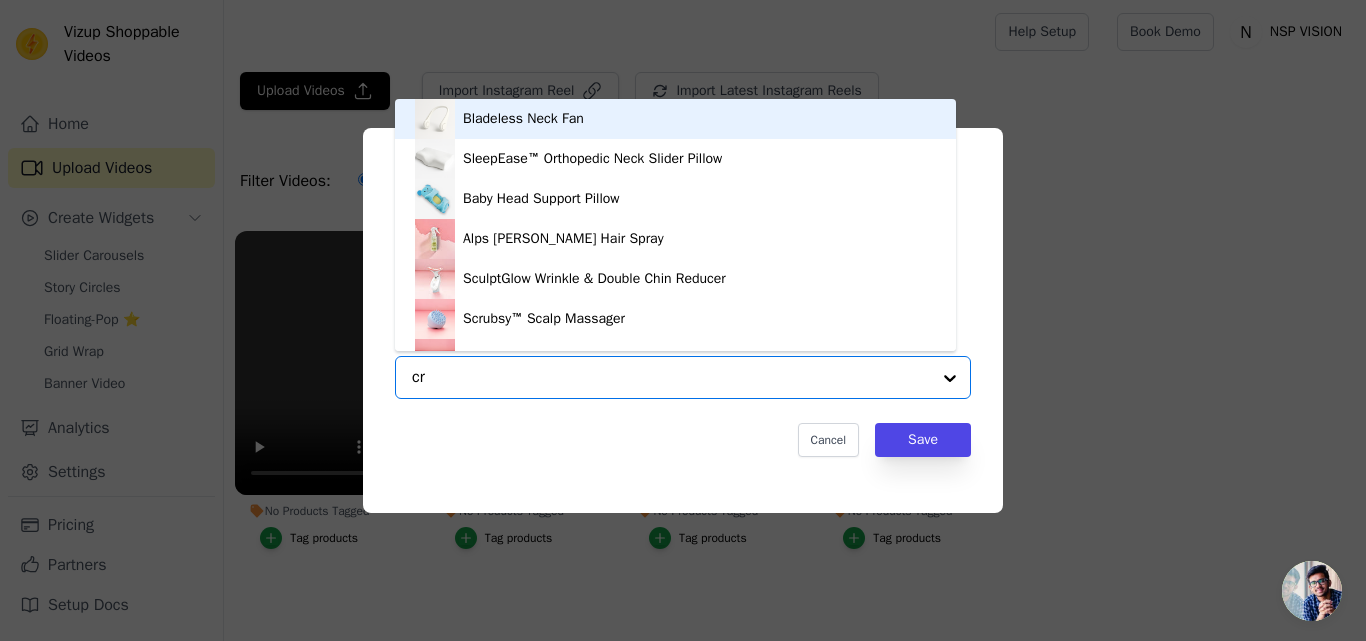 type on "cra" 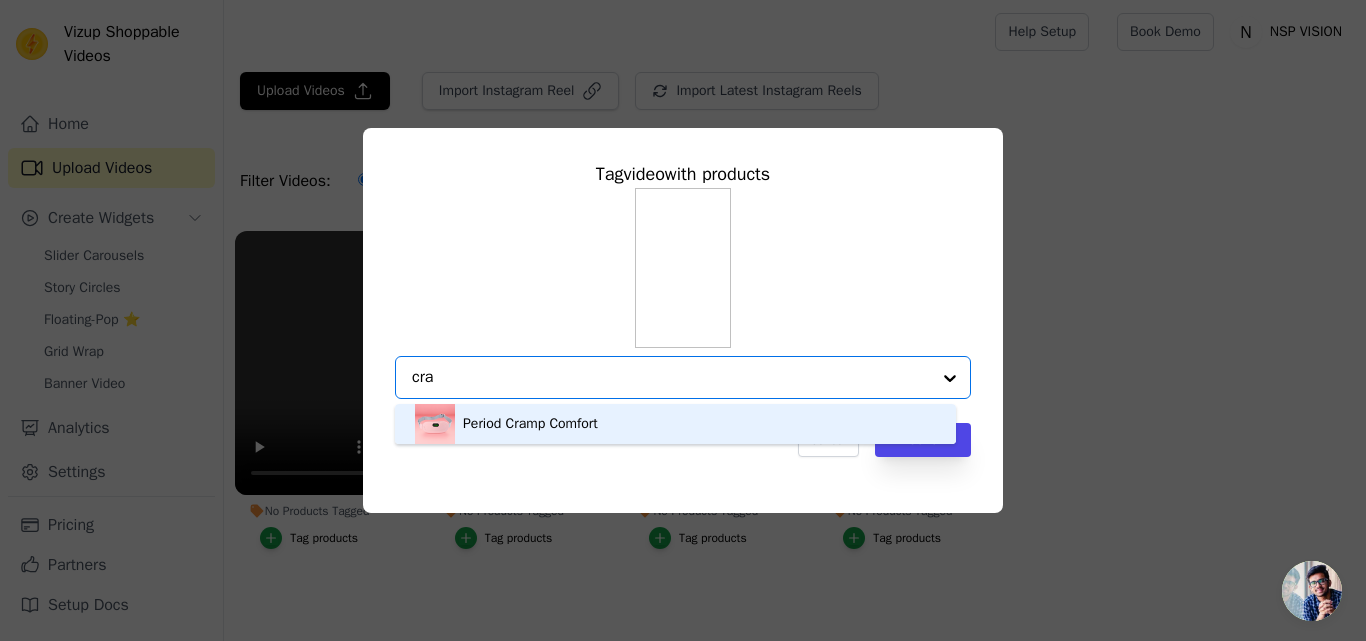 click on "Period Cramp Comfort" at bounding box center (530, 424) 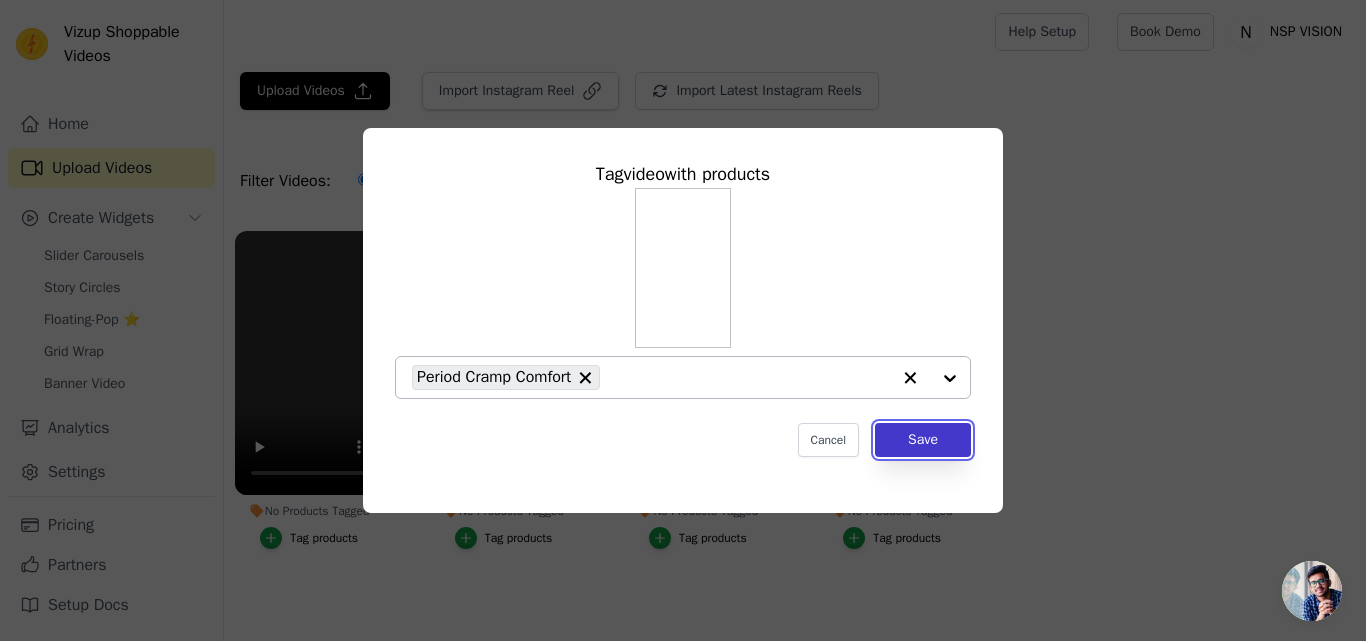 click on "Save" at bounding box center [923, 440] 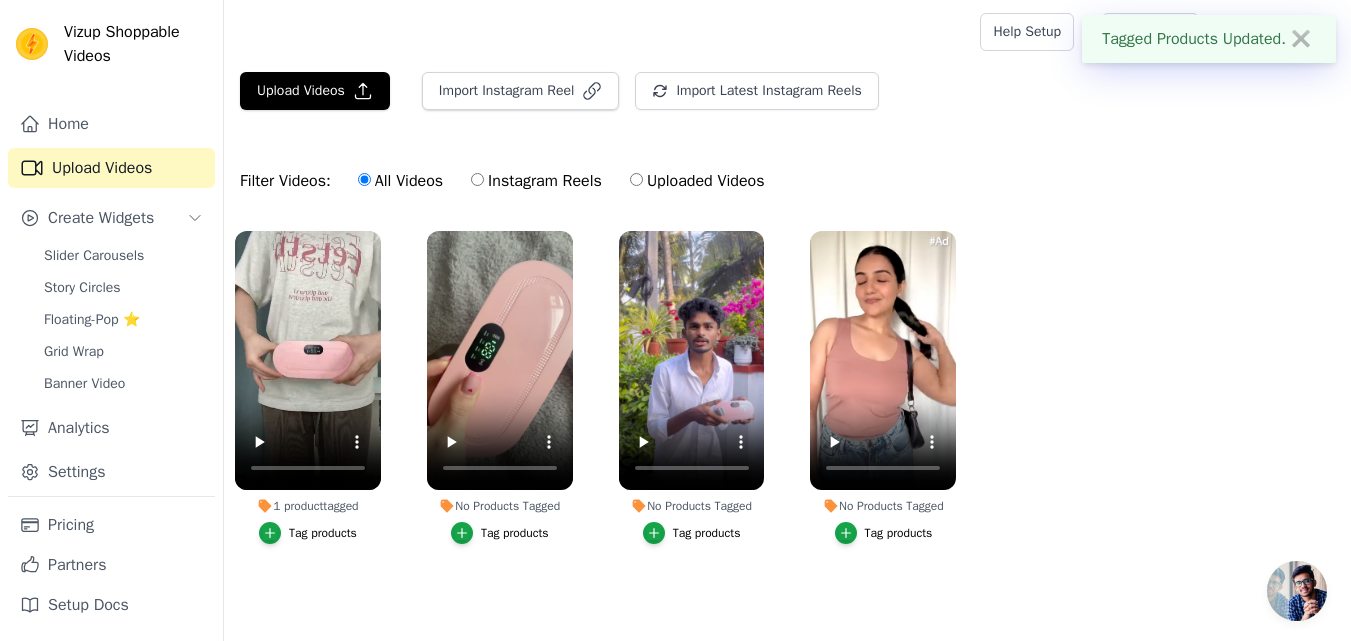 click on "Tag products" at bounding box center [515, 533] 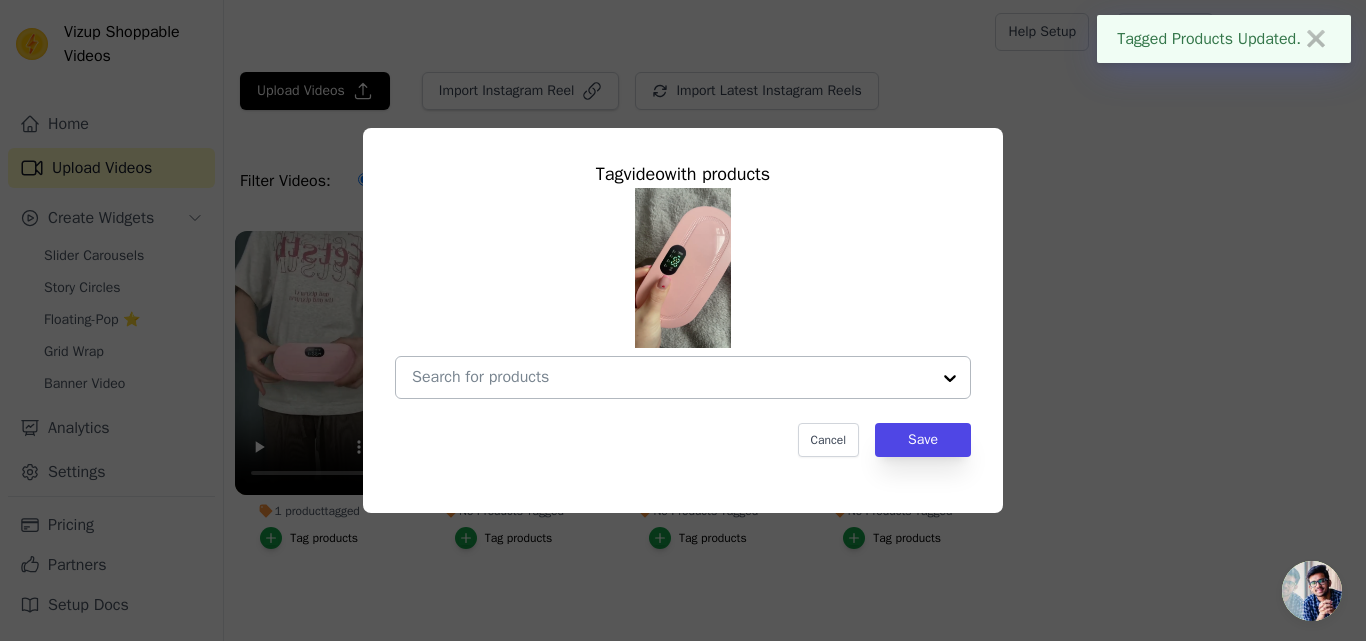 click at bounding box center (671, 377) 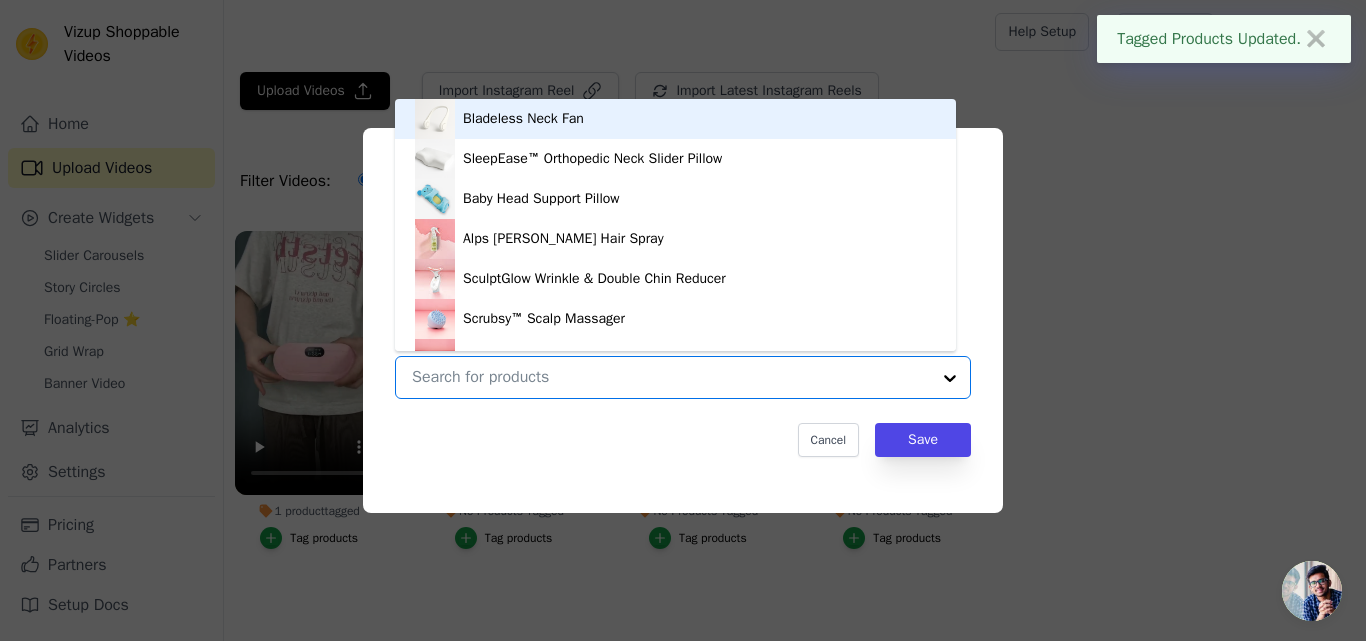 click on "No Products Tagged     Tag  video  with products         Bladeless Neck Fan     SleepEase™ Orthopedic Neck Slider Pillow     Baby Head Support Pillow     Alps Rosemary Hair Spray     SculptGlow Wrinkle & Double Chin Reducer     Scrubsy™ Scalp Massager     SnuggyPaws™ Scalp Massager     Vacuum Cupping Massage Anti Cellulite Magnet Therapy     Self-twisting Water Rotating Mop     Electric Vegetable Chopper     Slap Chop™ Vegetable Chopper     6 Hook Coat Hanger Clothes Stand Hanging Pole Wrought Iron Rack Standing Shelf Unit for Home, Bedroom Space     4 Compartment Fridge Storage     Solar Powered Rotating Car Diffusers     Electric Citrus Juicer     Portable Mini Juice Blender     Period Cramp Comfort       Option undefined, selected.   You are currently focused on option Bladeless Neck Fan. There are 17 results available.                   Cancel   Save     Tag products" at bounding box center [671, 377] 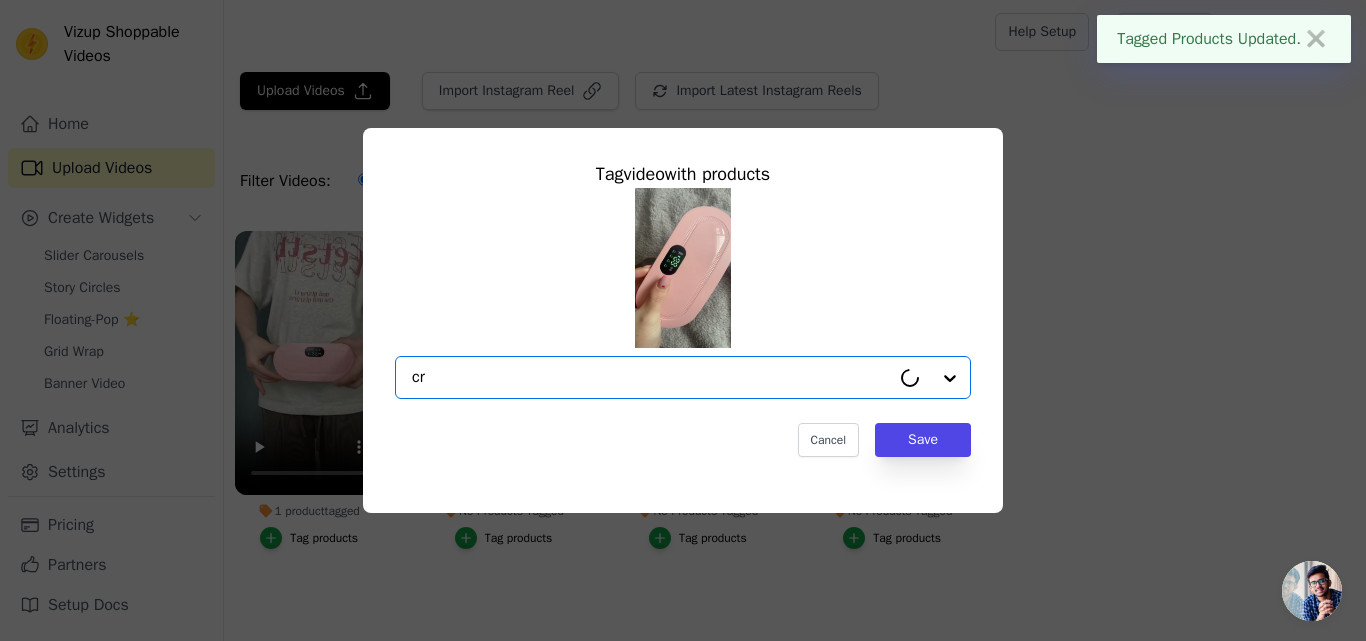 type on "cra" 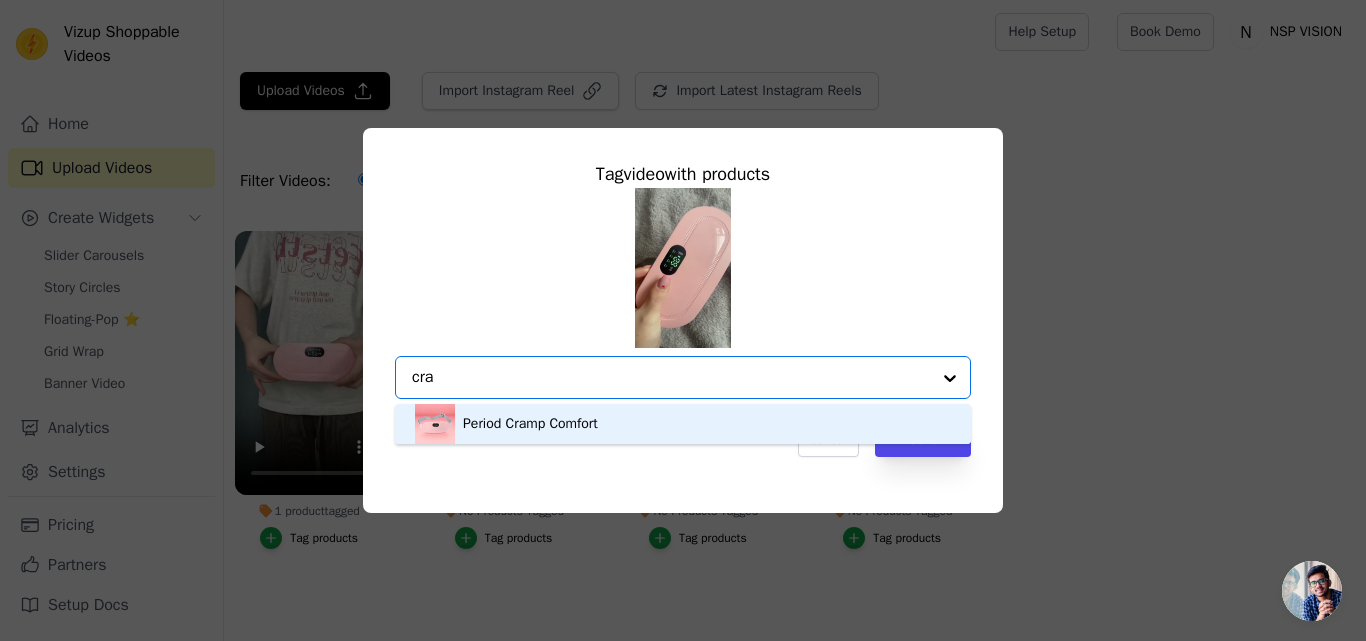 click on "Period Cramp Comfort" at bounding box center [683, 424] 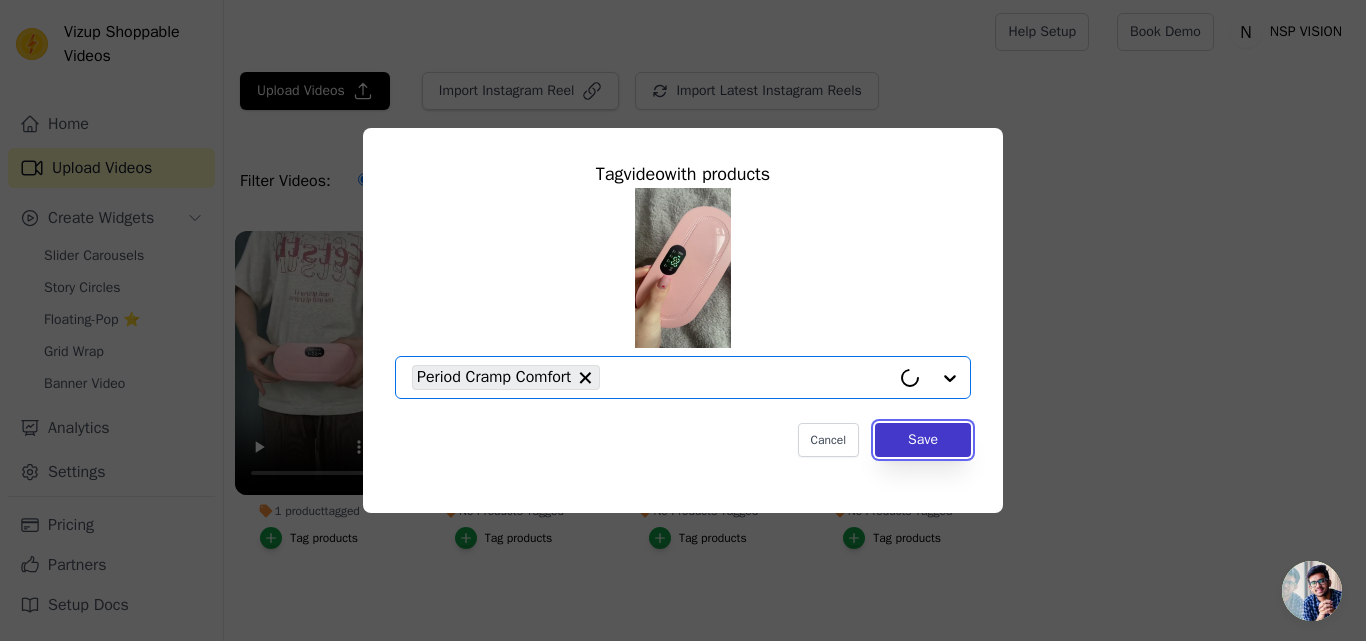 click on "Save" at bounding box center (923, 440) 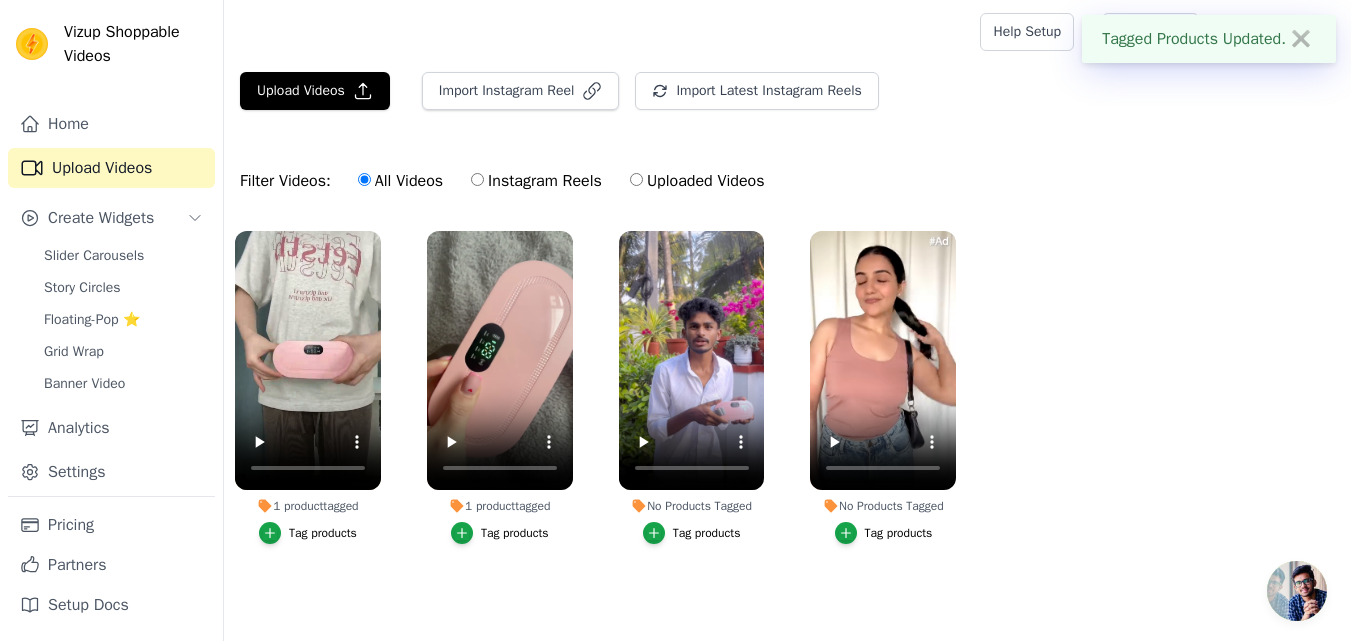 click on "Tag products" at bounding box center [707, 533] 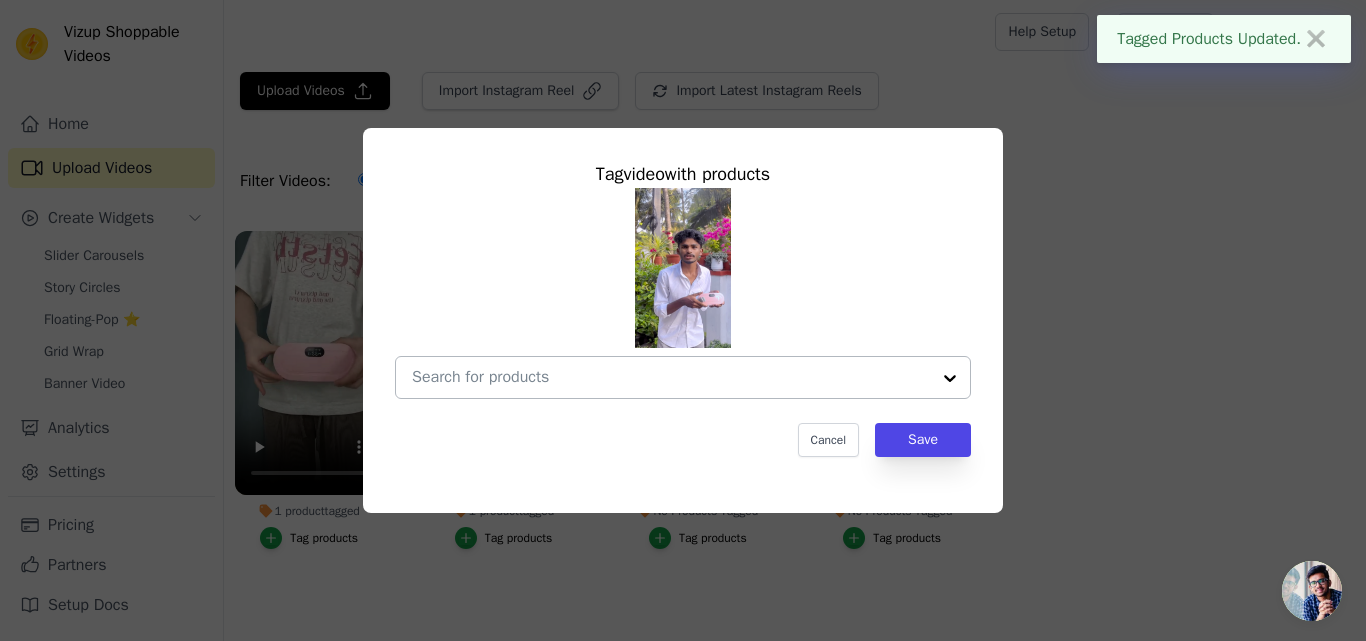 click on "No Products Tagged     Tag  video  with products                         Cancel   Save     Tag products" at bounding box center (671, 377) 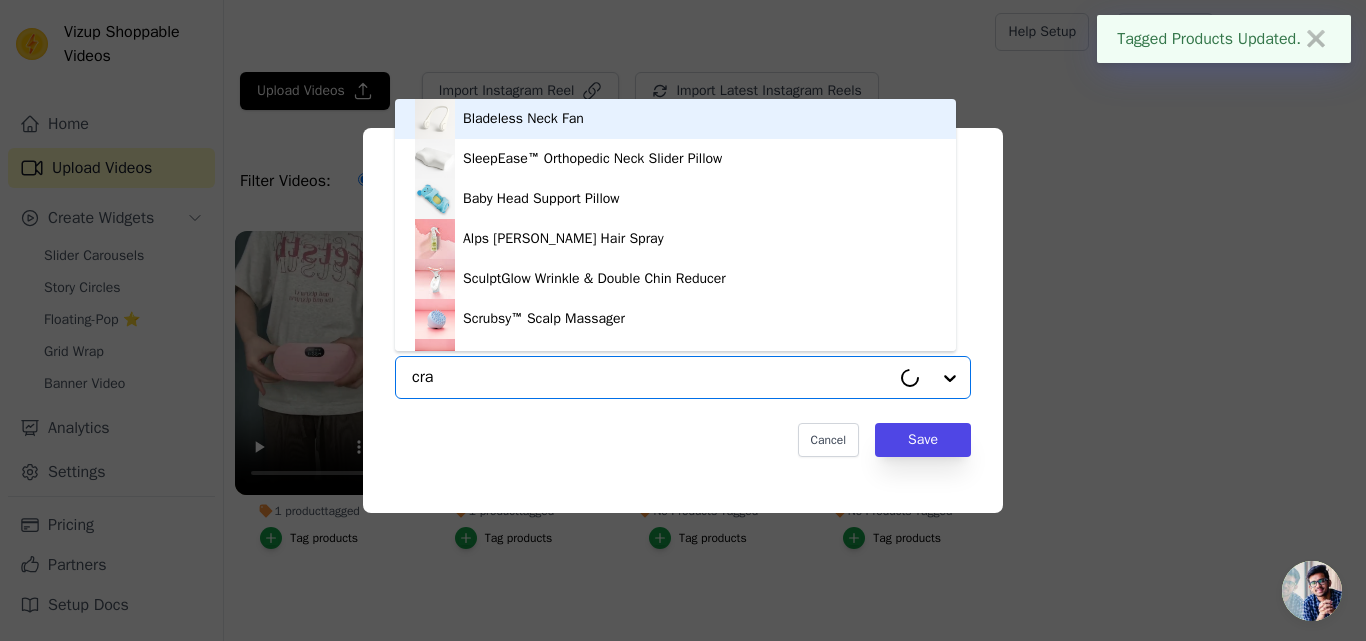 type on "cram" 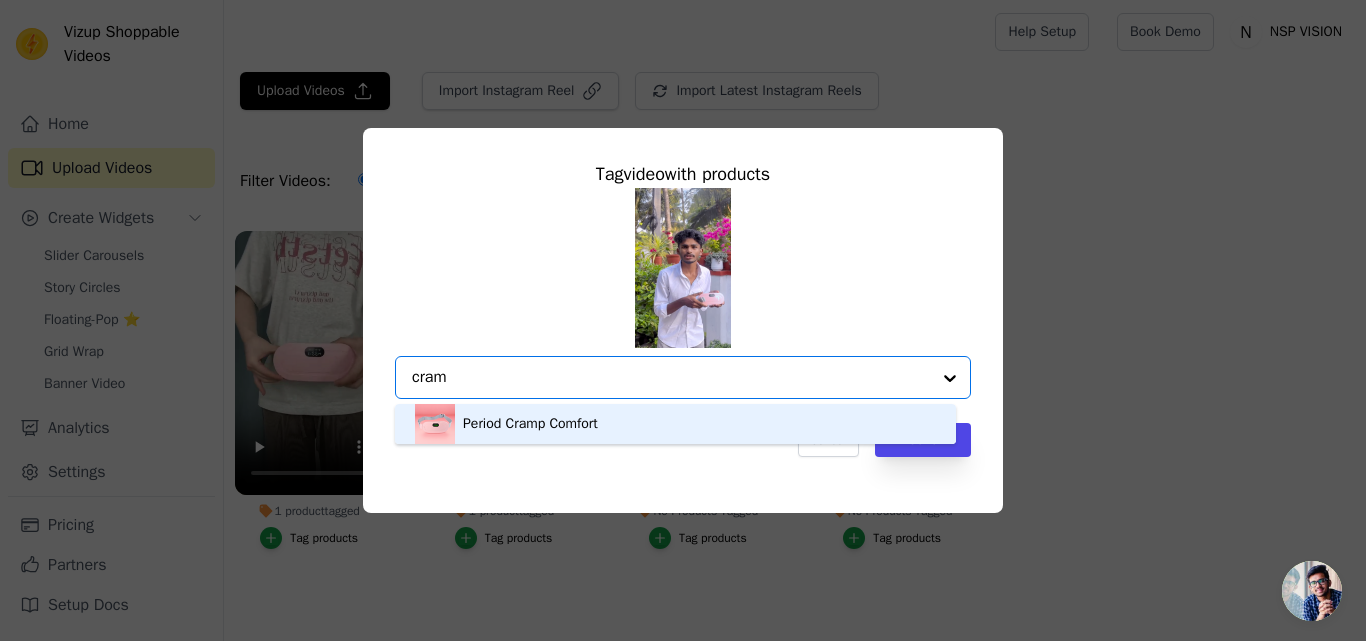 click on "Period Cramp Comfort" at bounding box center [675, 424] 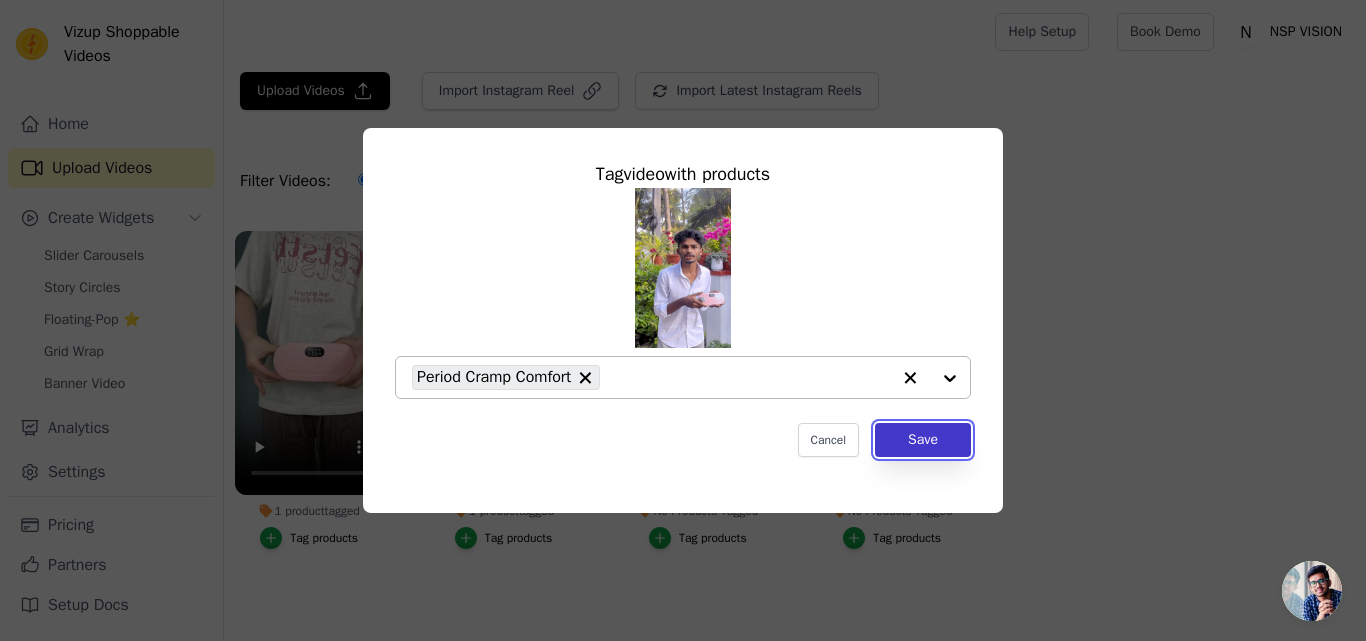 click on "Save" at bounding box center [923, 440] 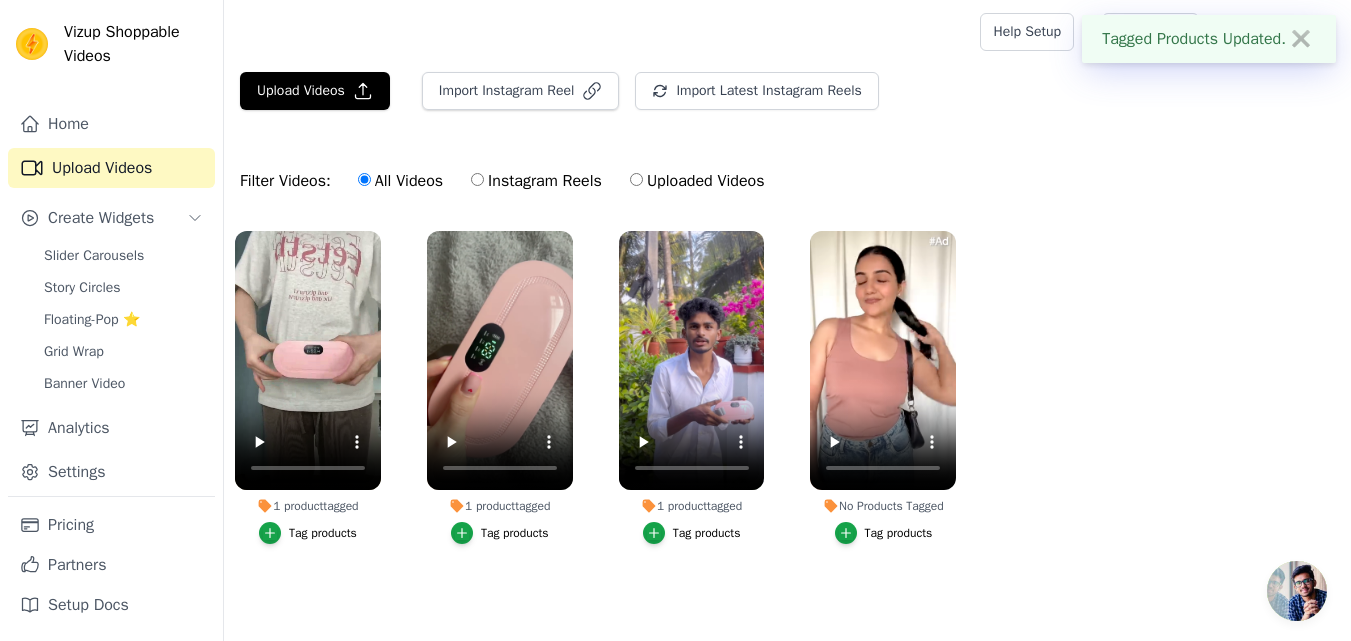 click on "Tag products" at bounding box center (884, 533) 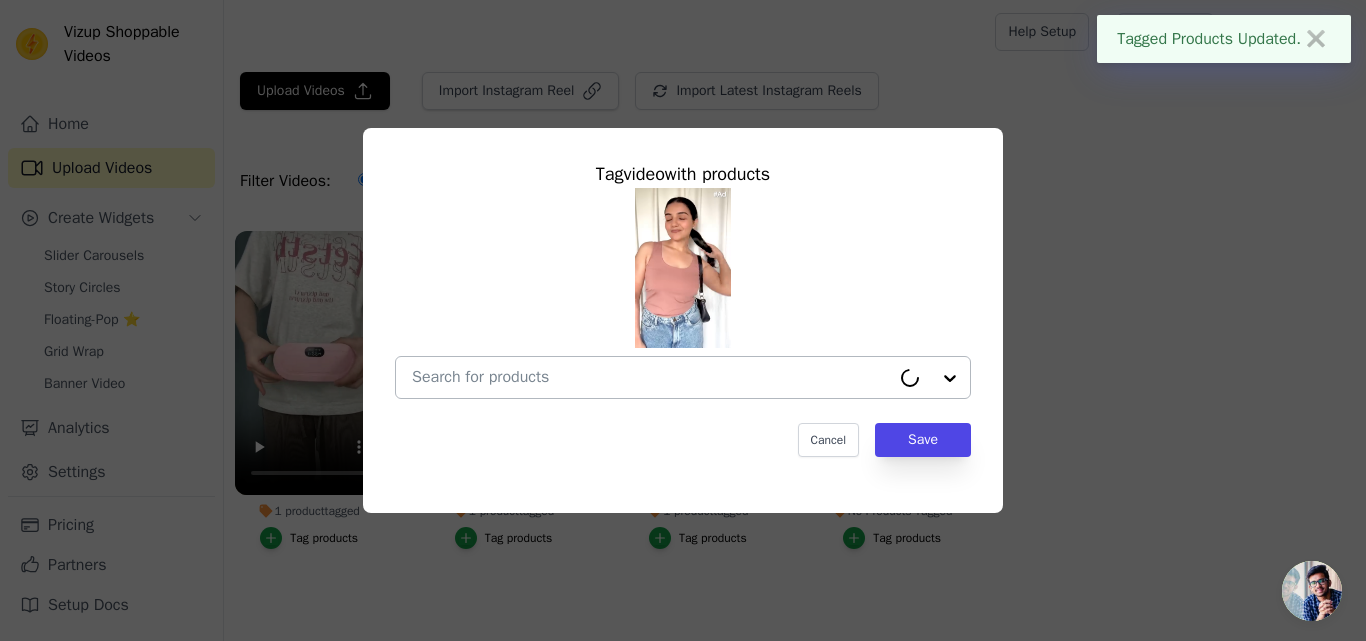 click on "No Products Tagged     Tag  video  with products                         Cancel   Save     Tag products" at bounding box center (651, 377) 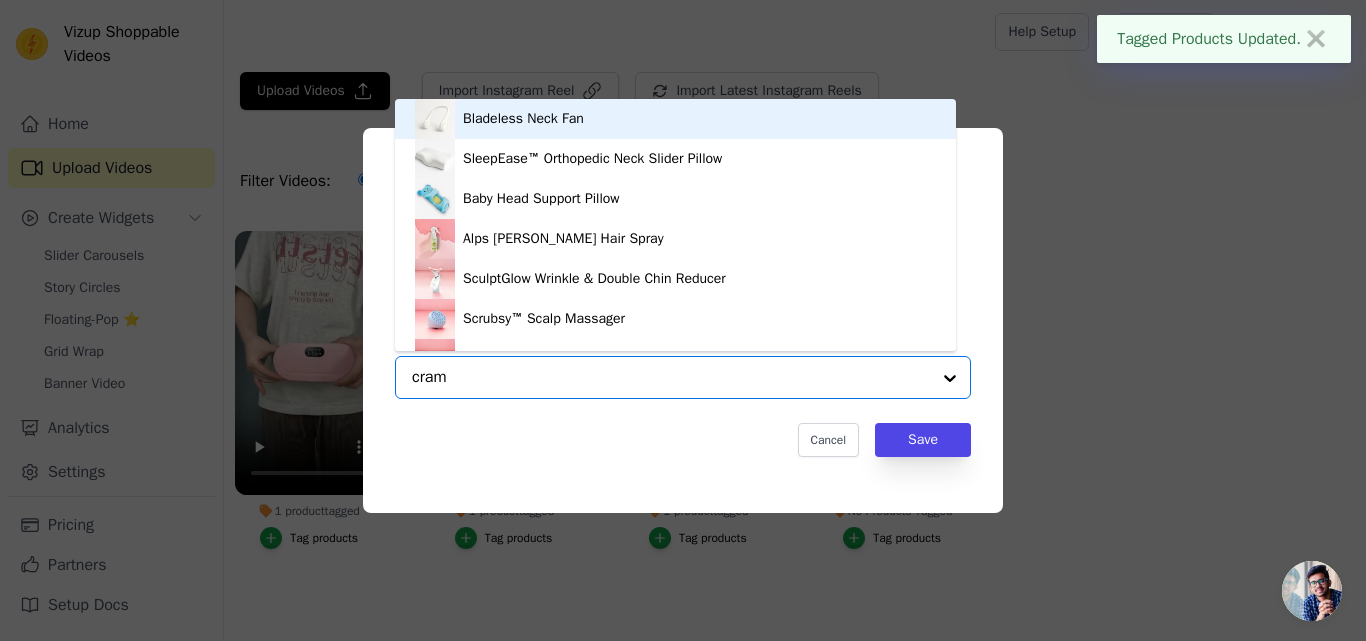 type on "cramp" 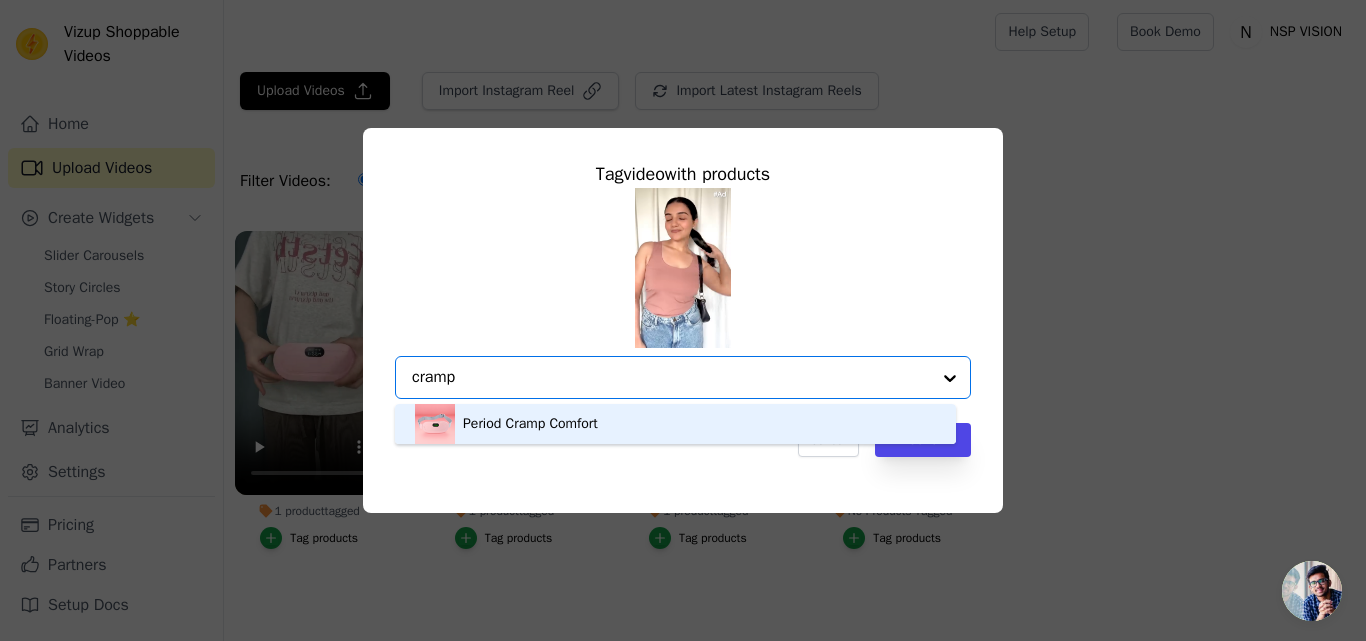 click on "Period Cramp Comfort" at bounding box center [675, 424] 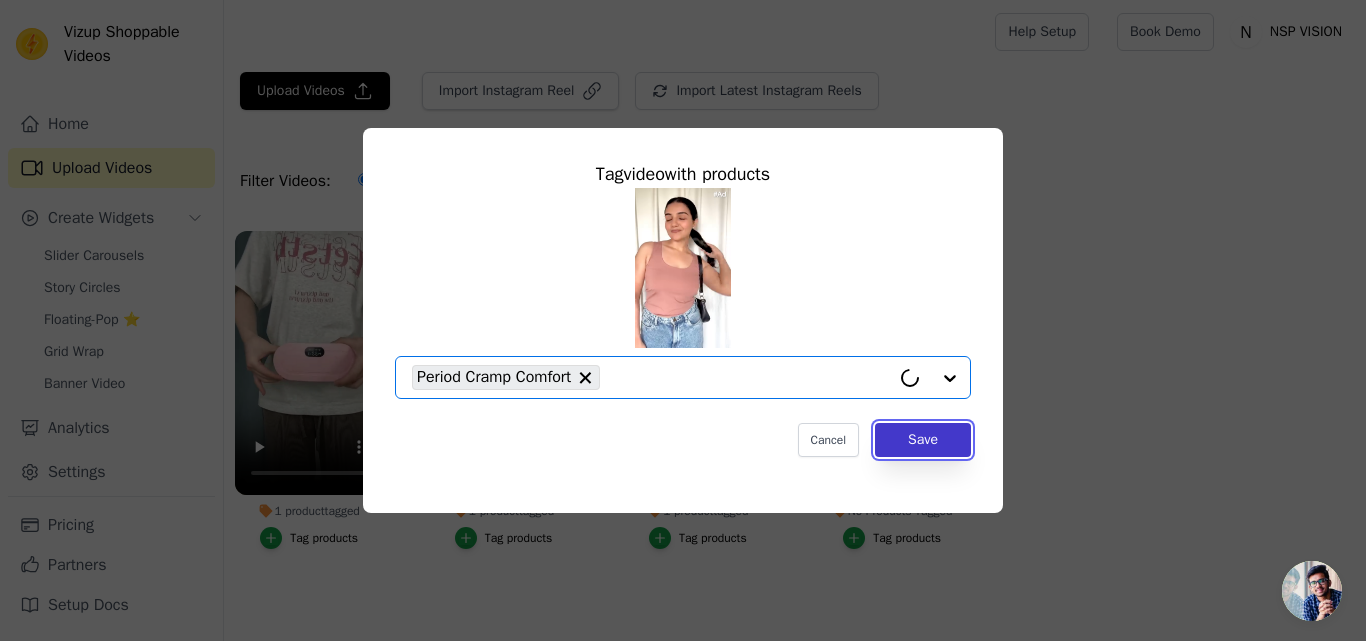 click on "Save" at bounding box center (923, 440) 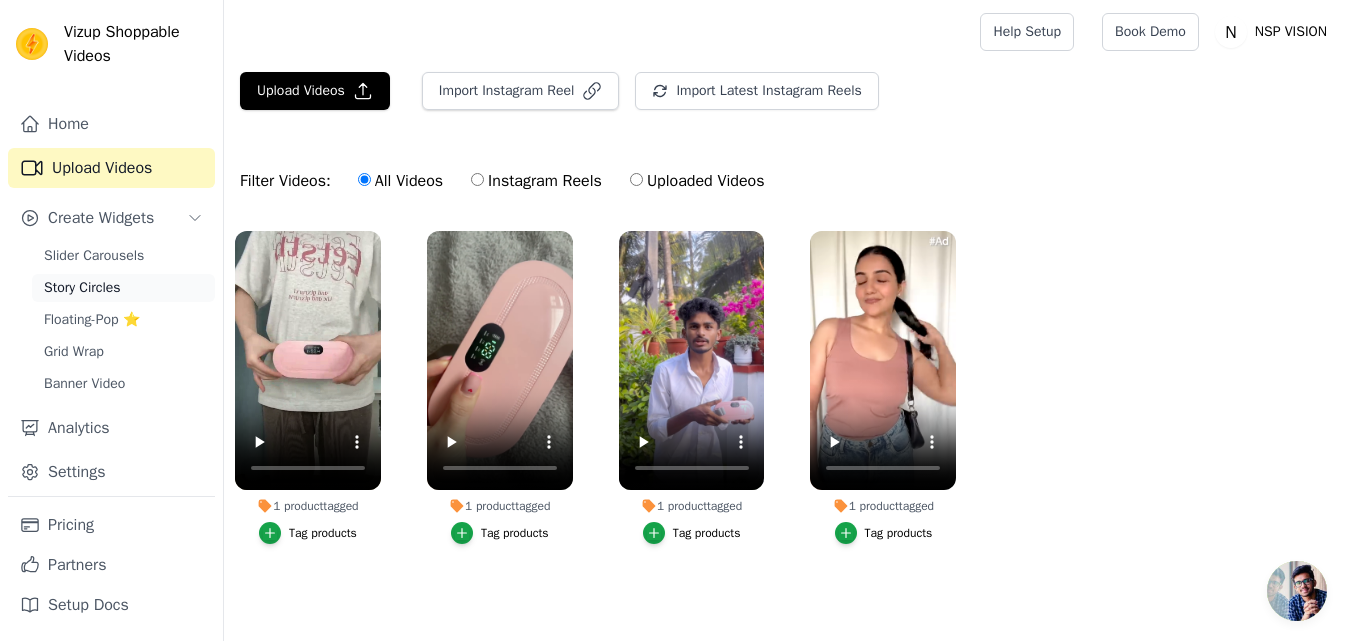 click on "Story Circles" at bounding box center (82, 288) 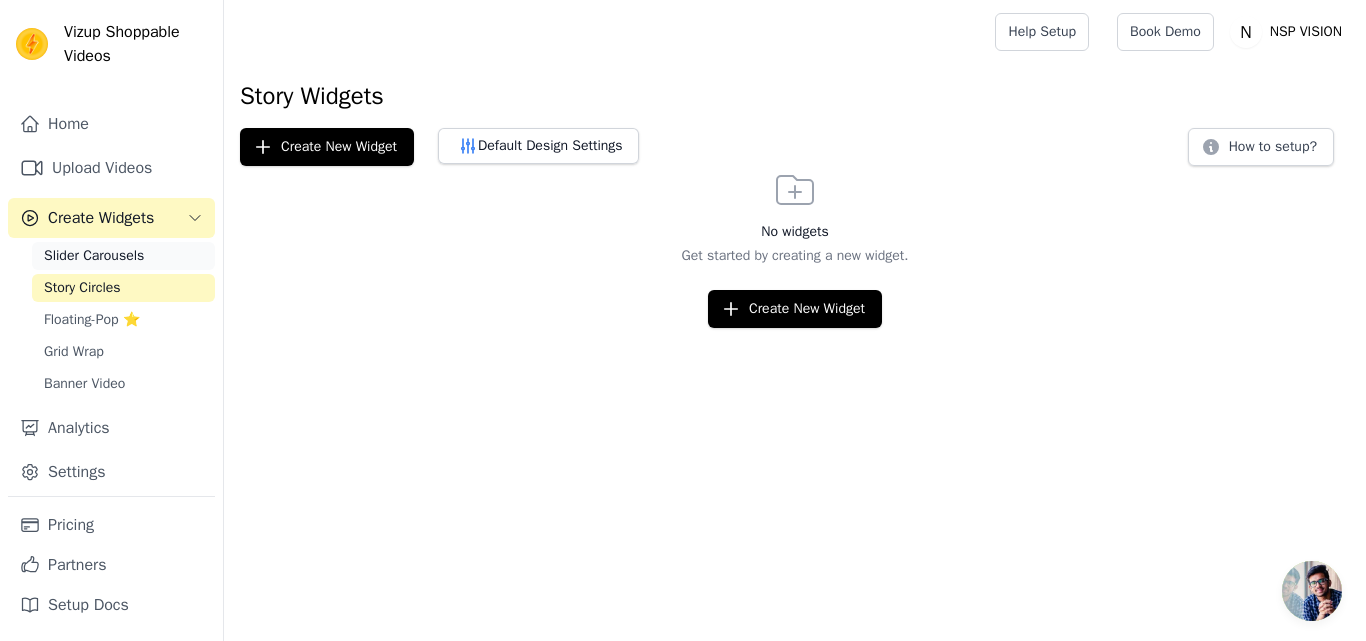 click on "Slider Carousels" at bounding box center (123, 256) 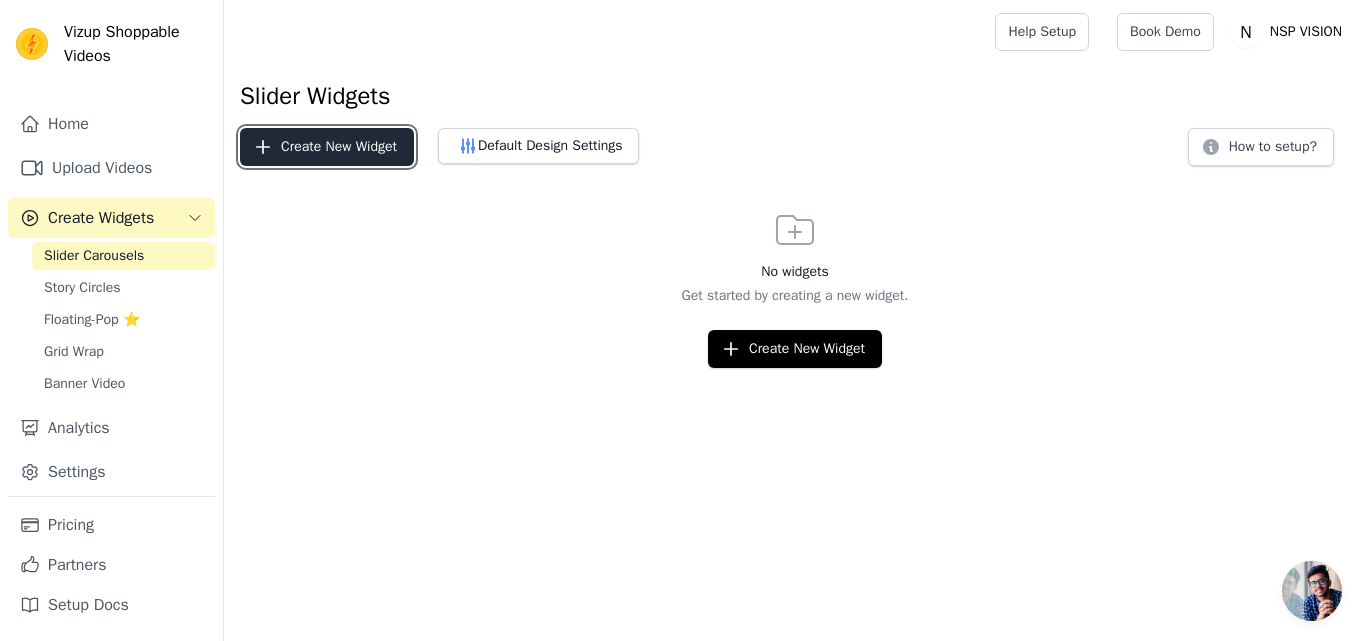 click on "Create New Widget" at bounding box center [327, 147] 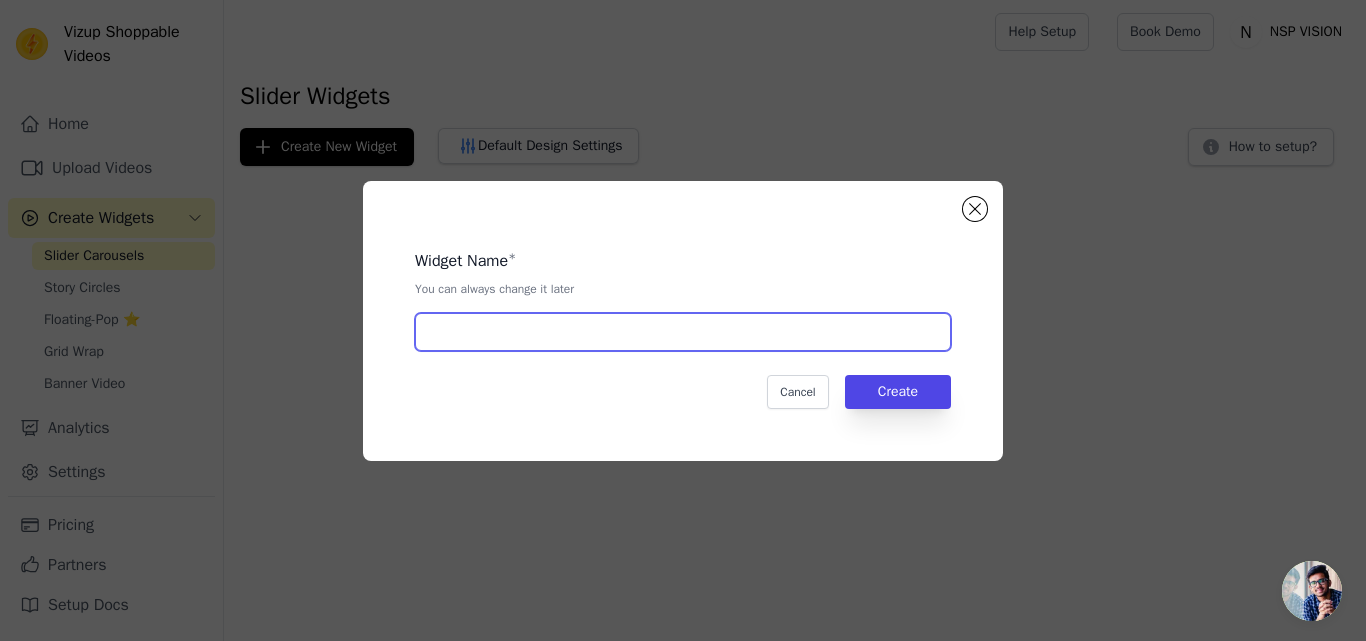 click at bounding box center [683, 332] 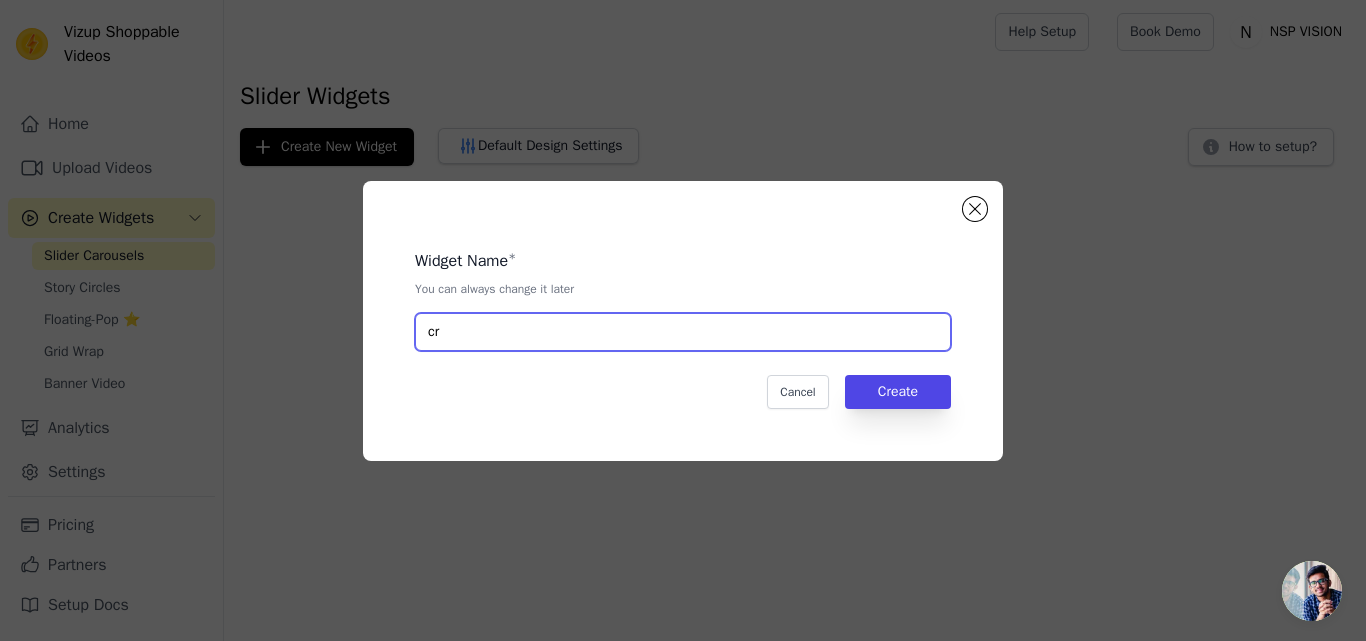 type on "c" 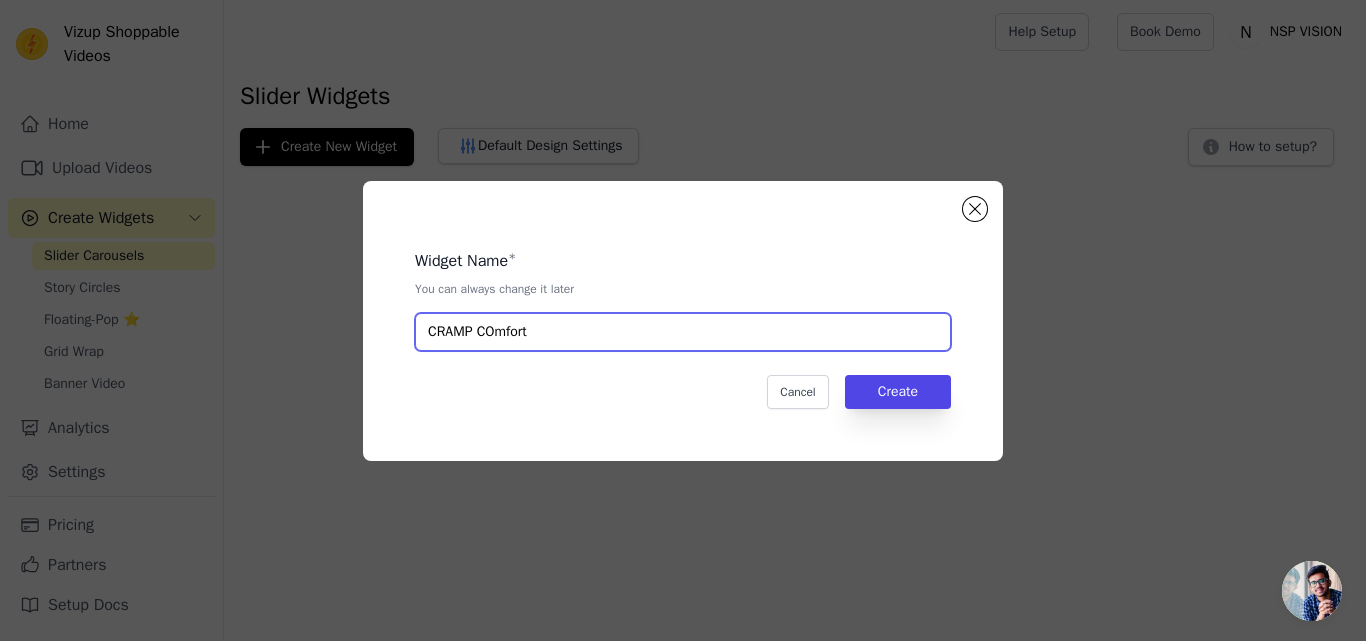 drag, startPoint x: 680, startPoint y: 329, endPoint x: 526, endPoint y: 324, distance: 154.08115 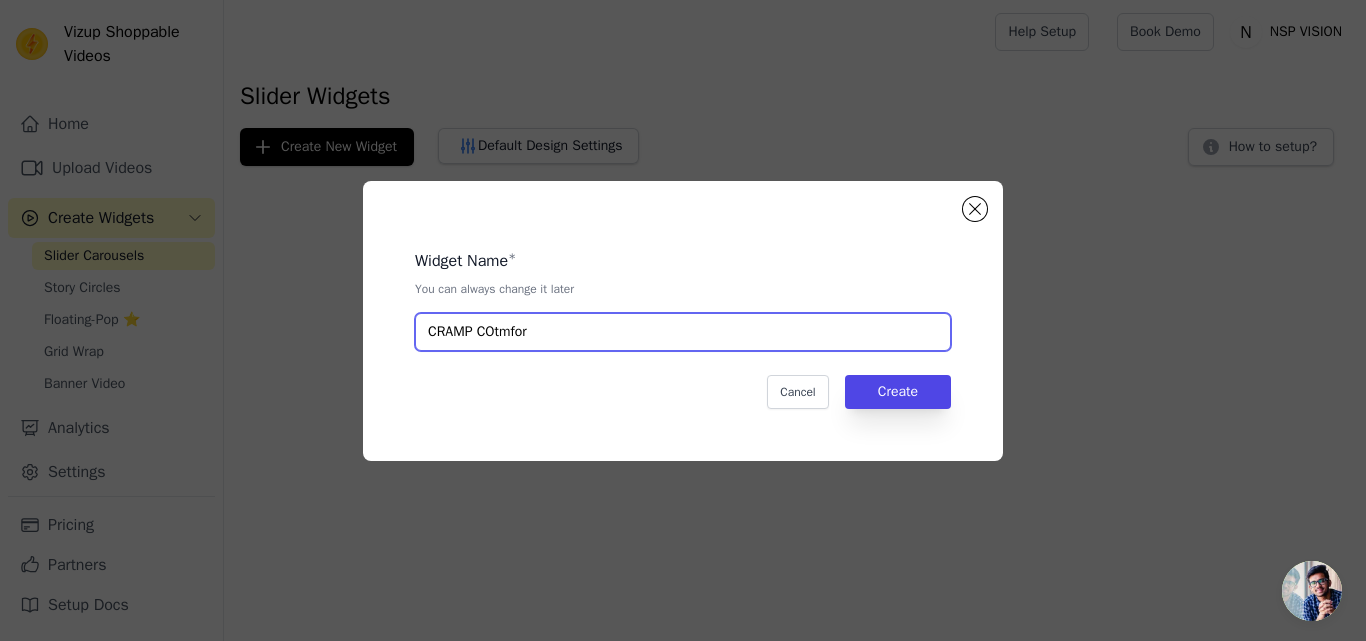 click on "CRAMP COtmfor" at bounding box center (683, 332) 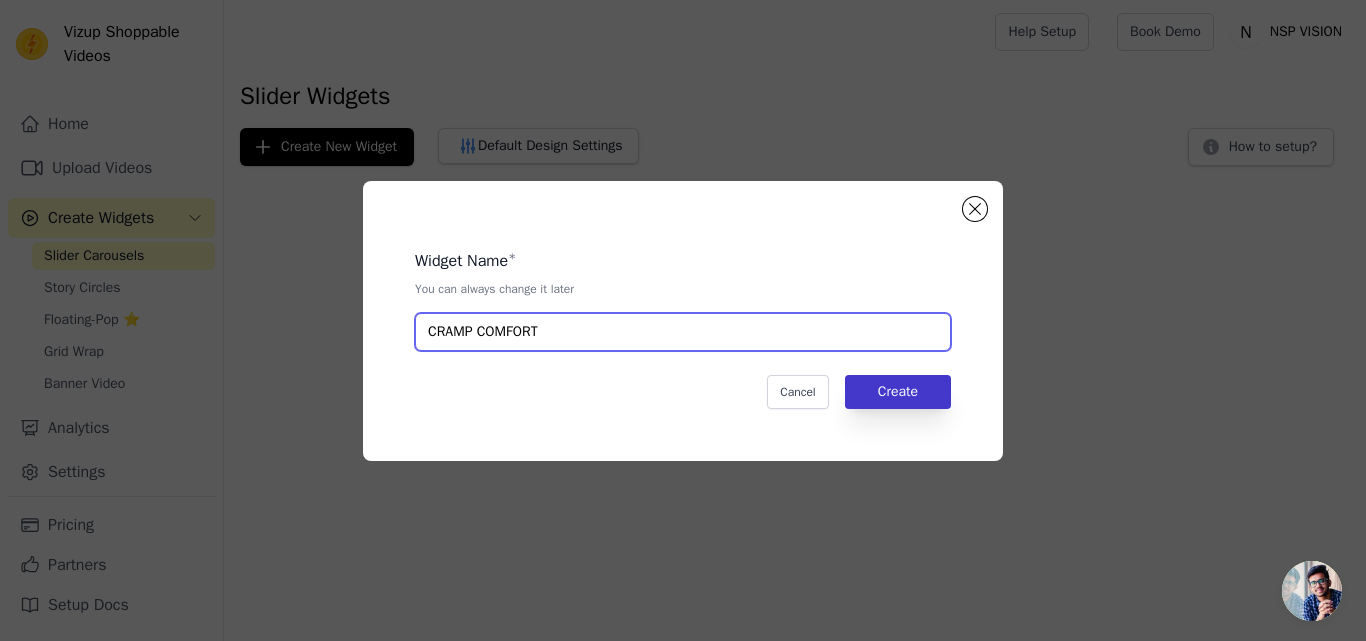 type on "CRAMP COMFORT" 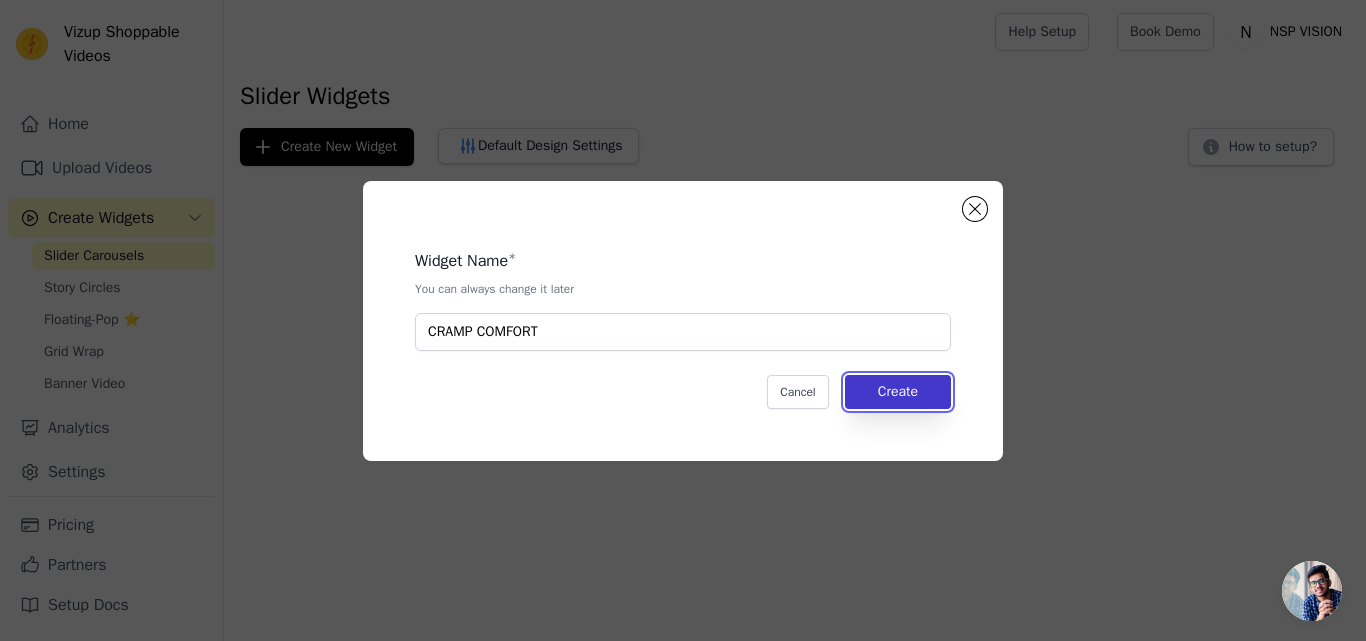 click on "Create" at bounding box center (898, 392) 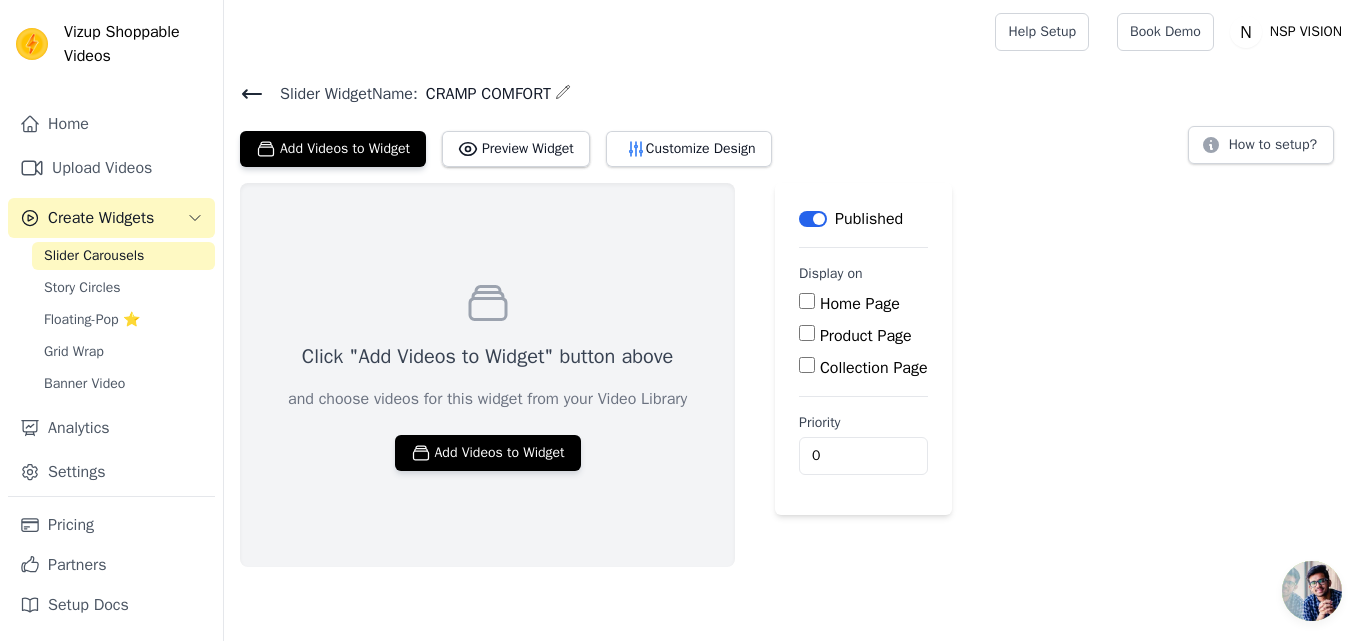 click on "Product Page" at bounding box center (807, 333) 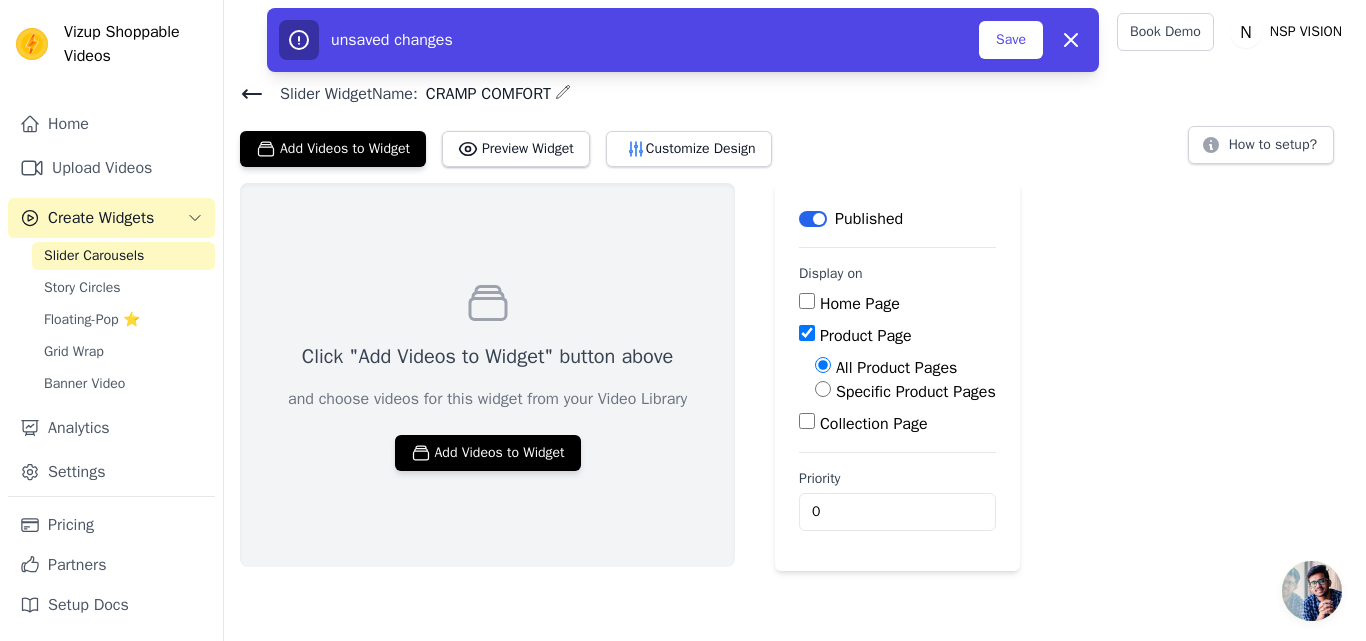 click on "Specific Product Pages" at bounding box center [823, 389] 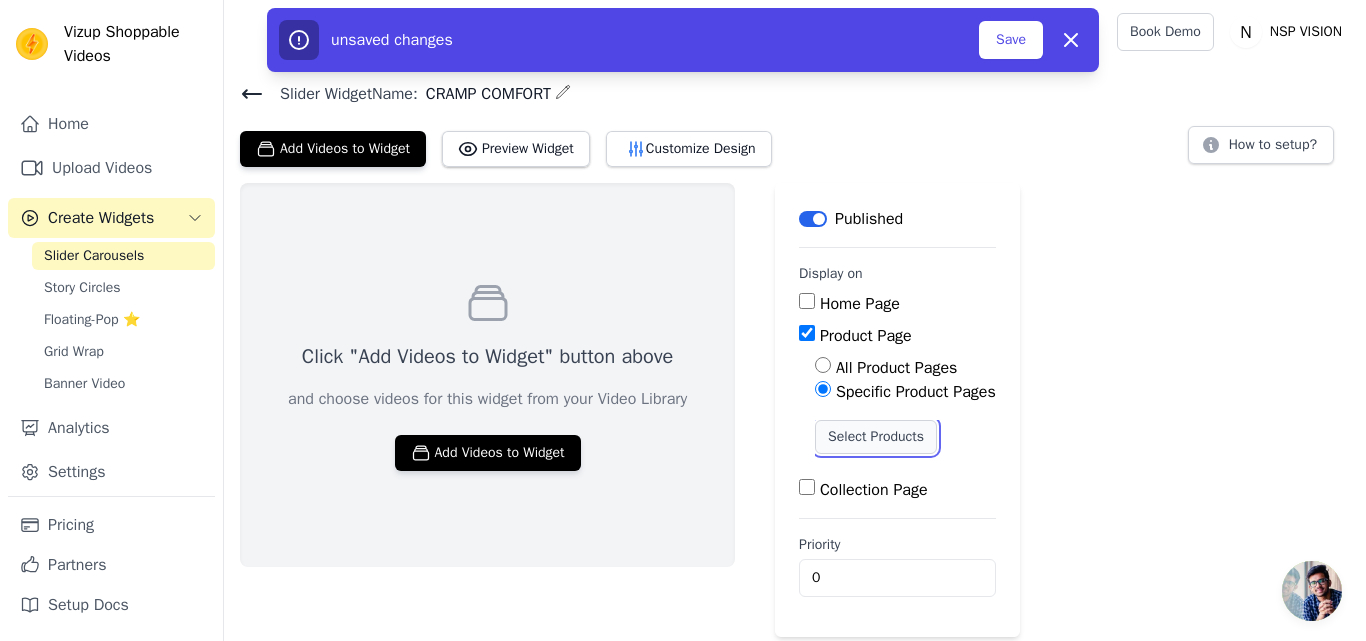 click on "Select Products" at bounding box center (876, 437) 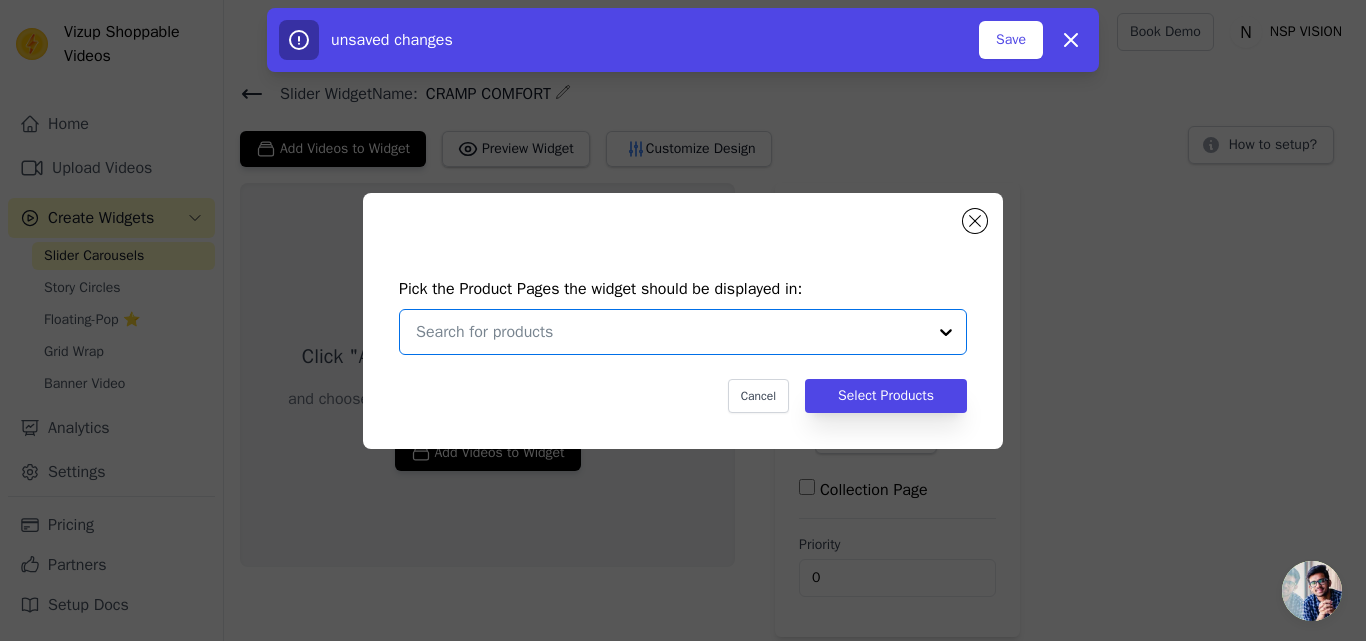 click at bounding box center [671, 332] 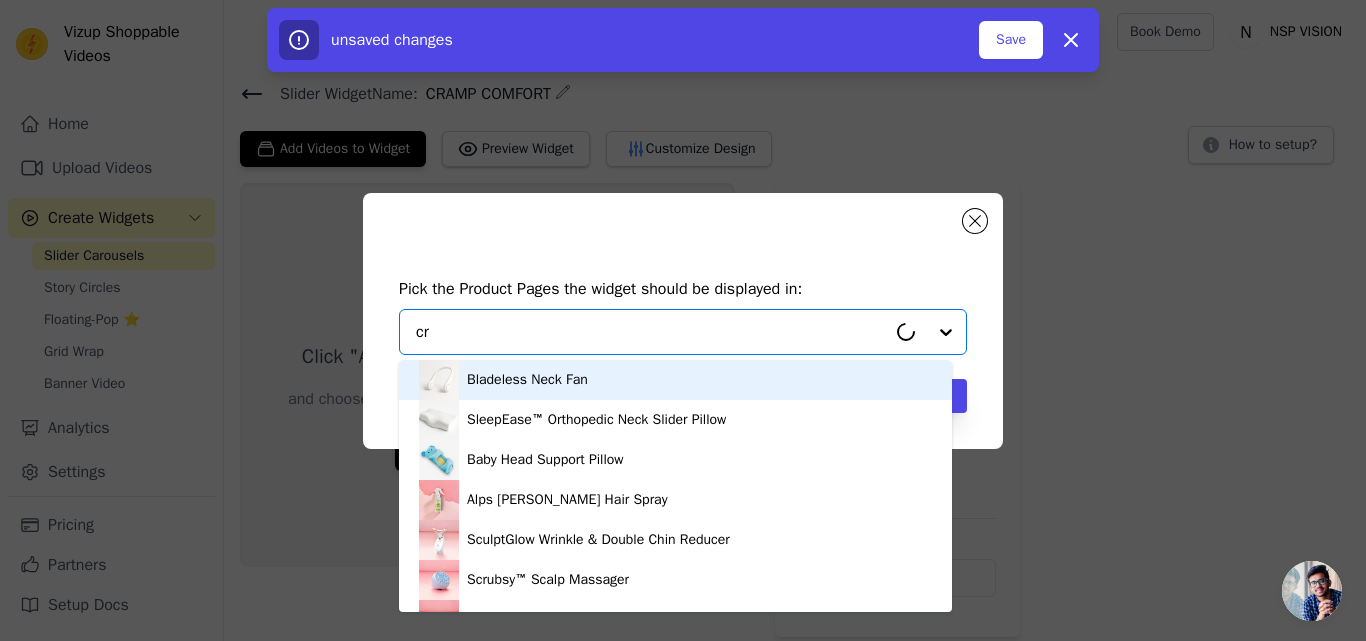 type on "cra" 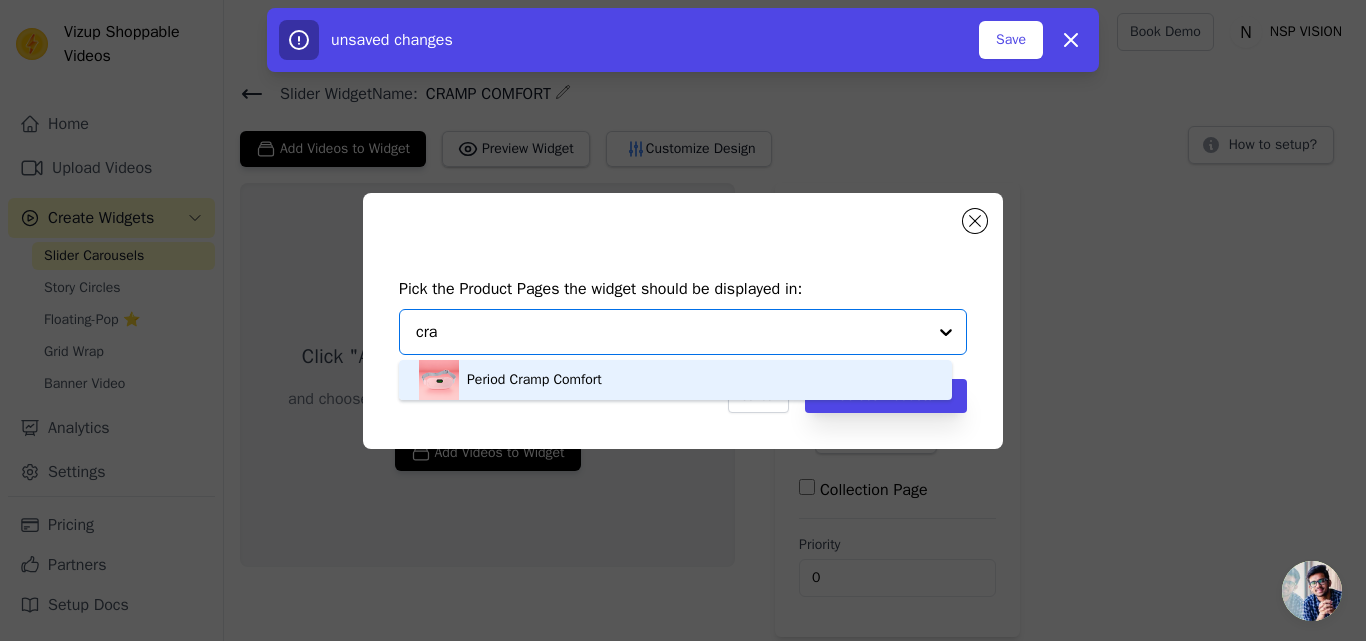 click on "Period Cramp Comfort" at bounding box center [675, 380] 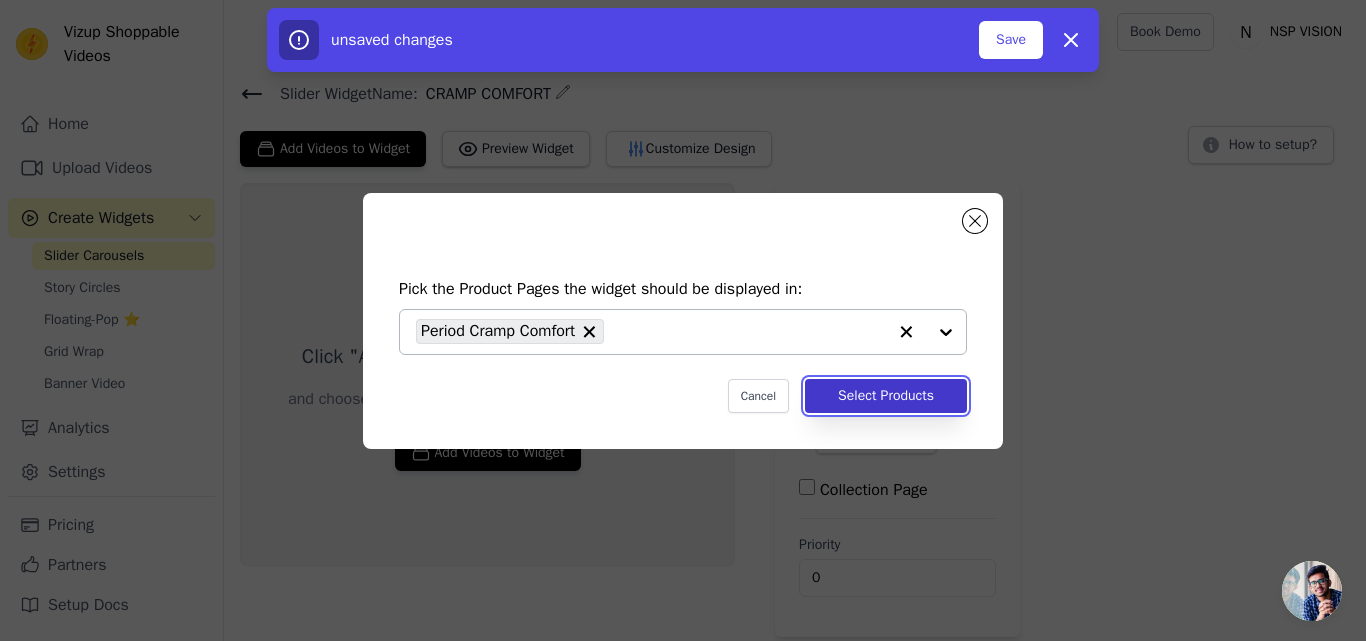 click on "Select Products" at bounding box center (886, 396) 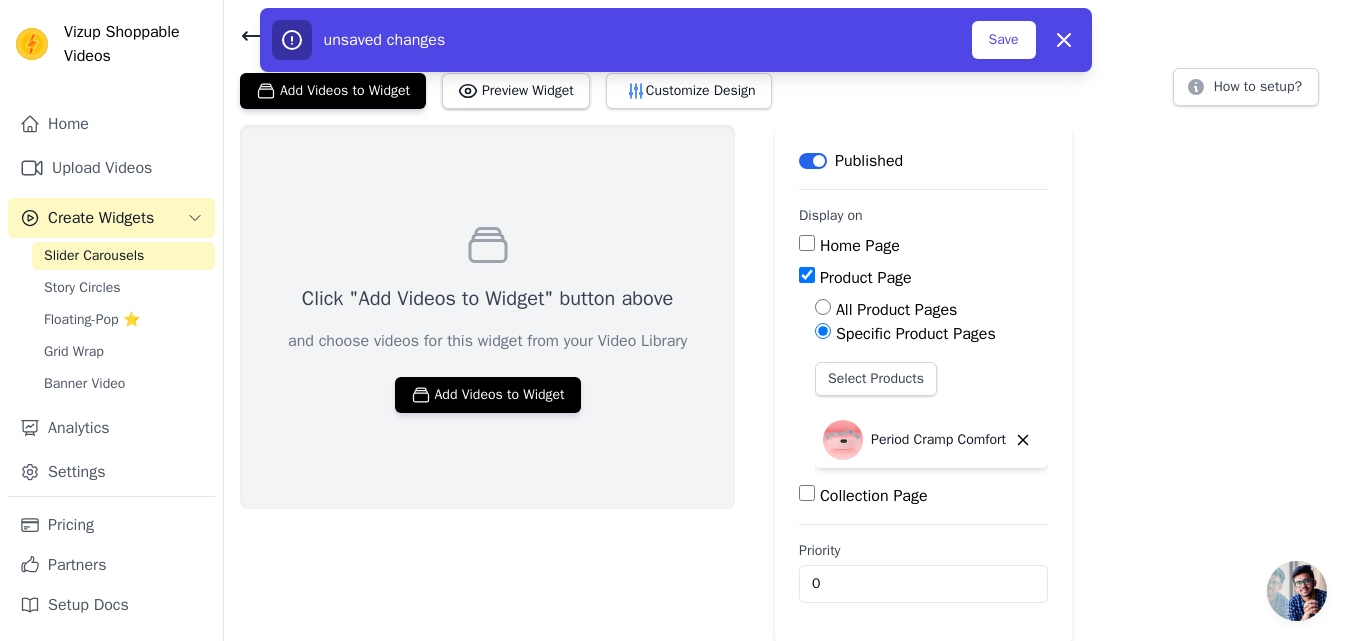 scroll, scrollTop: 59, scrollLeft: 0, axis: vertical 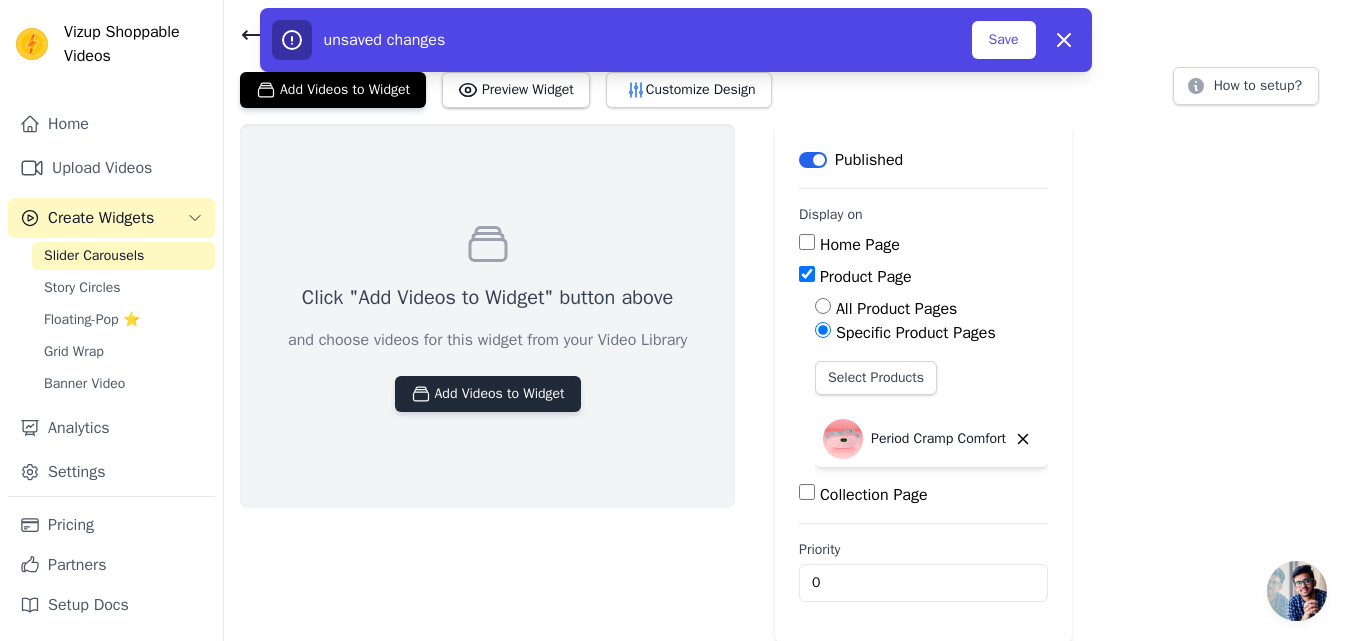 click on "Add Videos to Widget" at bounding box center [488, 394] 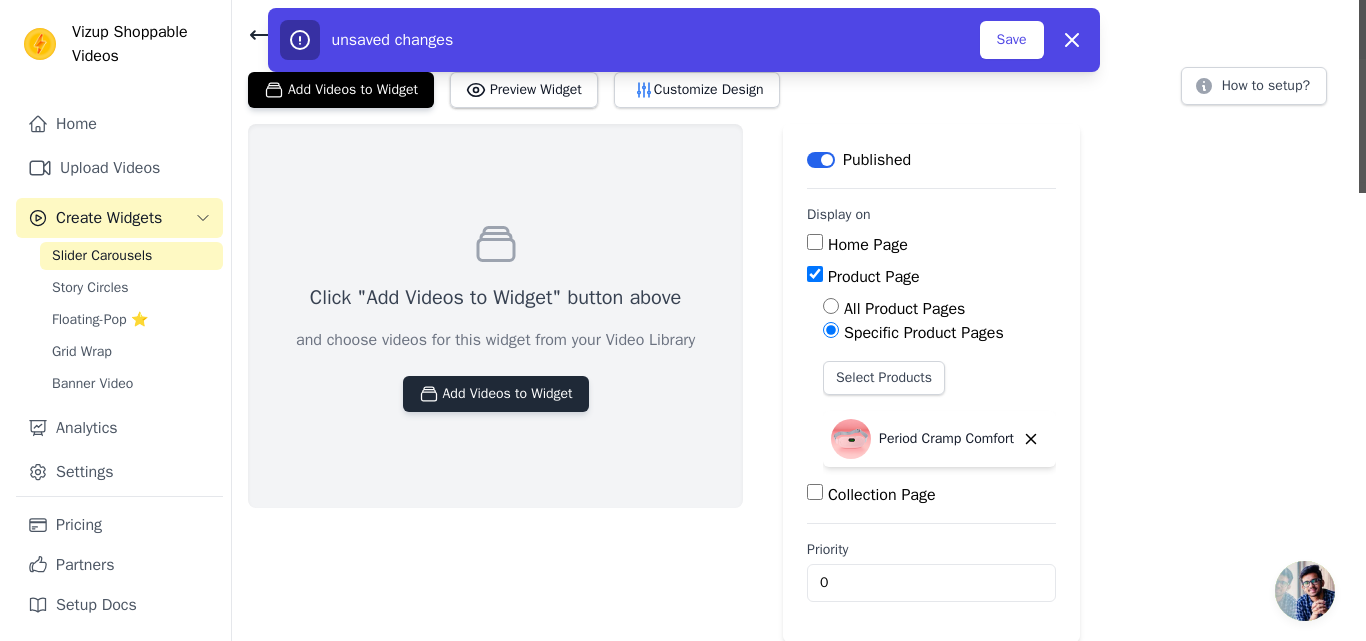 scroll, scrollTop: 0, scrollLeft: 0, axis: both 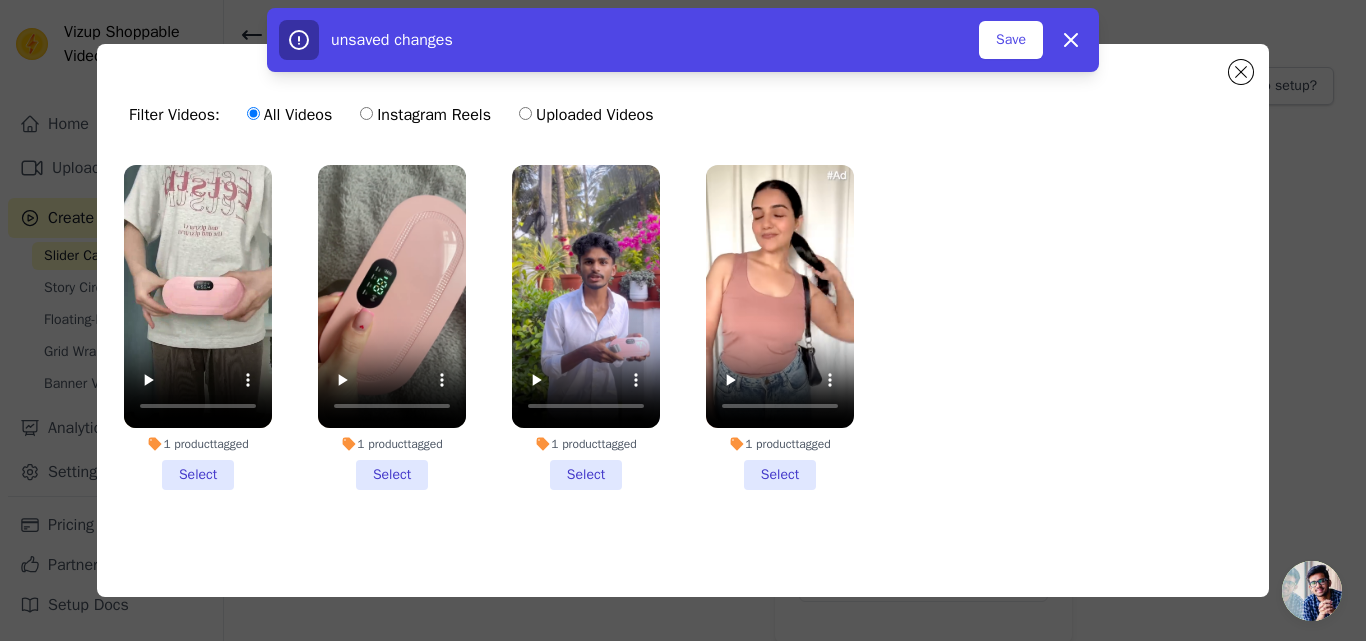 drag, startPoint x: 225, startPoint y: 467, endPoint x: 333, endPoint y: 465, distance: 108.01852 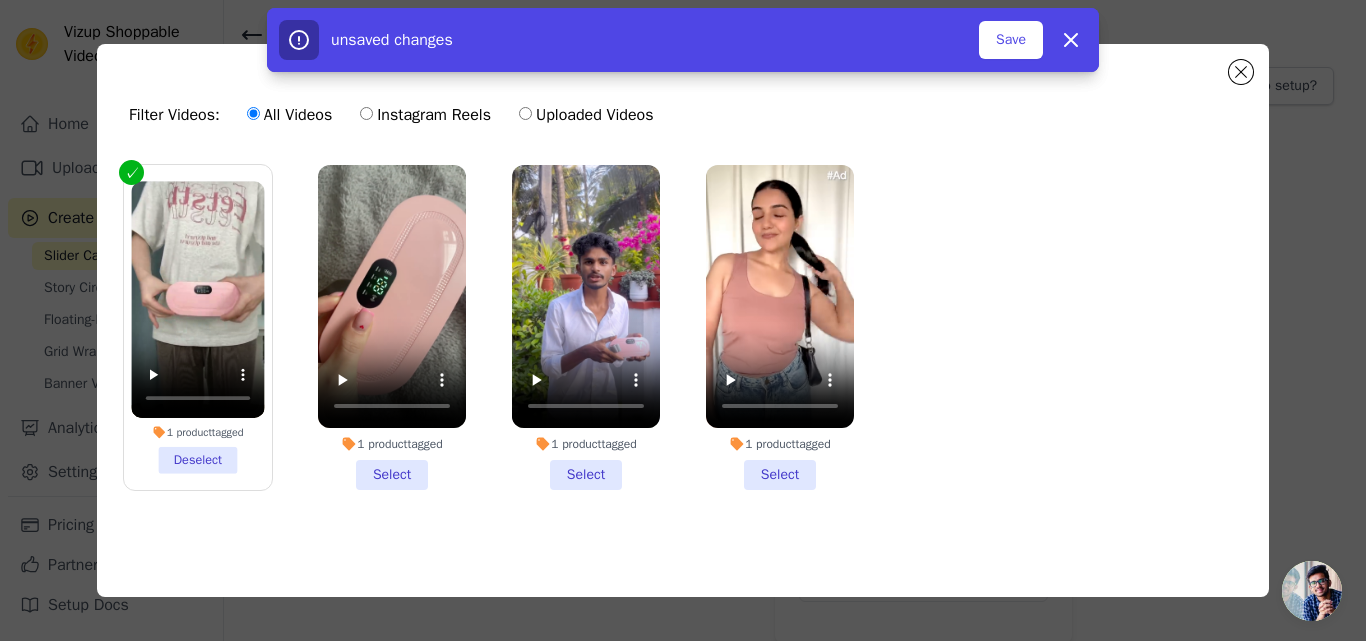 click on "1   product  tagged     Select" at bounding box center [392, 327] 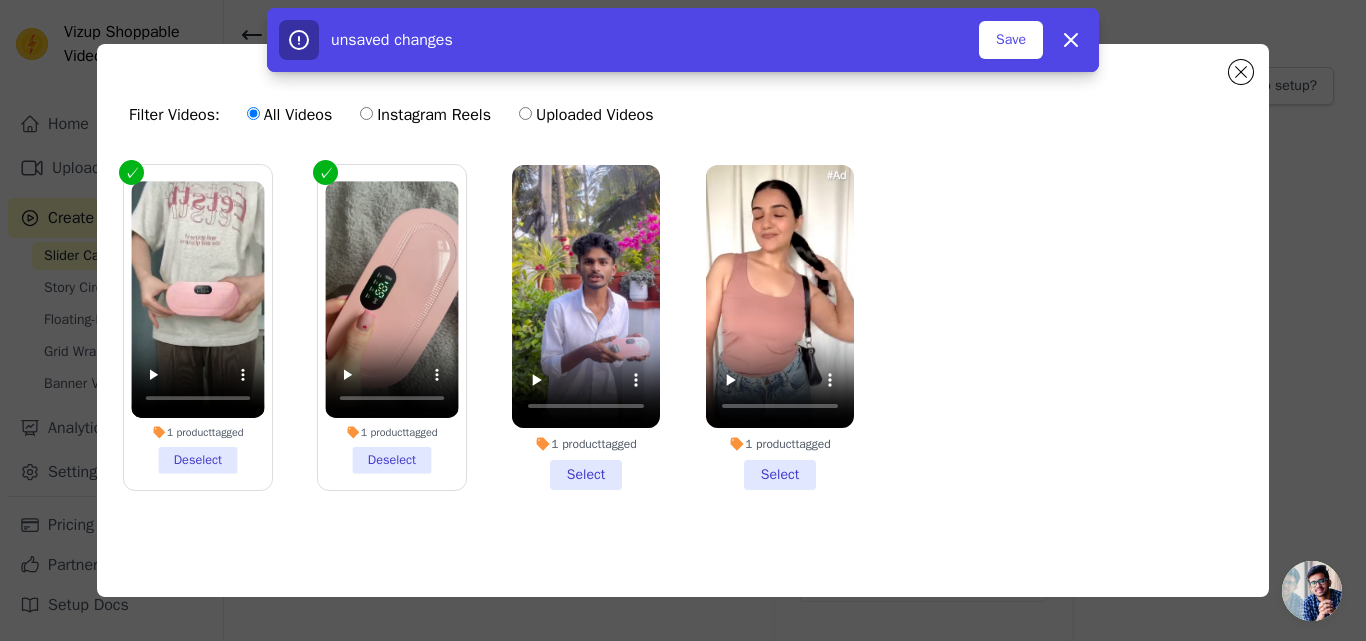 click on "1   product  tagged     Select" at bounding box center (586, 327) 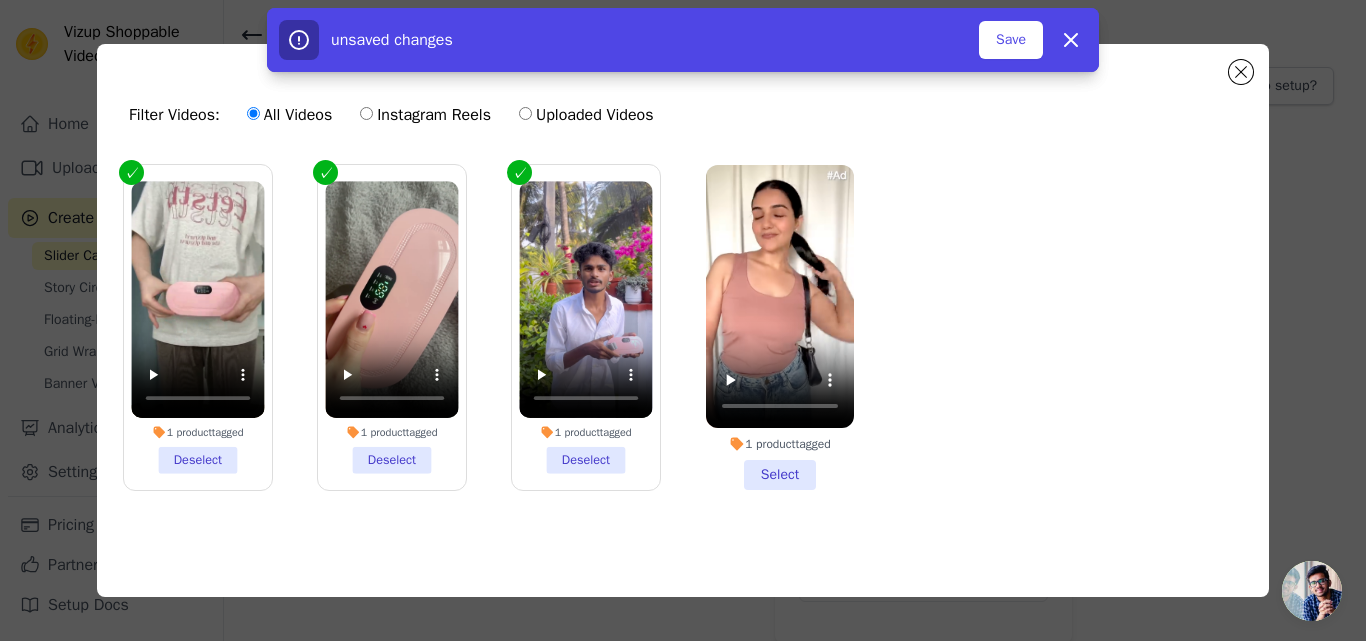 click on "1   product  tagged     Select" at bounding box center (780, 327) 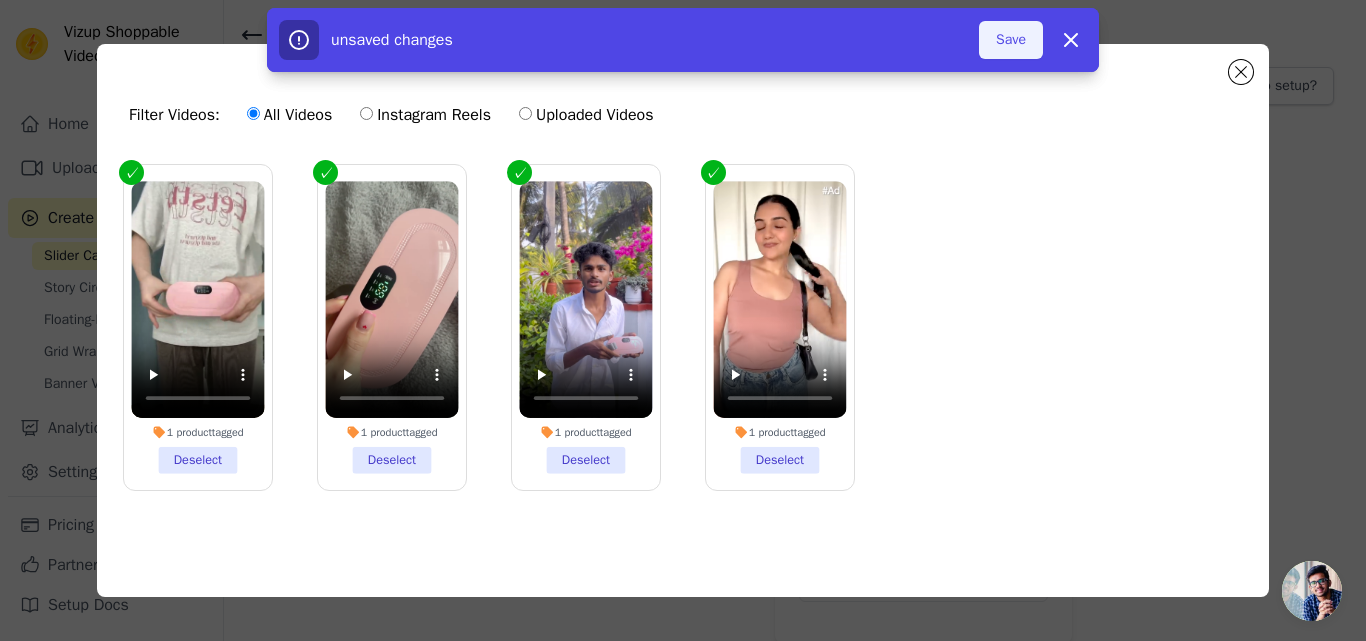 click on "Save" at bounding box center (1011, 40) 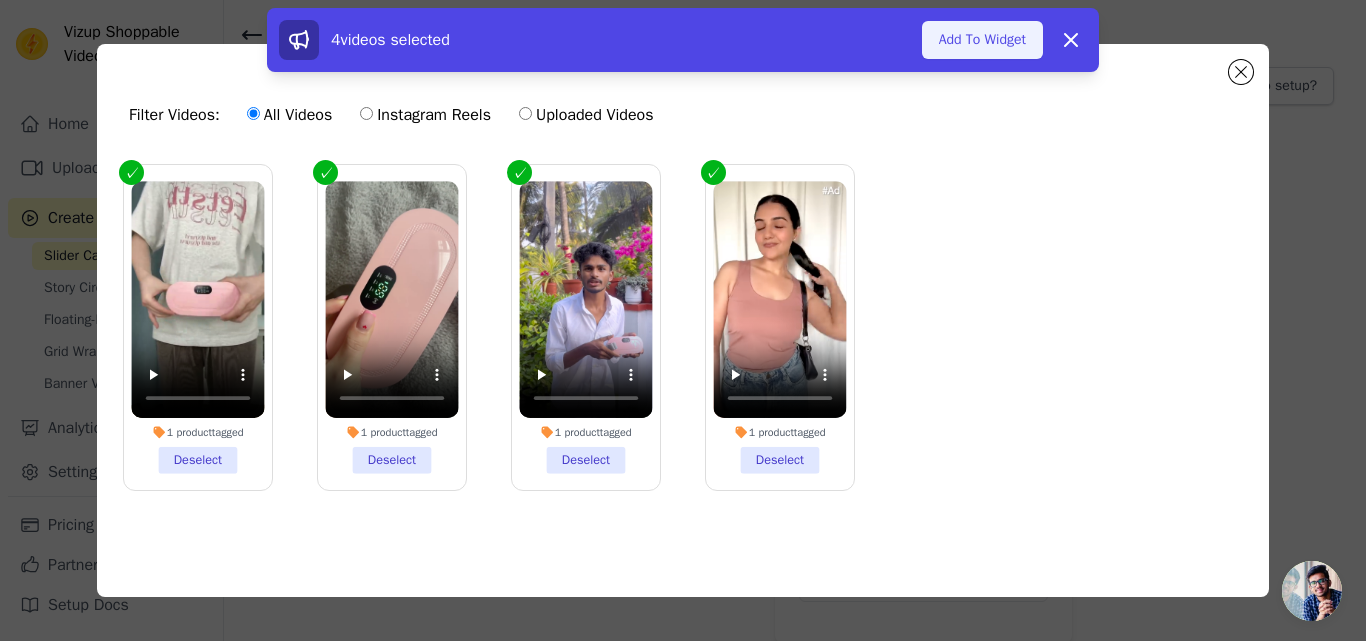 click on "Add To Widget" at bounding box center [982, 40] 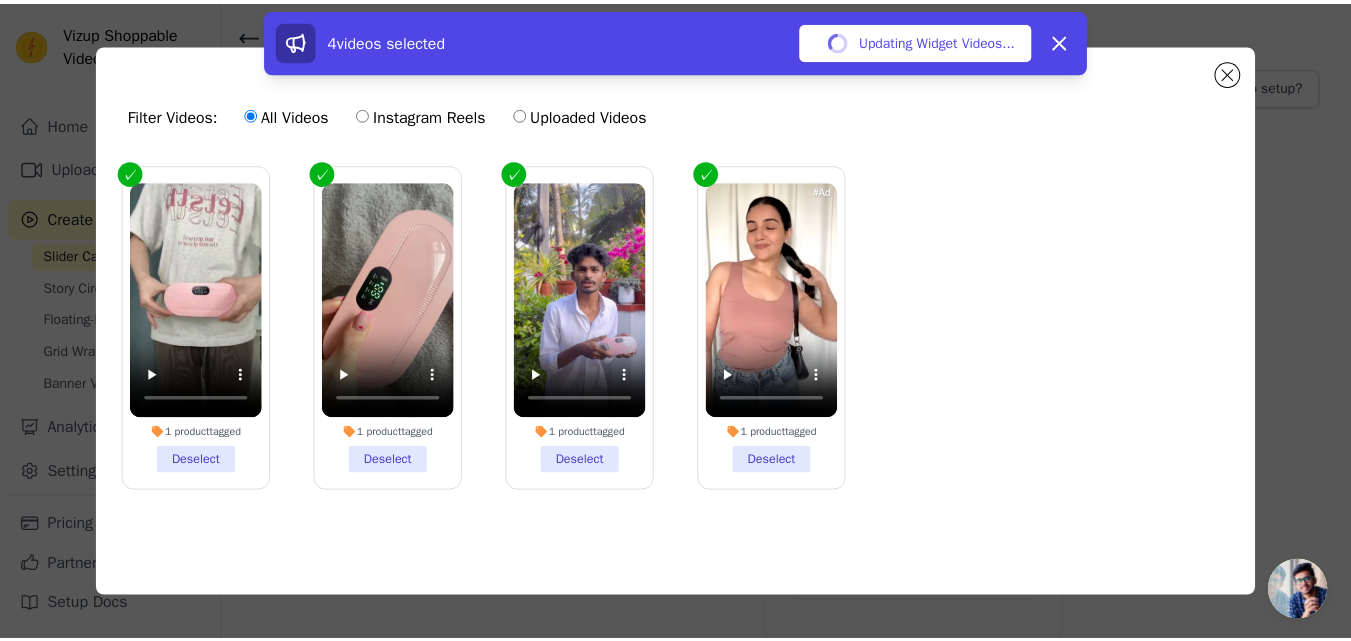 scroll, scrollTop: 59, scrollLeft: 0, axis: vertical 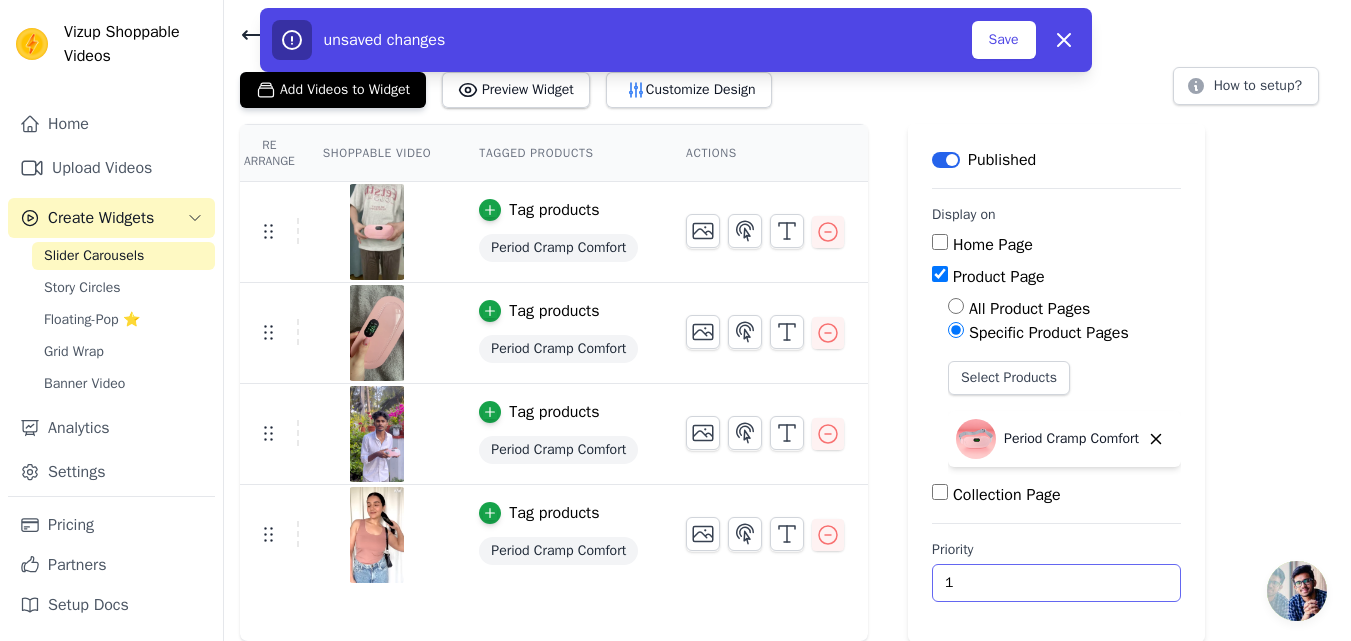 click on "1" at bounding box center (1056, 583) 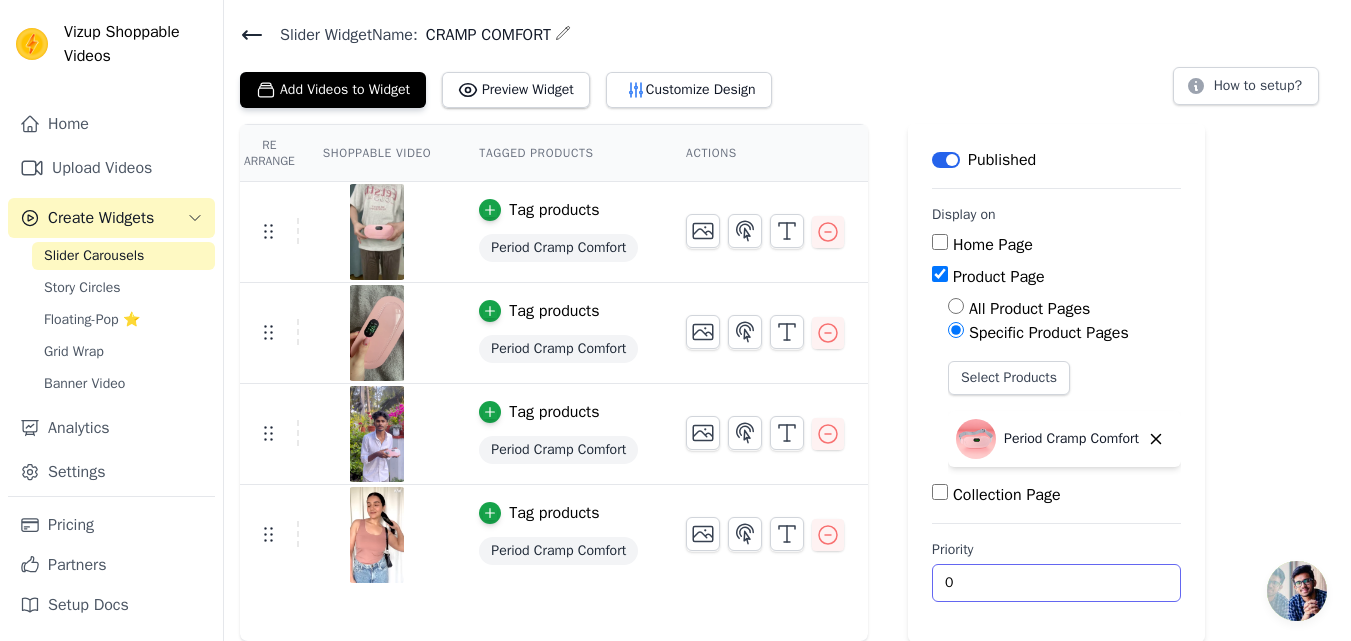 type on "0" 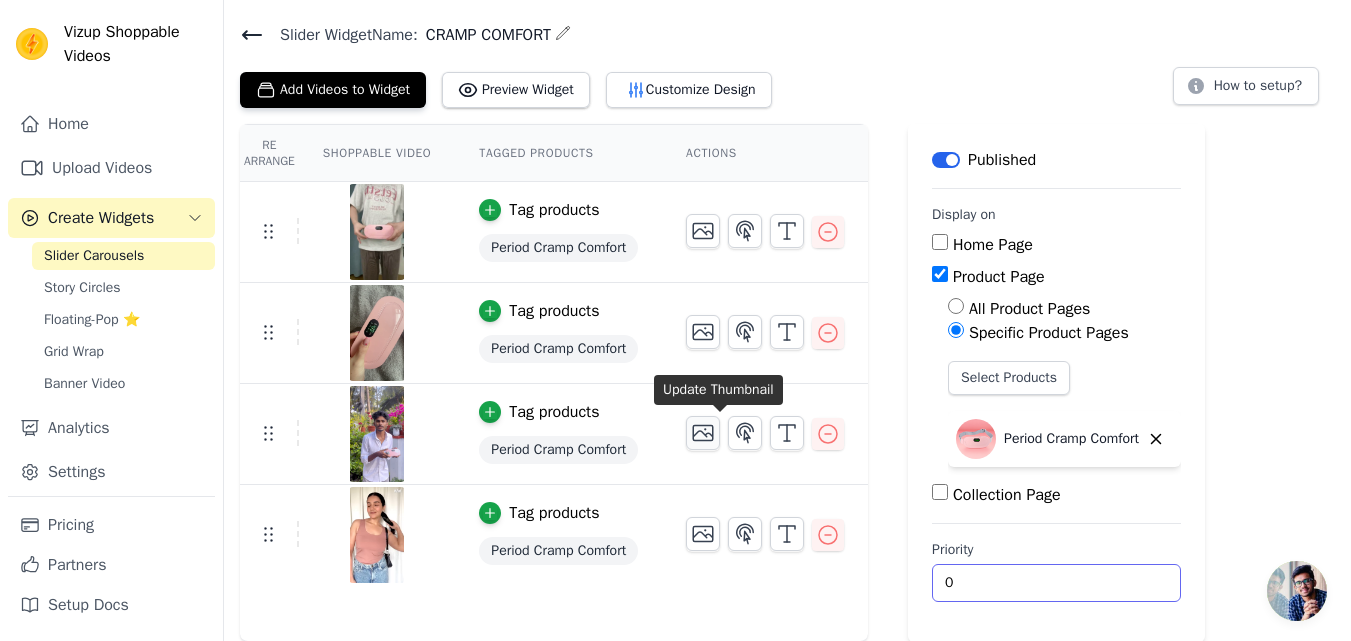 scroll, scrollTop: 0, scrollLeft: 0, axis: both 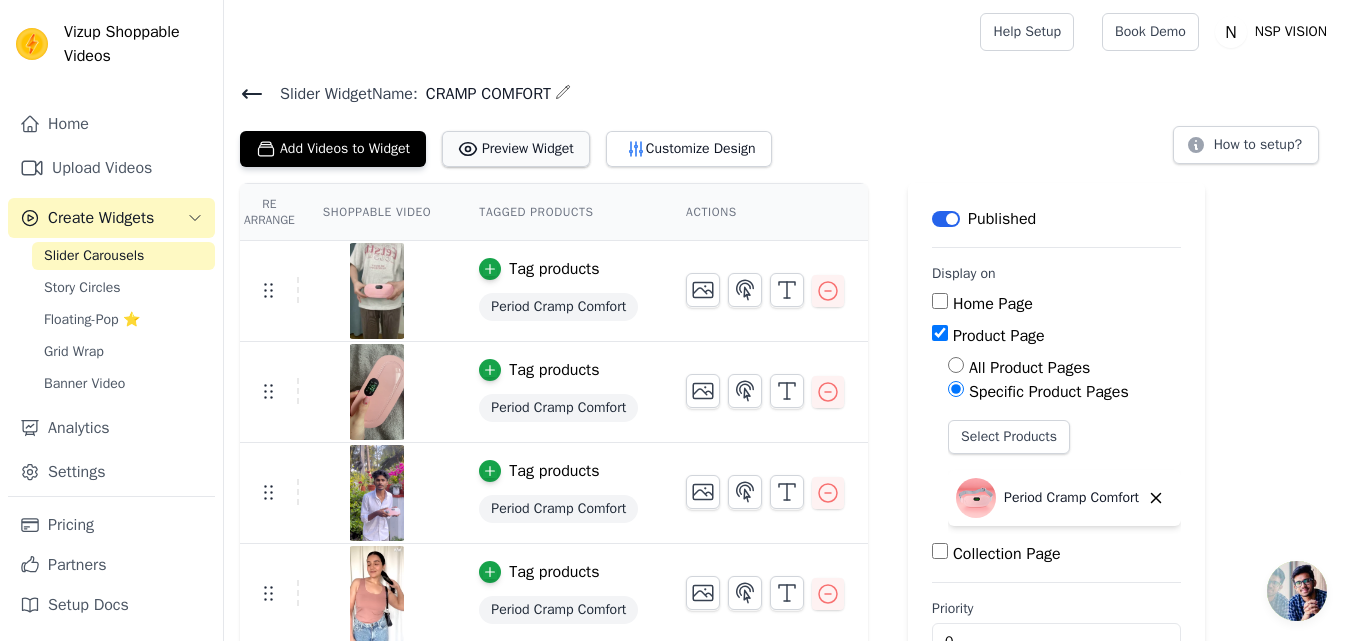 click on "Preview Widget" at bounding box center (516, 149) 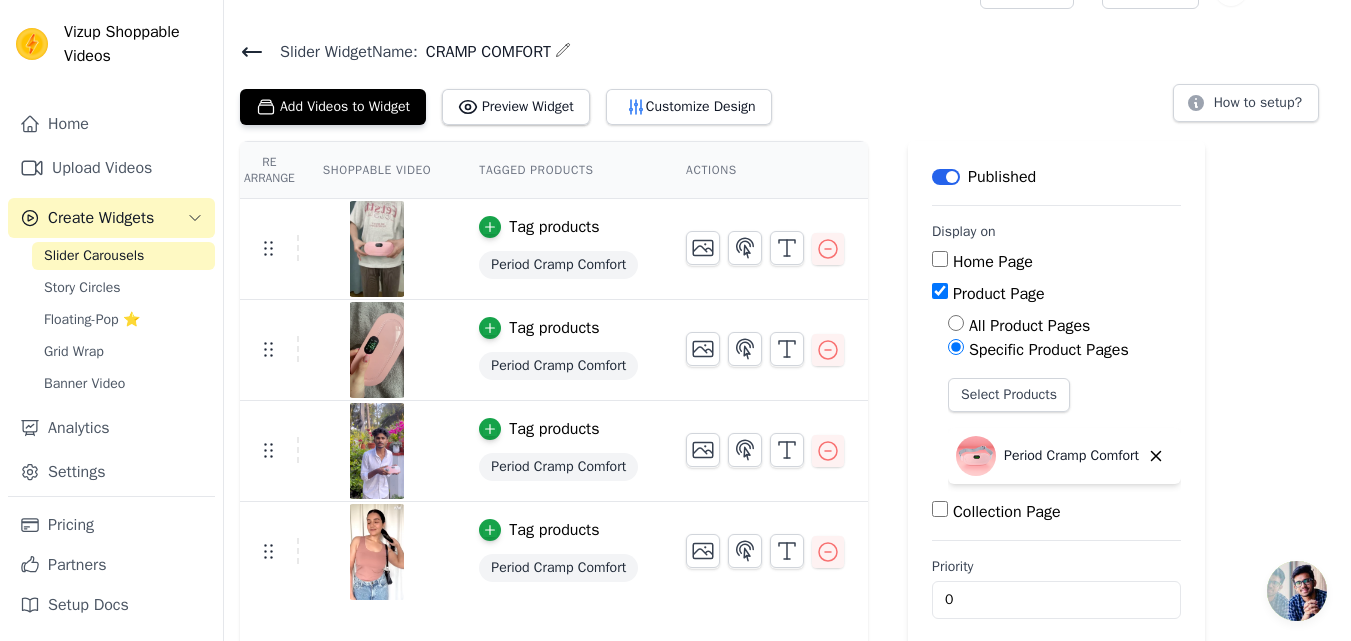 scroll, scrollTop: 43, scrollLeft: 0, axis: vertical 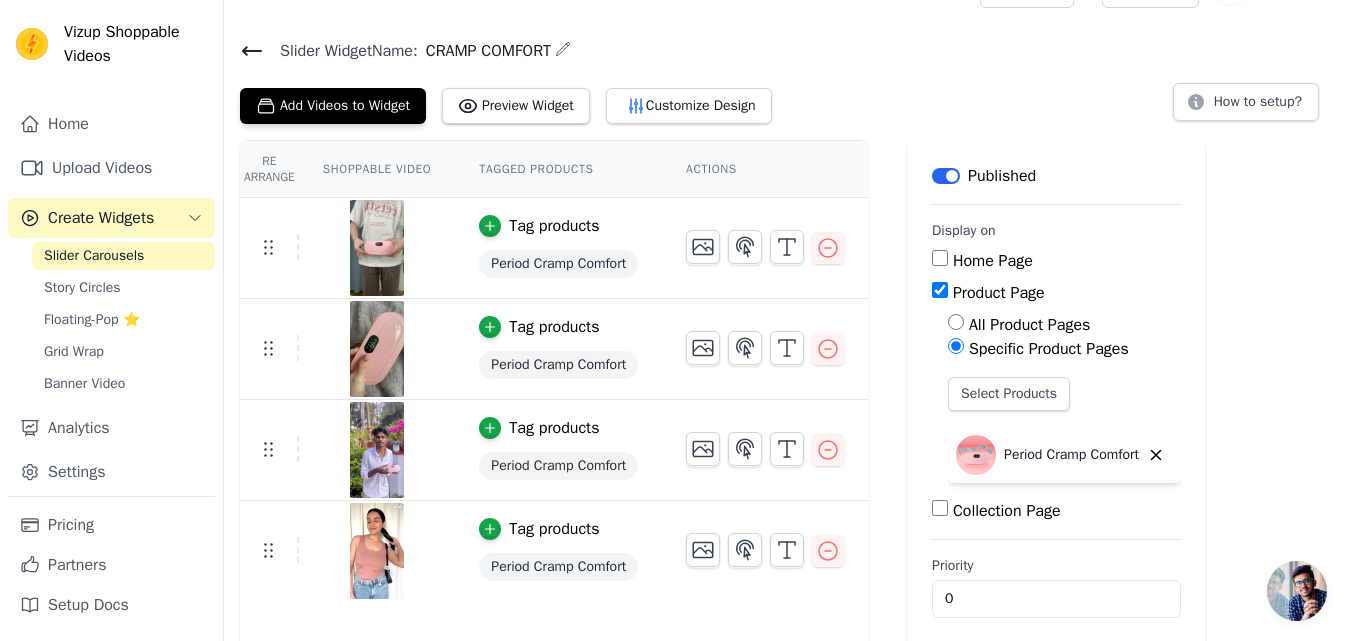 click on "Shoppable Video" at bounding box center (377, 169) 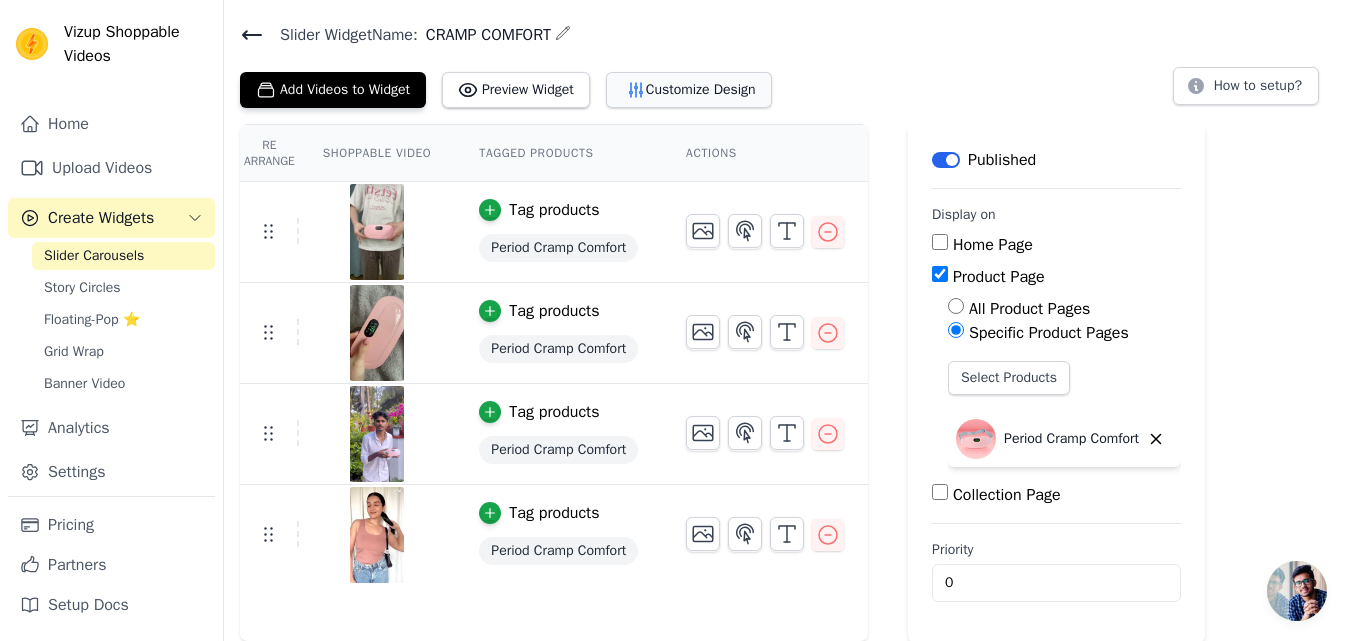 click on "Customize Design" at bounding box center (689, 90) 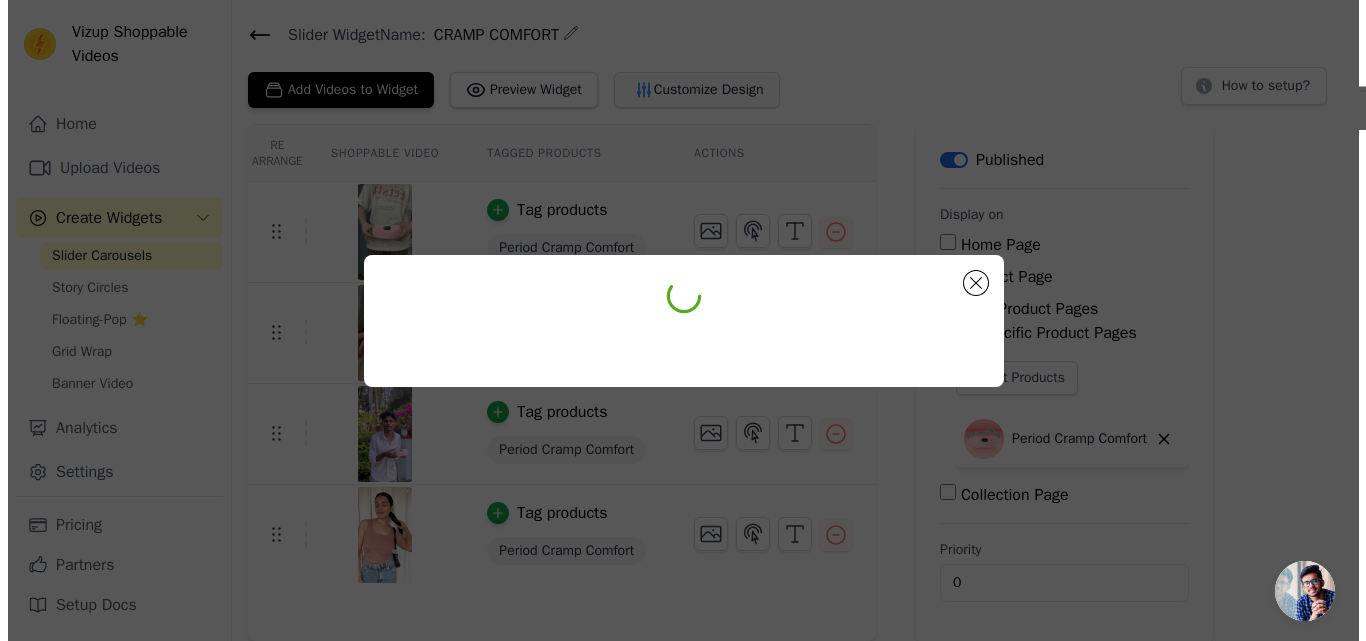 scroll, scrollTop: 0, scrollLeft: 0, axis: both 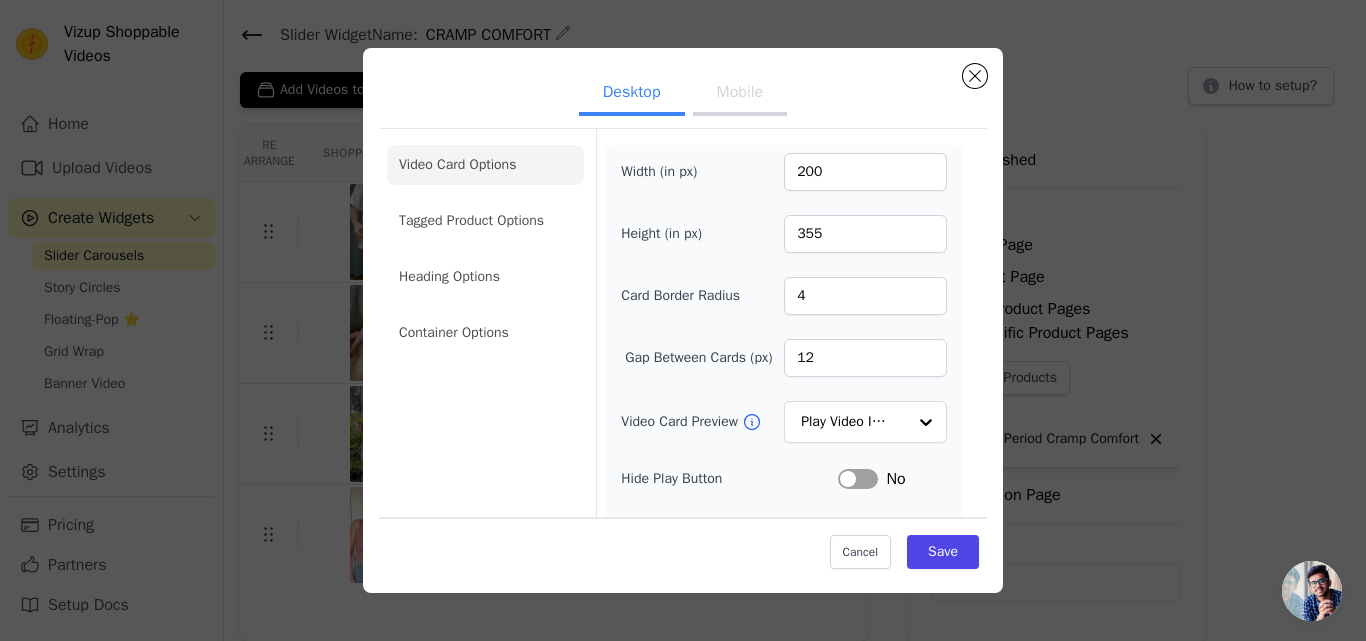 click on "Mobile" at bounding box center (740, 94) 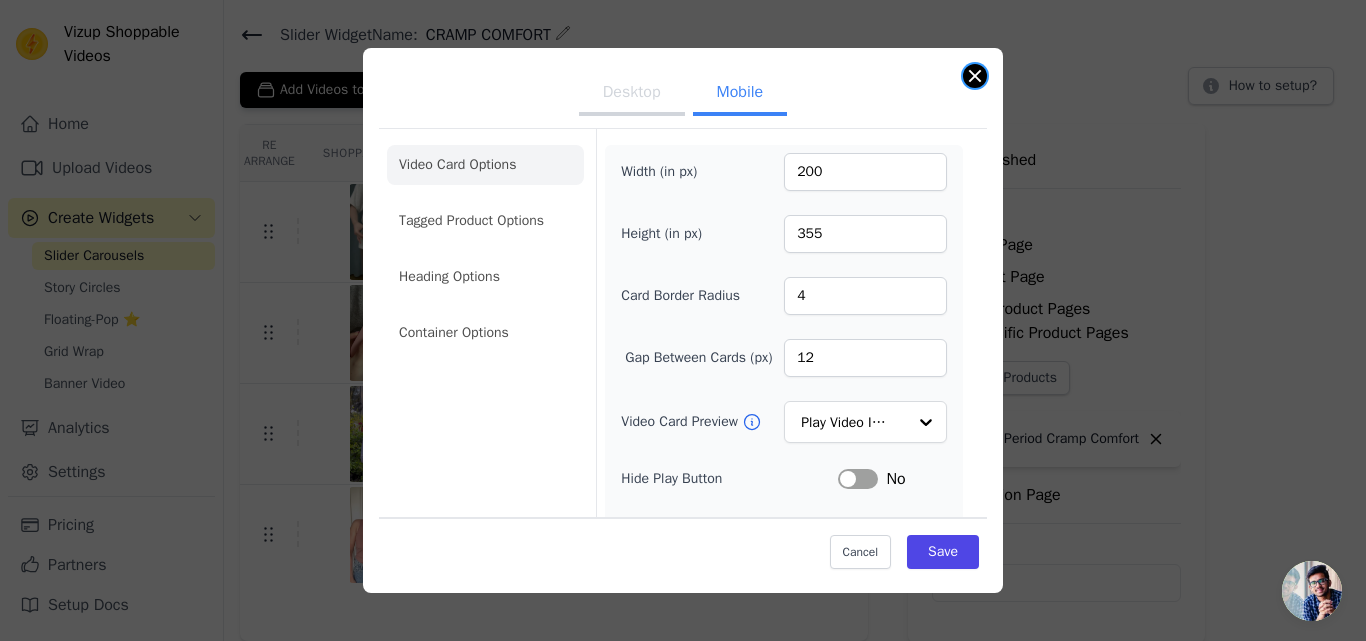click at bounding box center (975, 76) 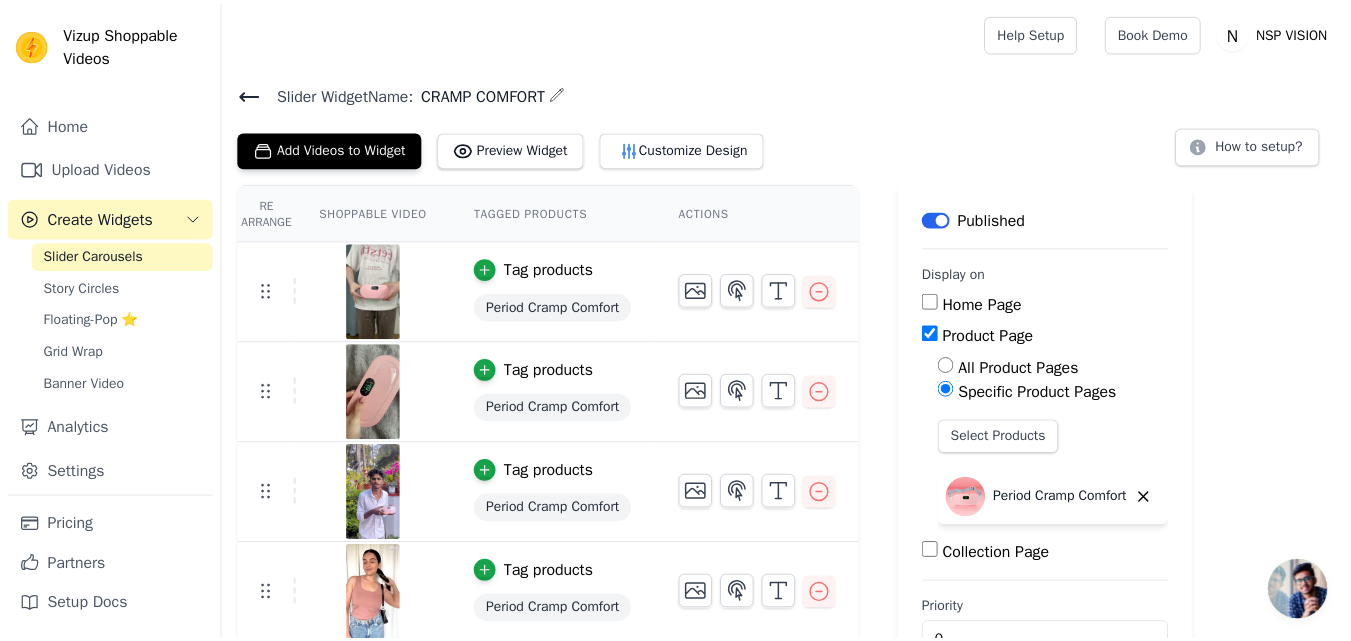 scroll, scrollTop: 59, scrollLeft: 0, axis: vertical 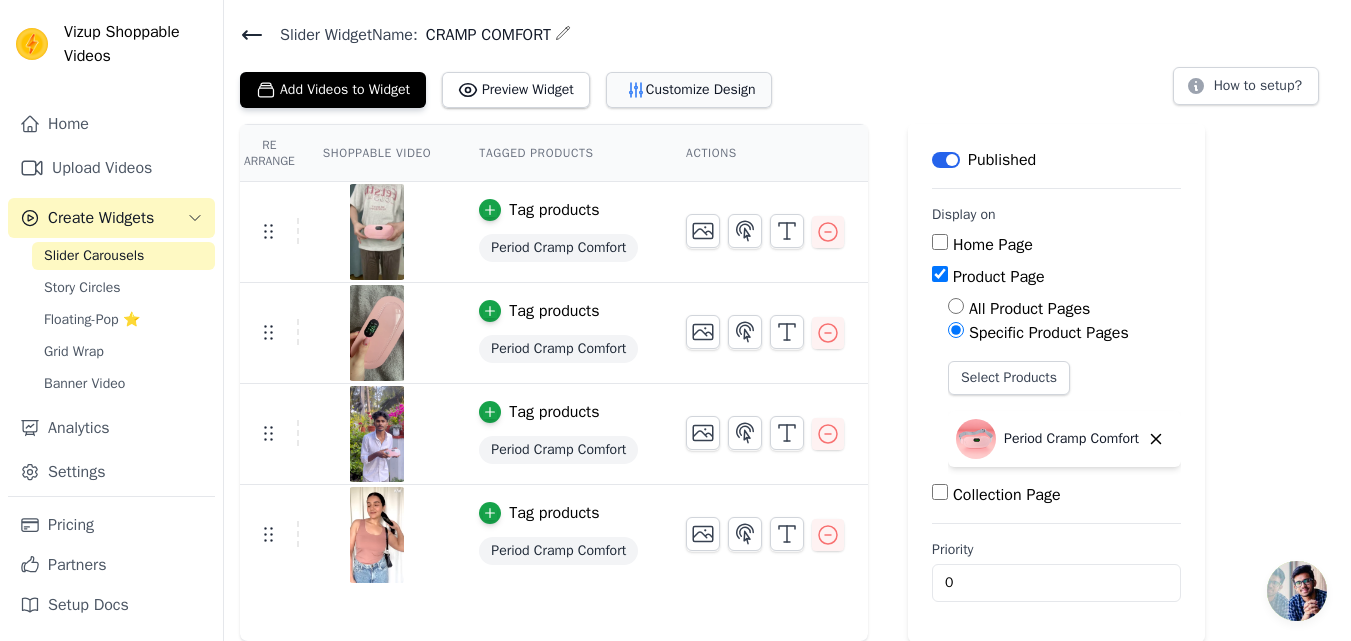 click 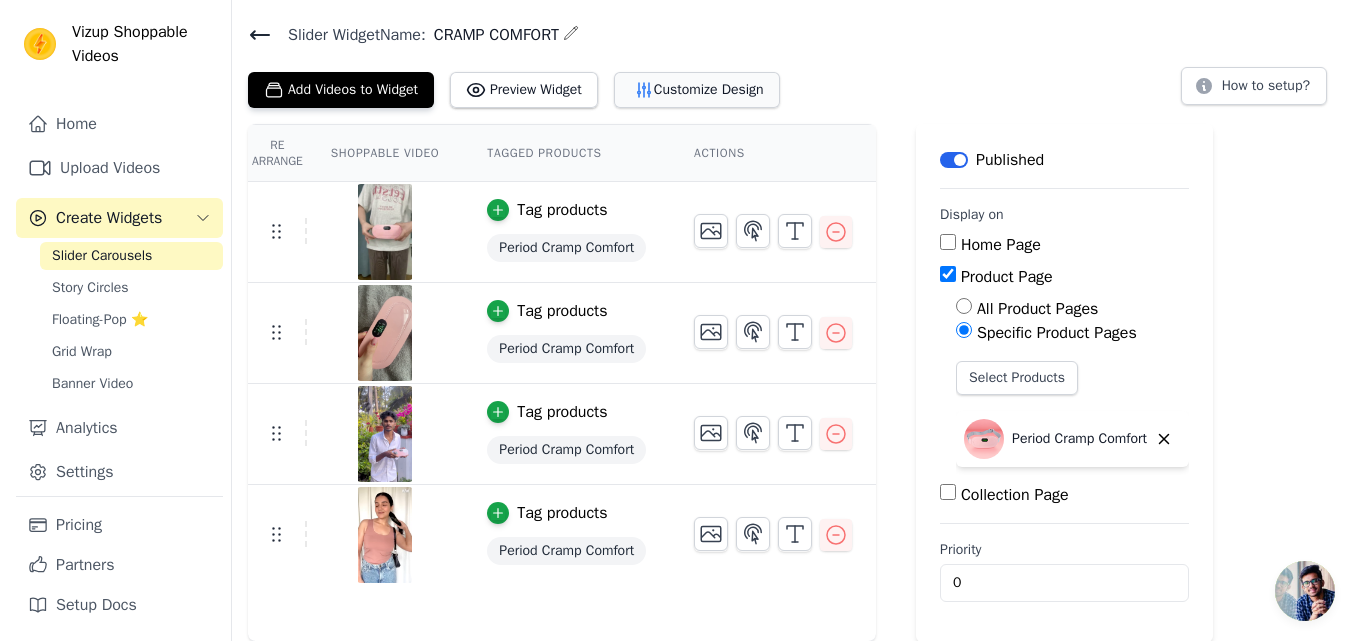 scroll, scrollTop: 0, scrollLeft: 0, axis: both 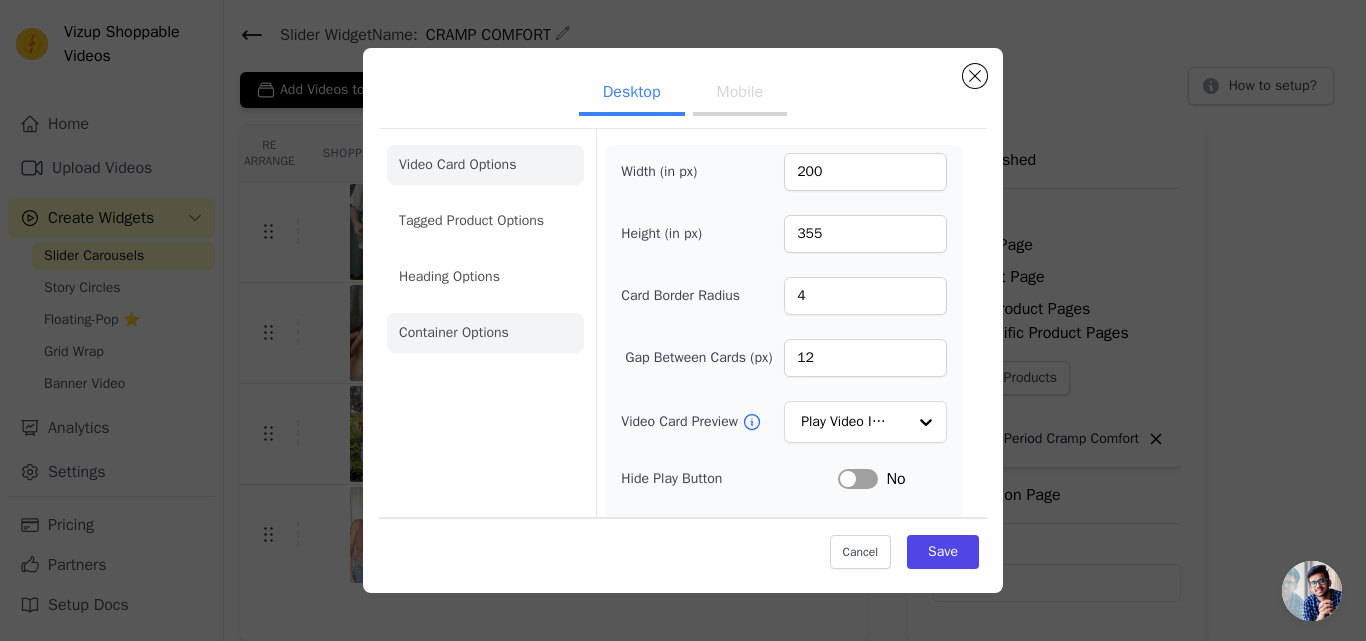 click on "Container Options" 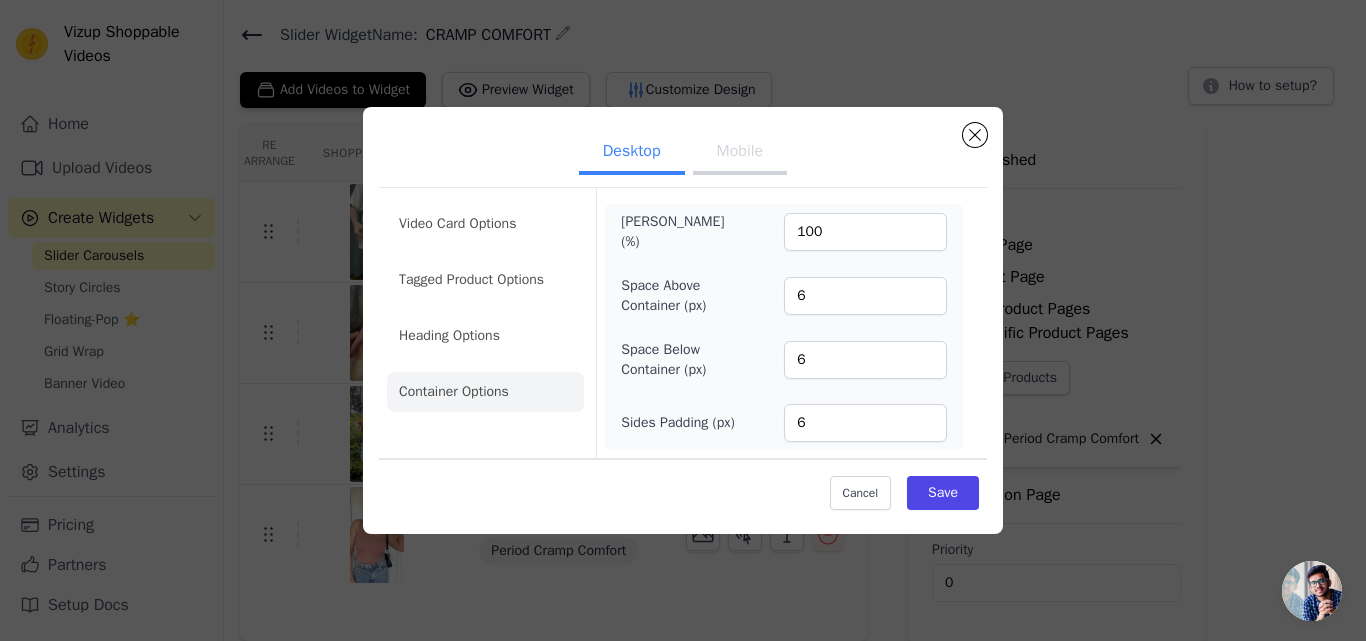 click on "Mobile" at bounding box center [740, 153] 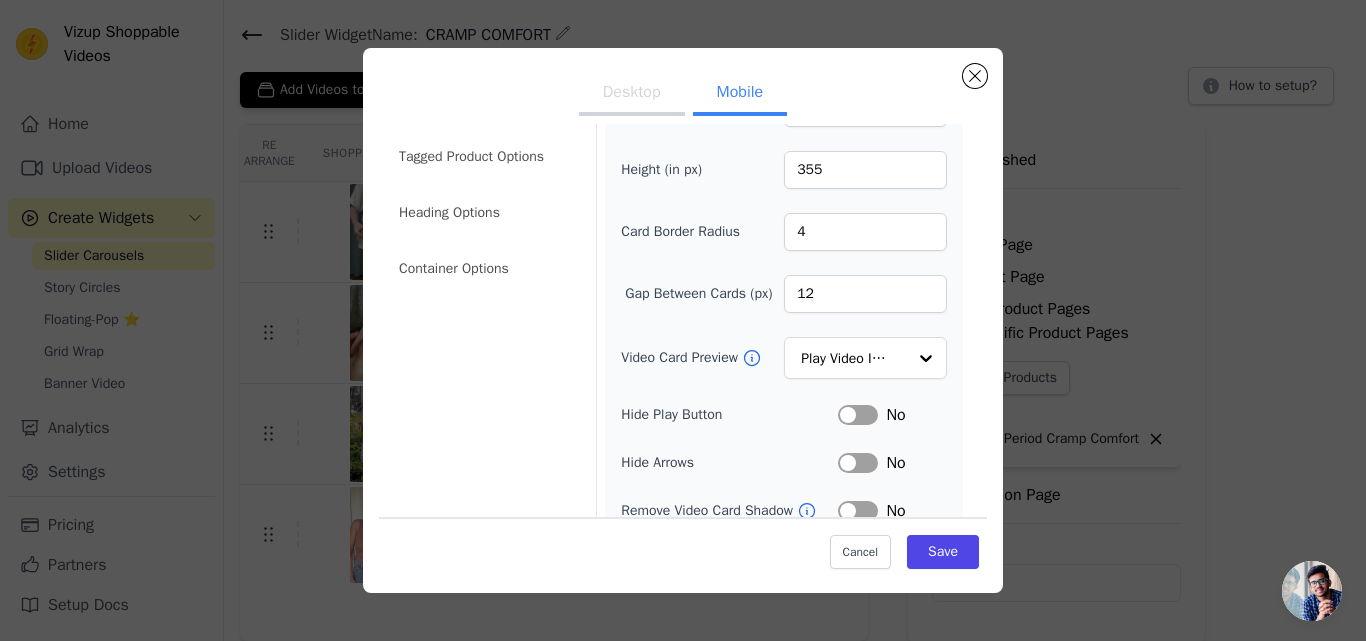 scroll, scrollTop: 66, scrollLeft: 0, axis: vertical 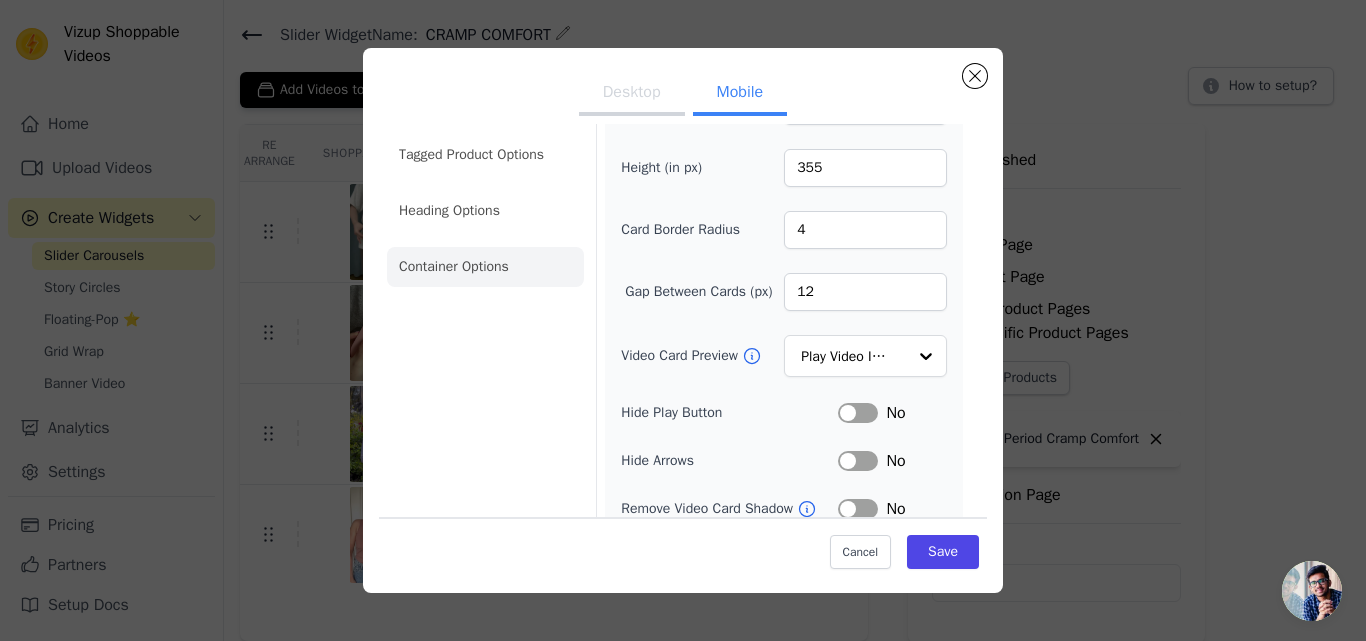 click on "Container Options" 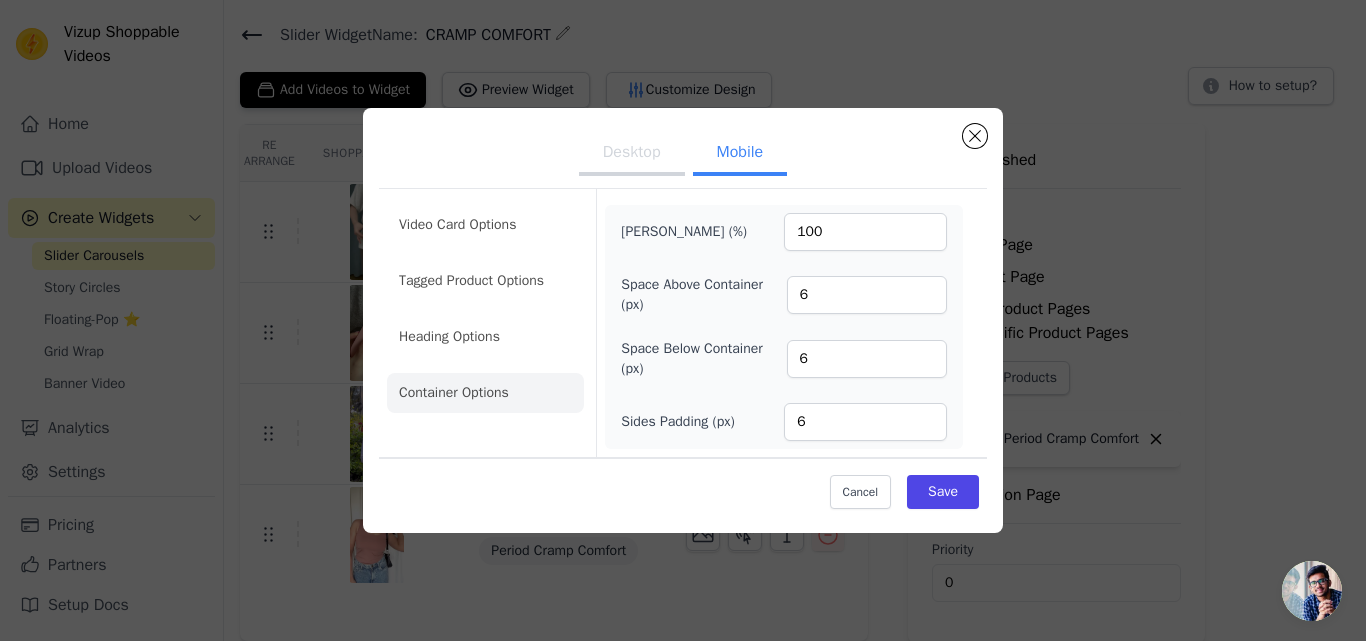 scroll, scrollTop: 0, scrollLeft: 0, axis: both 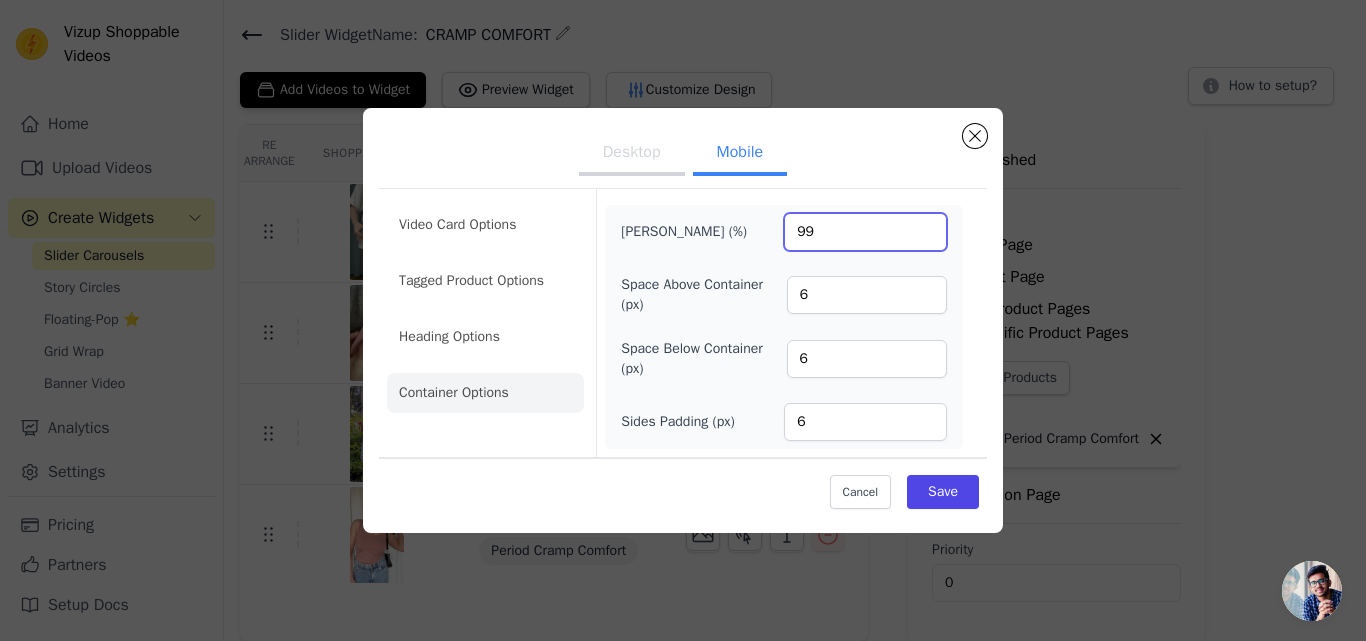 click on "99" at bounding box center (865, 232) 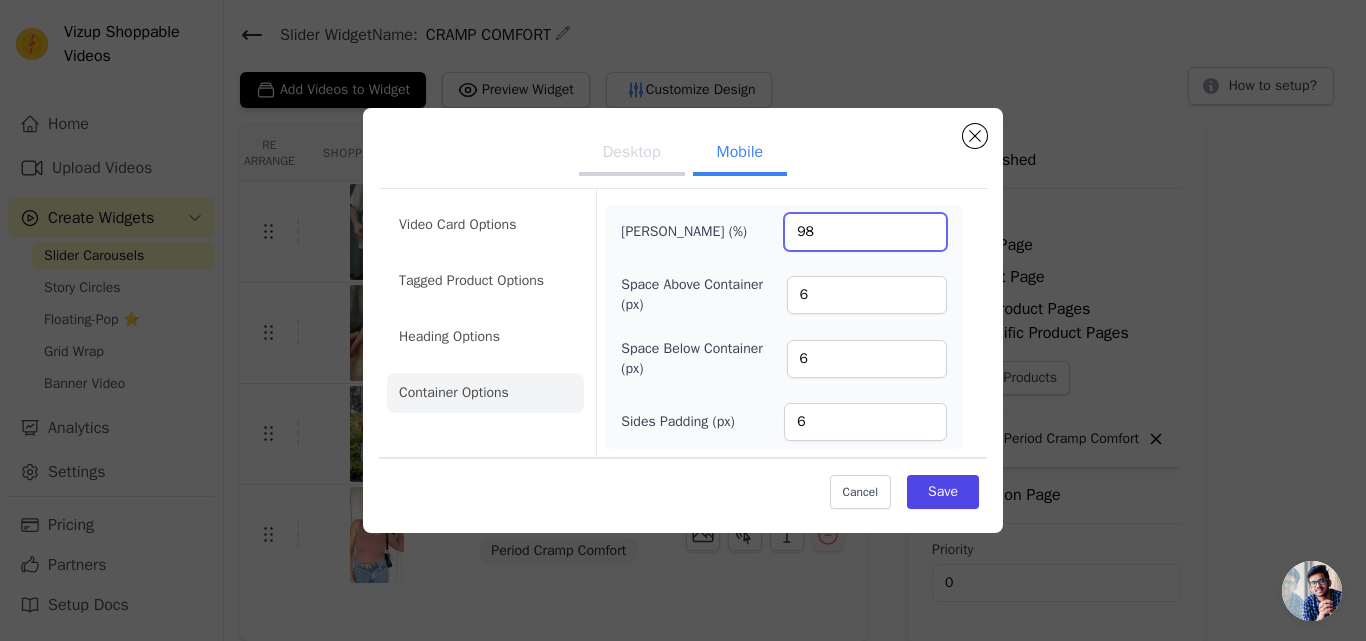 click on "98" at bounding box center [865, 232] 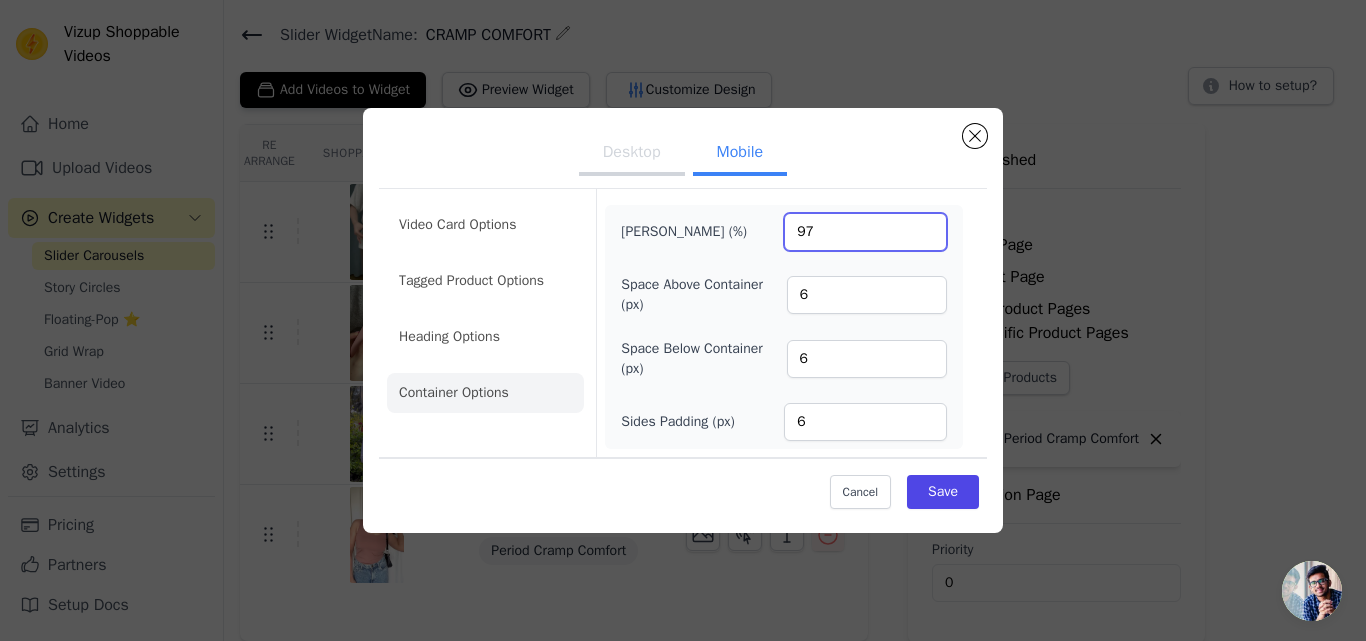click on "97" at bounding box center (865, 232) 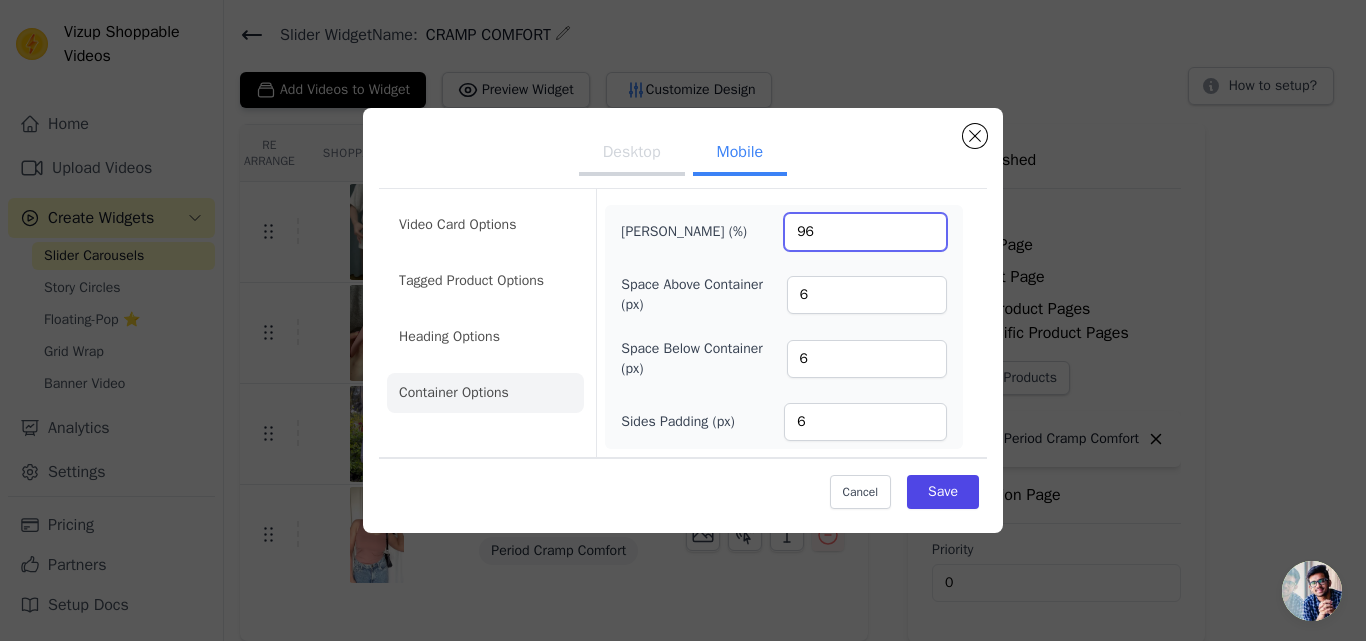click on "96" at bounding box center (865, 232) 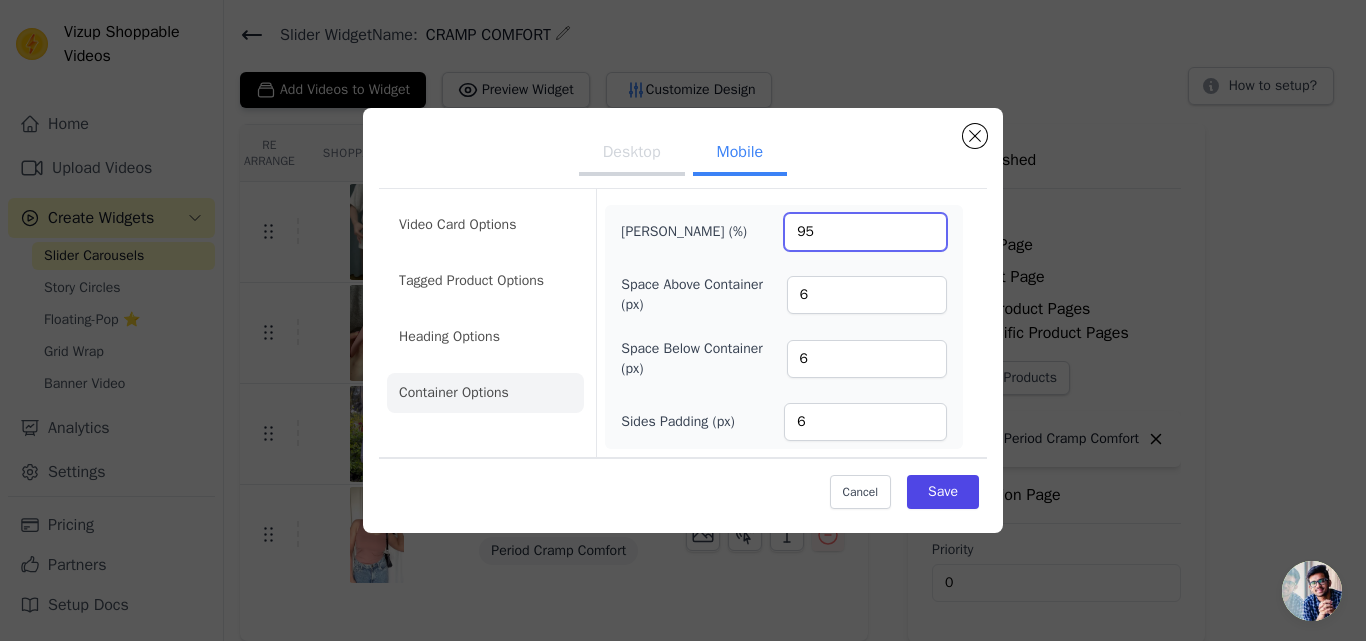 click on "95" at bounding box center (865, 232) 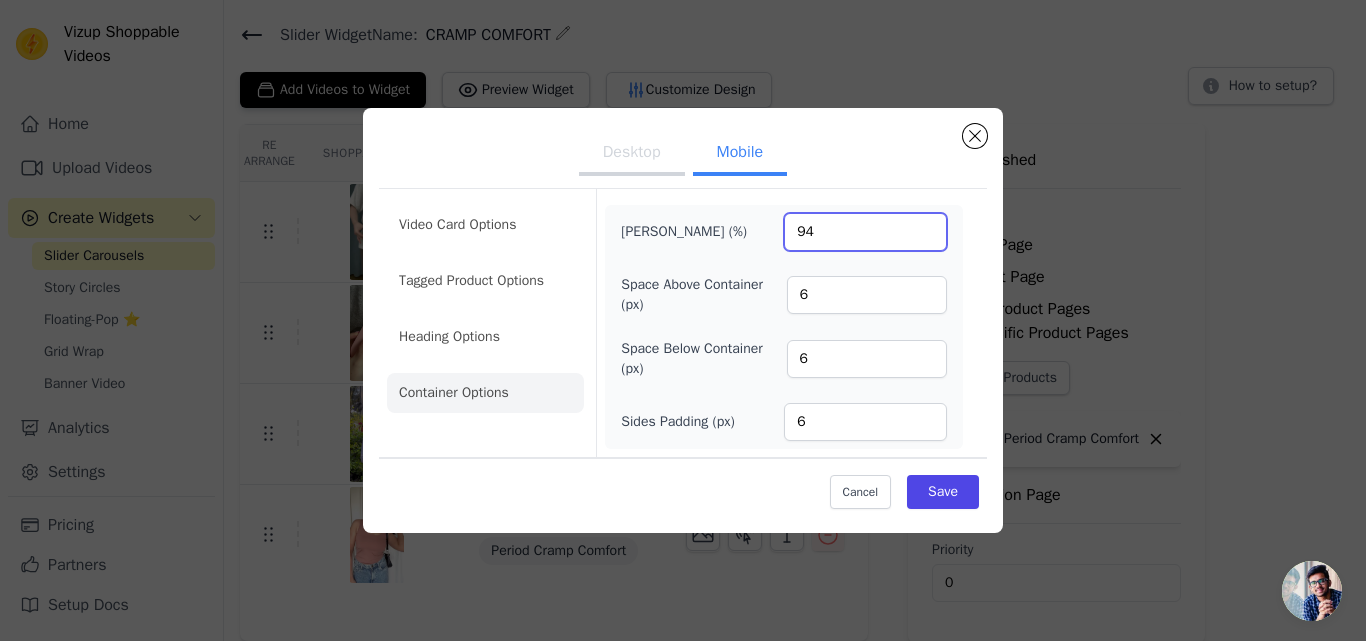 click on "94" at bounding box center [865, 232] 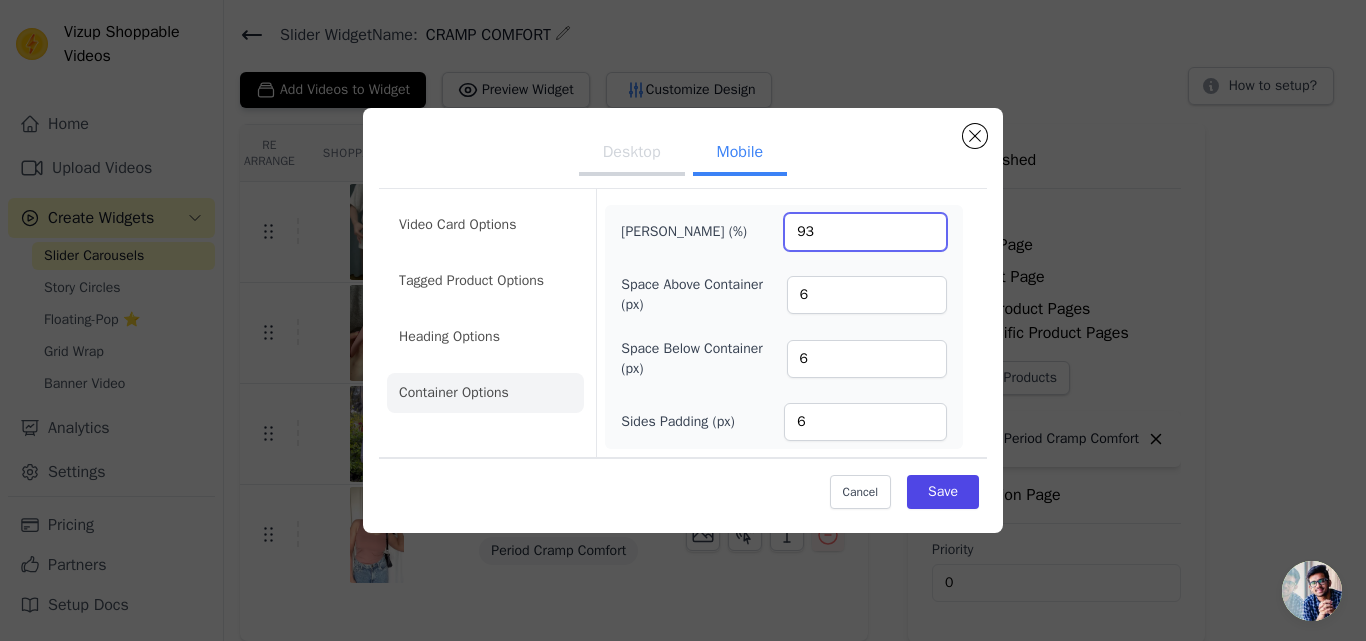 click on "93" at bounding box center [865, 232] 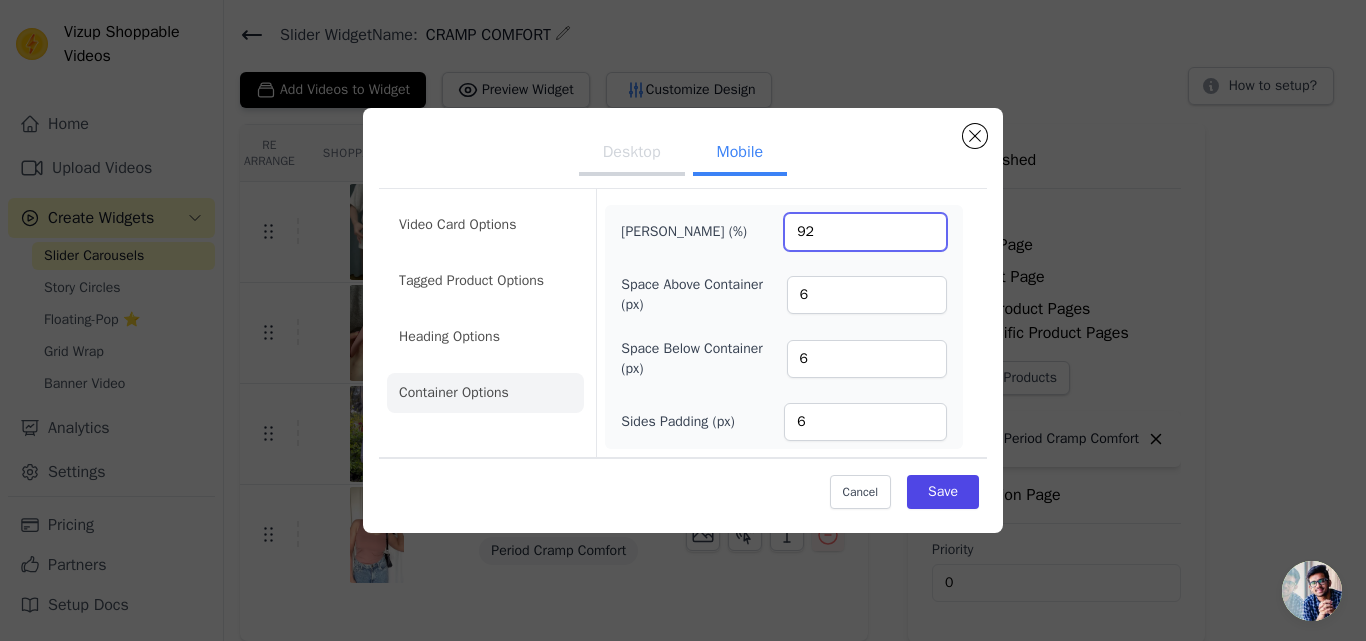 click on "92" at bounding box center [865, 232] 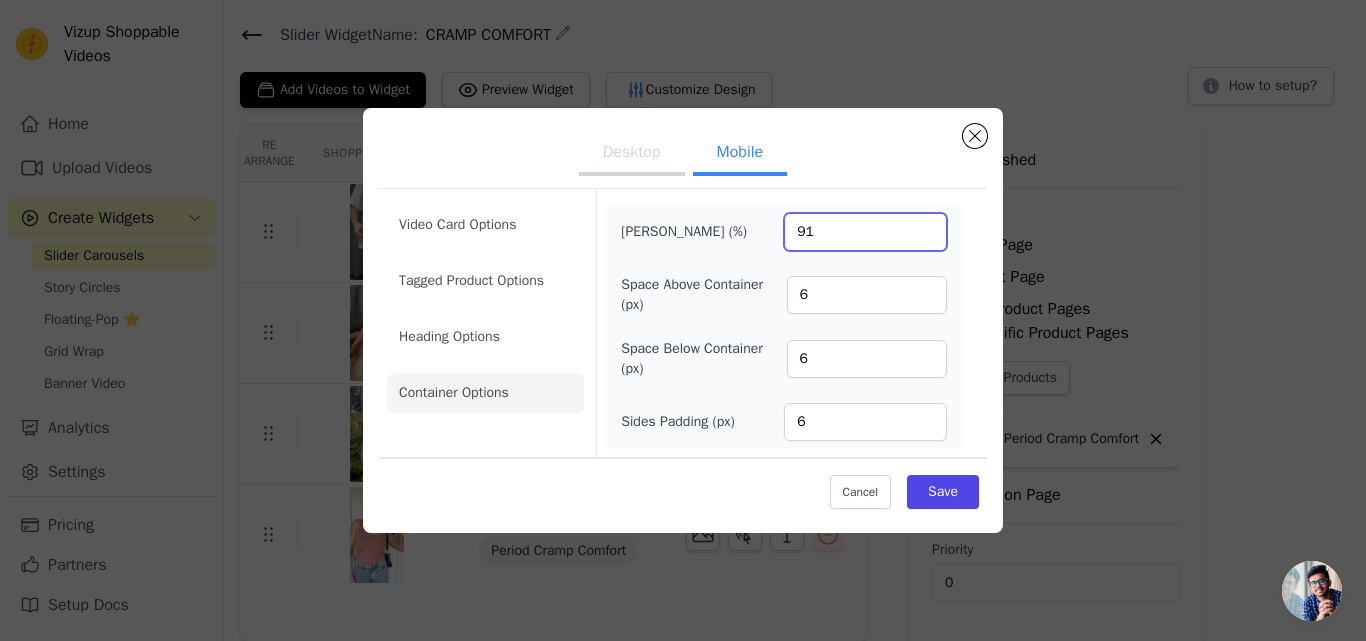 click on "91" at bounding box center (865, 232) 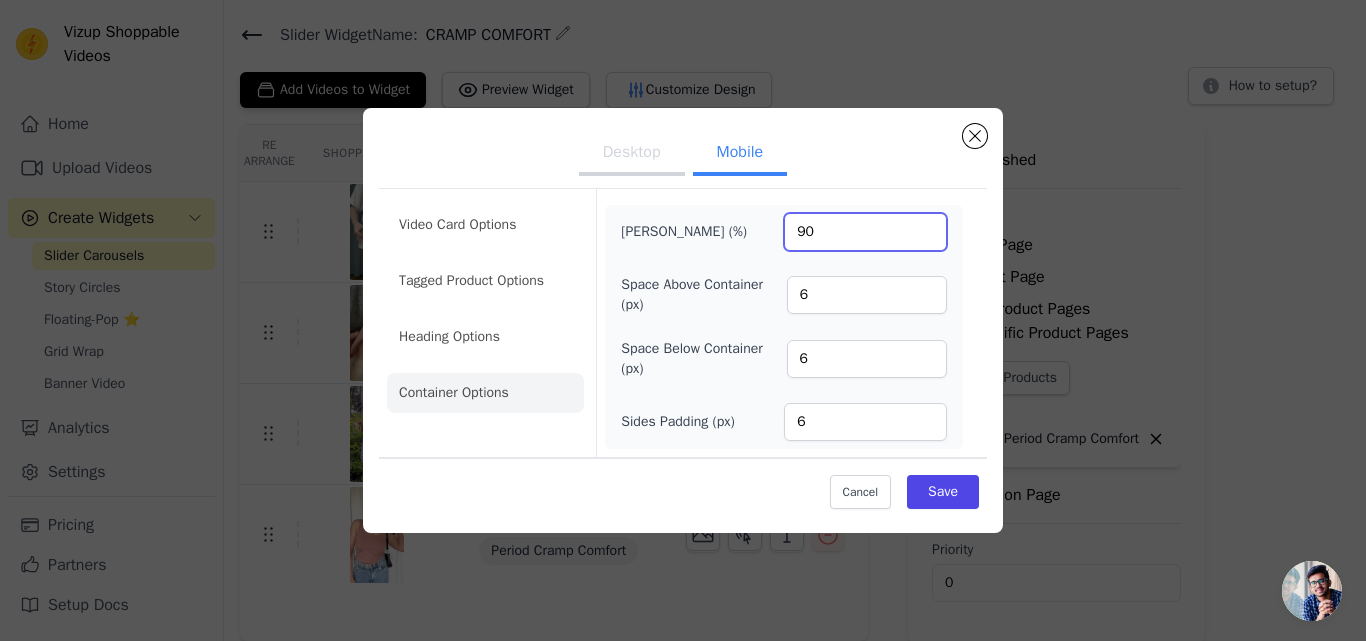 click on "90" at bounding box center (865, 232) 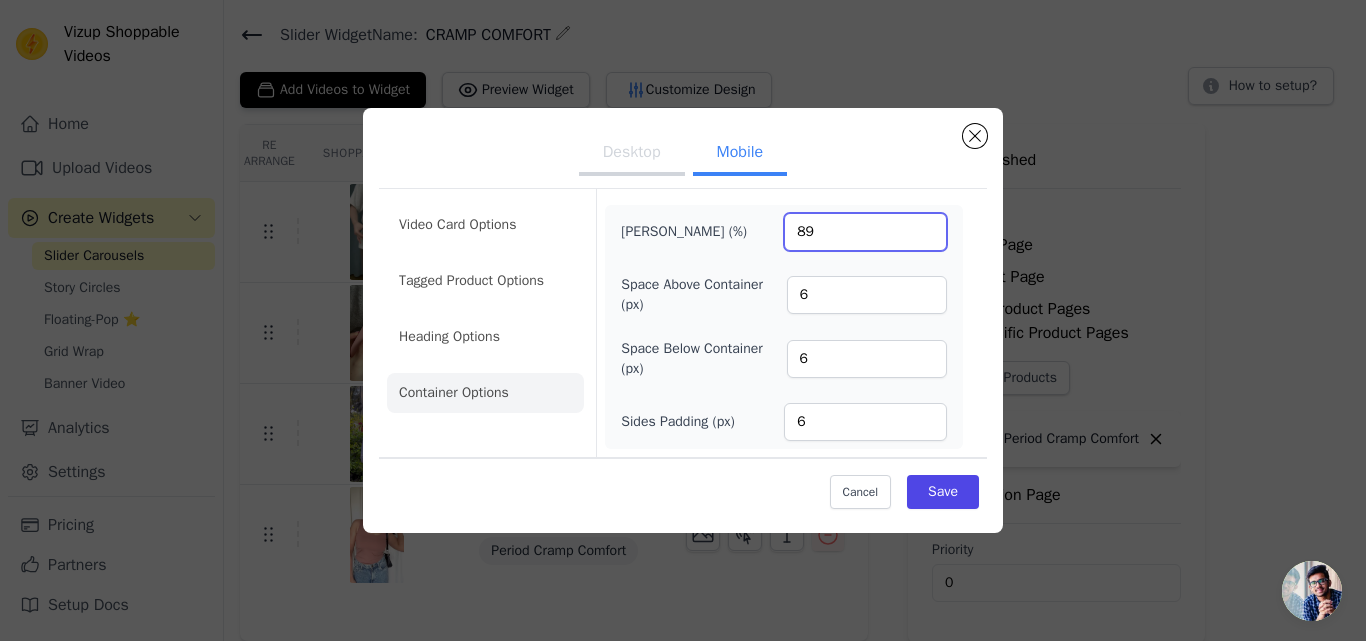 click on "89" at bounding box center (865, 232) 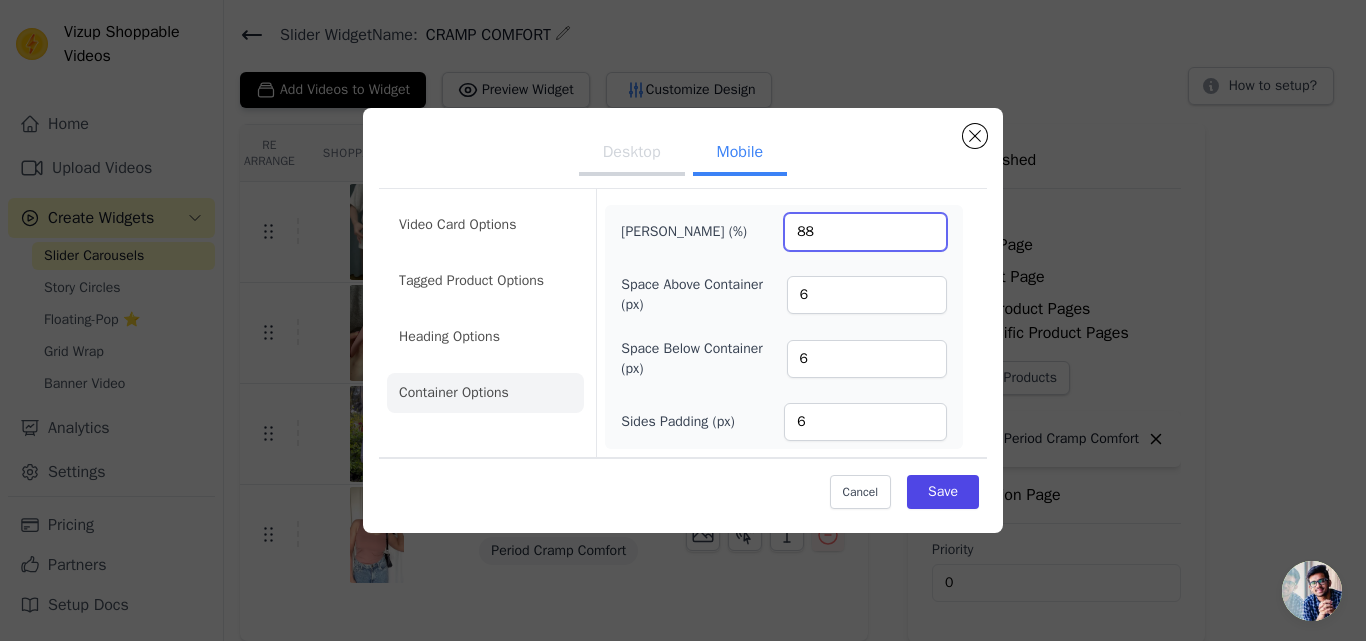 click on "88" at bounding box center [865, 232] 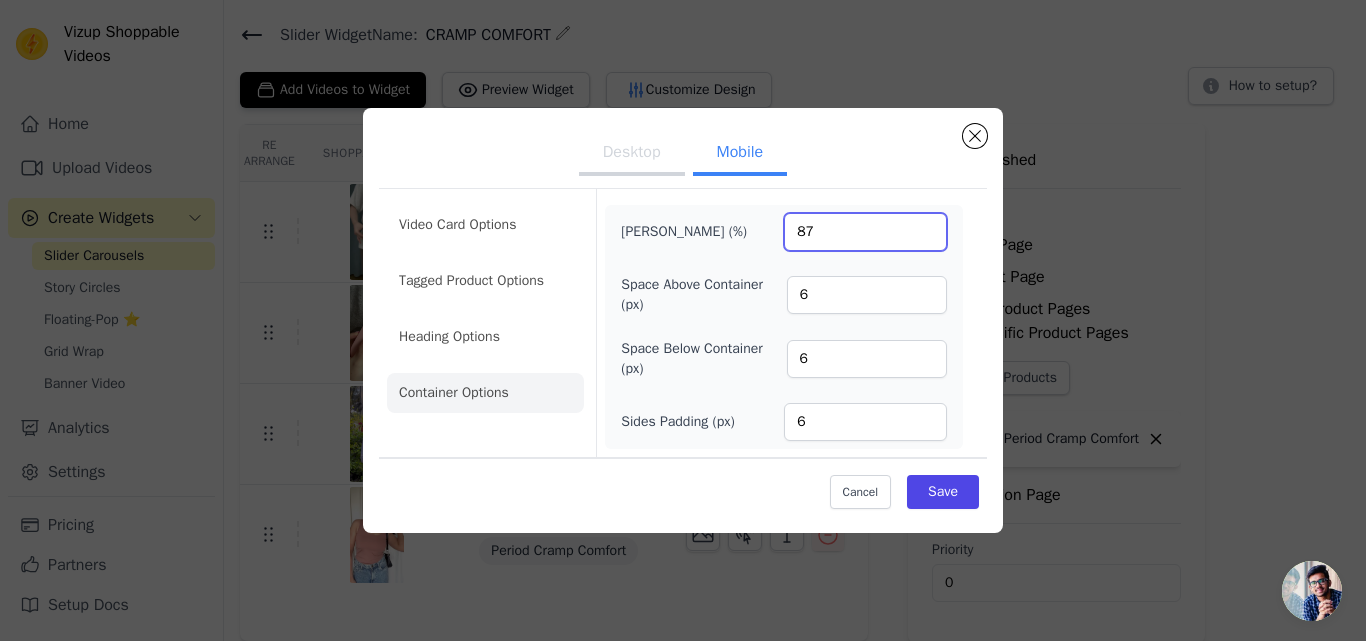 click on "87" at bounding box center [865, 232] 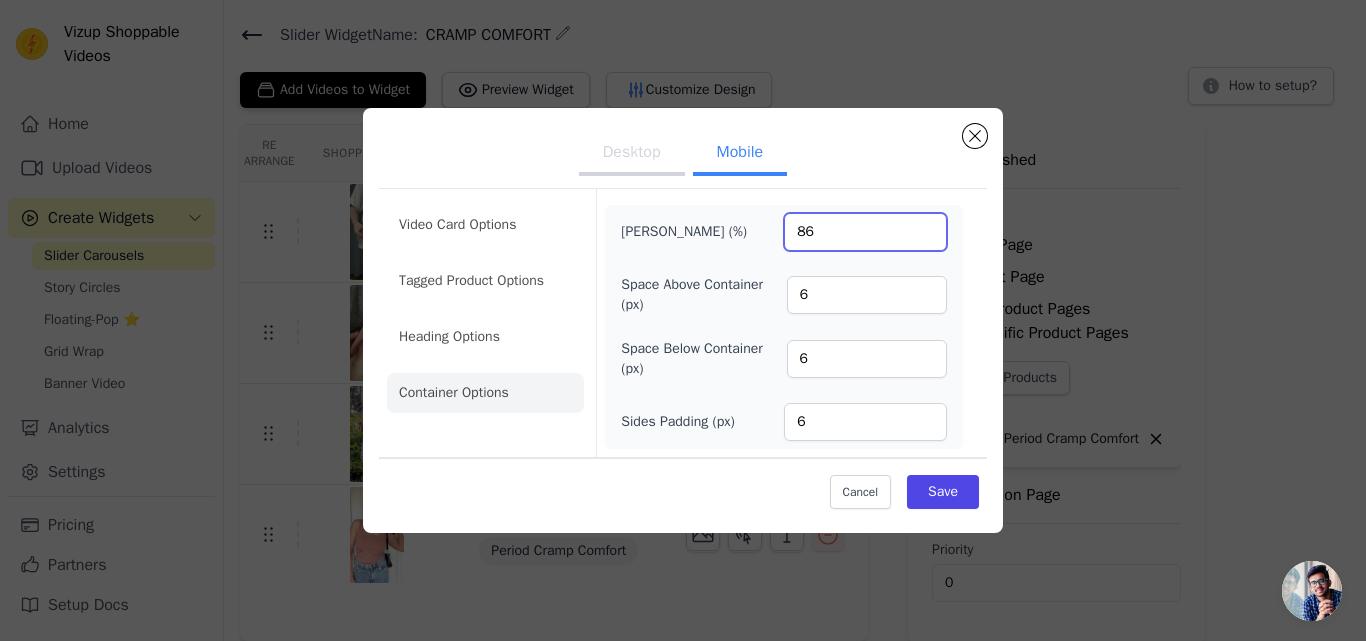 click on "86" at bounding box center [865, 232] 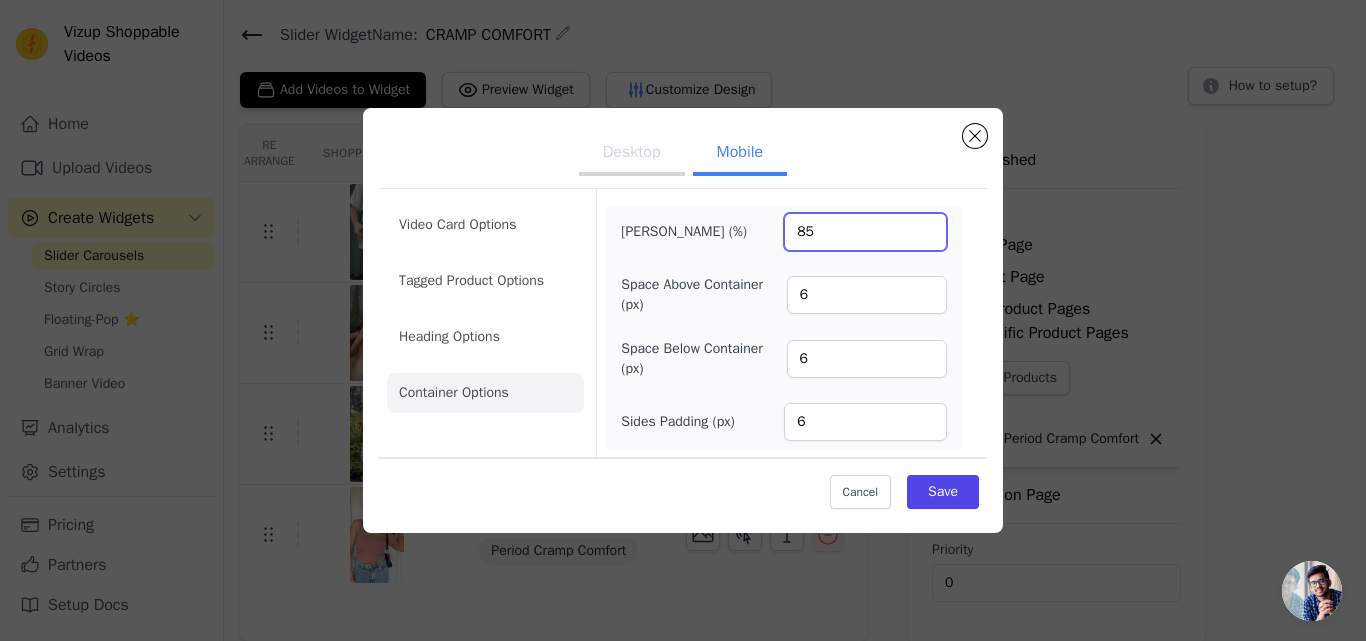 click on "85" at bounding box center (865, 232) 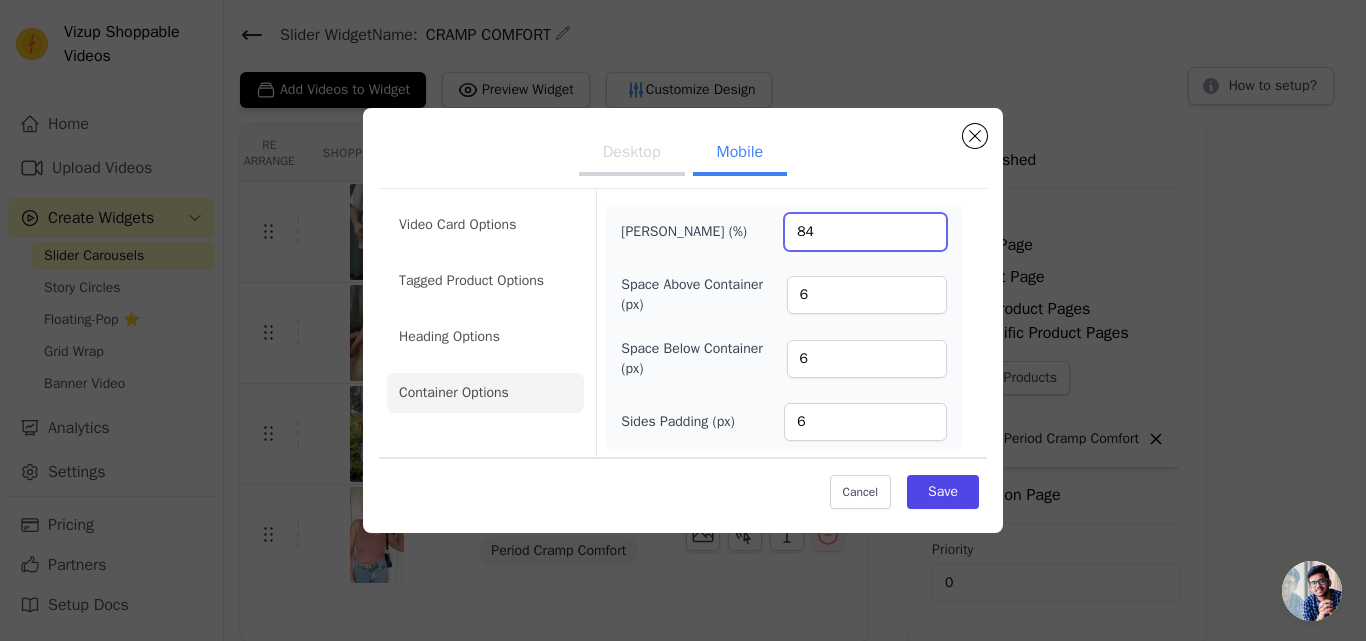 click on "84" at bounding box center [865, 232] 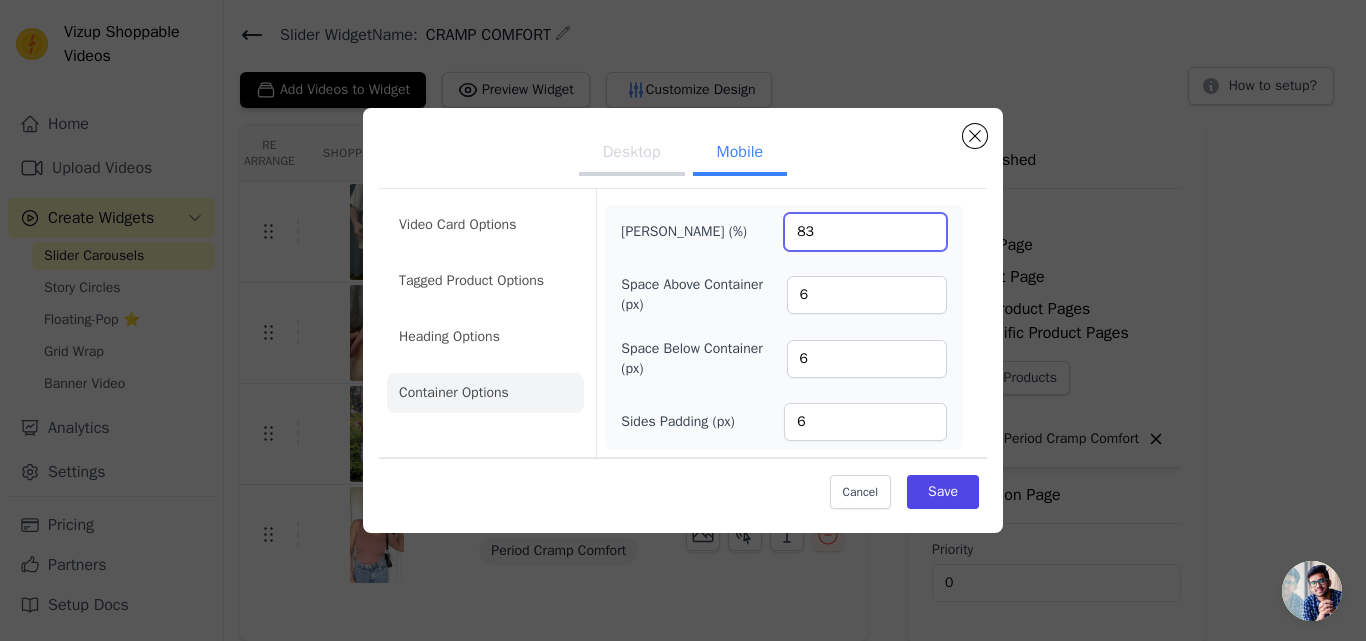 click on "83" at bounding box center [865, 232] 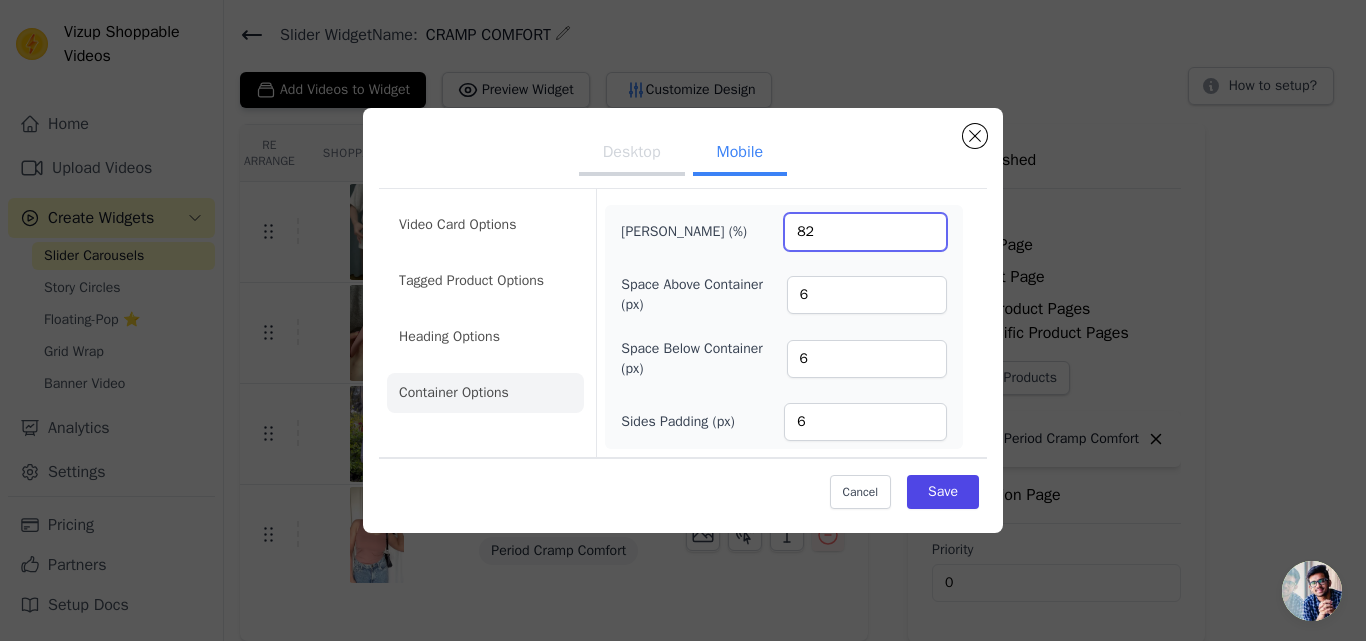 click on "82" at bounding box center [865, 232] 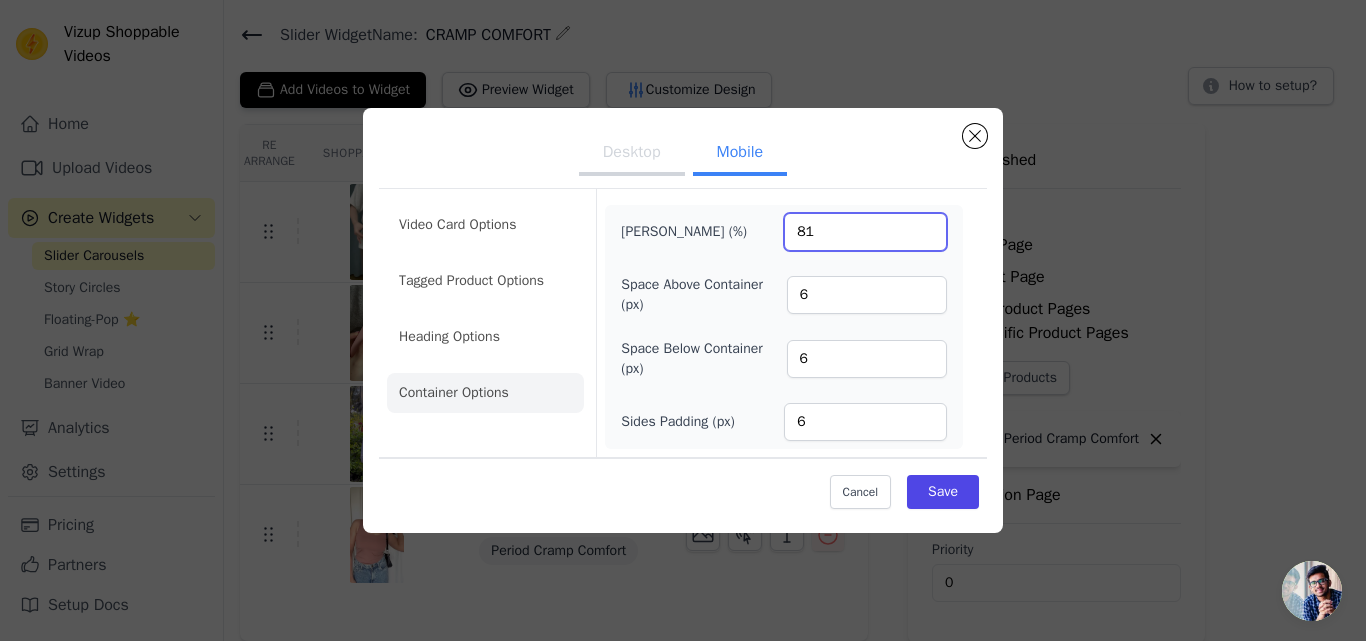 click on "81" at bounding box center (865, 232) 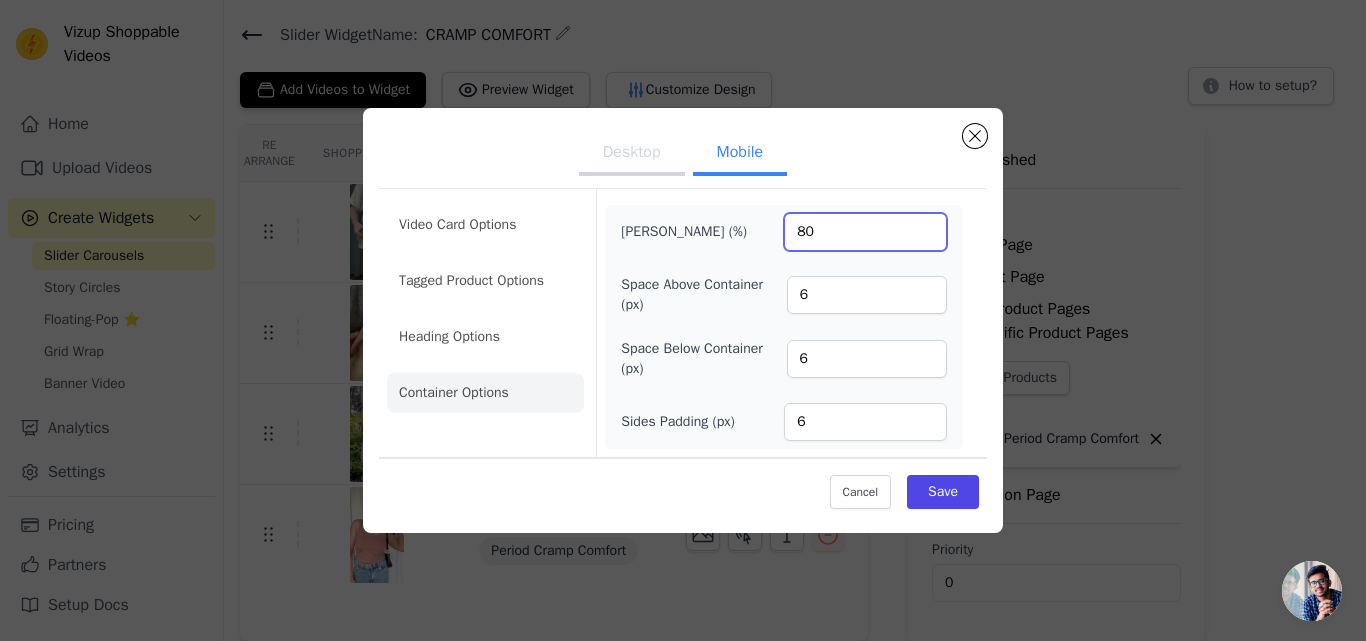 type on "80" 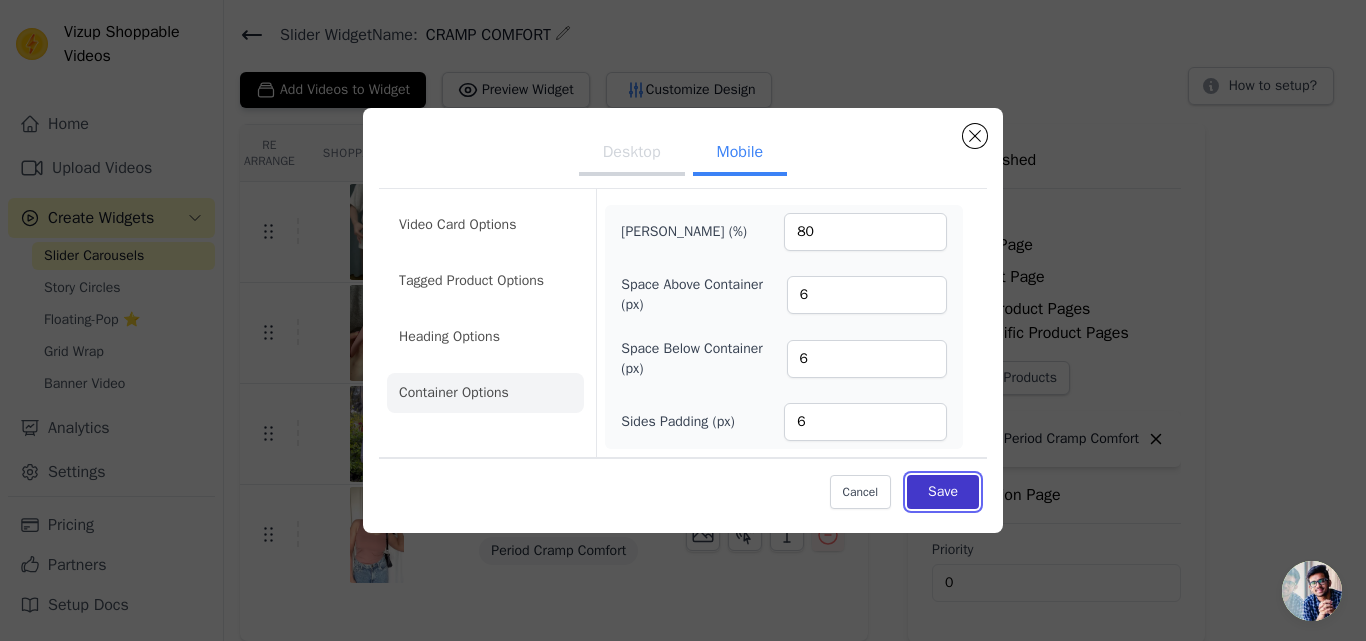 click on "Save" at bounding box center (943, 492) 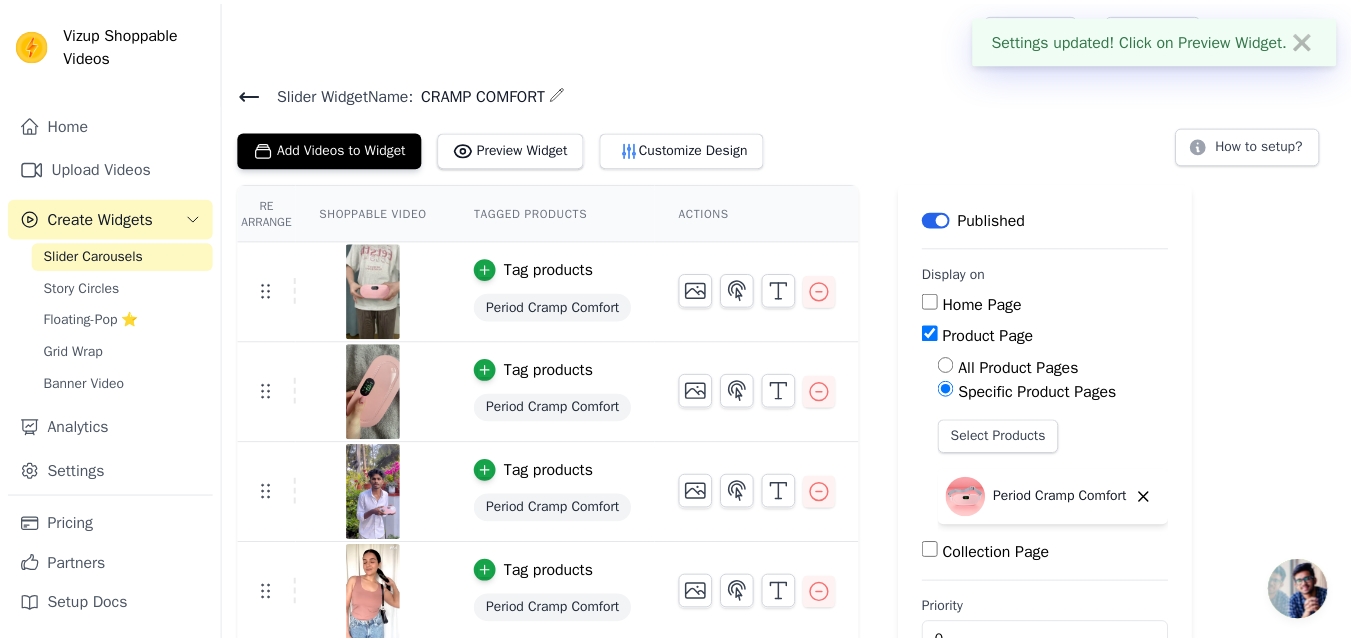 scroll, scrollTop: 59, scrollLeft: 0, axis: vertical 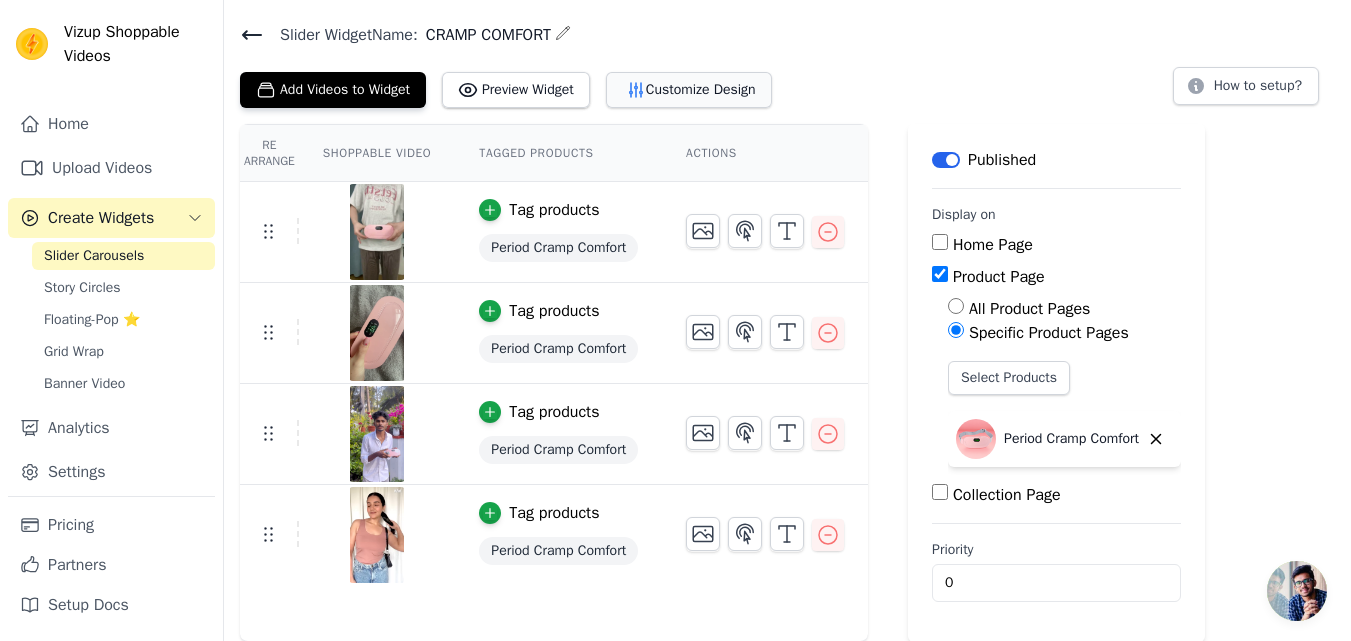 click on "Customize Design" at bounding box center (689, 90) 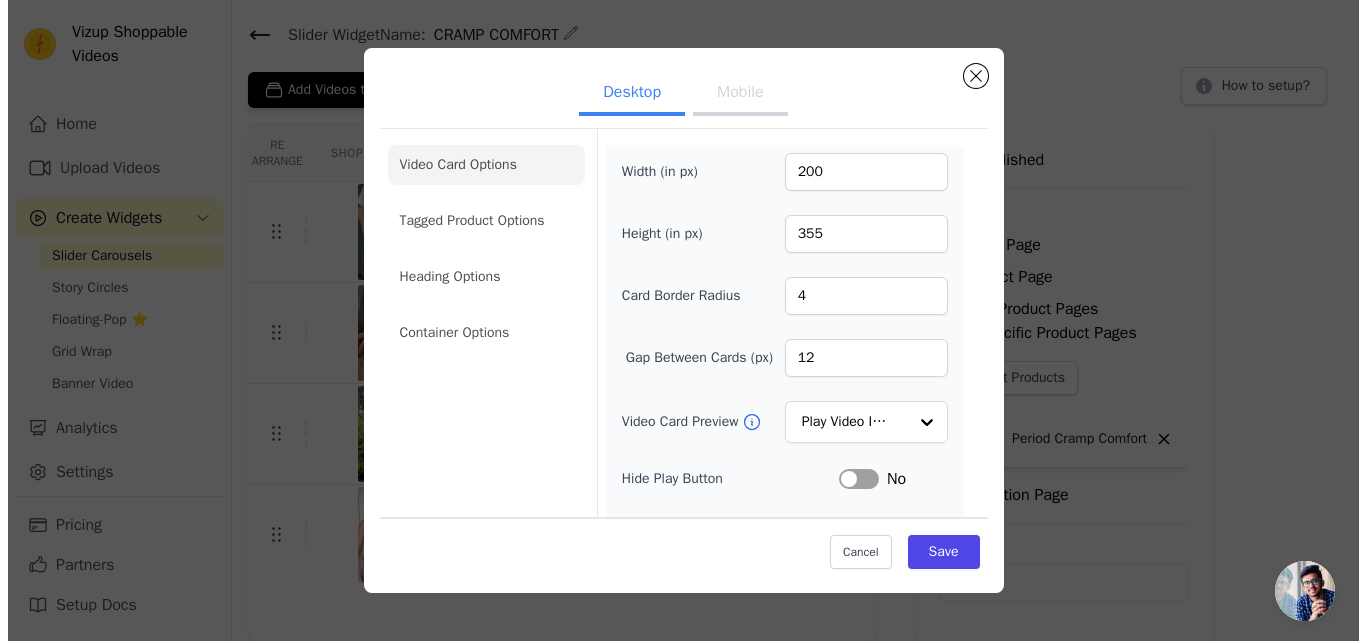 scroll, scrollTop: 0, scrollLeft: 0, axis: both 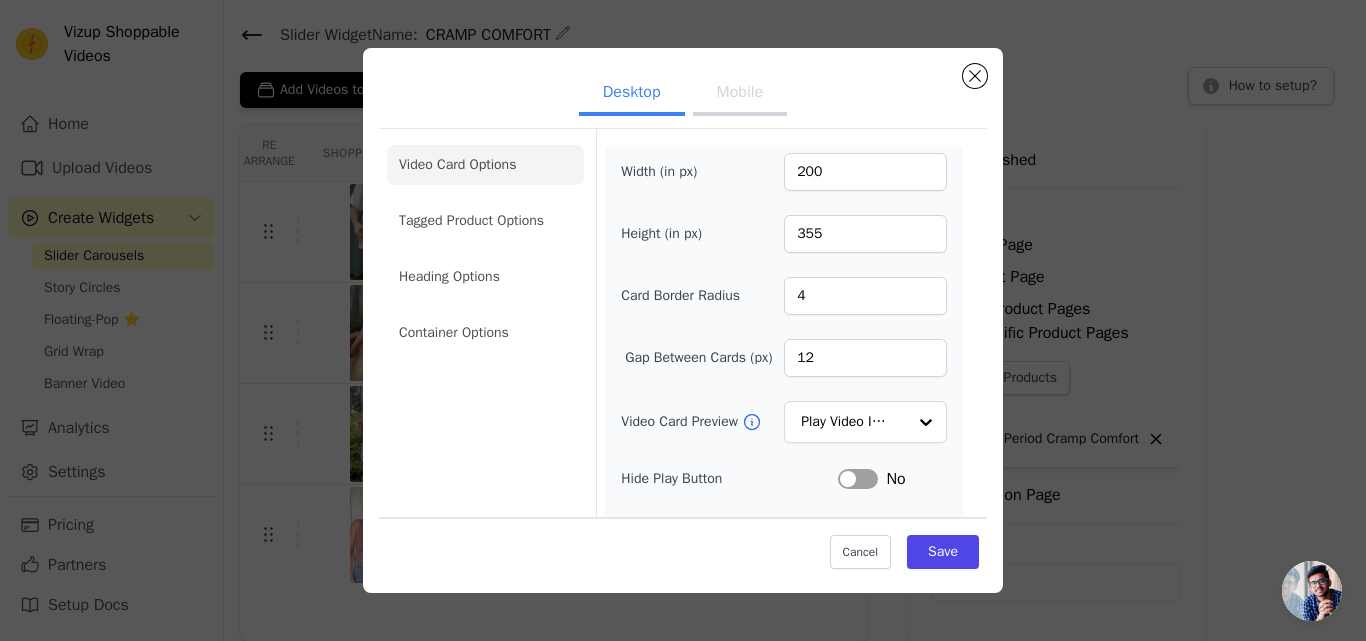 click on "Mobile" at bounding box center (740, 94) 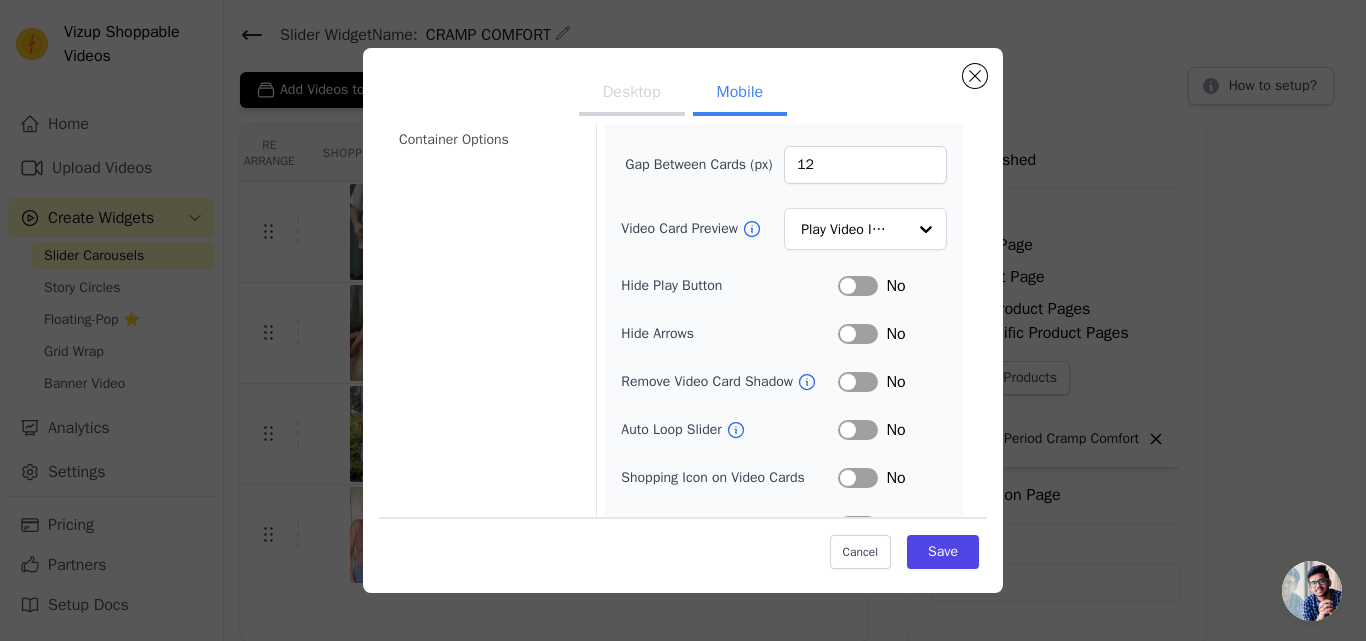 scroll, scrollTop: 0, scrollLeft: 0, axis: both 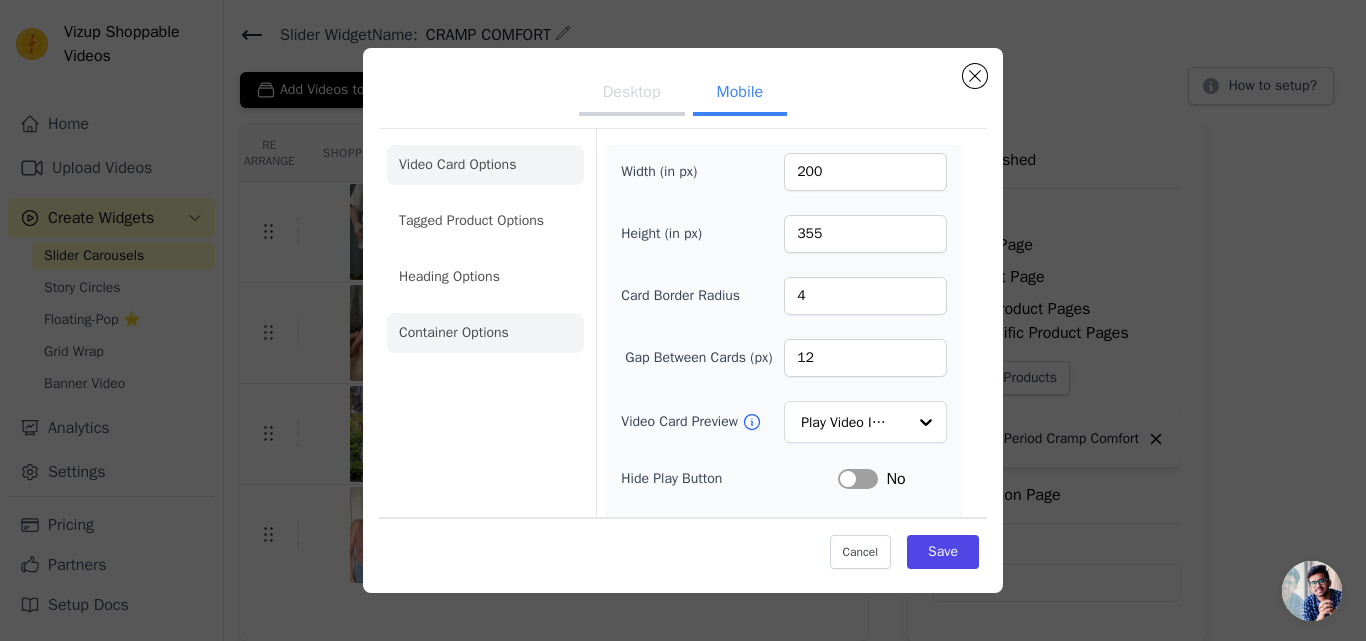 click on "Container Options" 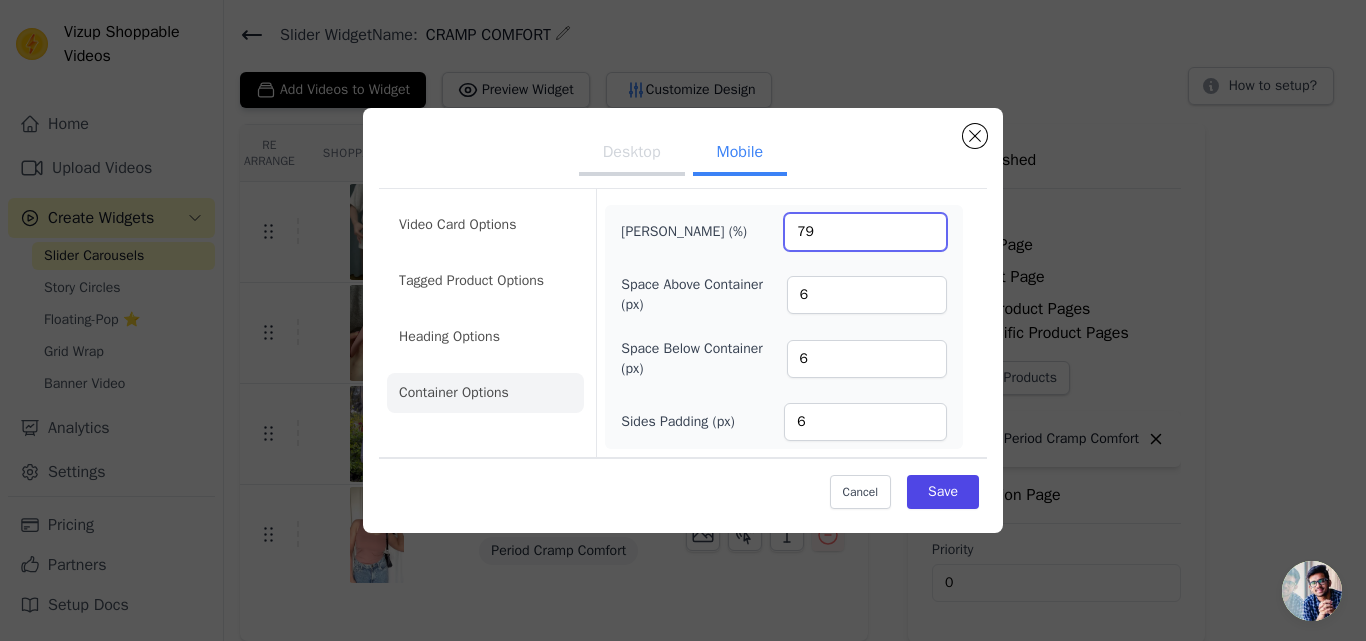 click on "79" at bounding box center (865, 232) 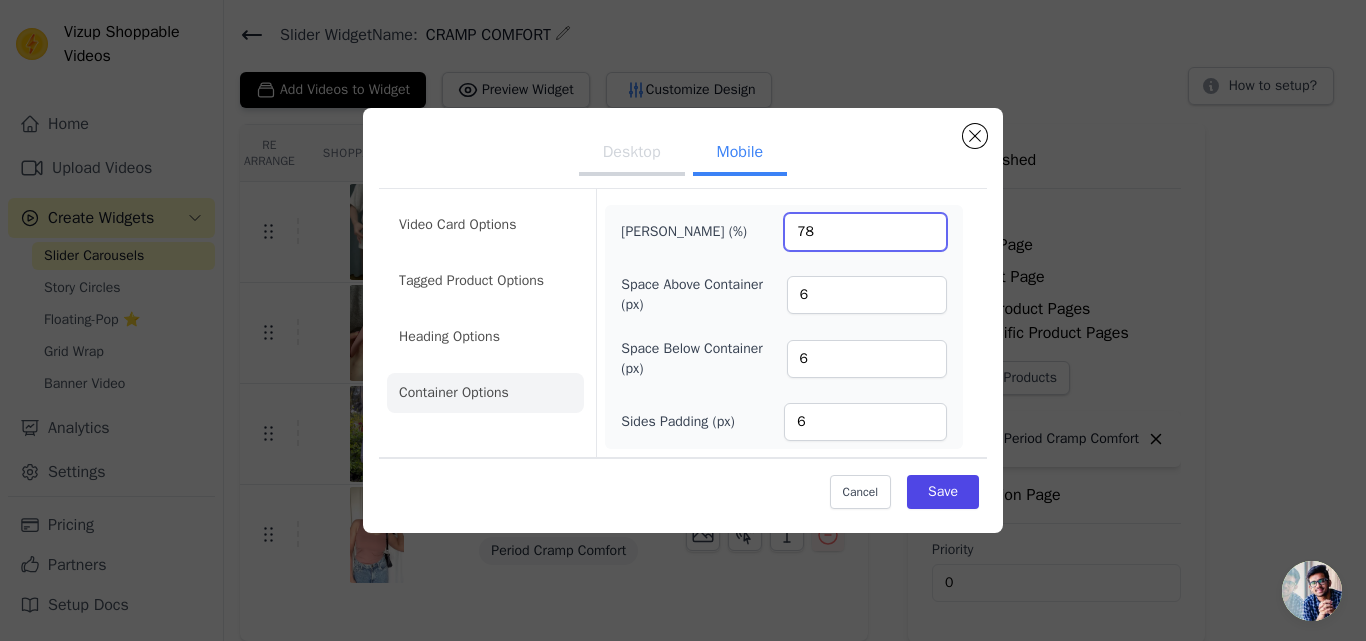 click on "78" at bounding box center [865, 232] 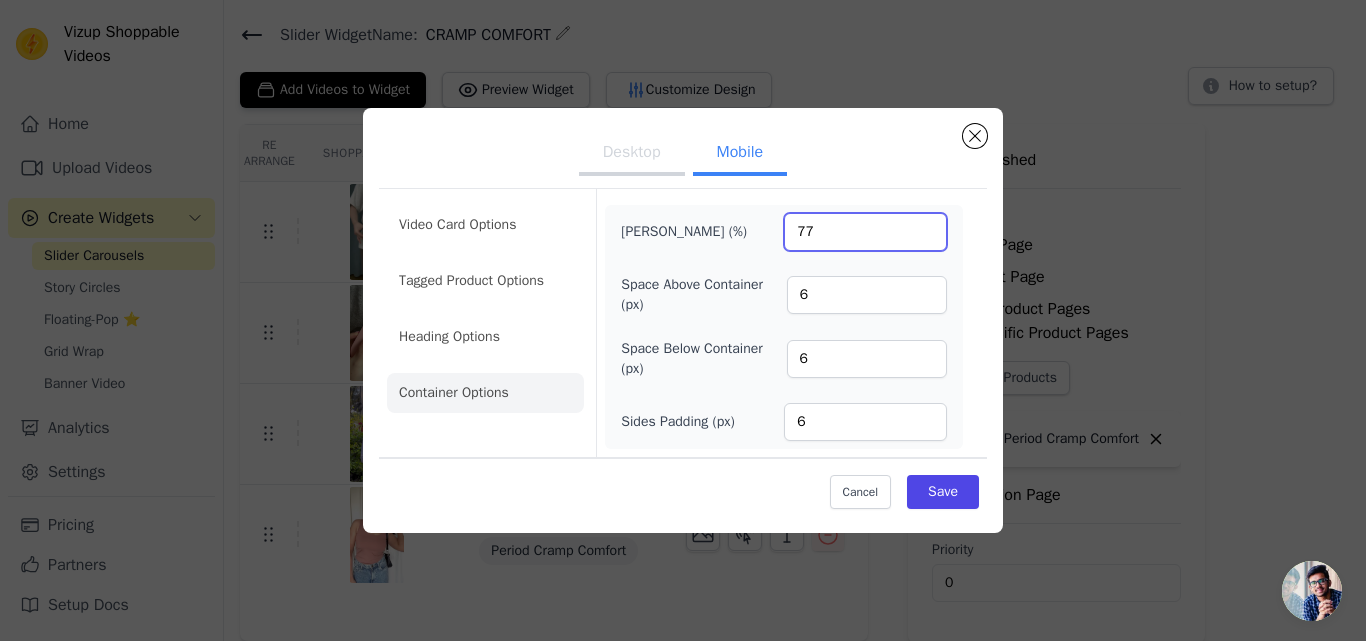 click on "77" at bounding box center (865, 232) 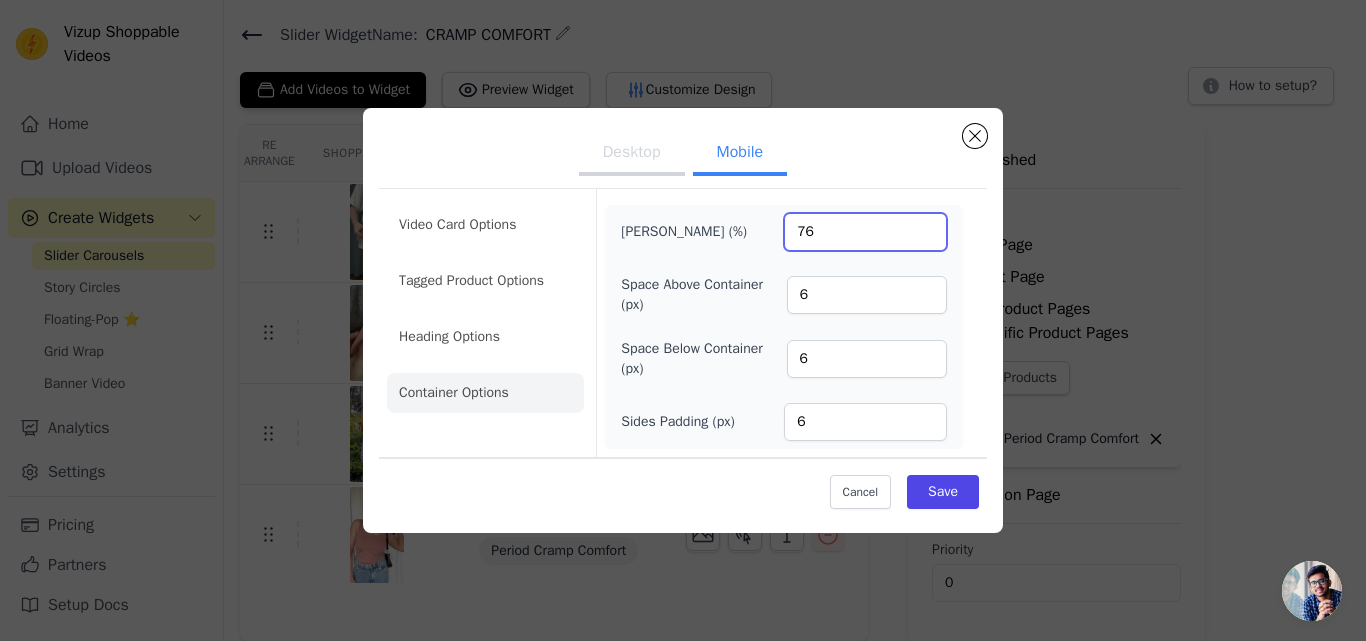 click on "76" at bounding box center [865, 232] 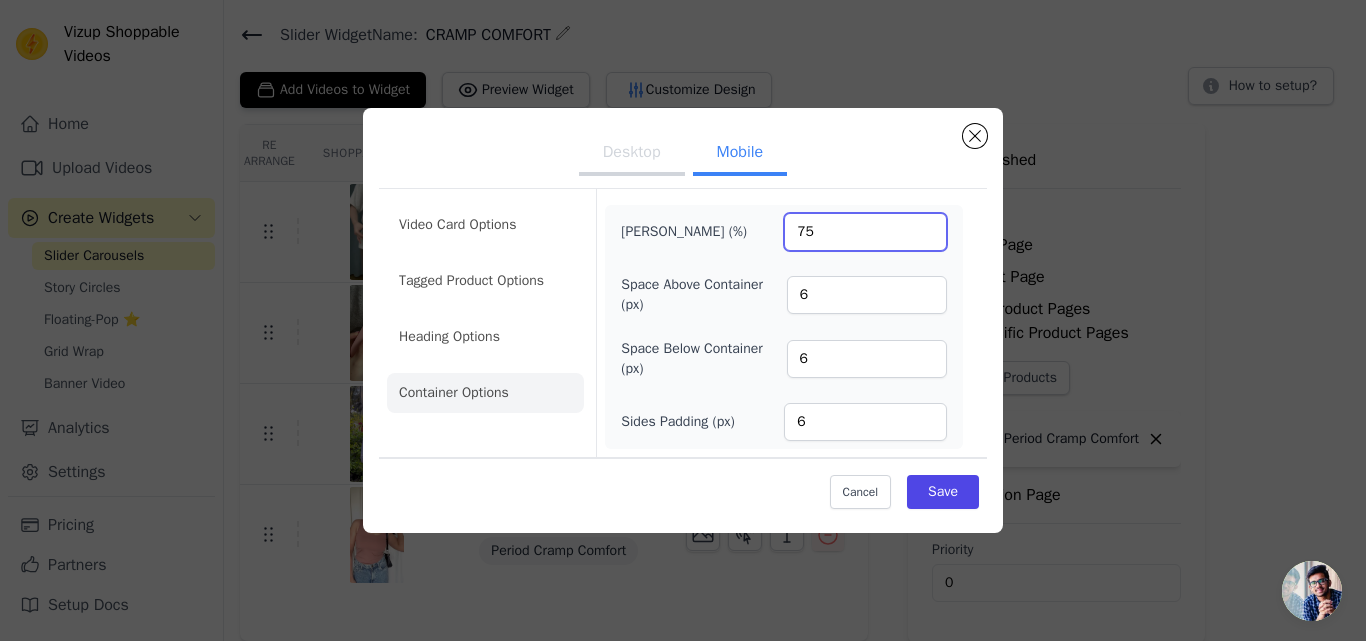 click on "75" at bounding box center (865, 232) 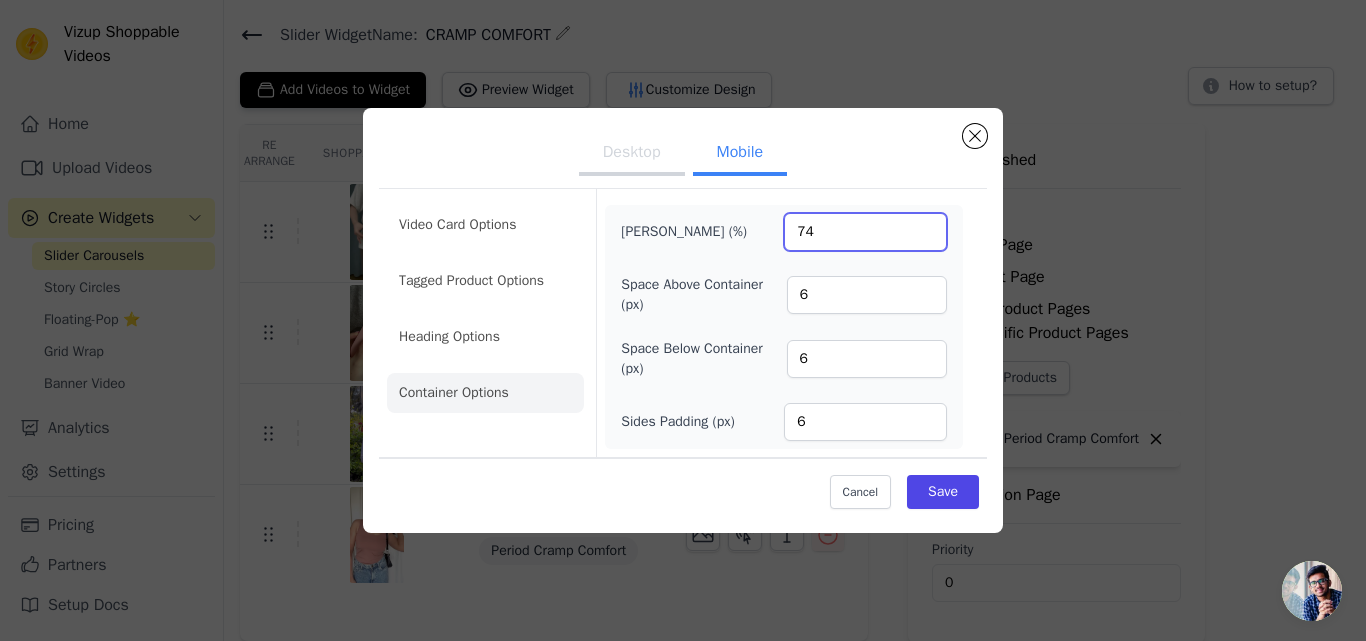 click on "74" at bounding box center (865, 232) 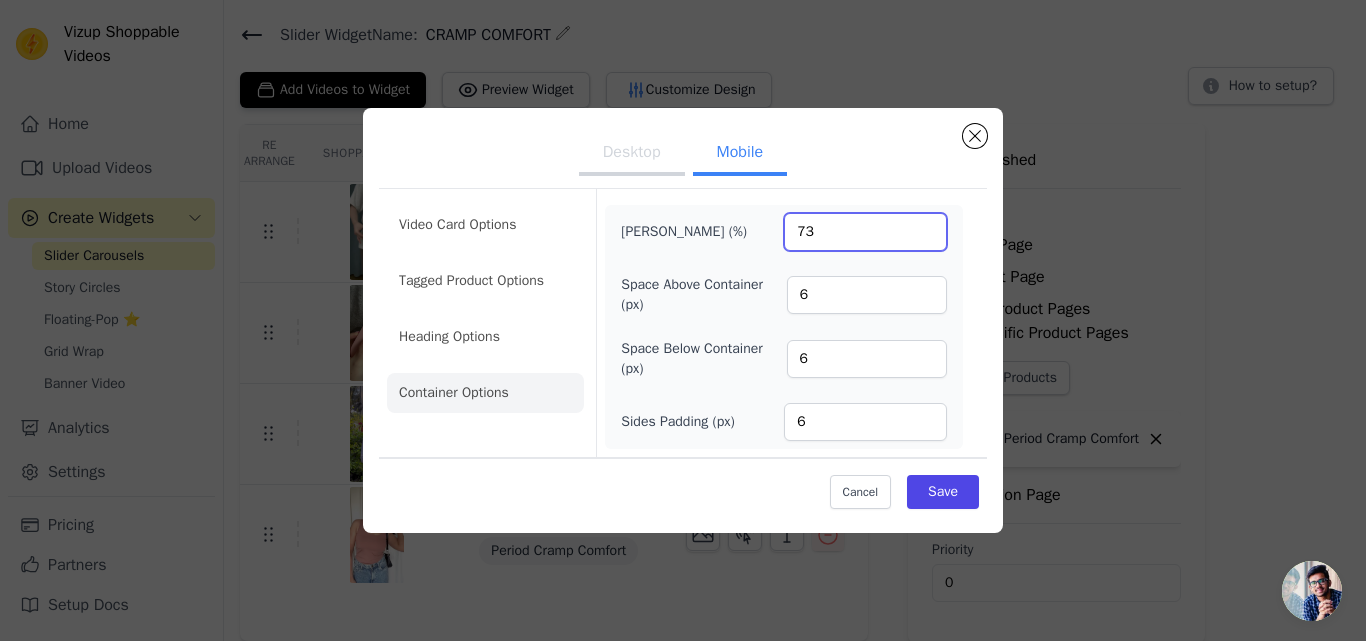 click on "73" at bounding box center [865, 232] 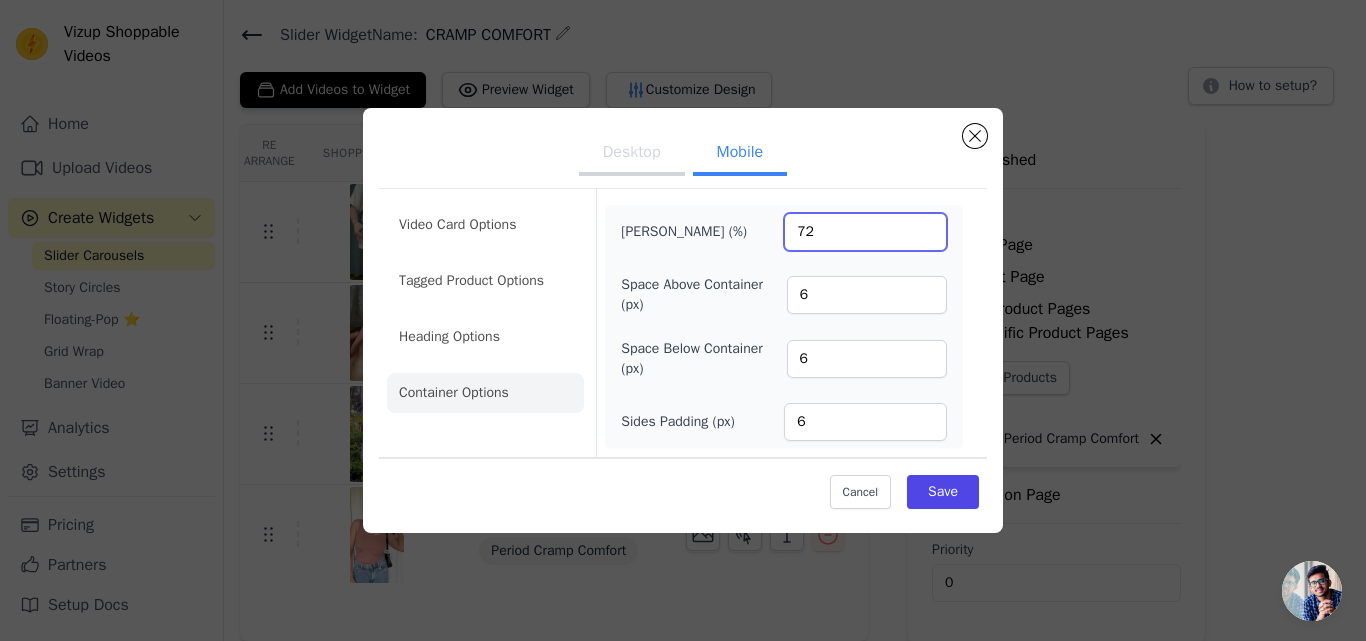 click on "72" at bounding box center [865, 232] 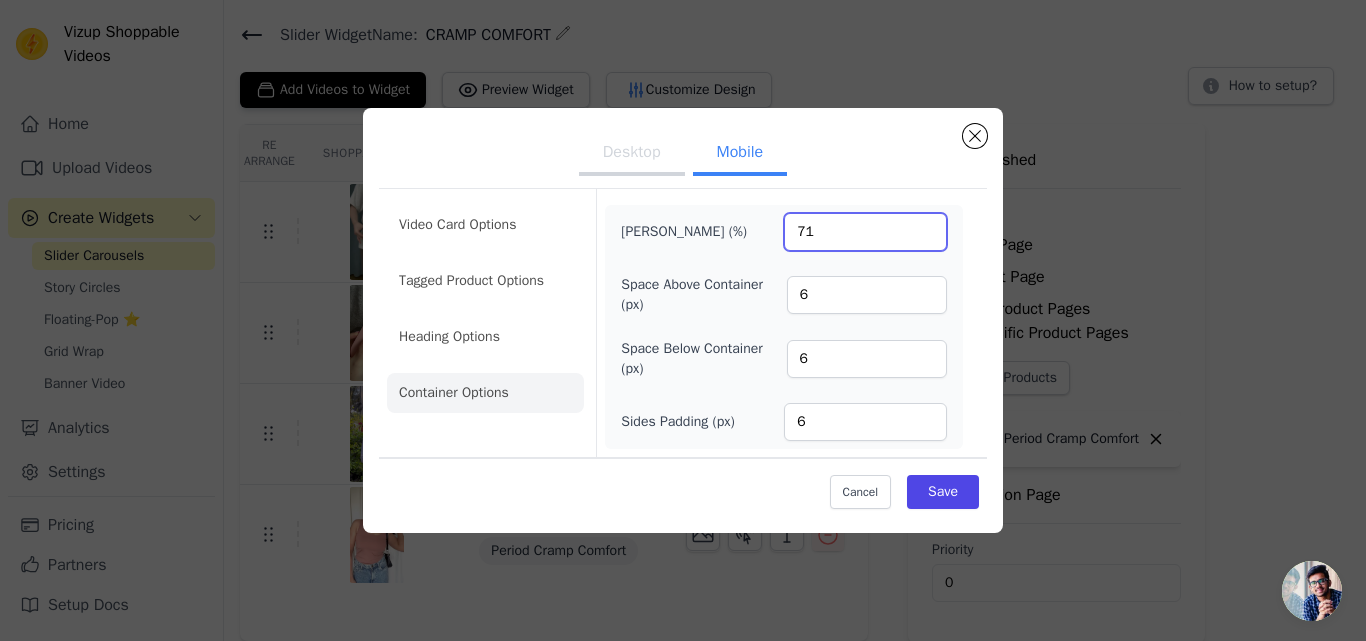 click on "71" at bounding box center [865, 232] 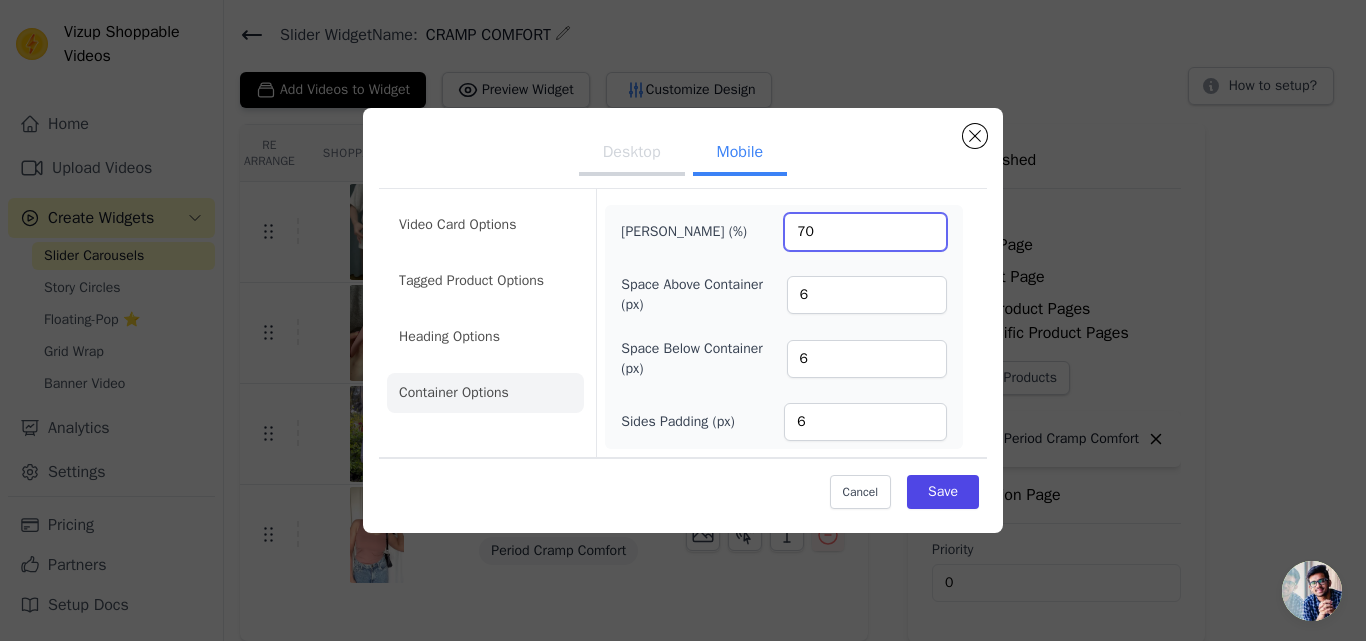 type on "70" 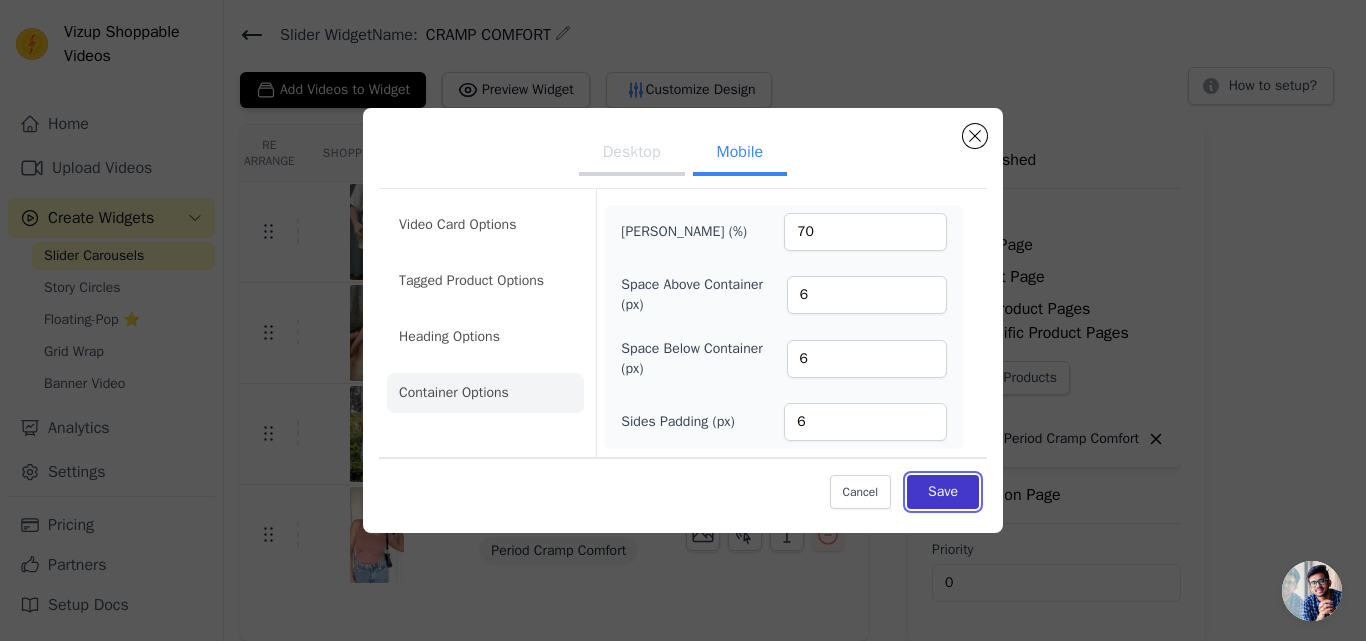 click on "Save" at bounding box center [943, 492] 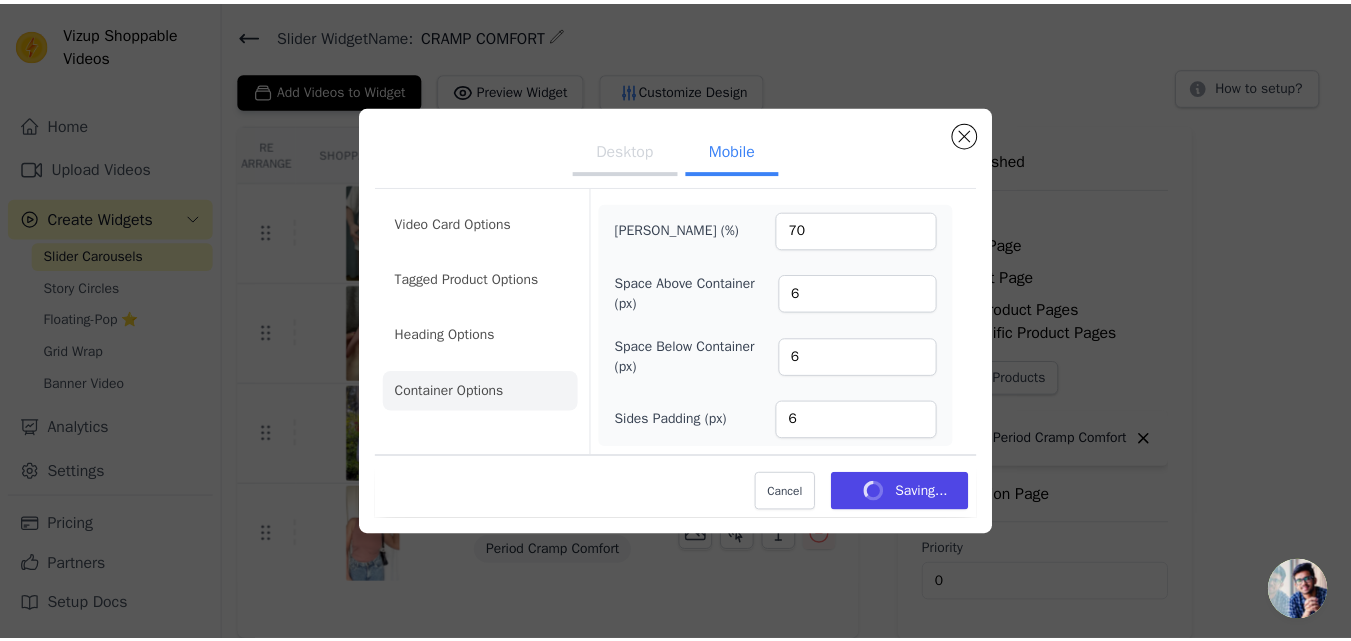 scroll, scrollTop: 59, scrollLeft: 0, axis: vertical 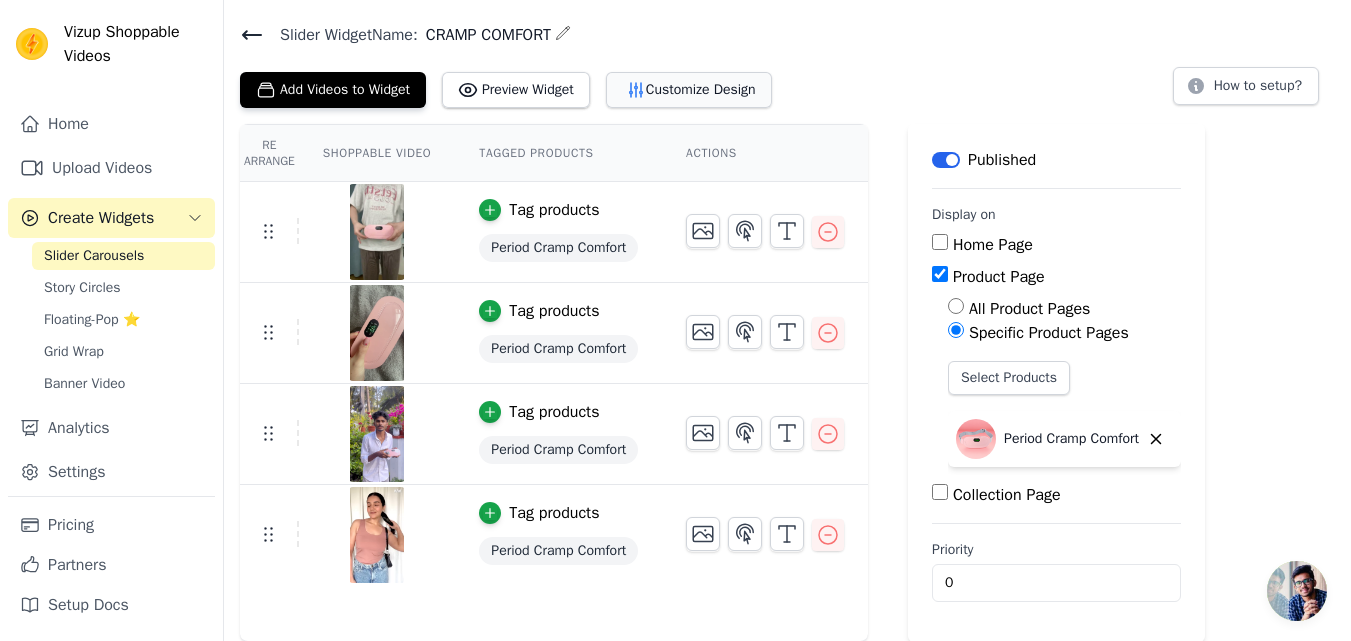 click on "Customize Design" at bounding box center (689, 90) 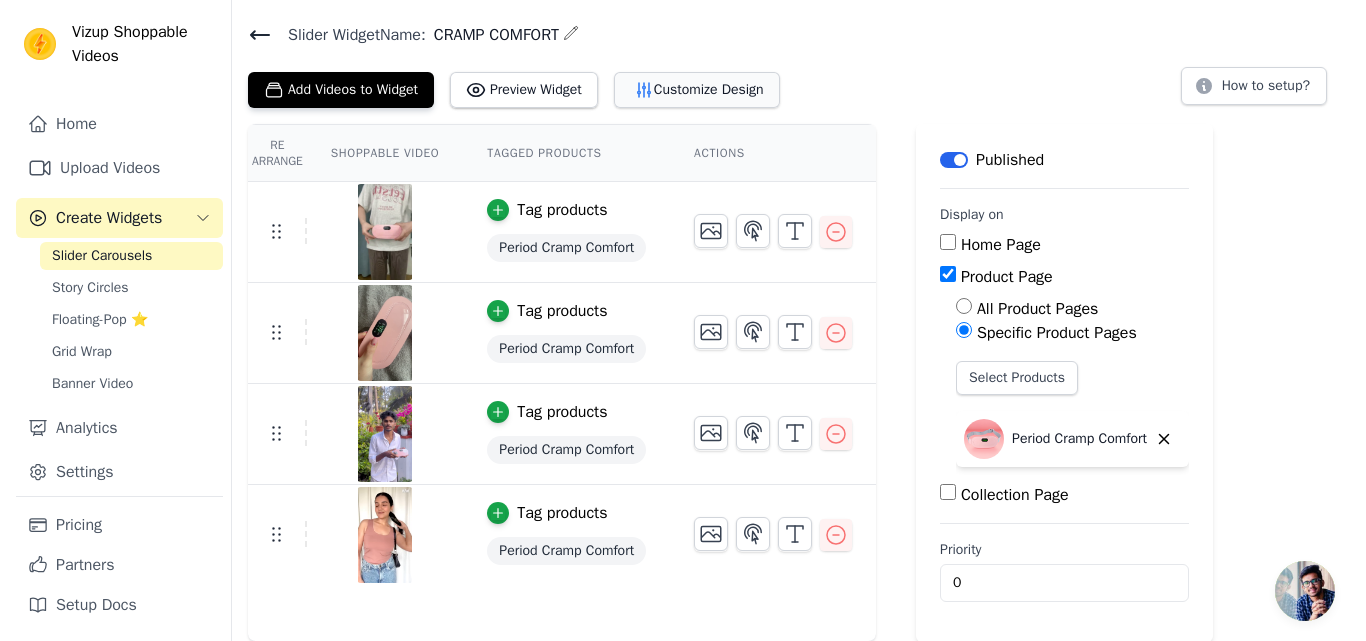 scroll, scrollTop: 0, scrollLeft: 0, axis: both 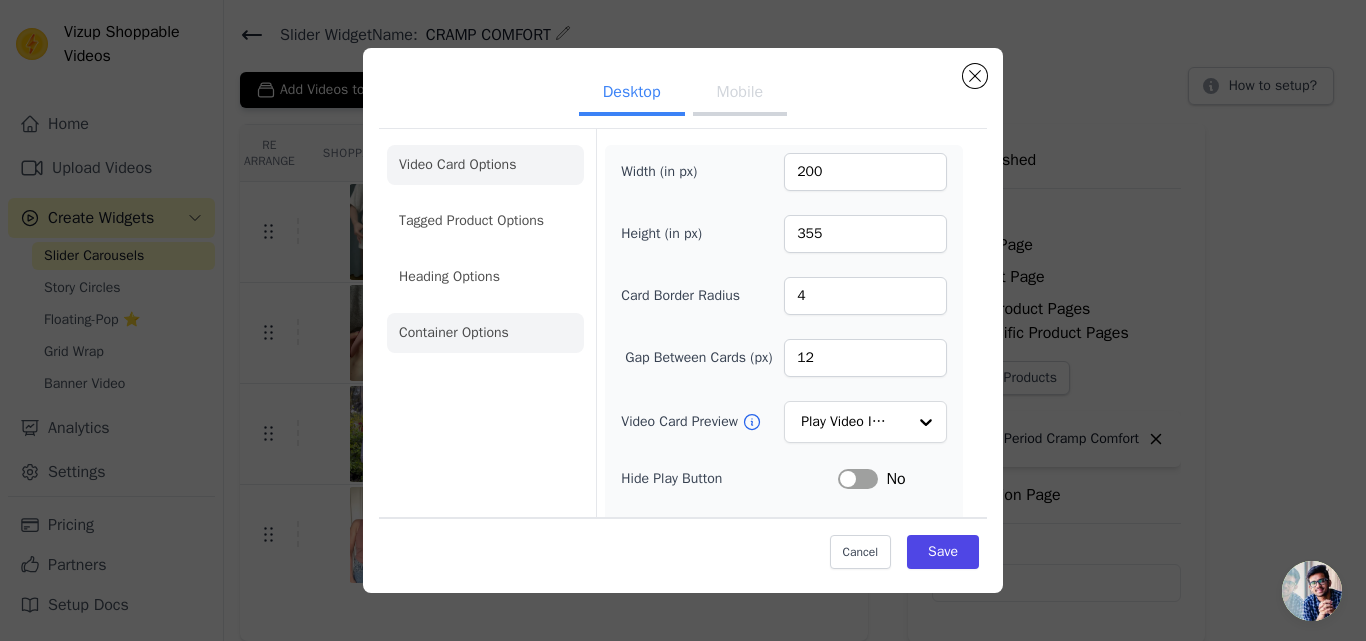 click on "Container Options" 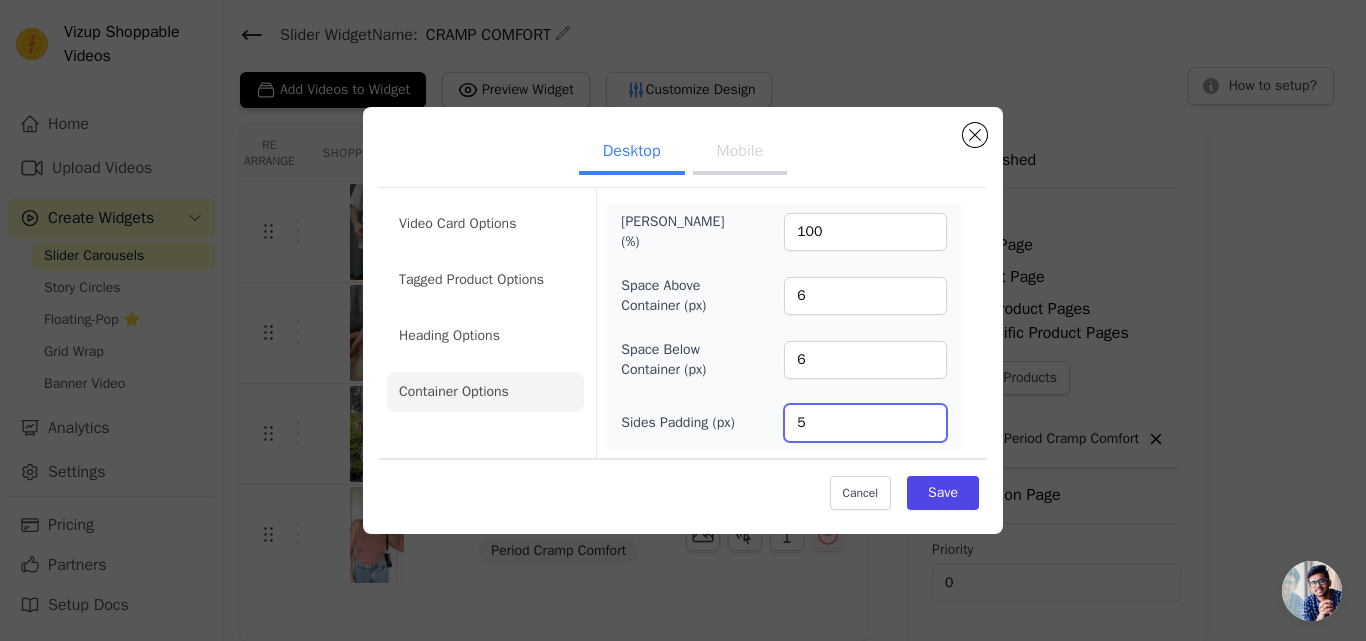 click on "5" at bounding box center [865, 423] 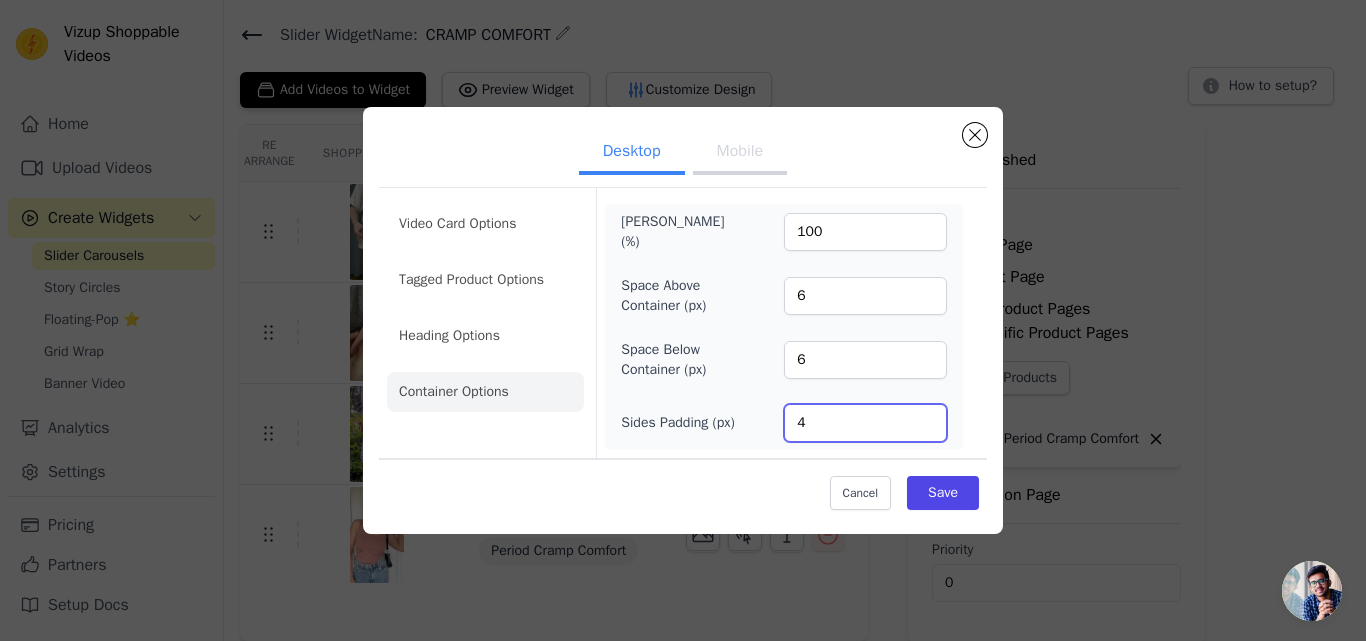 click on "4" at bounding box center (865, 423) 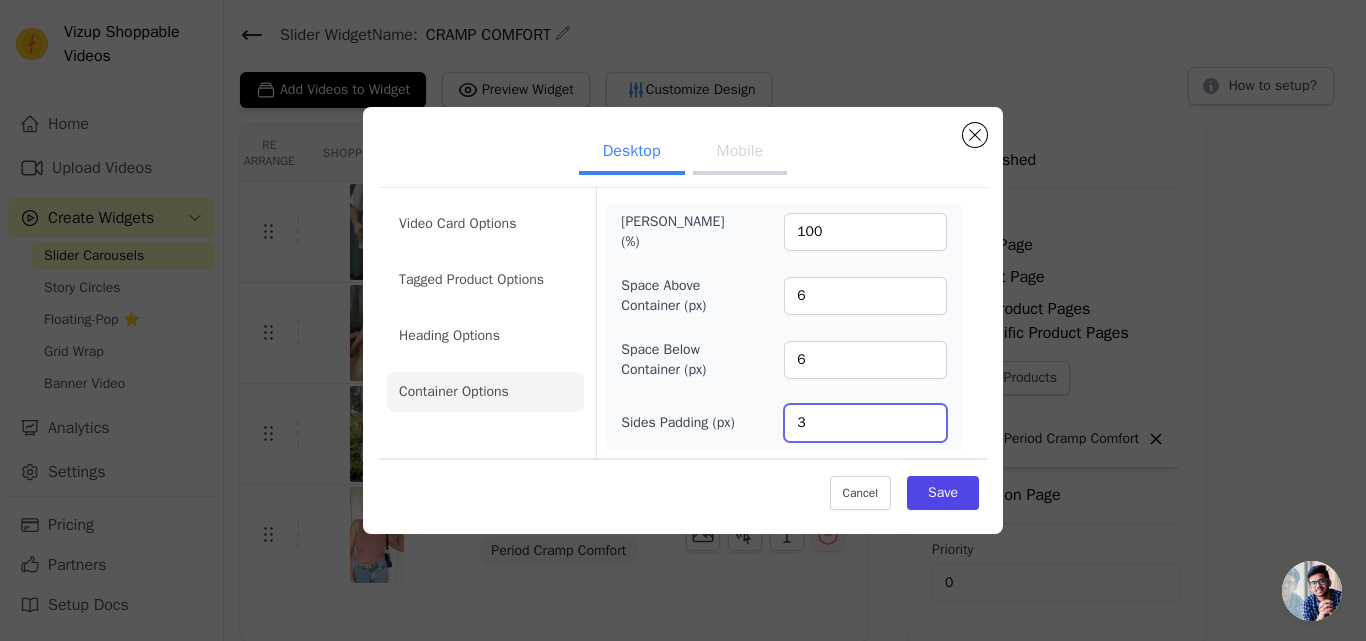 click on "3" at bounding box center [865, 423] 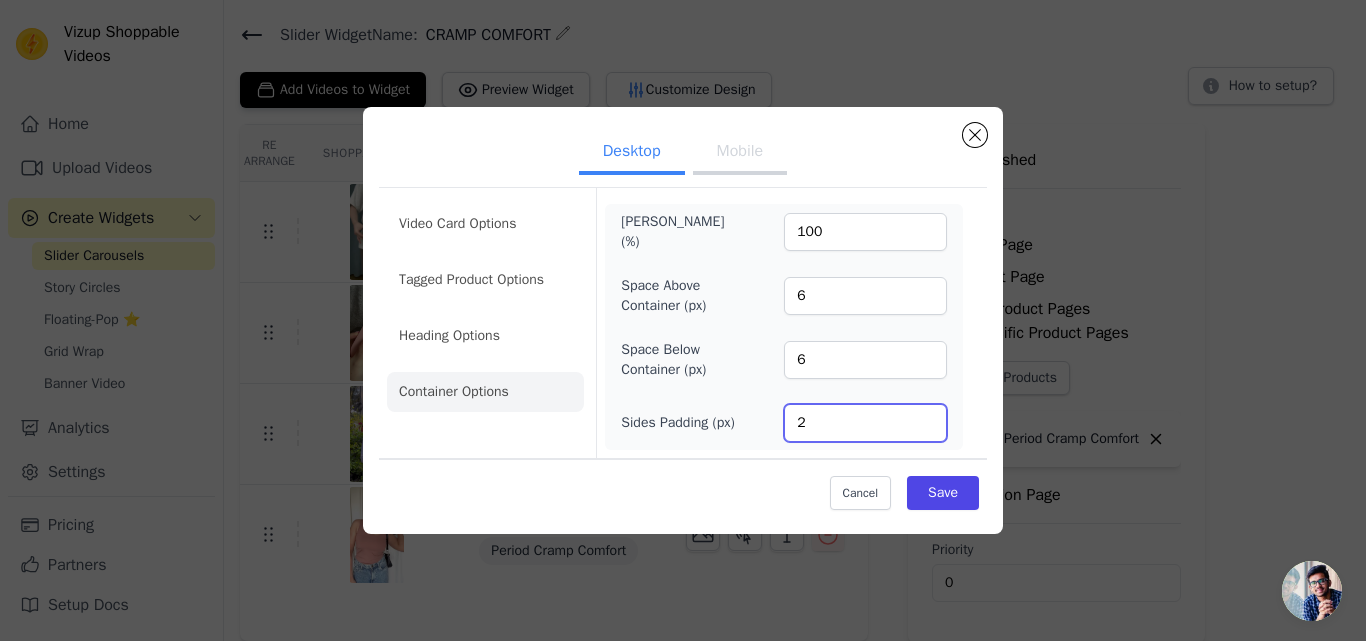 type on "2" 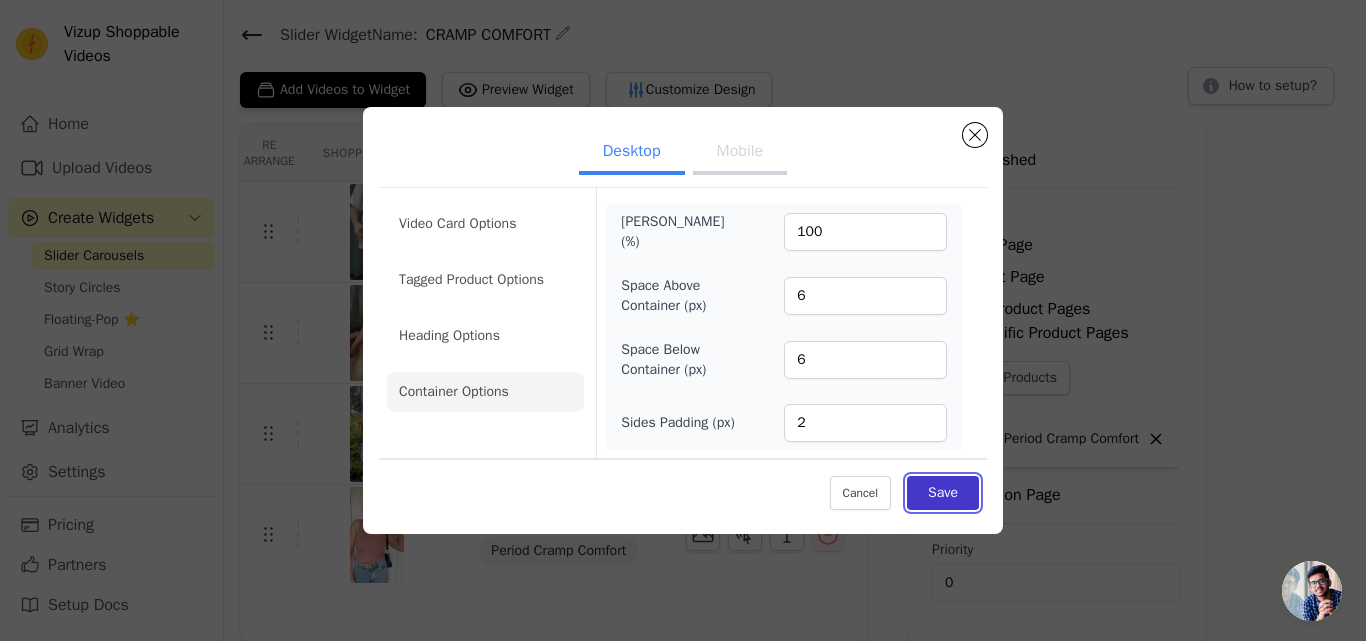 click on "Save" at bounding box center (943, 493) 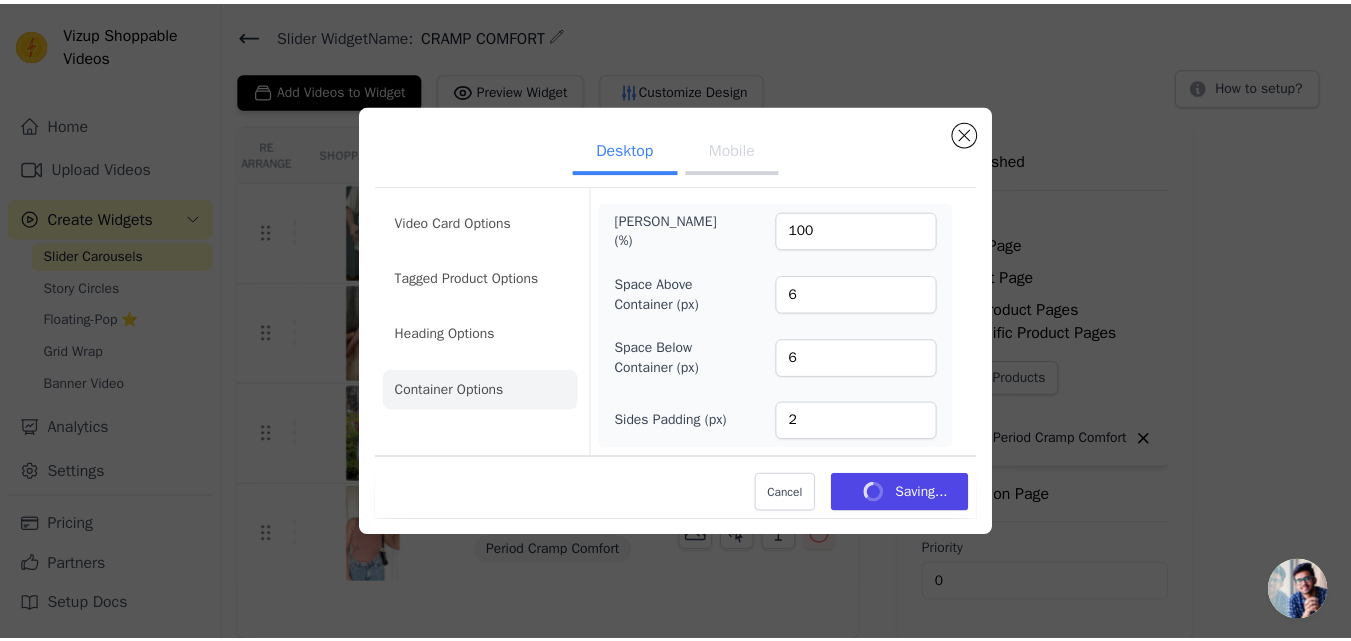 scroll, scrollTop: 59, scrollLeft: 0, axis: vertical 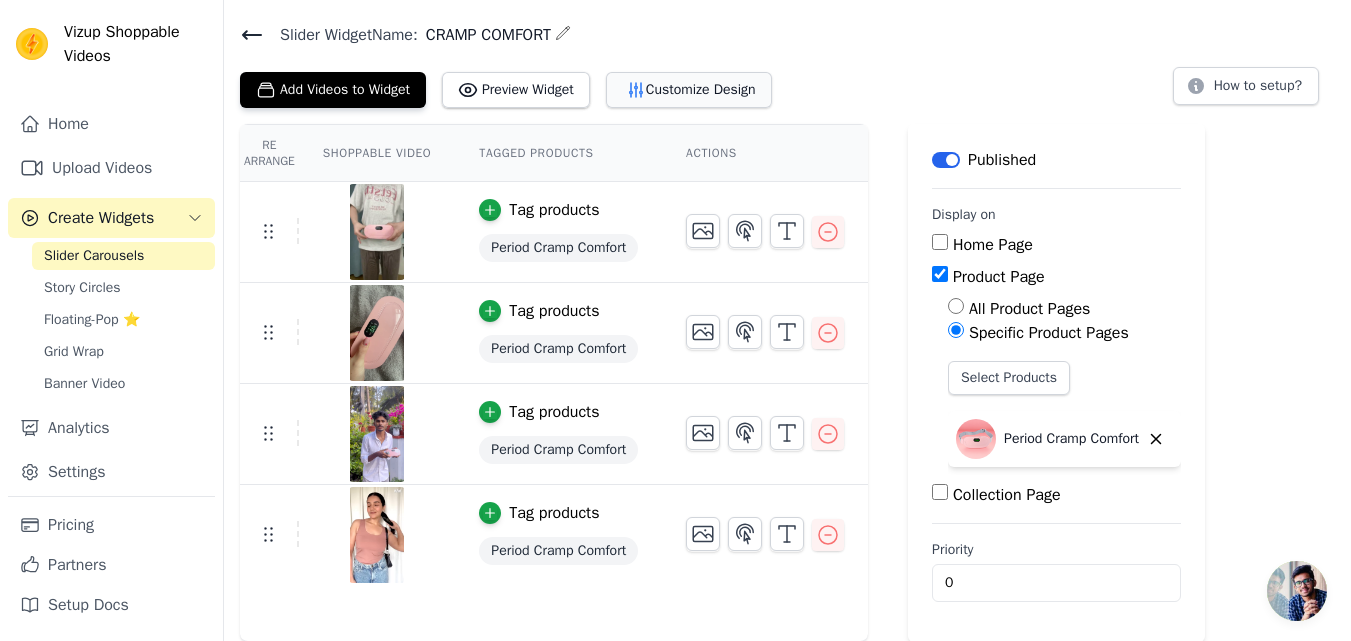 click on "Customize Design" at bounding box center [689, 90] 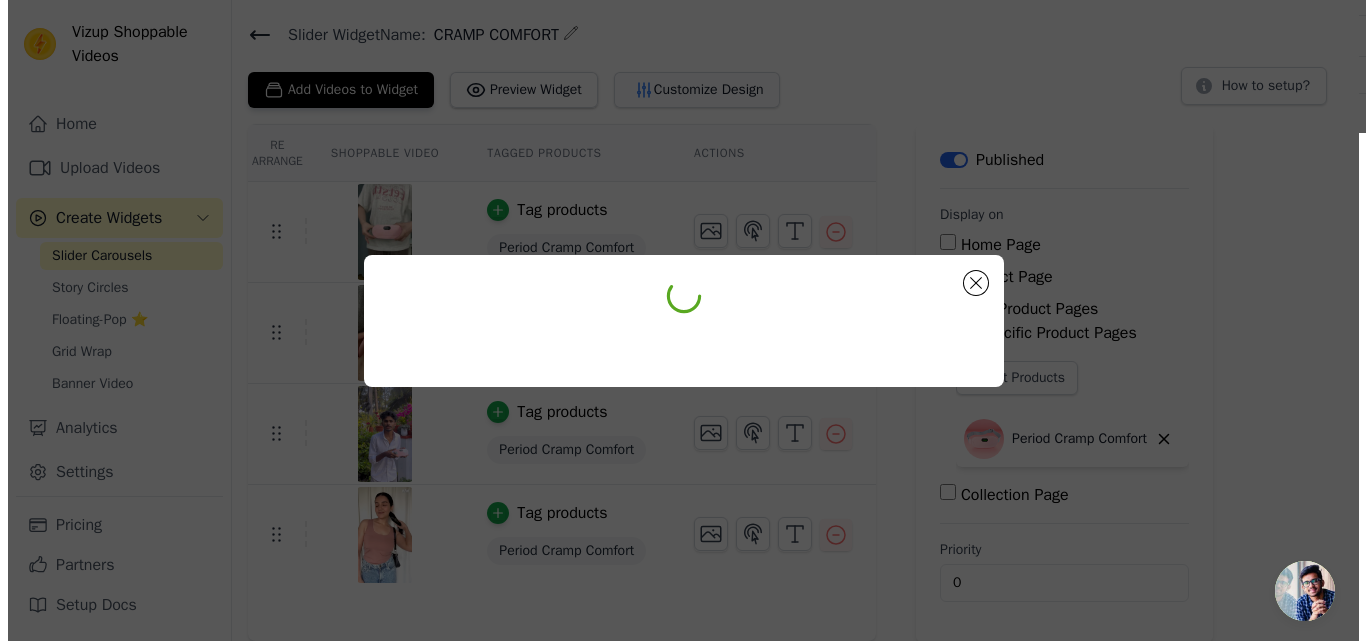 scroll, scrollTop: 0, scrollLeft: 0, axis: both 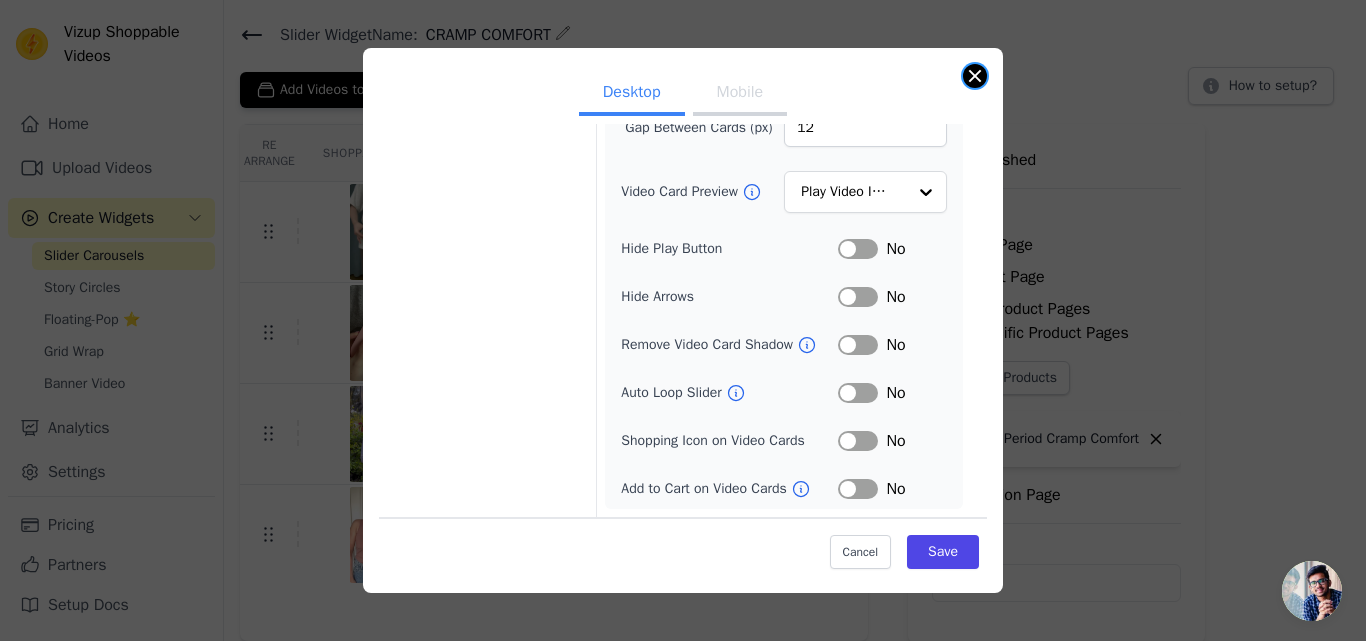 click at bounding box center (975, 76) 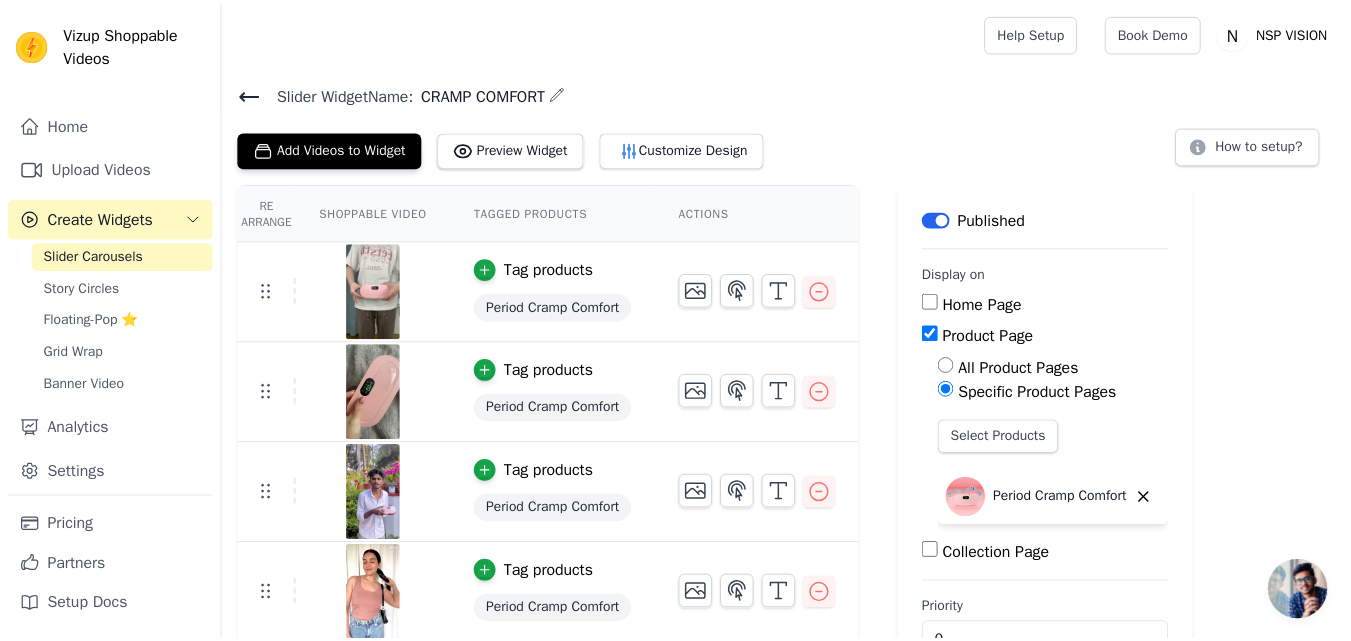 scroll, scrollTop: 59, scrollLeft: 0, axis: vertical 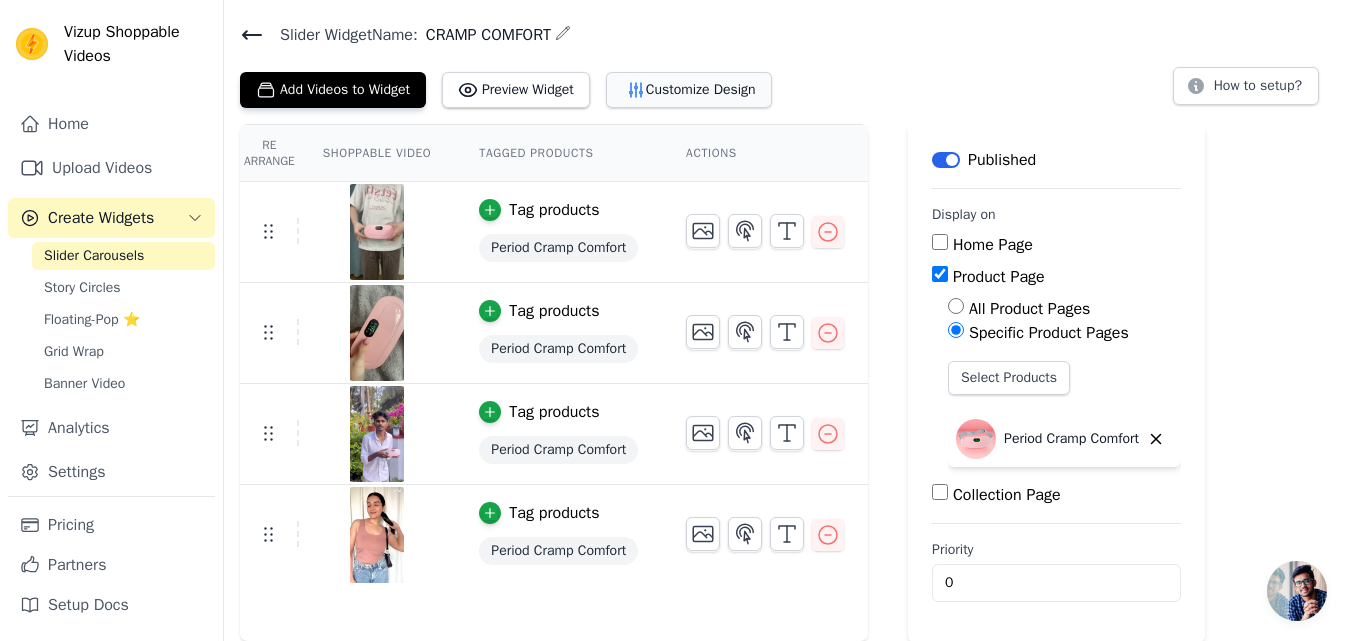 click on "Customize Design" at bounding box center [689, 90] 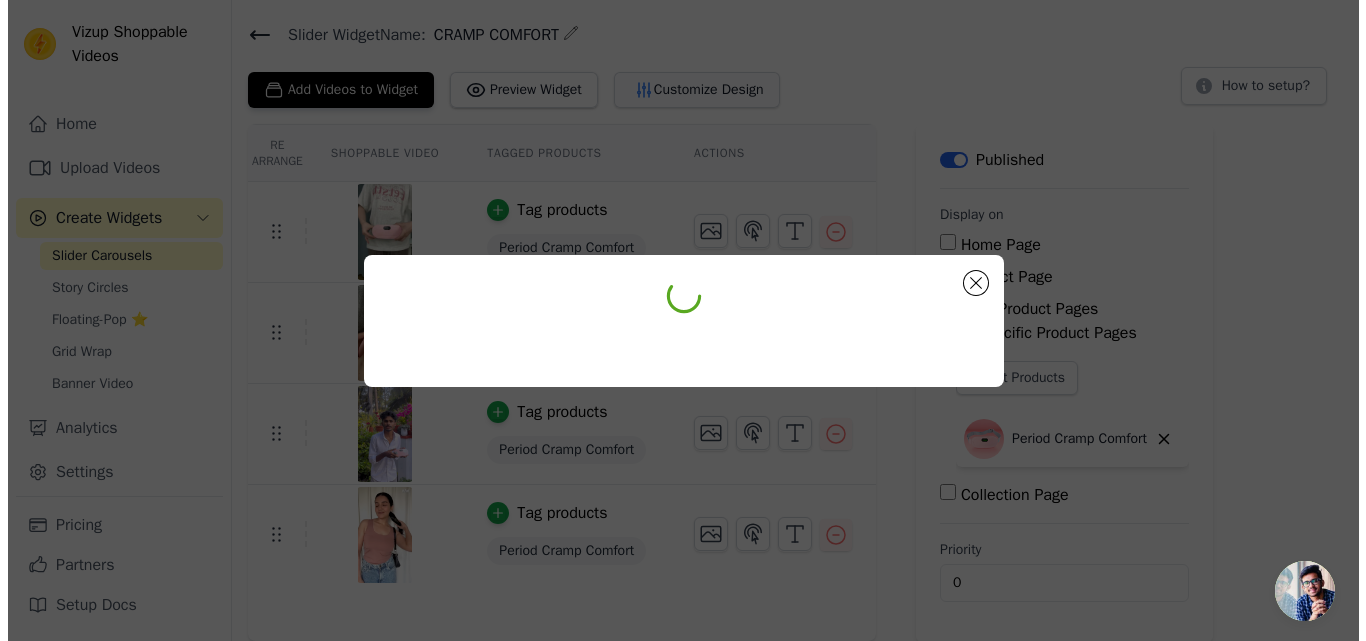 scroll, scrollTop: 0, scrollLeft: 0, axis: both 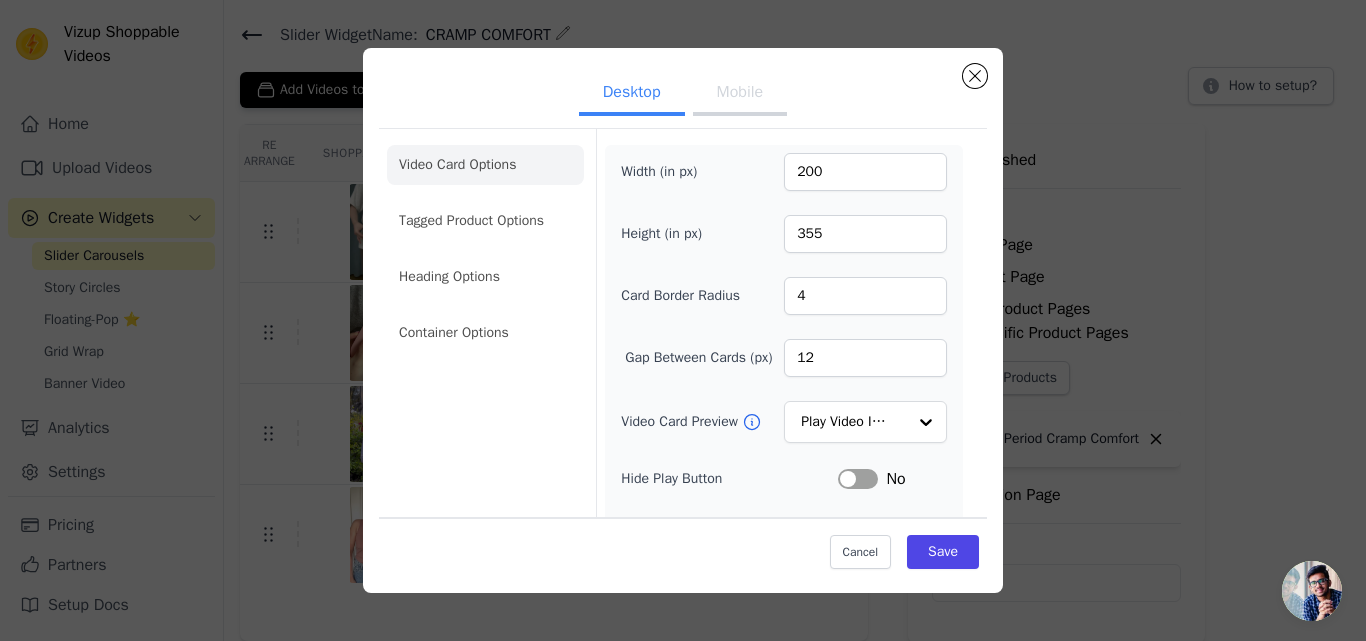 click on "Mobile" at bounding box center (740, 94) 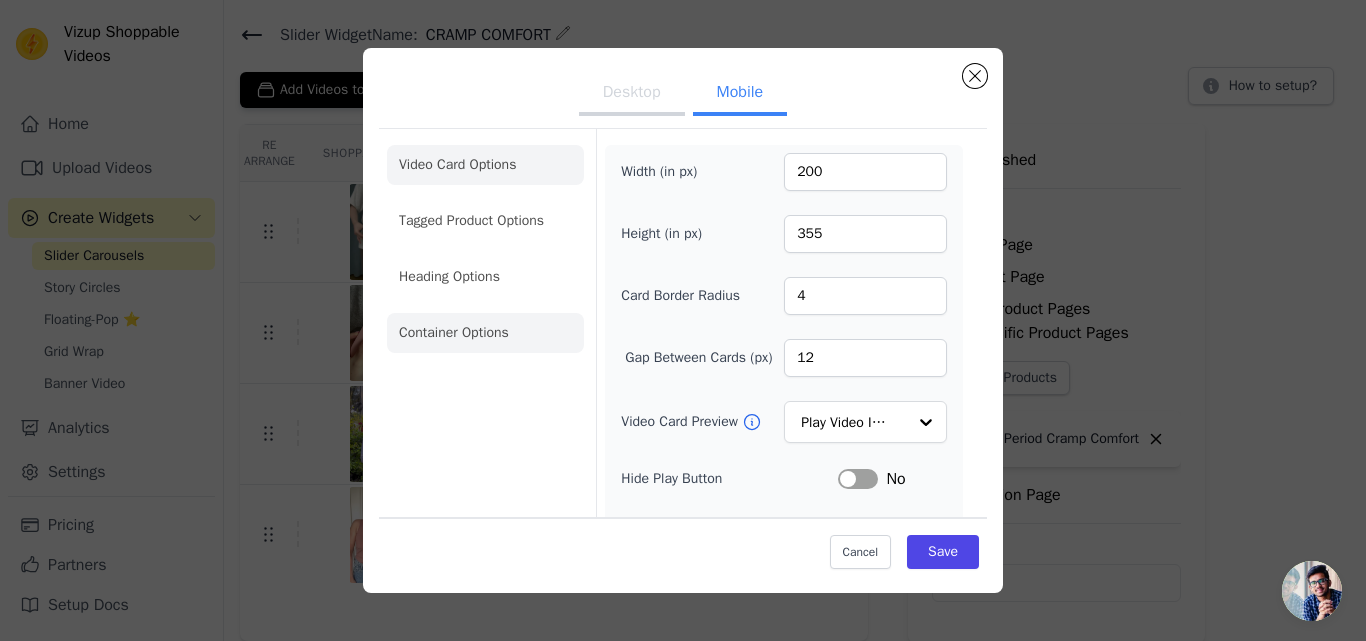 click on "Container Options" 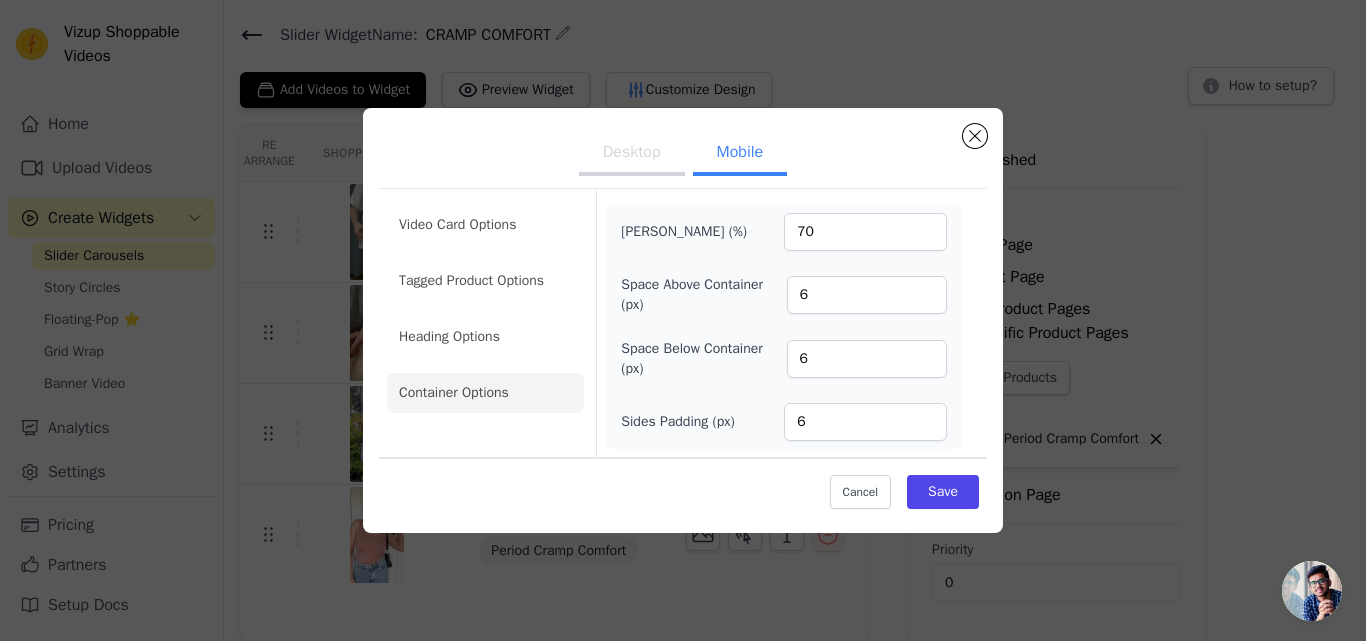 click on "Desktop" at bounding box center [632, 154] 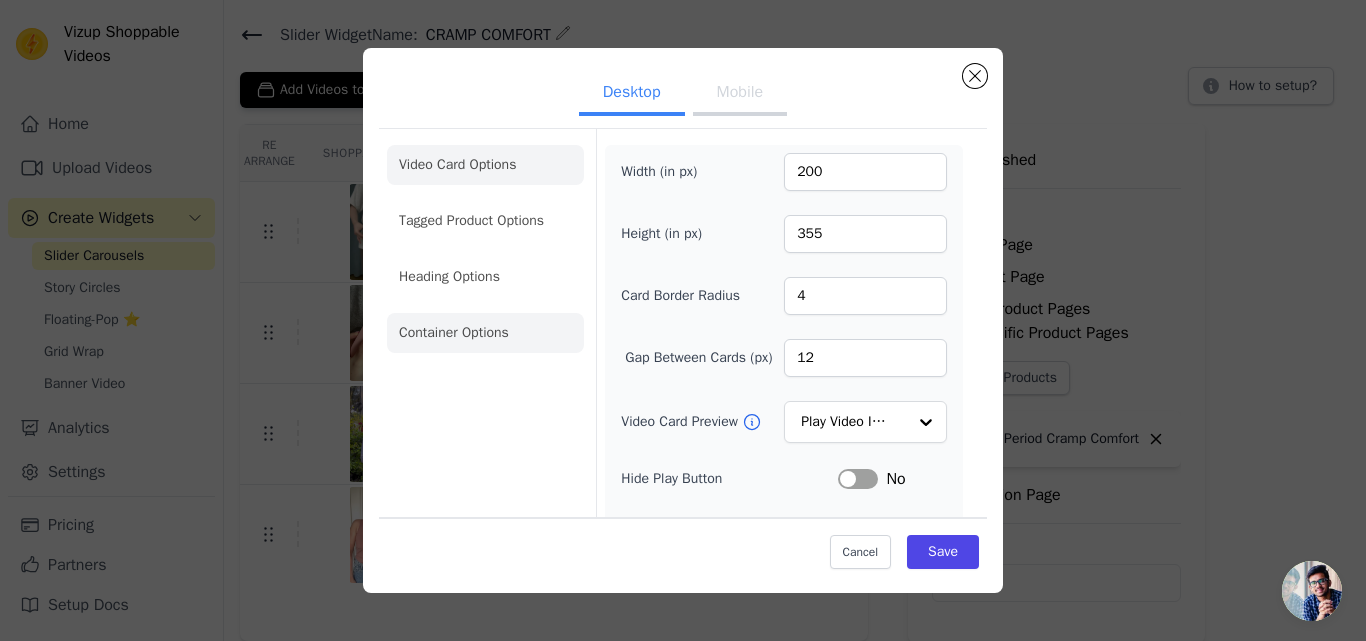 click on "Container Options" 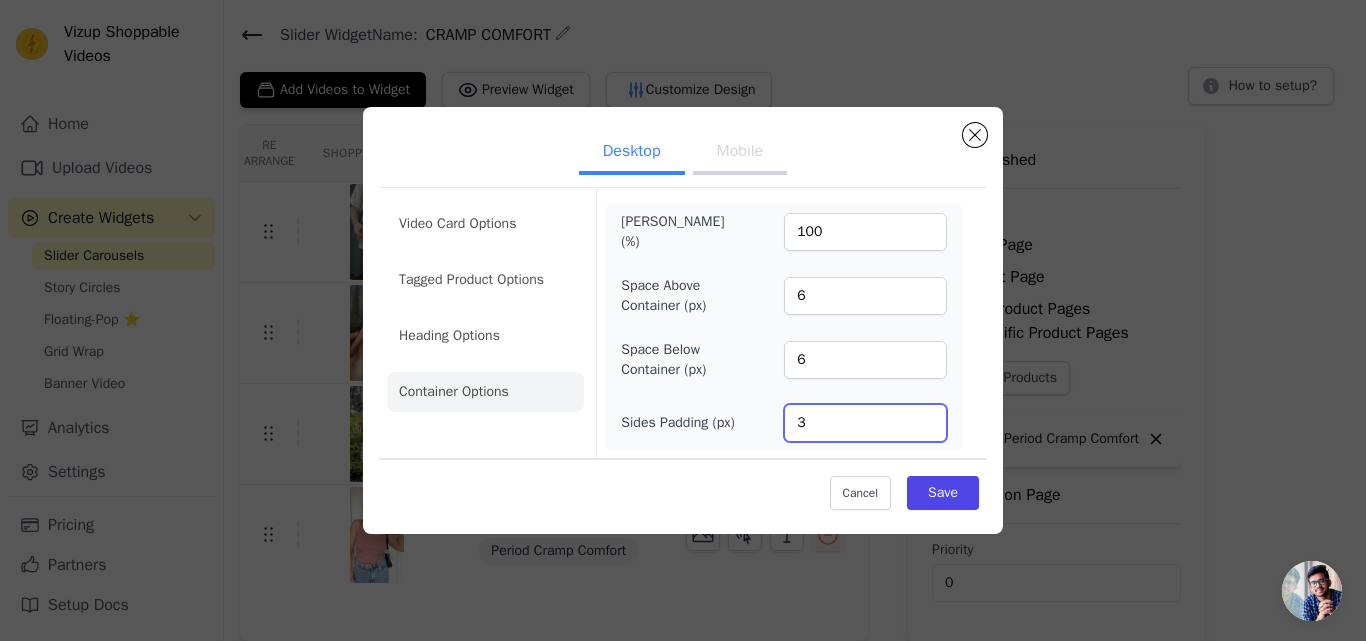 click on "3" at bounding box center [865, 423] 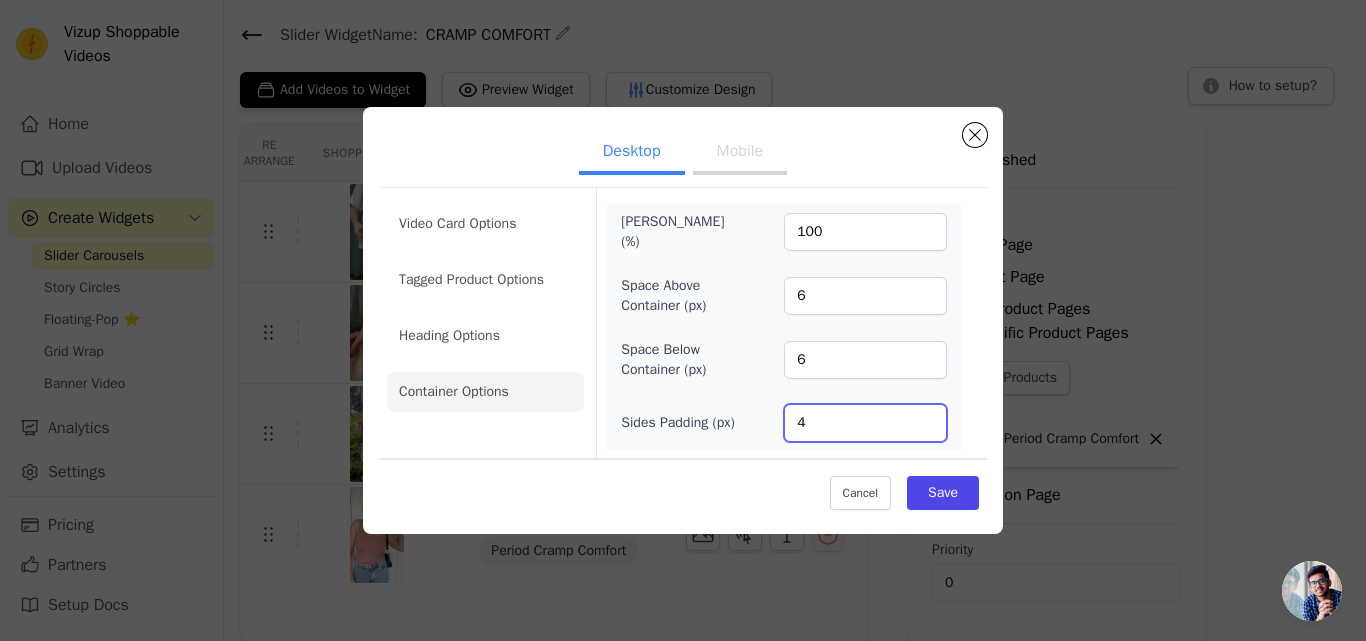 click on "4" at bounding box center [865, 423] 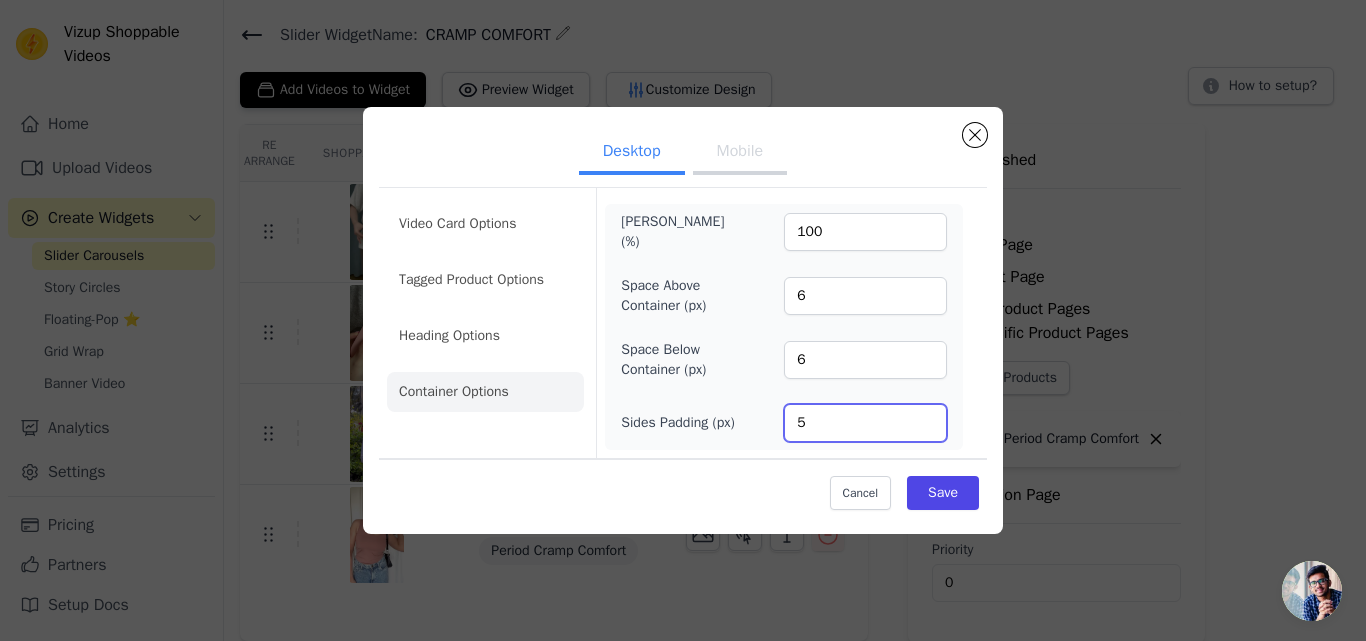 click on "5" at bounding box center [865, 423] 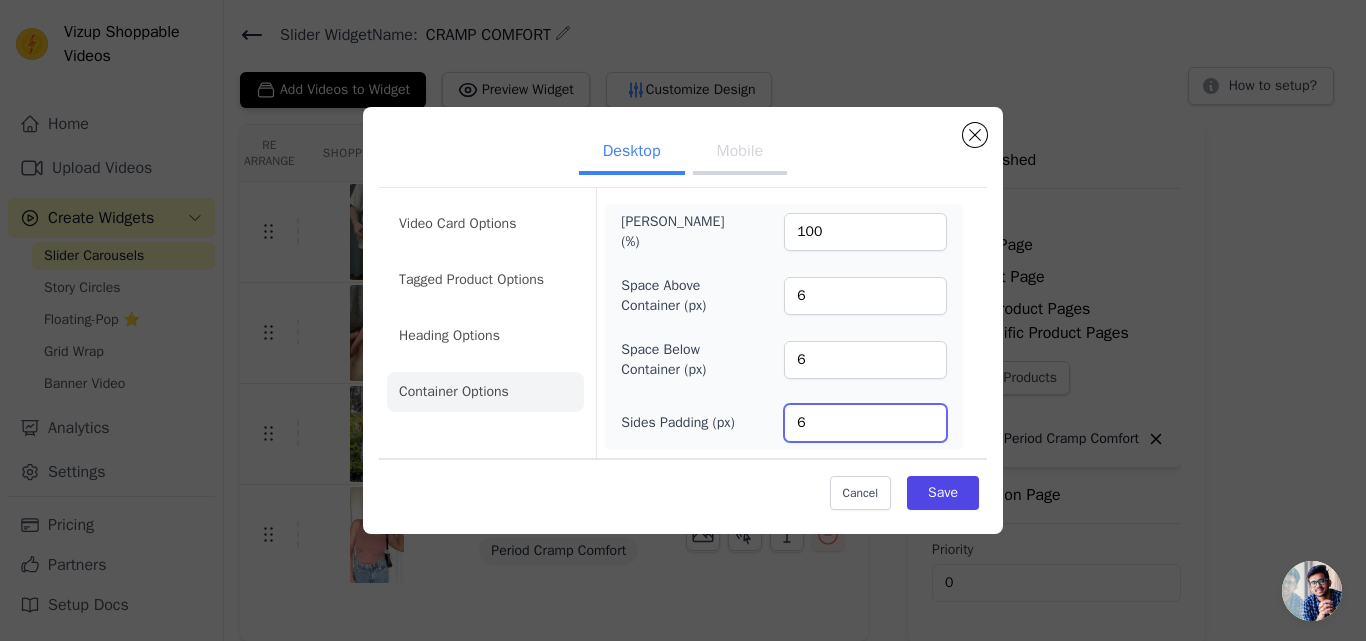 type on "6" 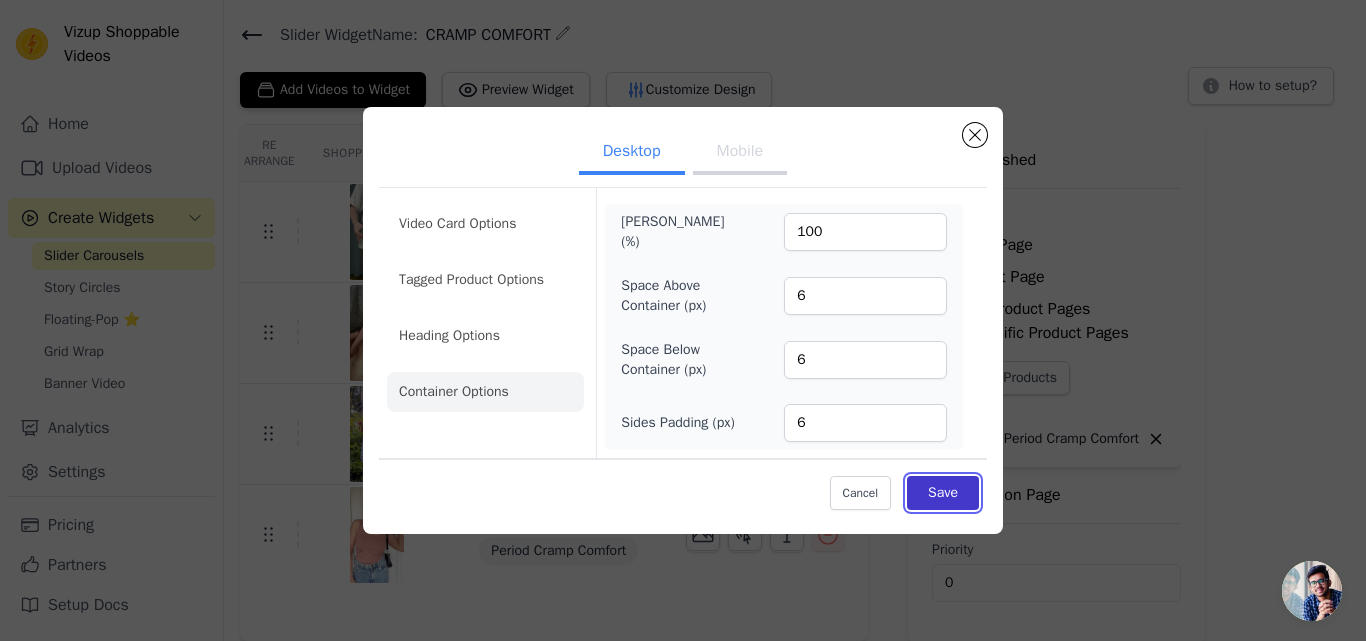 click on "Save" at bounding box center [943, 493] 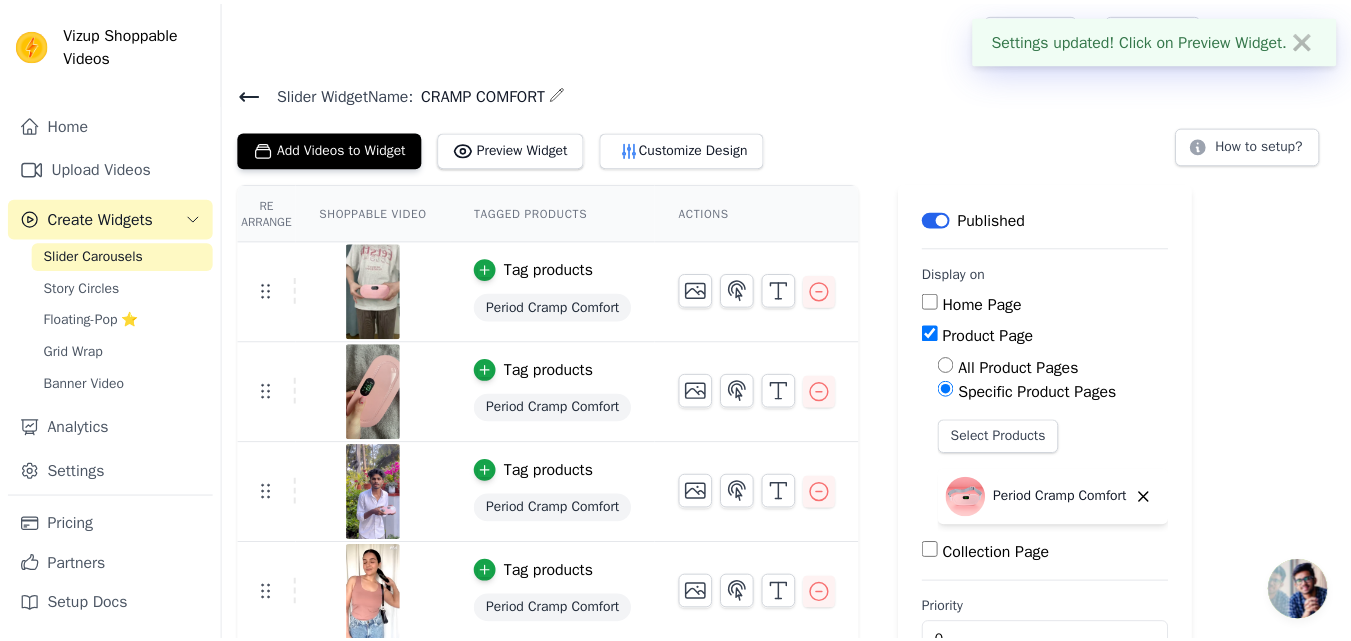 scroll, scrollTop: 59, scrollLeft: 0, axis: vertical 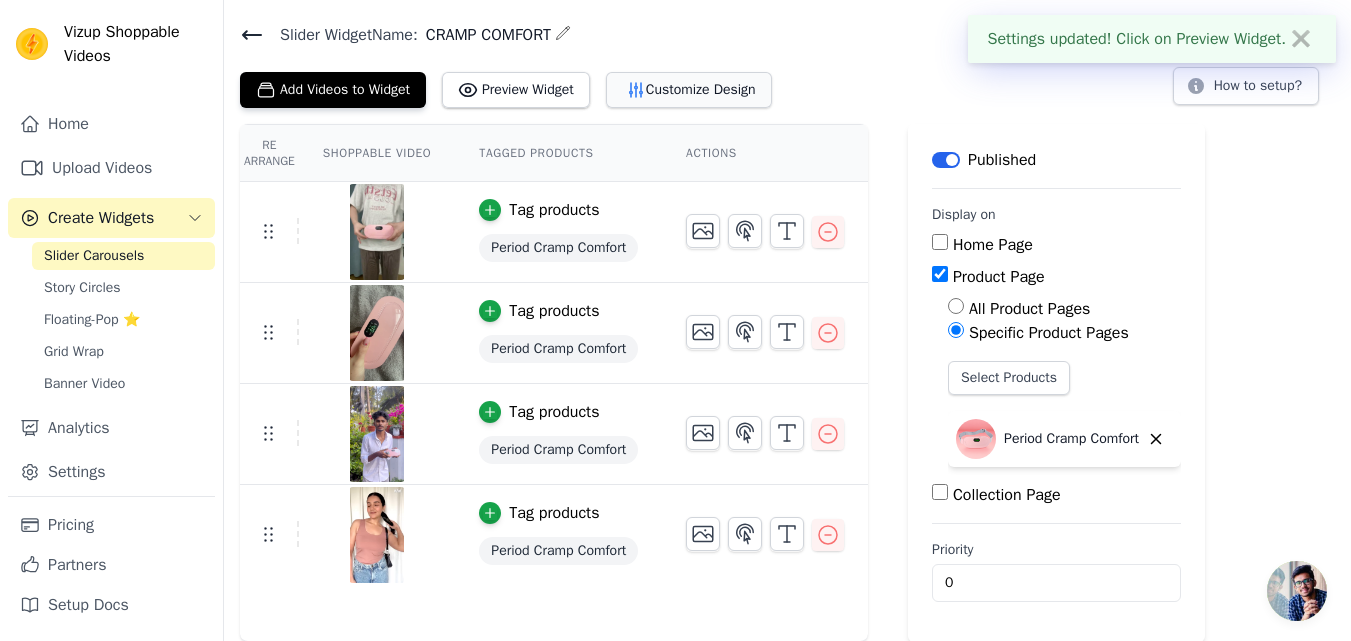click on "Customize Design" at bounding box center [689, 90] 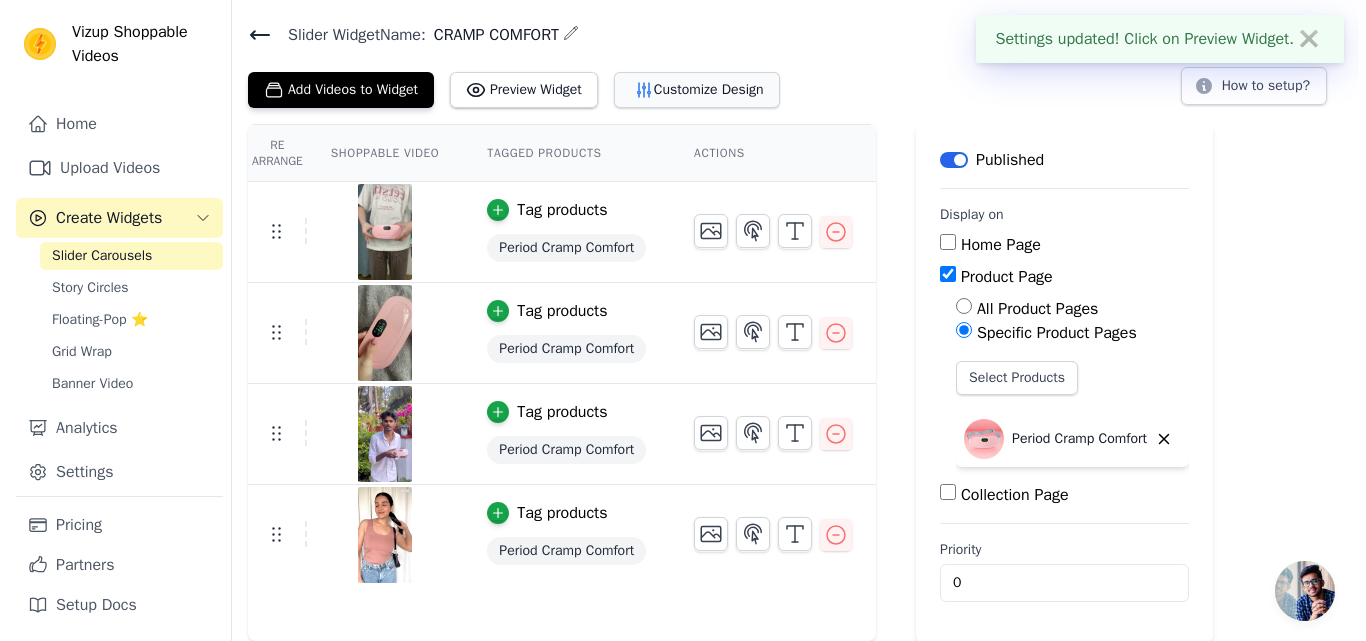 scroll, scrollTop: 0, scrollLeft: 0, axis: both 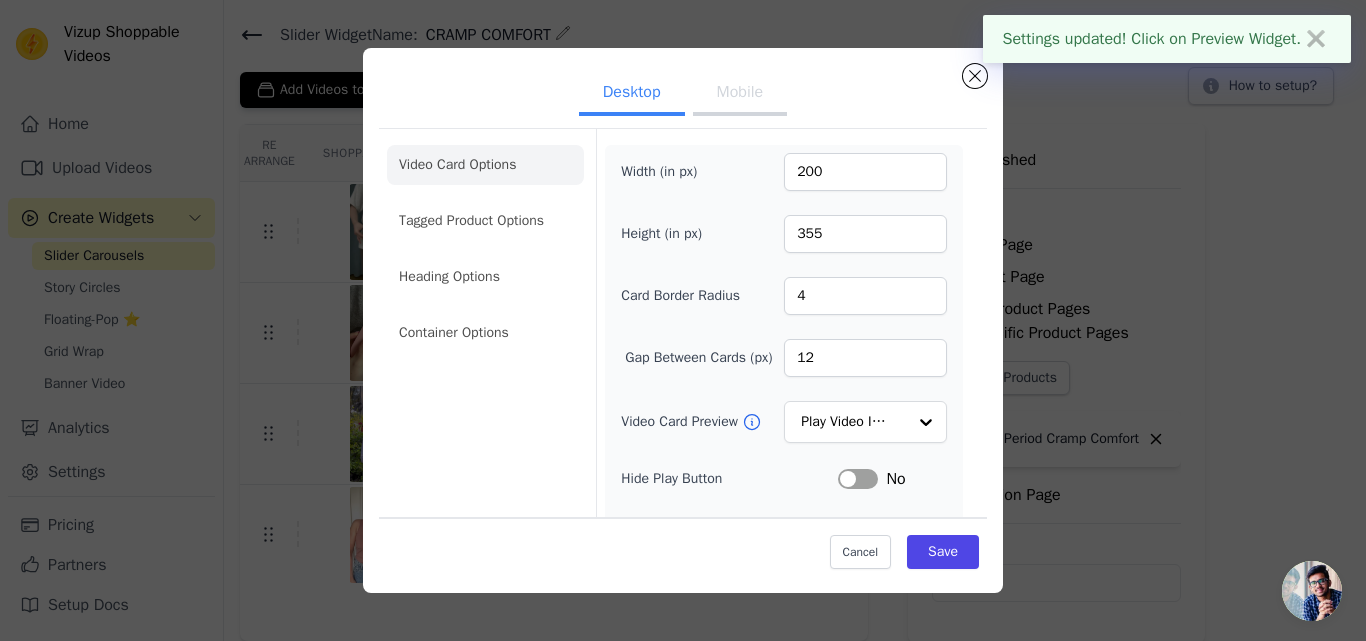 click on "Mobile" at bounding box center (740, 94) 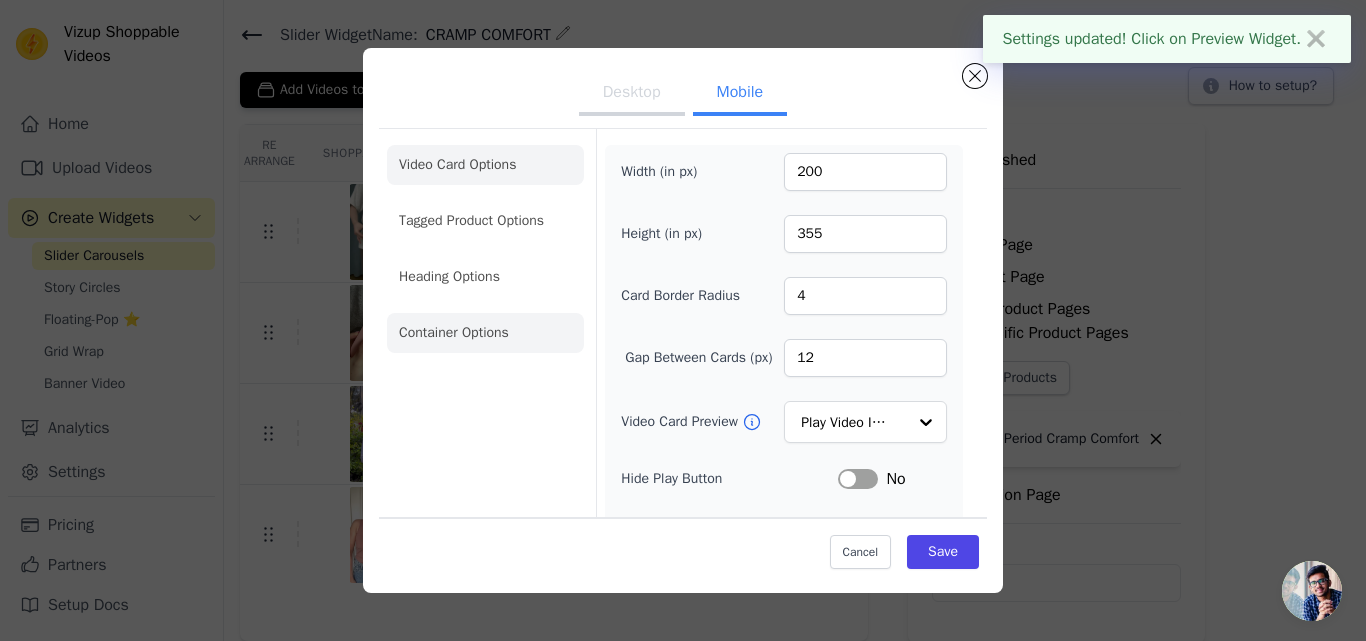 click on "Container Options" 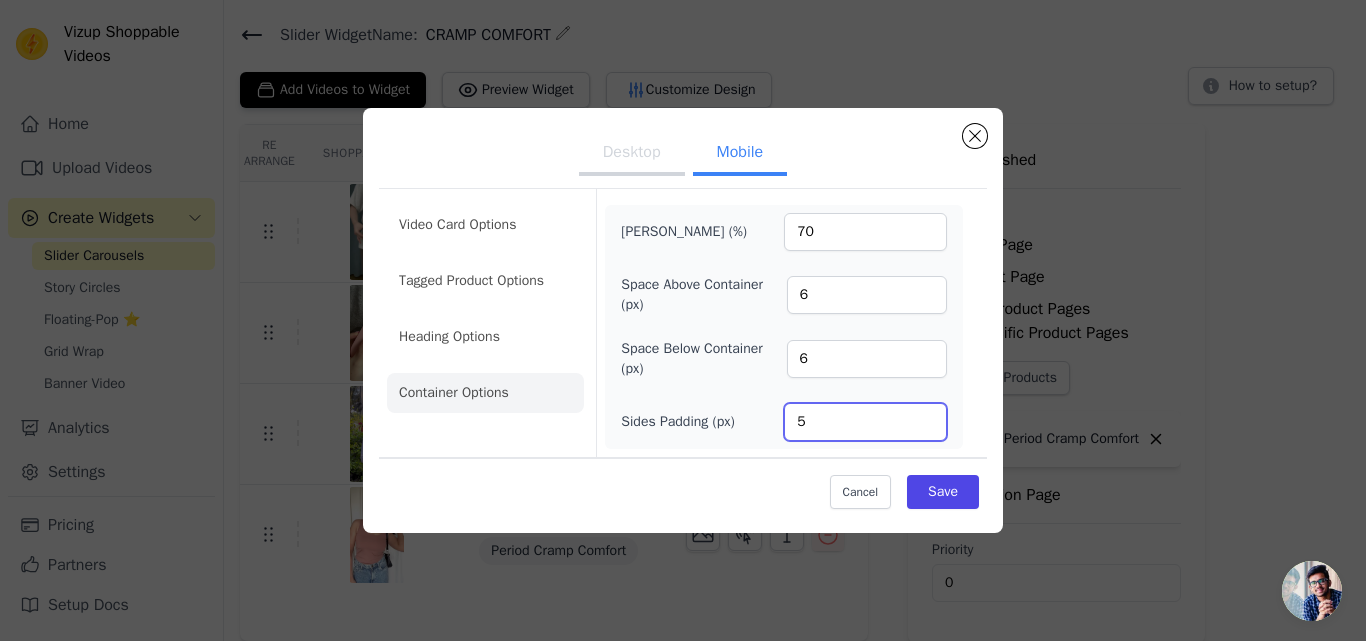click on "5" at bounding box center (865, 422) 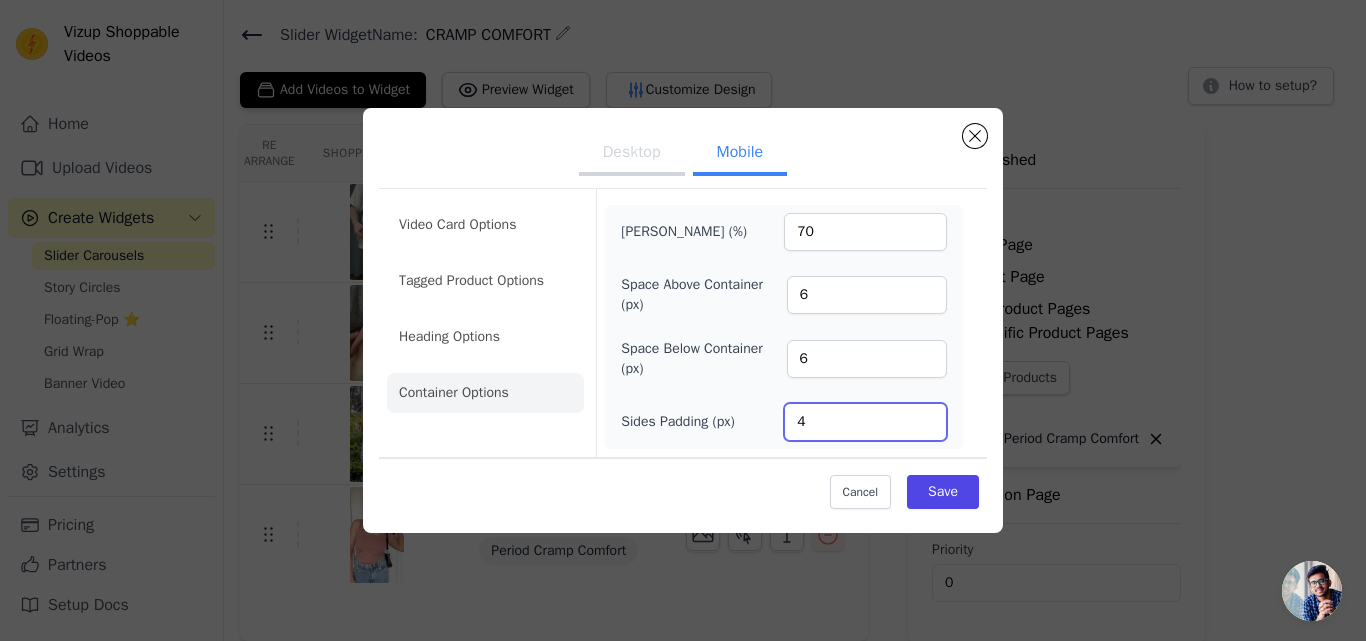 click on "4" at bounding box center [865, 422] 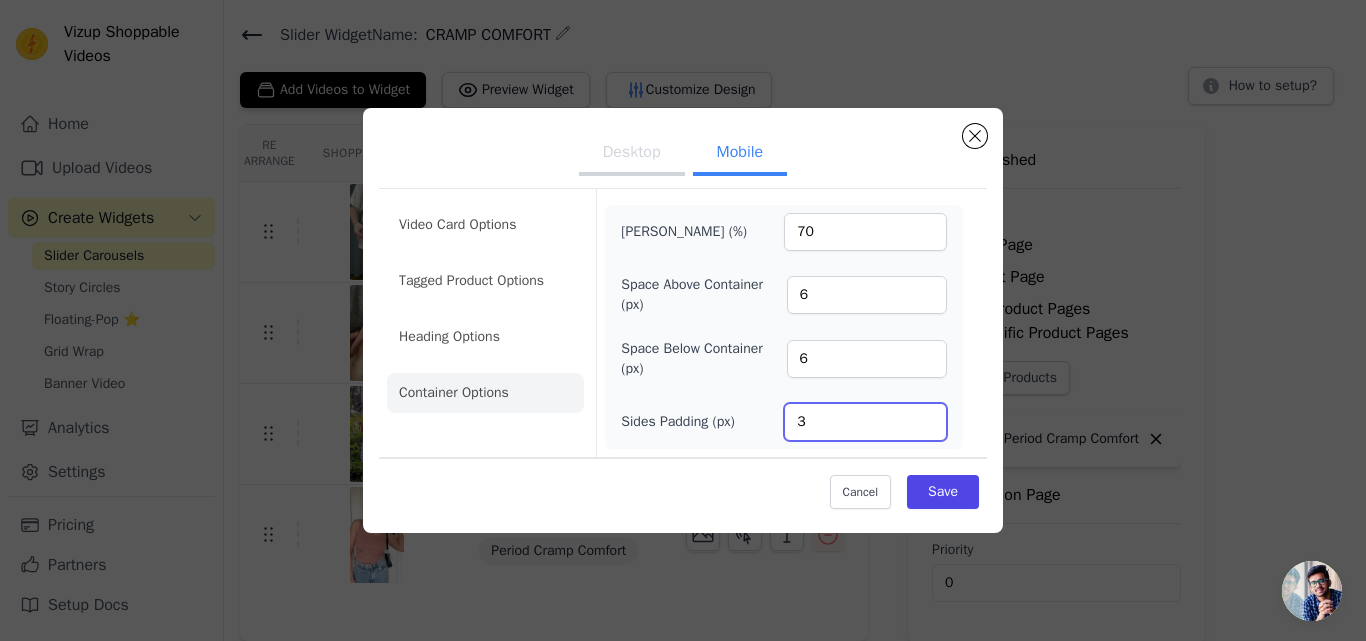 click on "3" at bounding box center [865, 422] 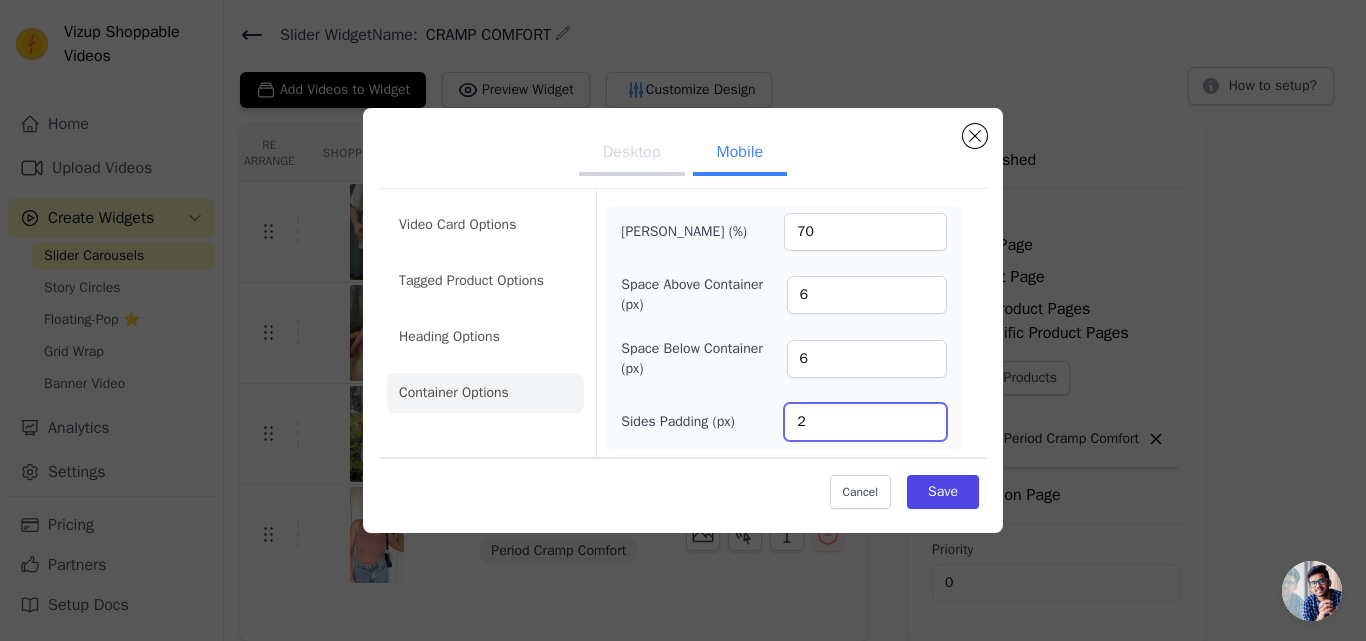 type on "2" 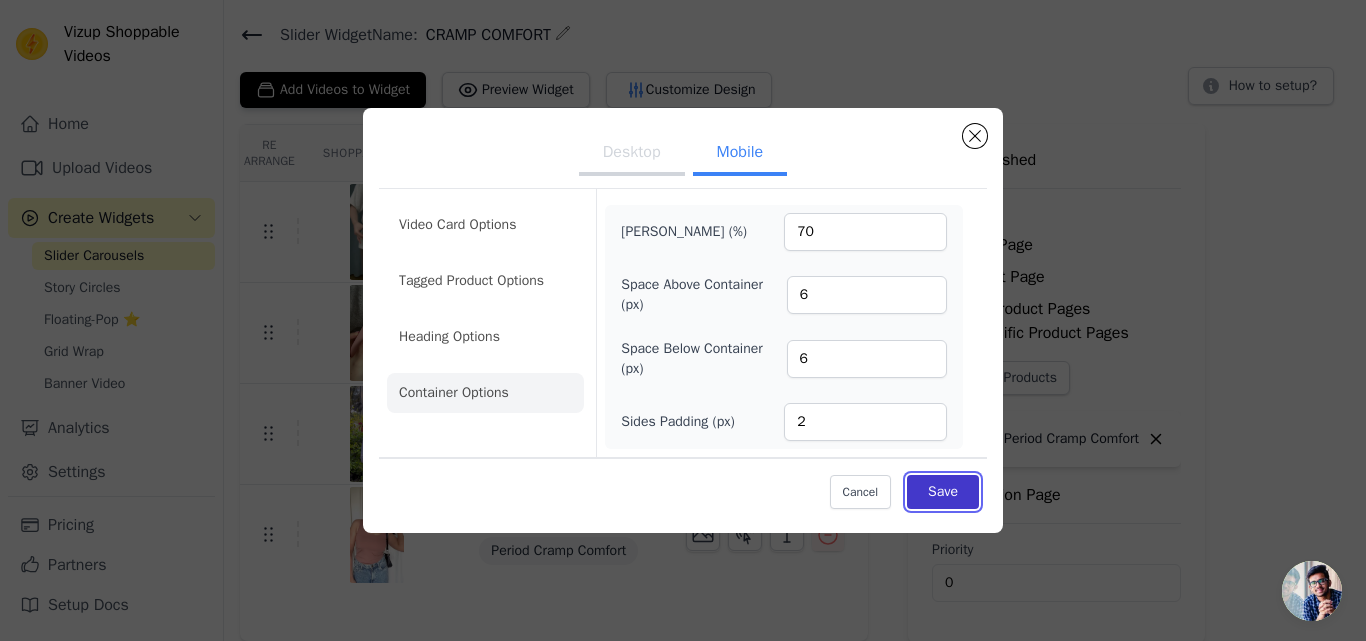 click on "Save" at bounding box center [943, 492] 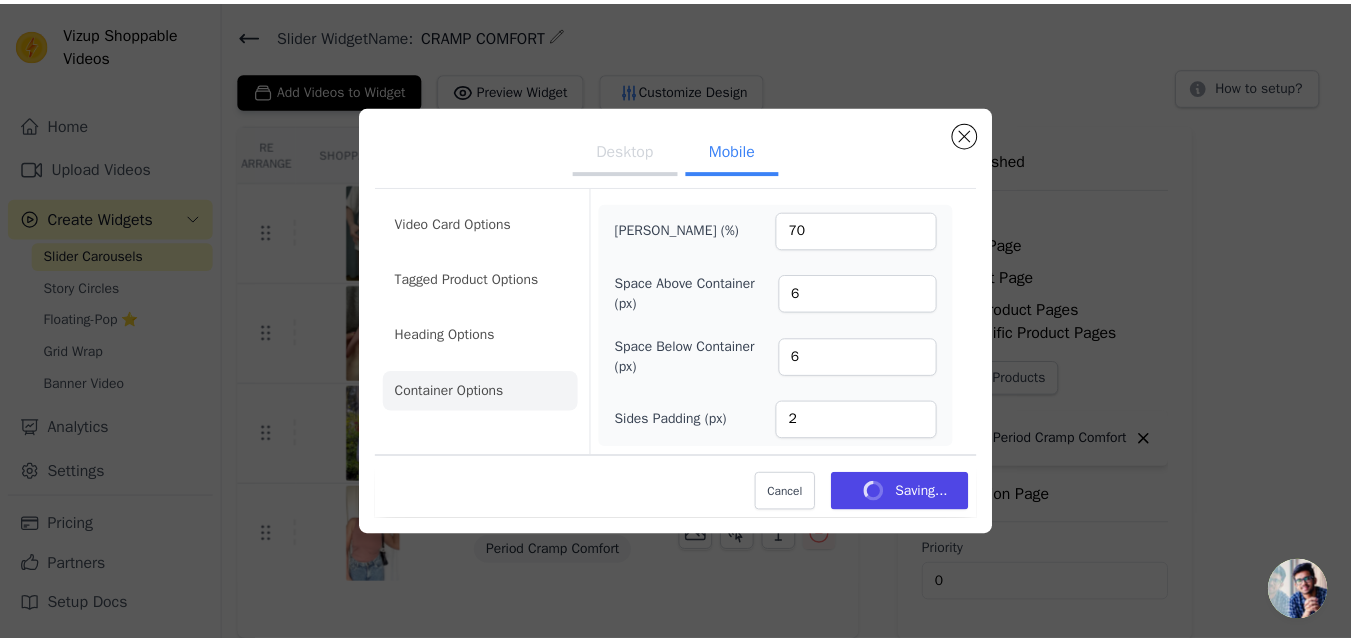 scroll, scrollTop: 59, scrollLeft: 0, axis: vertical 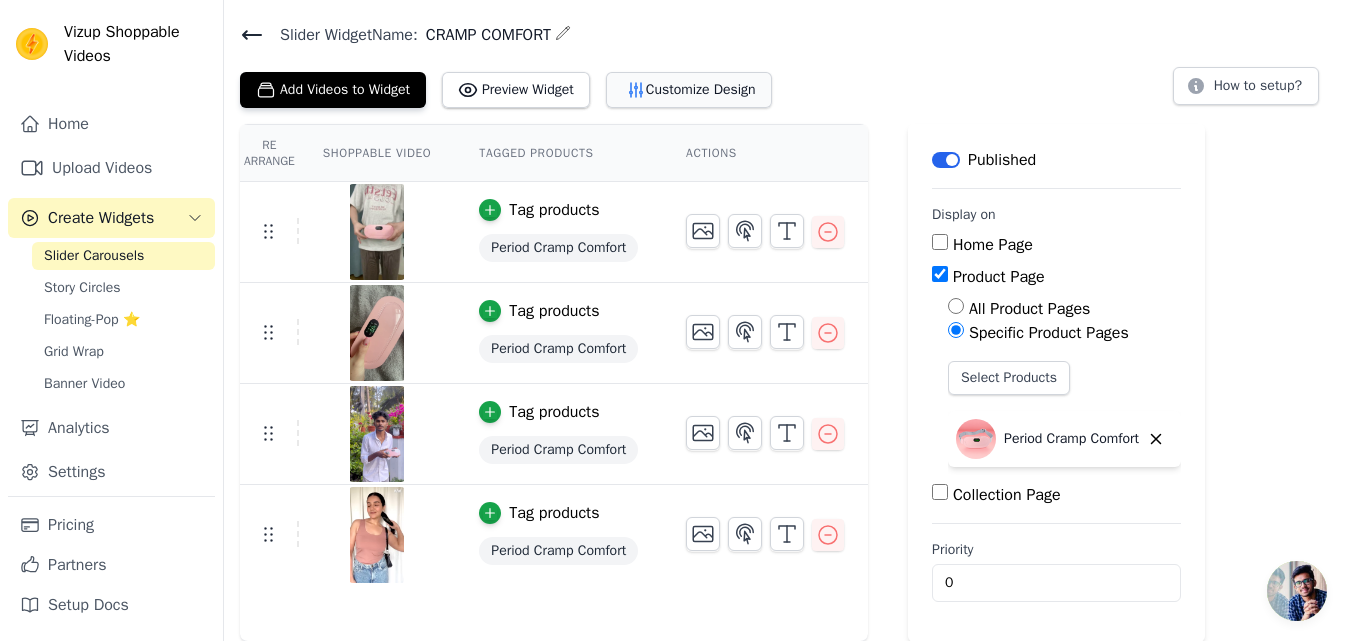 click on "Customize Design" at bounding box center (689, 90) 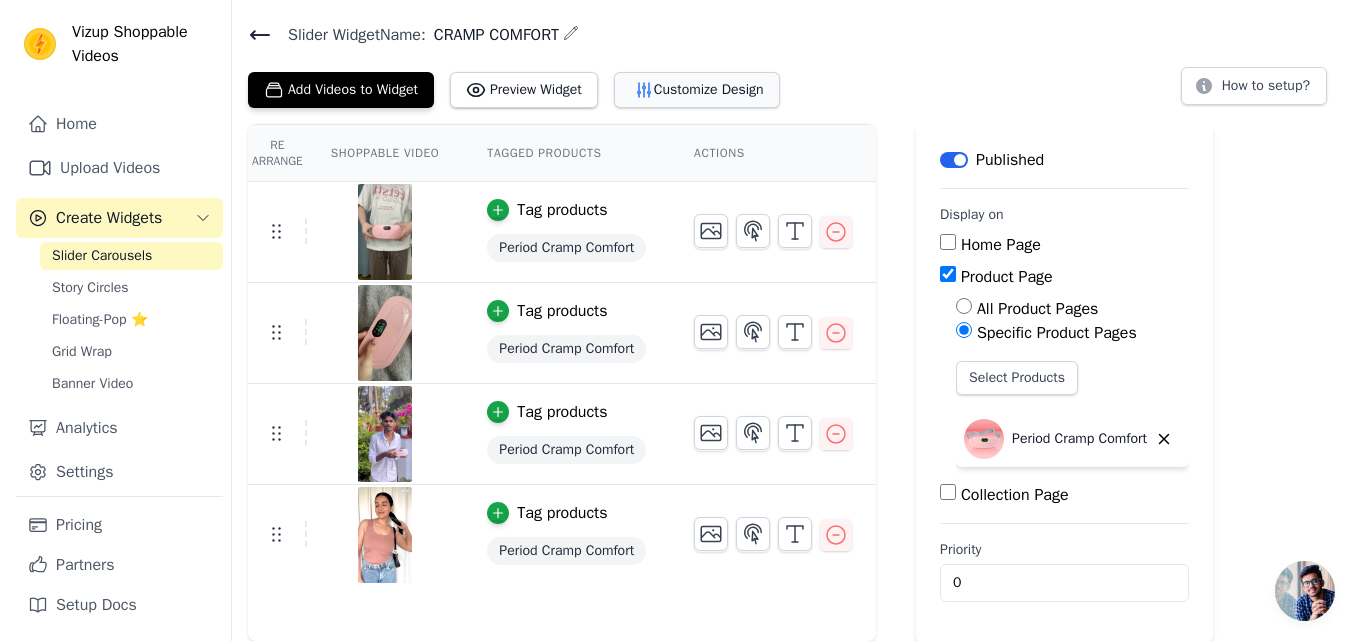 scroll, scrollTop: 0, scrollLeft: 0, axis: both 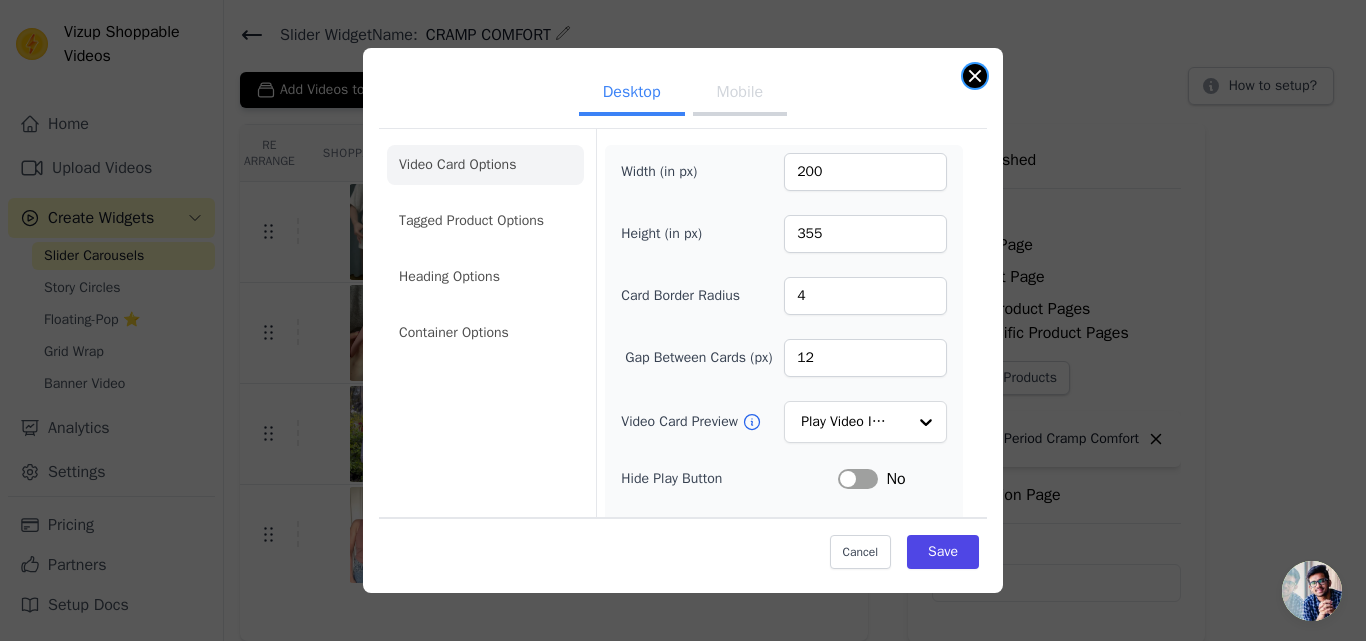 click at bounding box center (975, 76) 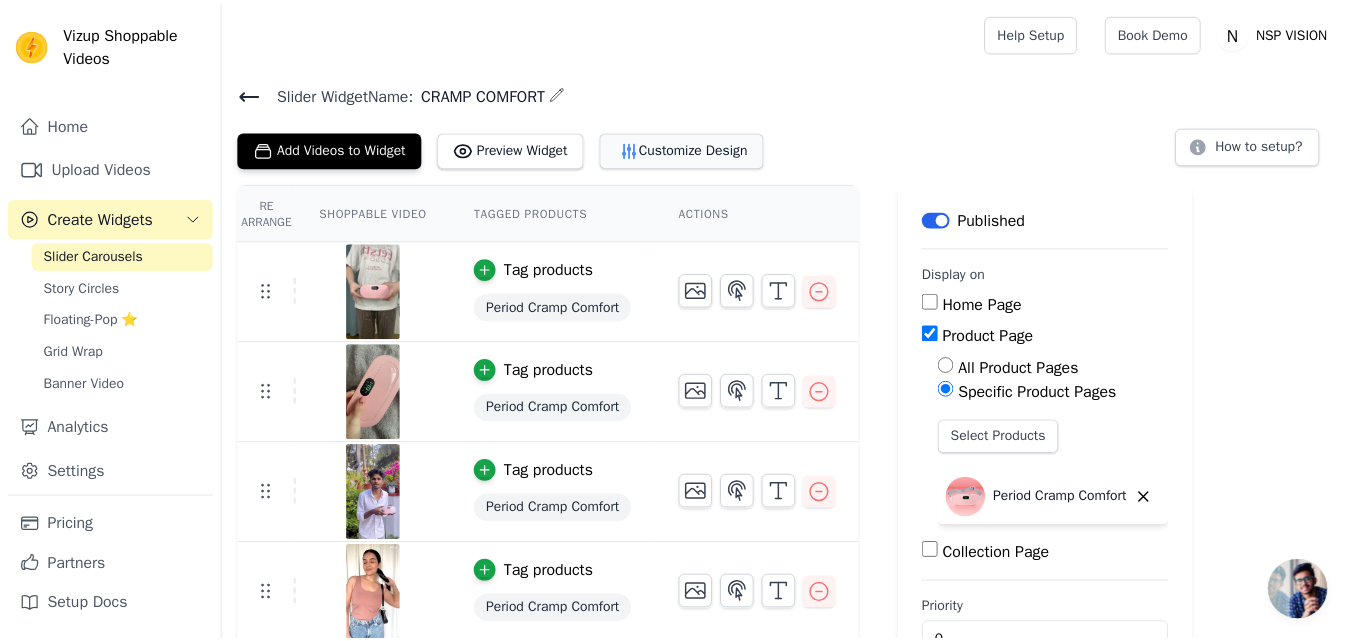 scroll, scrollTop: 59, scrollLeft: 0, axis: vertical 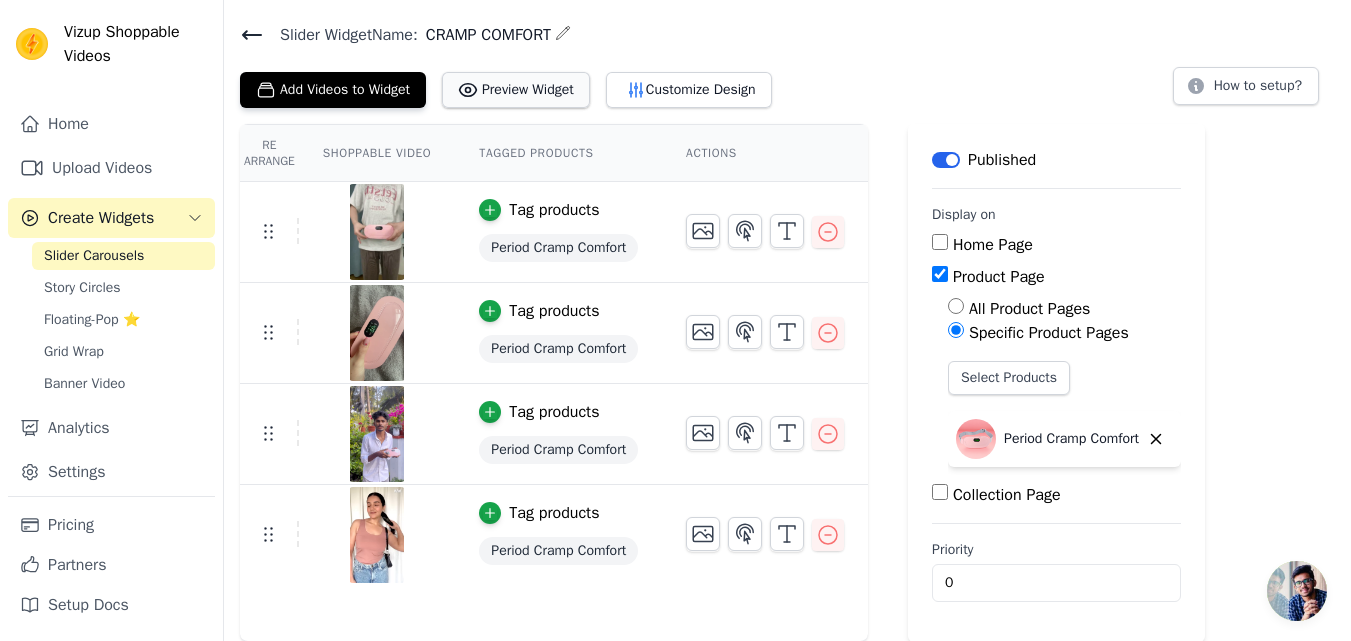 click on "Preview Widget" at bounding box center [516, 90] 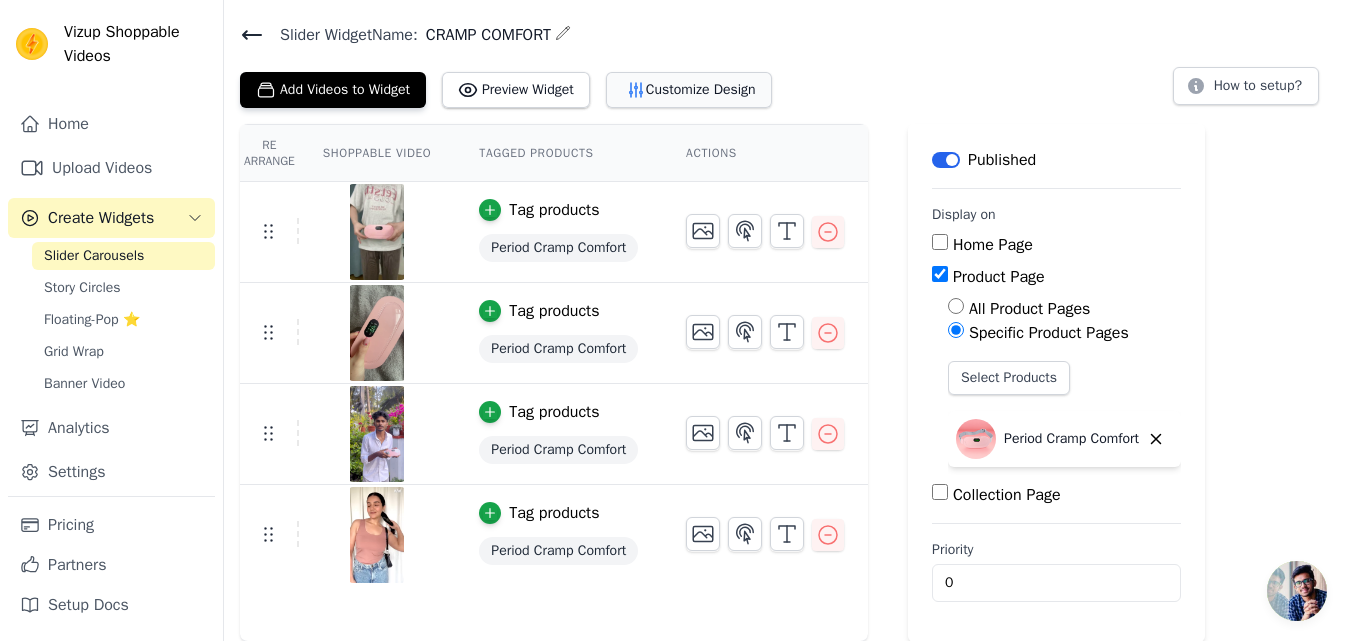 click on "Customize Design" at bounding box center [689, 90] 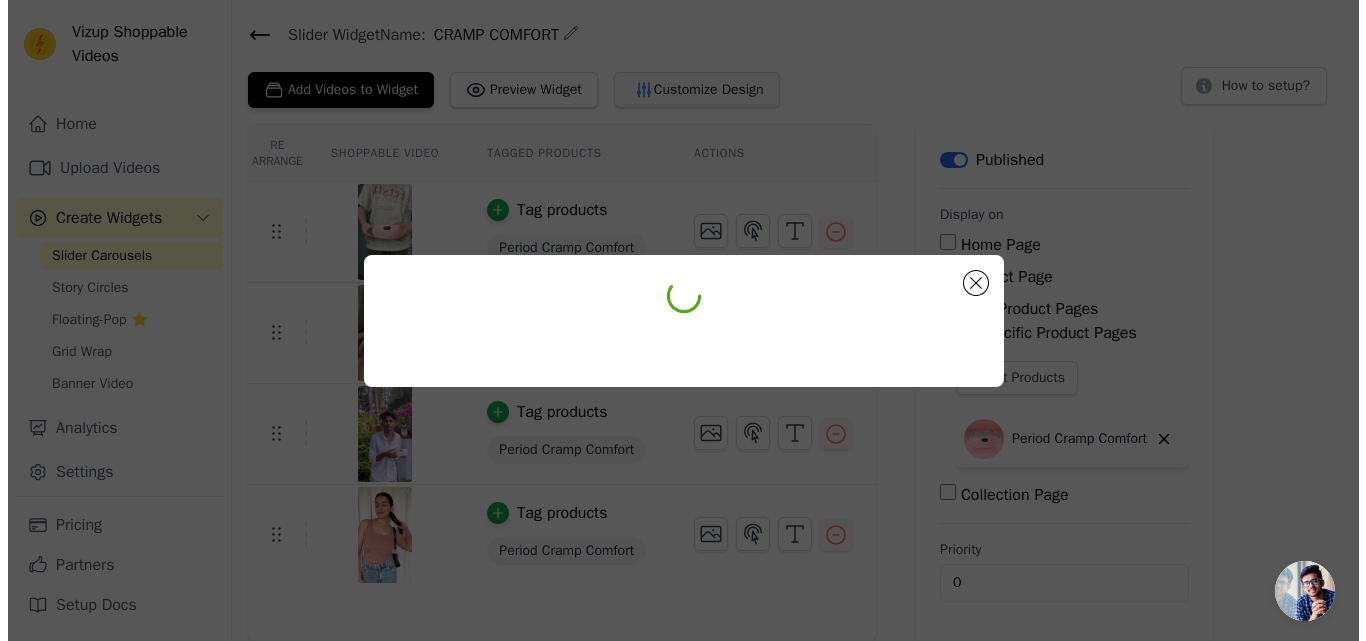 scroll, scrollTop: 0, scrollLeft: 0, axis: both 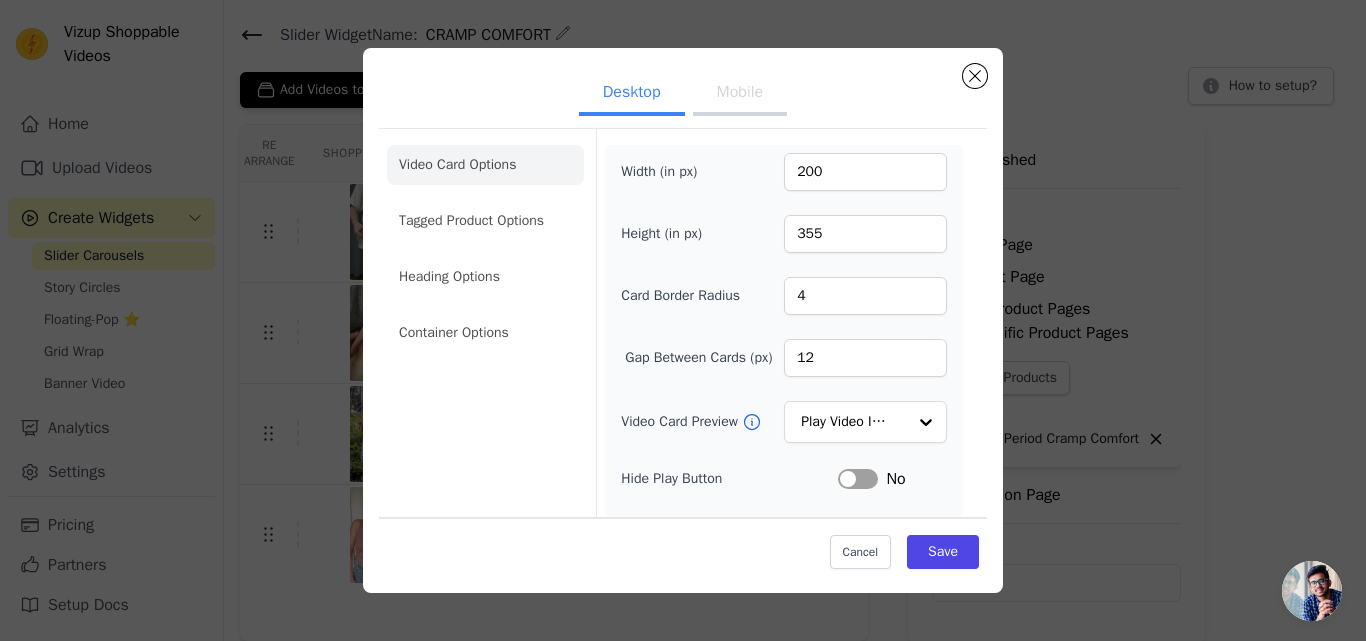 click on "Mobile" at bounding box center [740, 94] 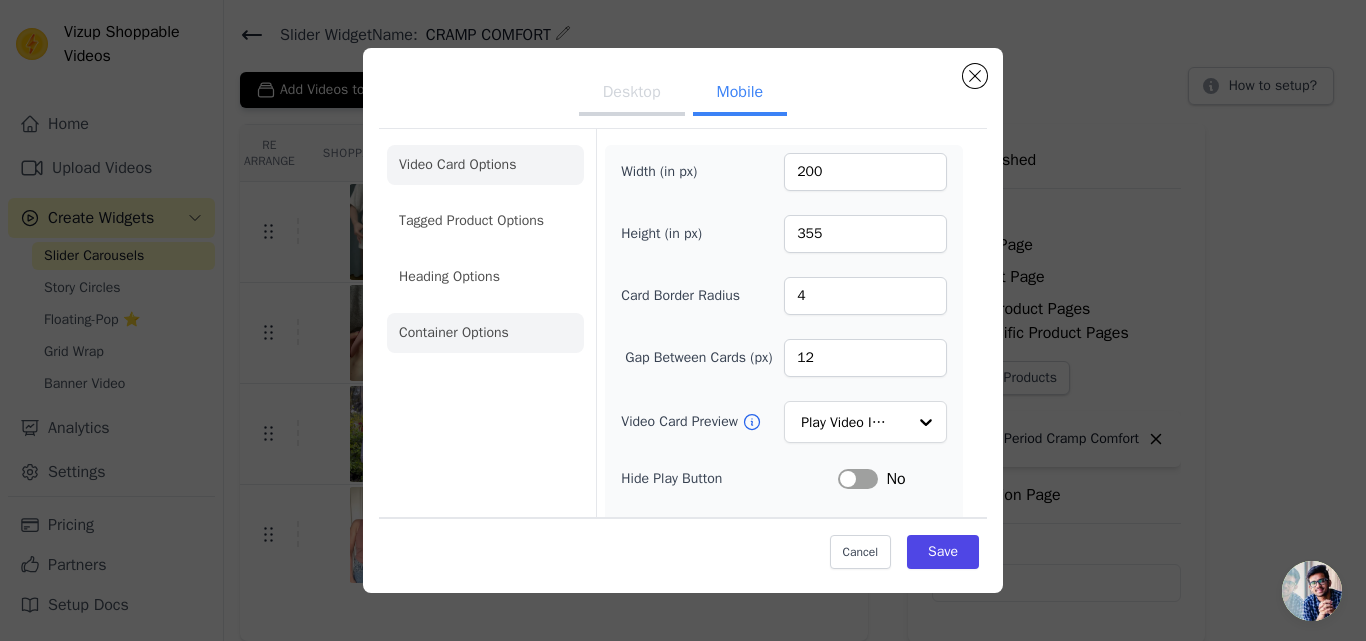 click on "Container Options" 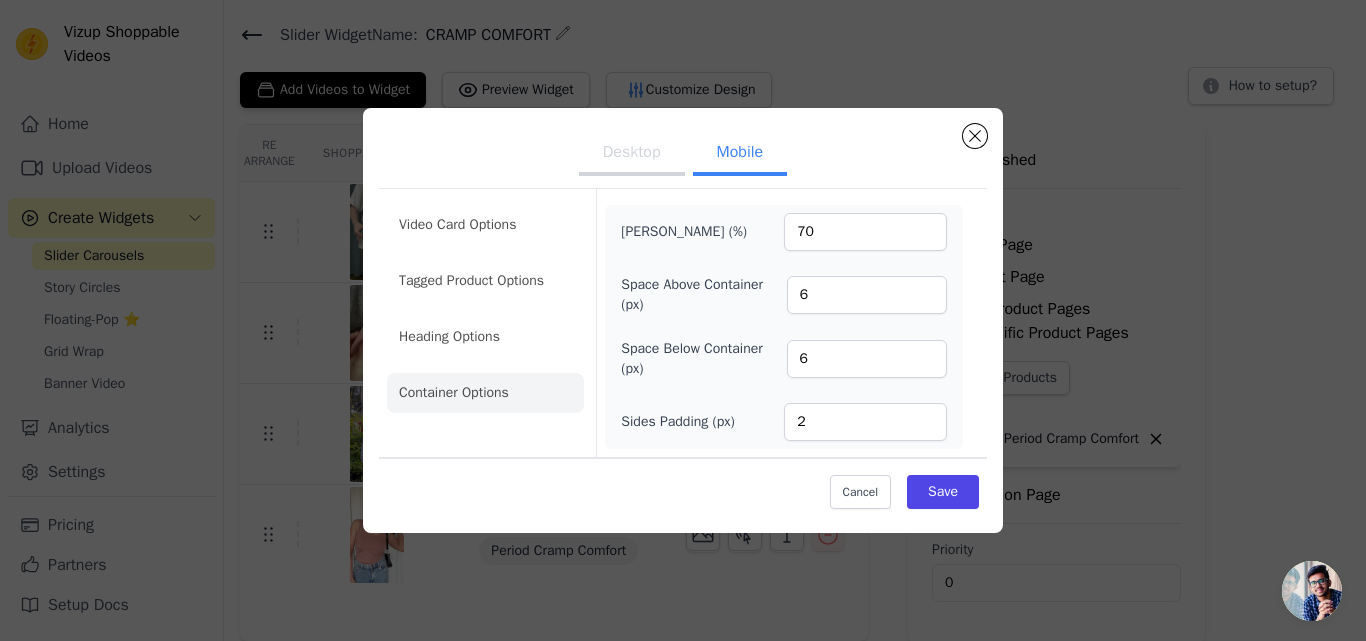 click on "Video Card Options Tagged Product Options Heading Options Container Options" at bounding box center [485, 309] 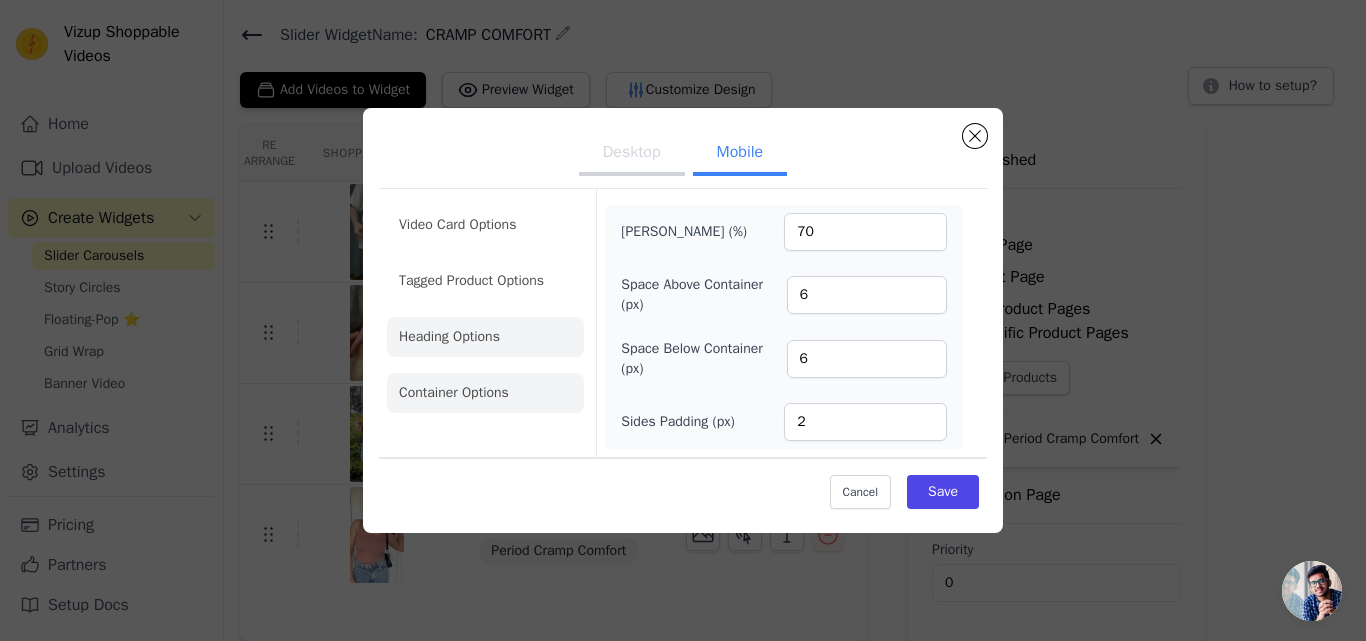 drag, startPoint x: 489, startPoint y: 312, endPoint x: 490, endPoint y: 335, distance: 23.021729 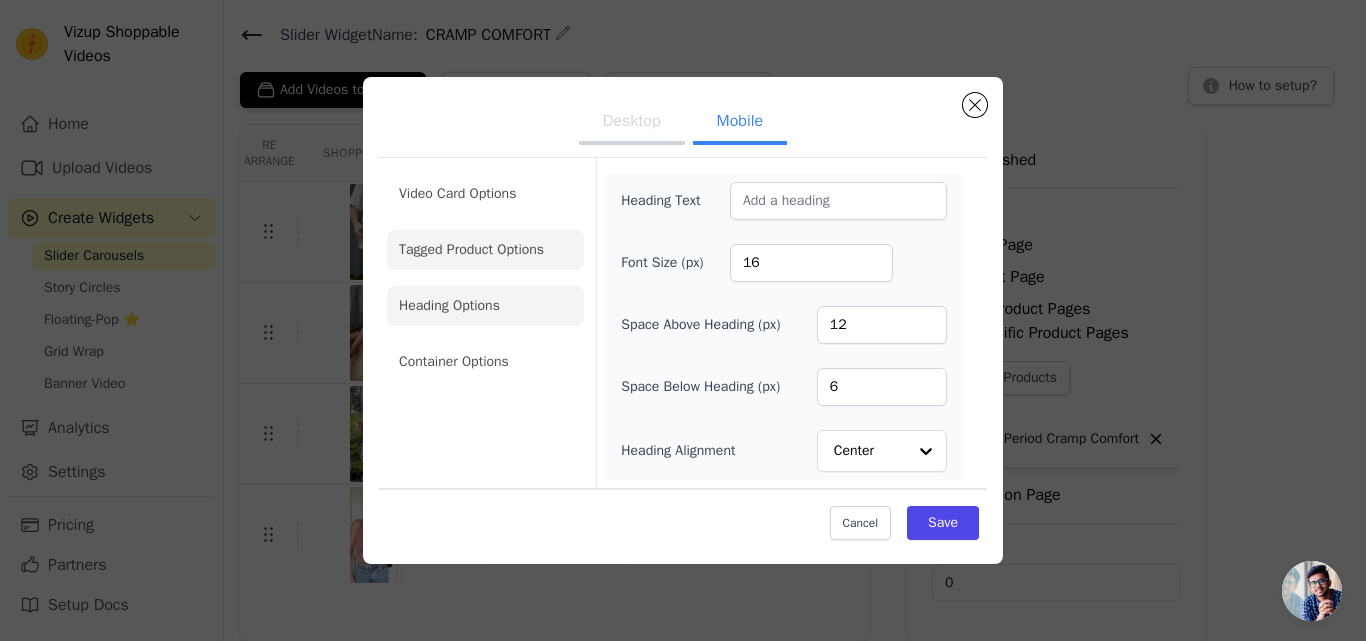 click on "Tagged Product Options" 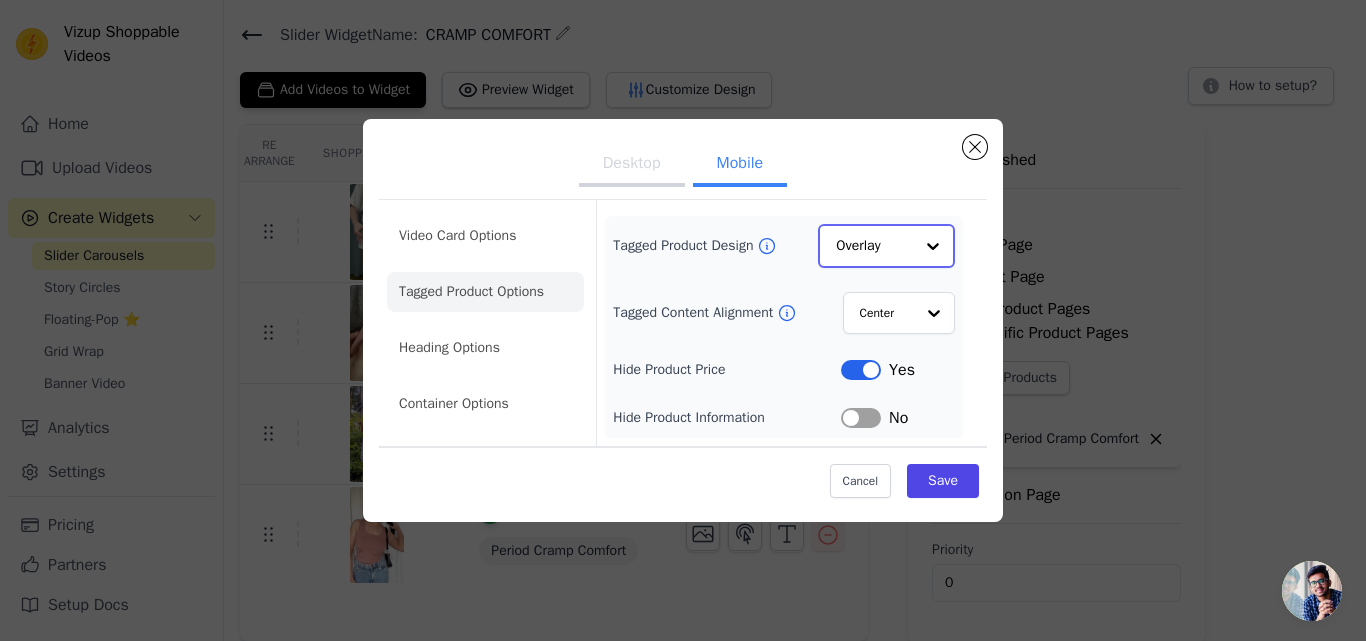 click on "Tagged Product Design" 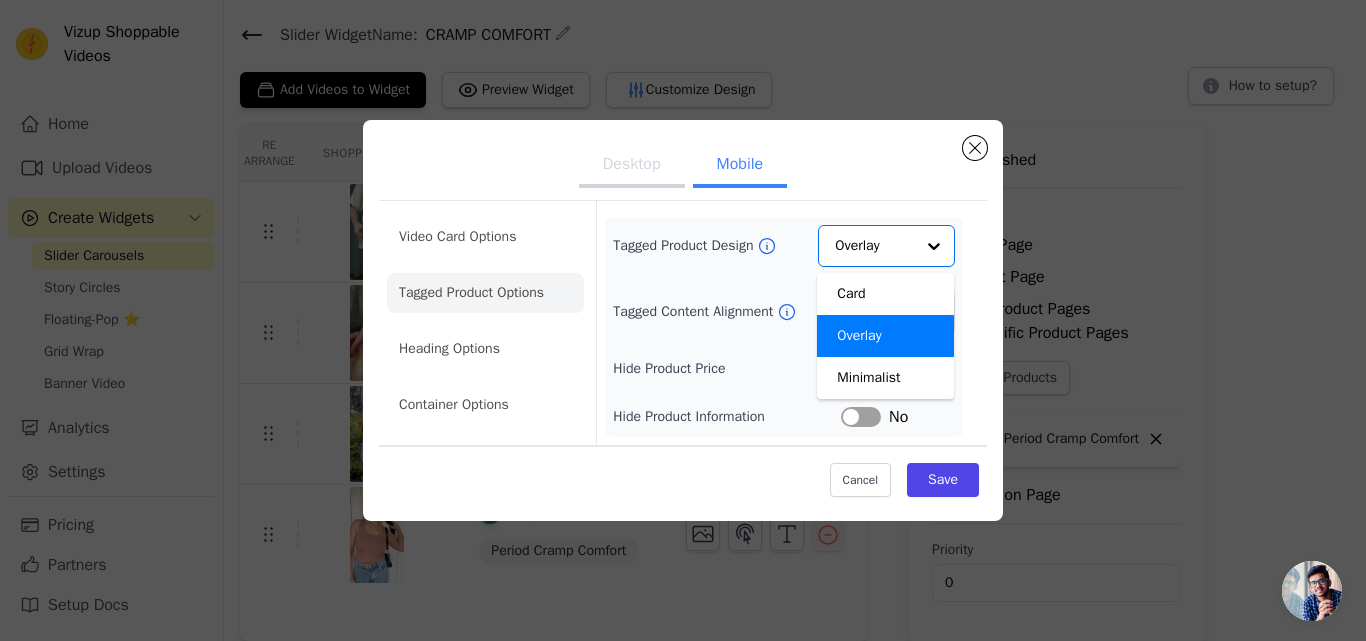click on "Tagged Product Design       Card   Overlay   Minimalist       Option Overlay, selected.   You are currently focused on option Overlay. There are 3 results available.     Overlay" at bounding box center [784, 246] 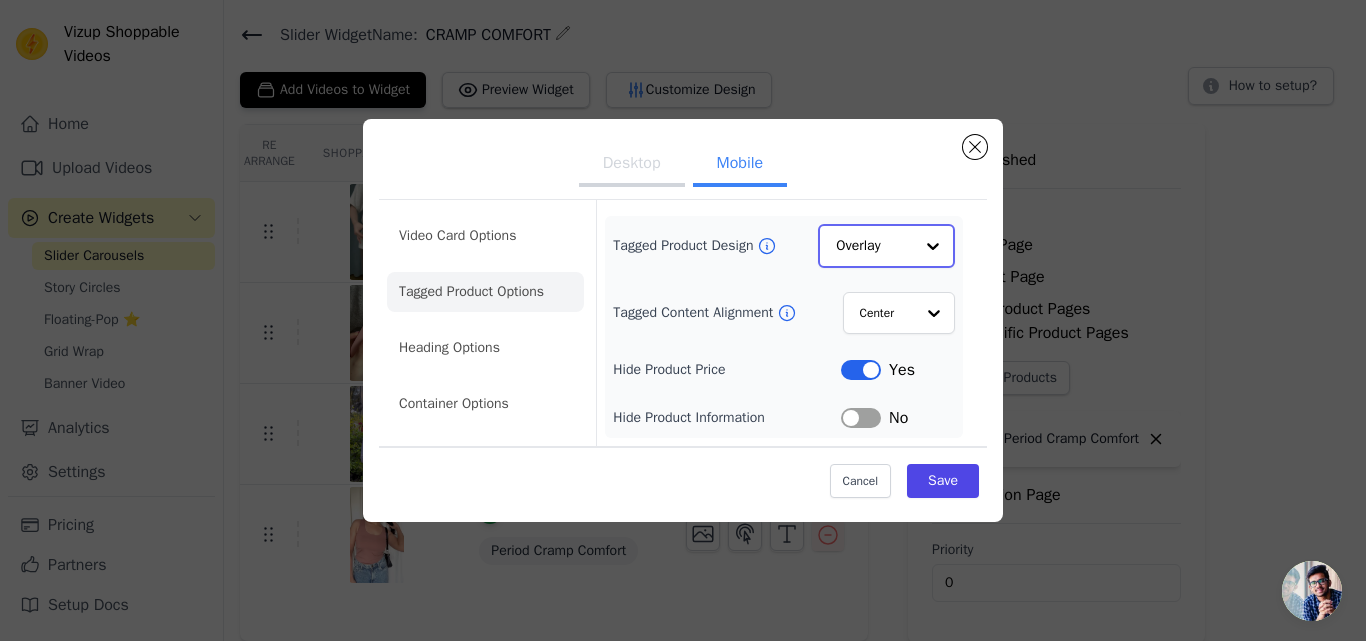 click on "Tagged Product Design" 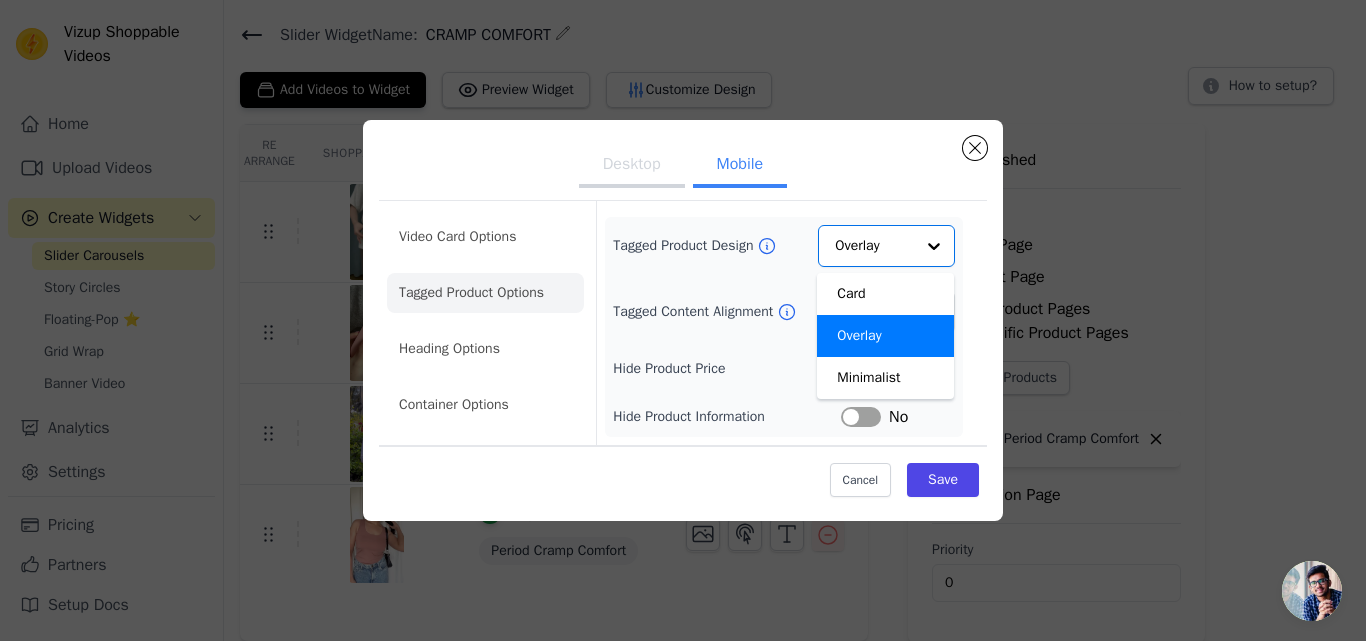 click on "Tagged Product Design" at bounding box center [685, 246] 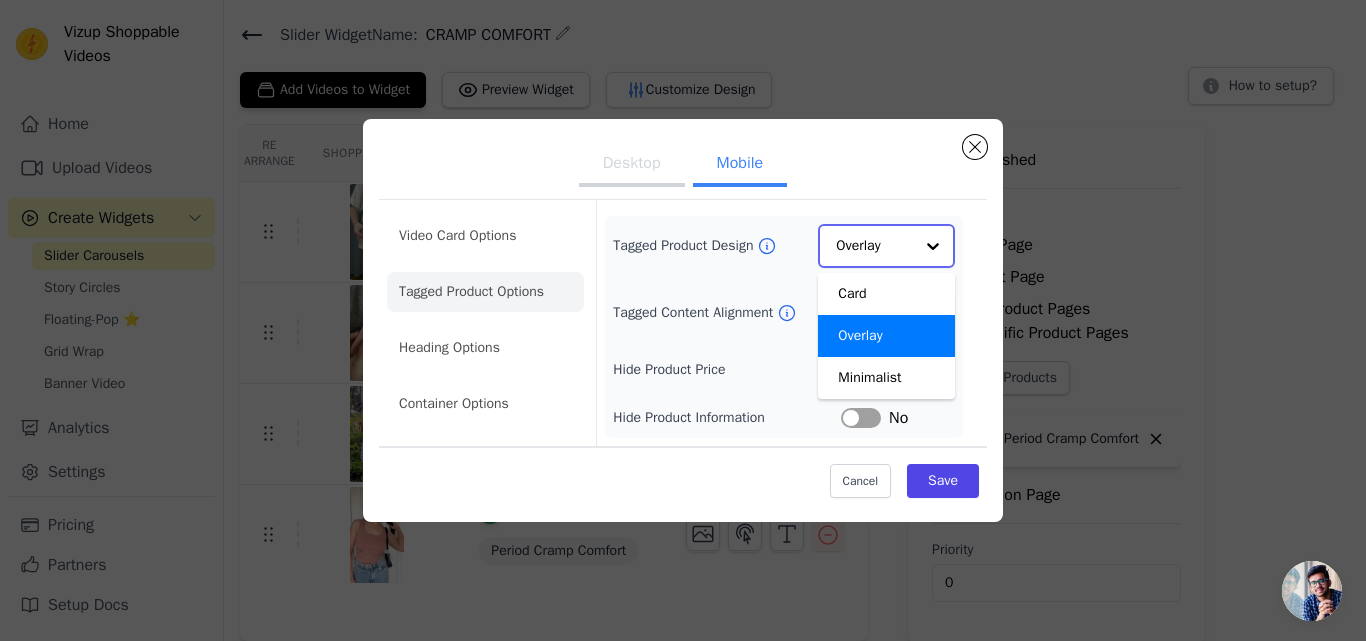 click on "Tagged Product Design" 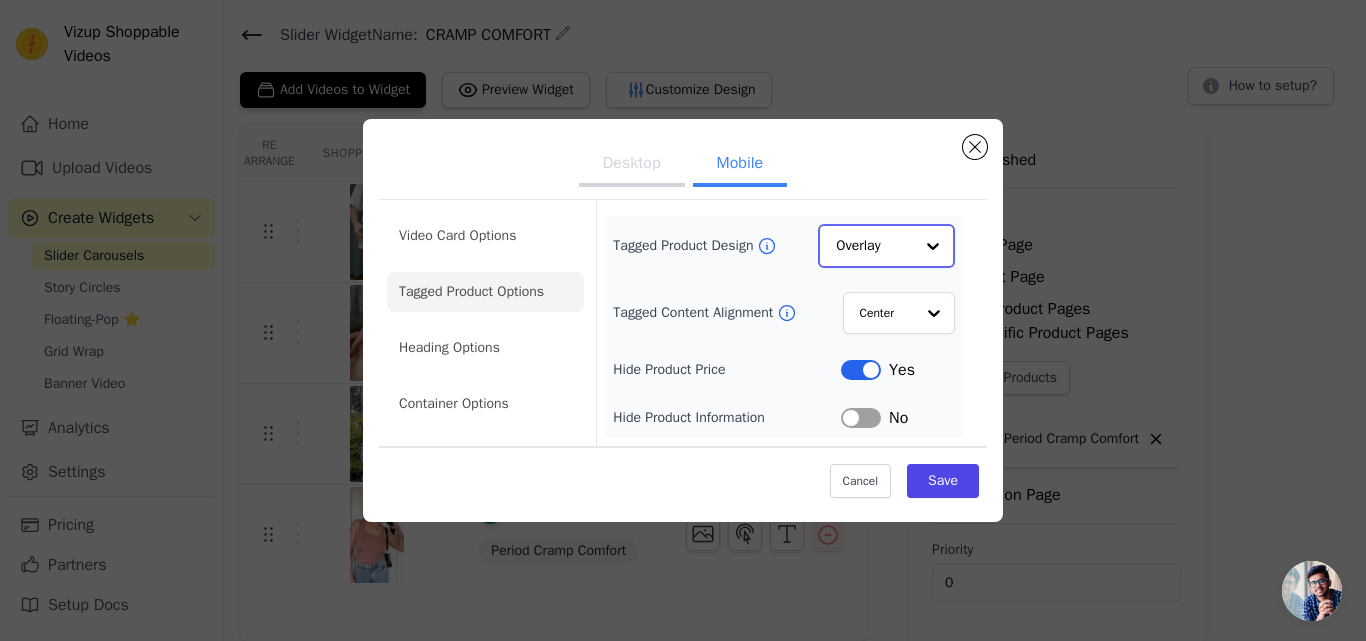 click on "Tagged Product Design" 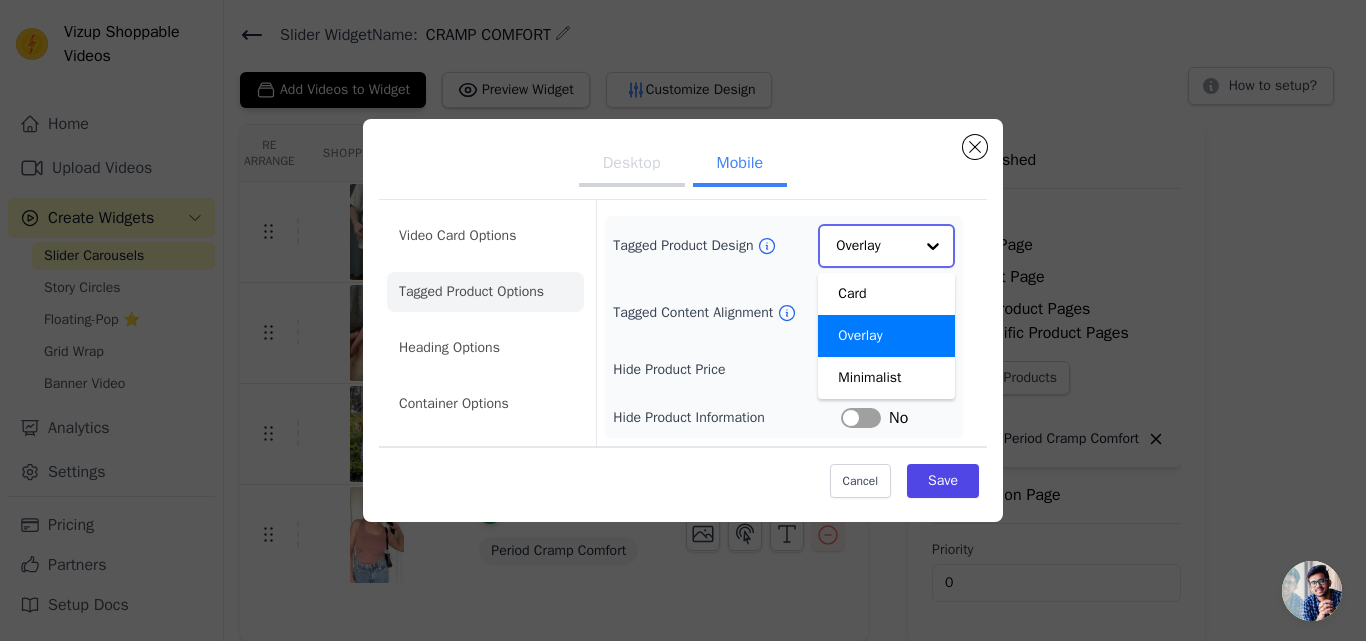 scroll, scrollTop: 0, scrollLeft: 0, axis: both 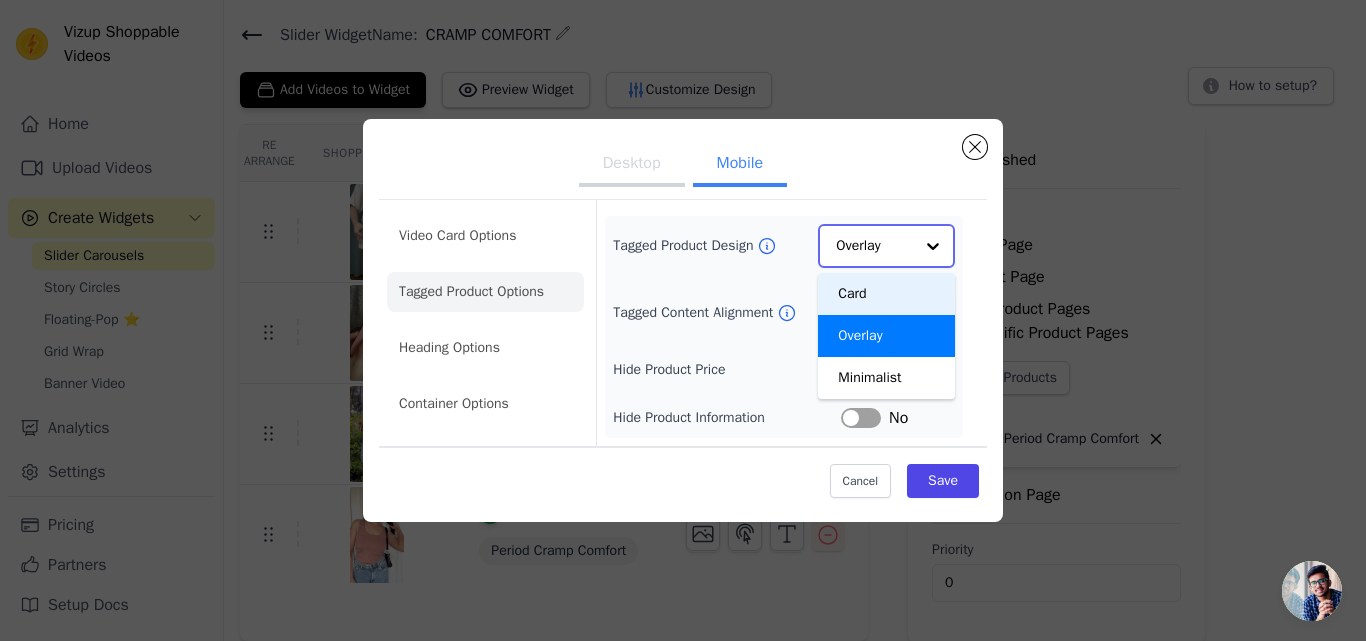 click on "Card" at bounding box center (886, 294) 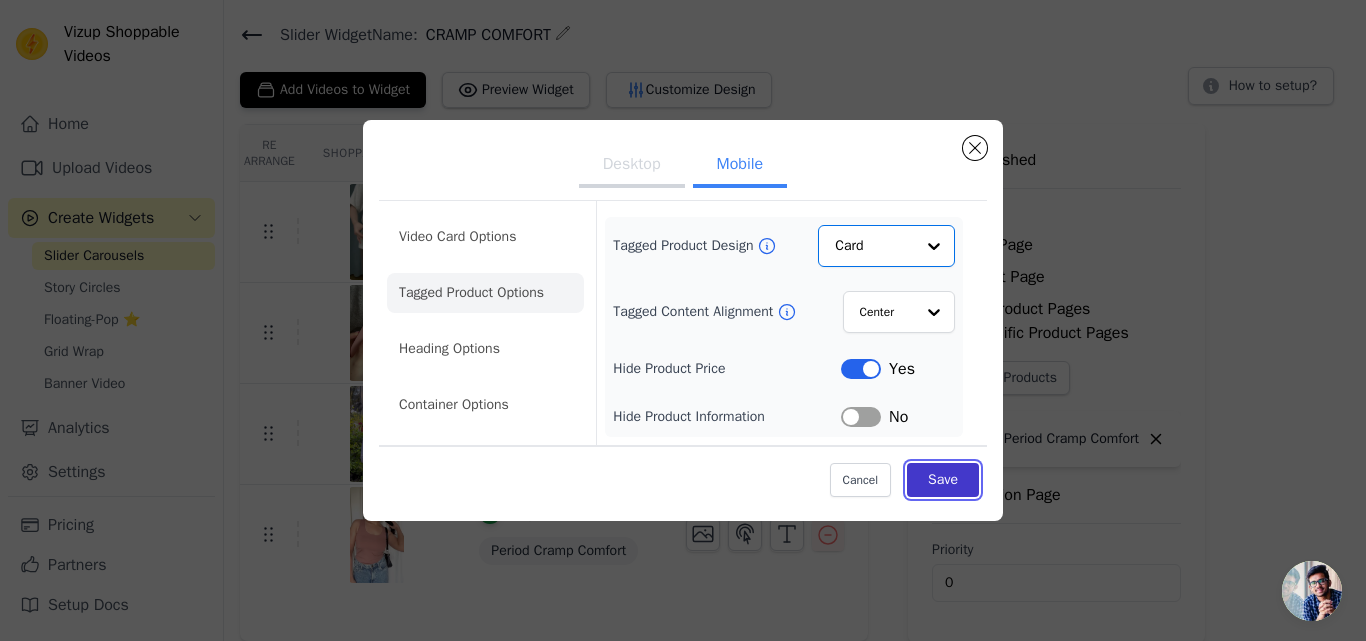 click on "Save" at bounding box center (943, 480) 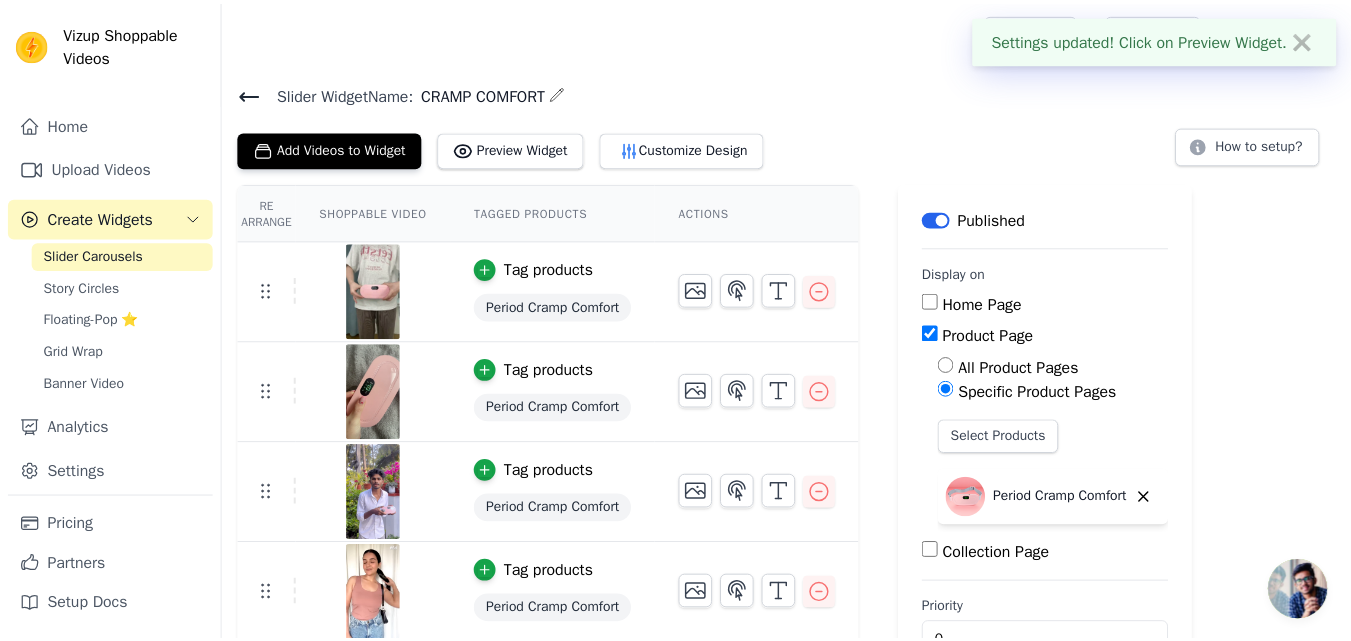 scroll, scrollTop: 59, scrollLeft: 0, axis: vertical 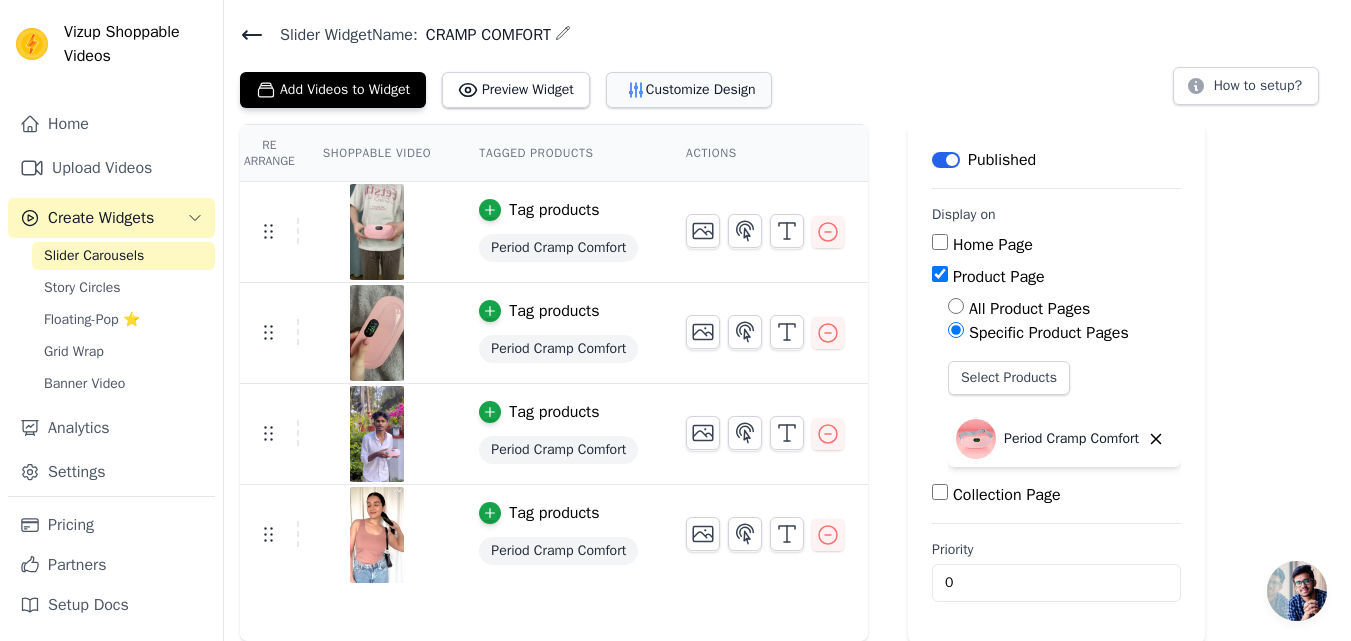 click on "Customize Design" at bounding box center [689, 90] 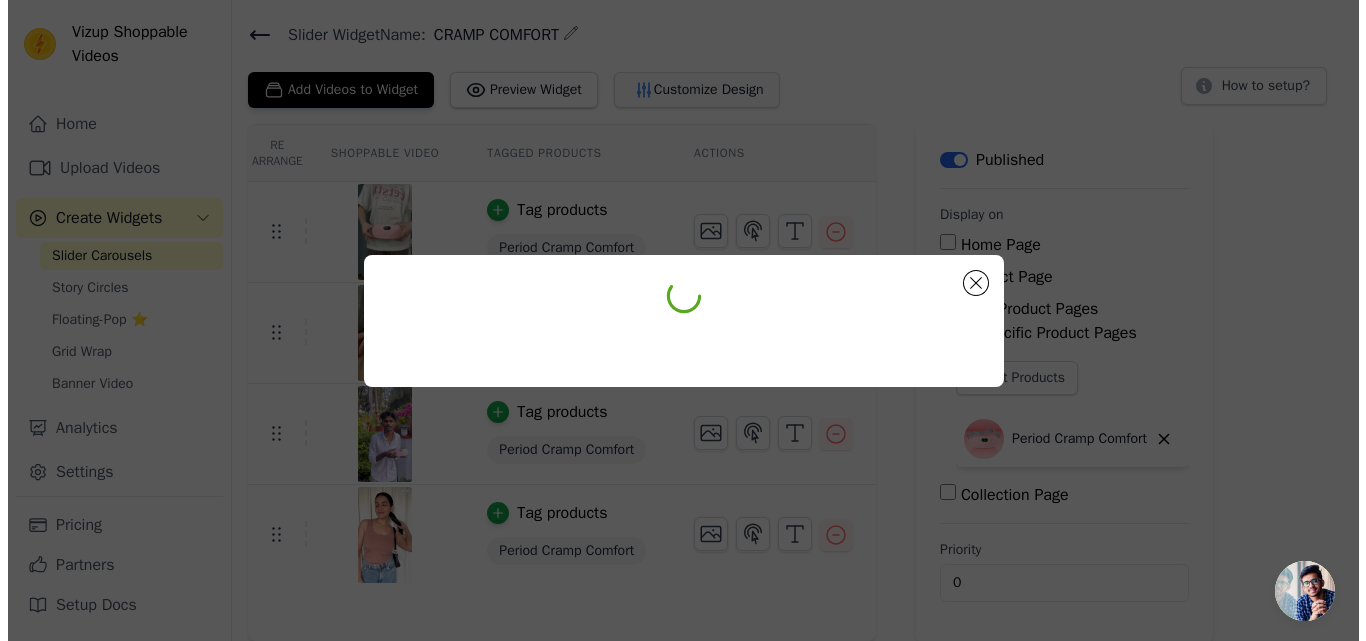 scroll, scrollTop: 0, scrollLeft: 0, axis: both 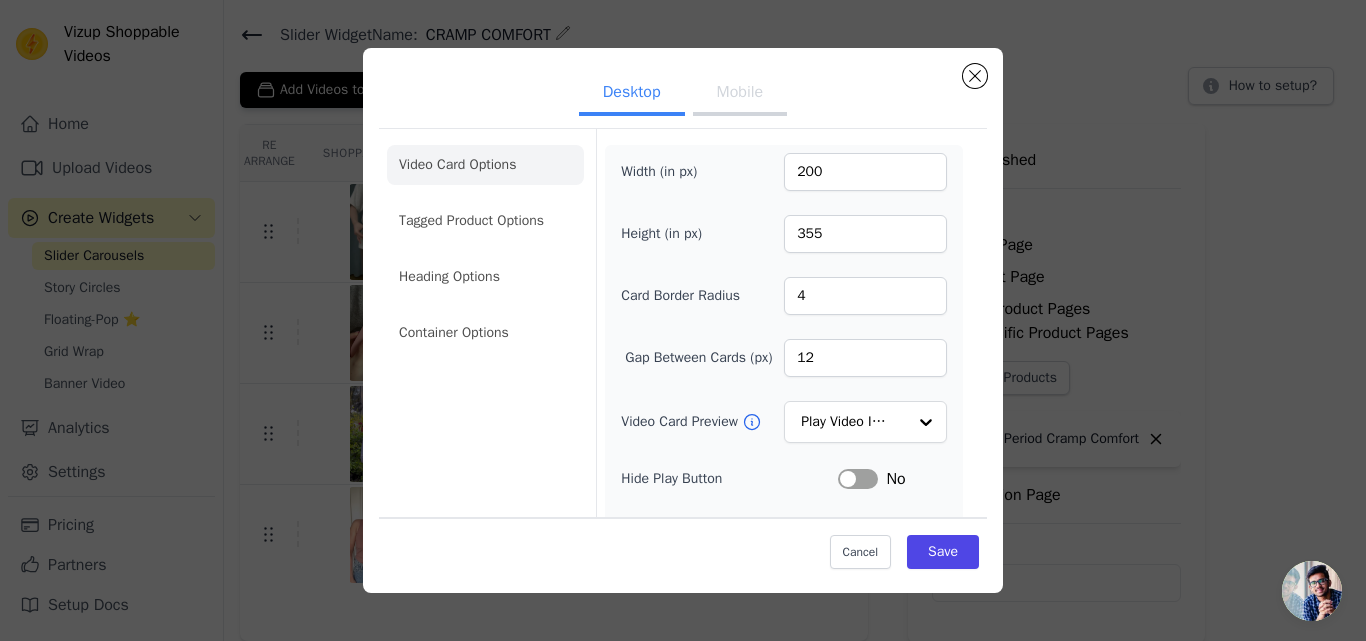 click on "Mobile" at bounding box center [740, 94] 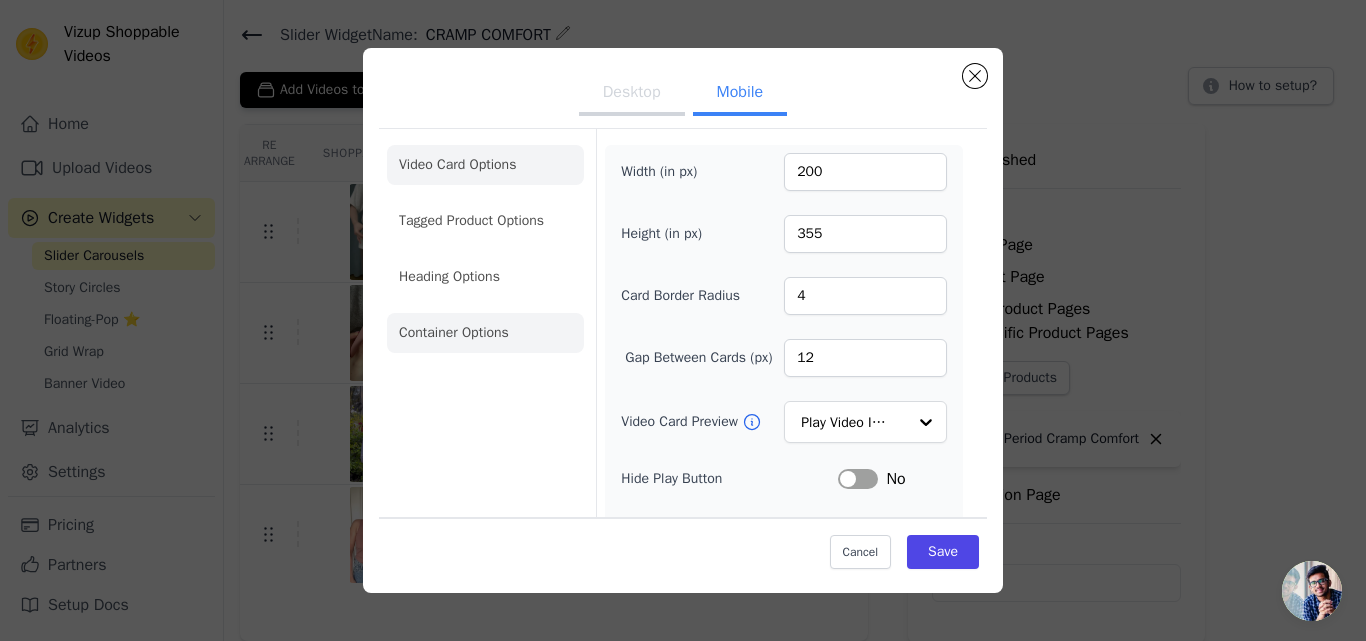 click on "Container Options" 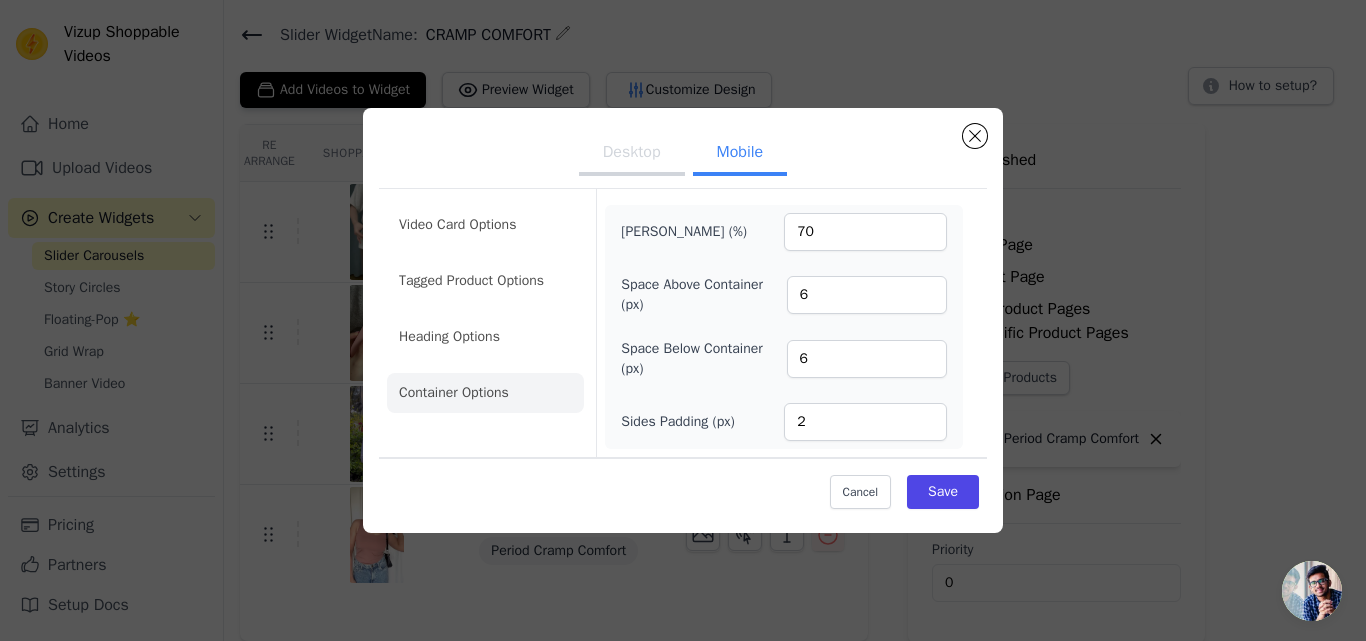 click on "Desktop" at bounding box center (632, 154) 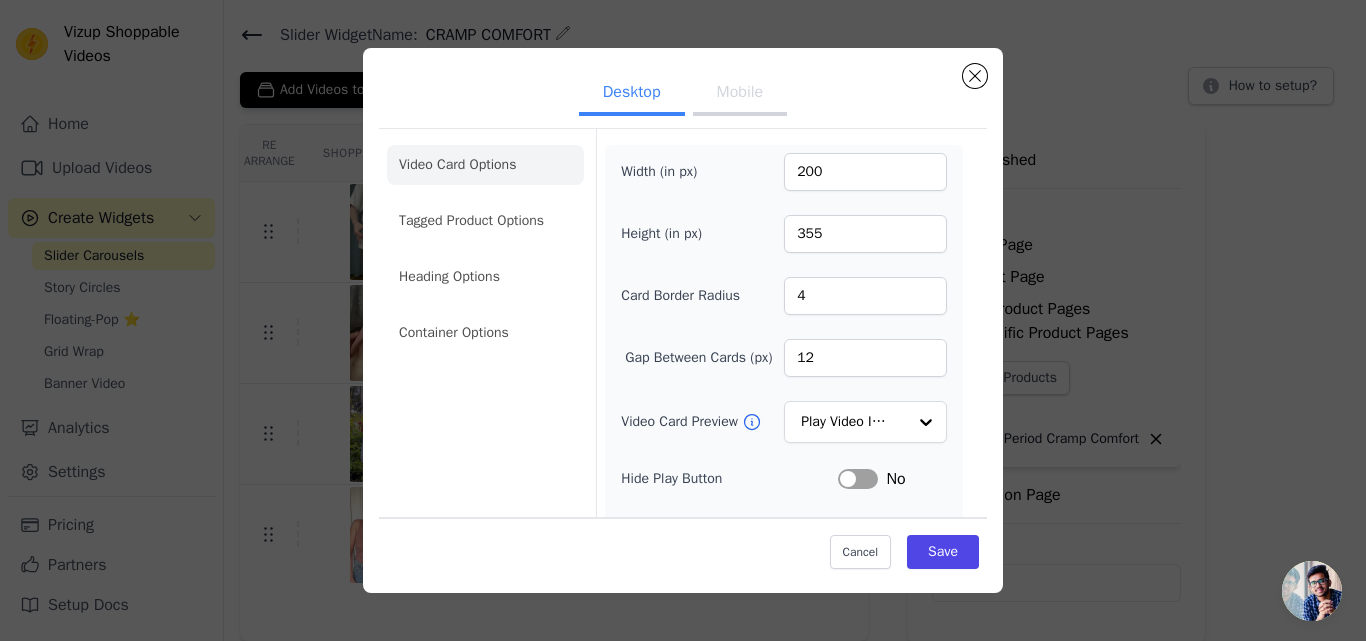 click on "Video Card Options Tagged Product Options Heading Options Container Options" at bounding box center [485, 249] 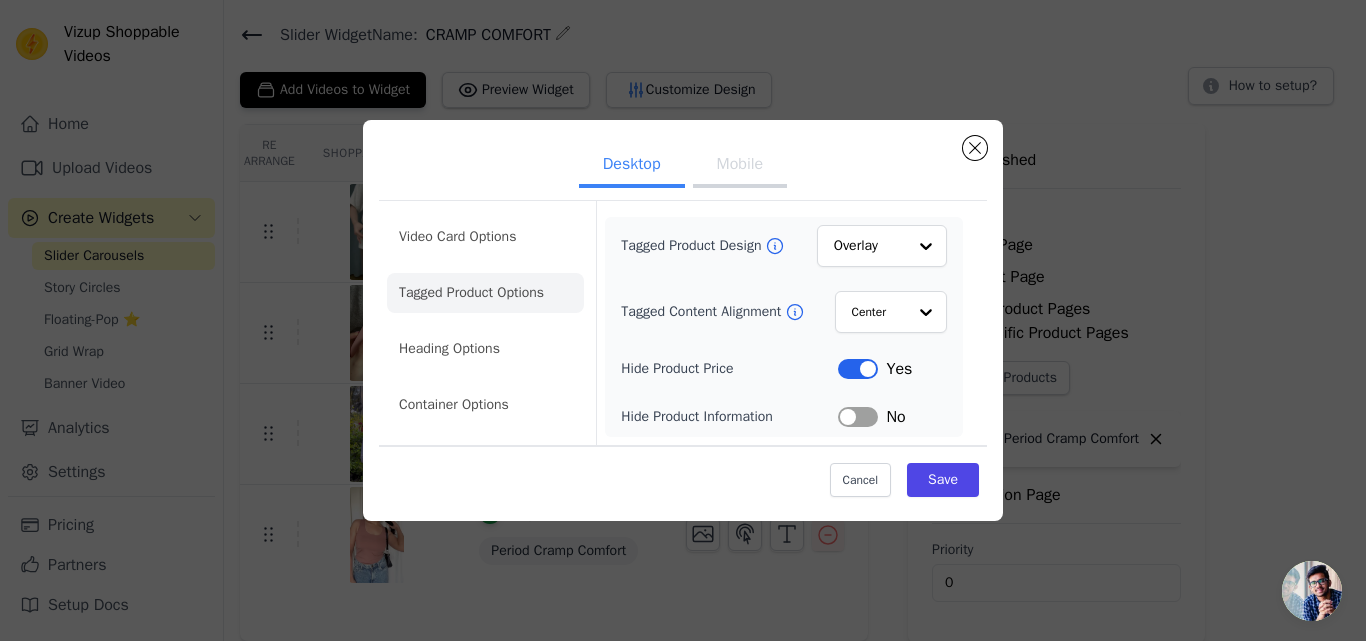 click on "Mobile" at bounding box center (740, 166) 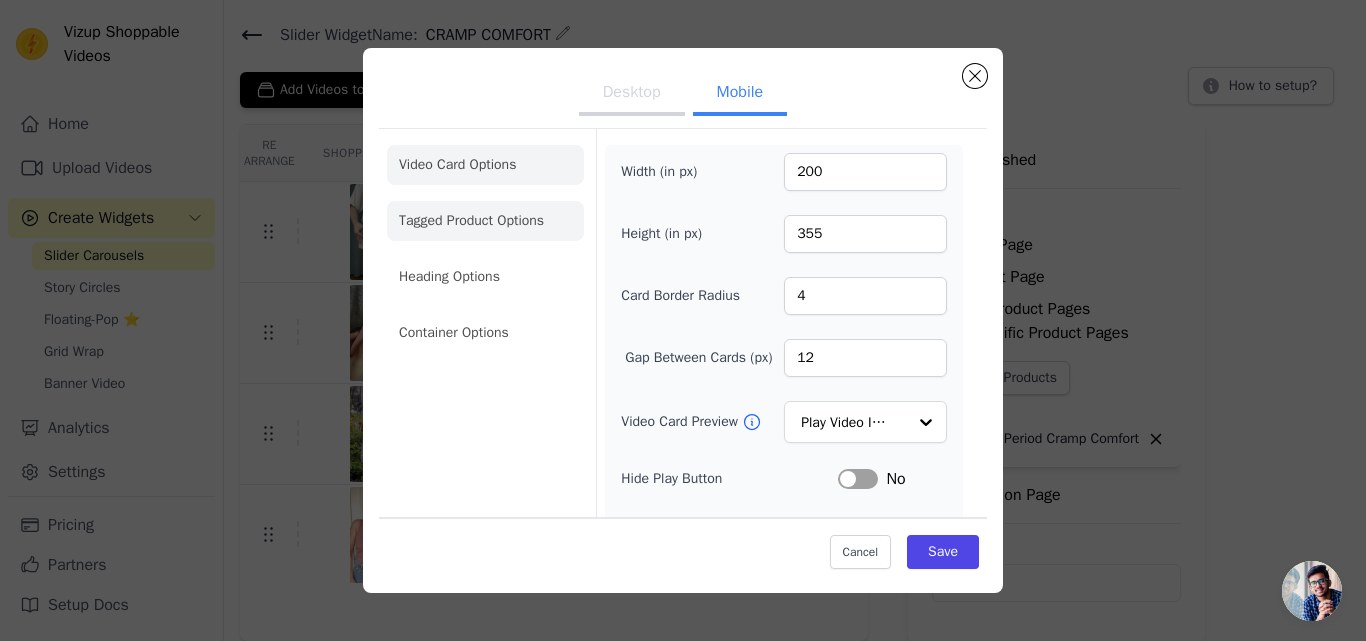 click on "Tagged Product Options" 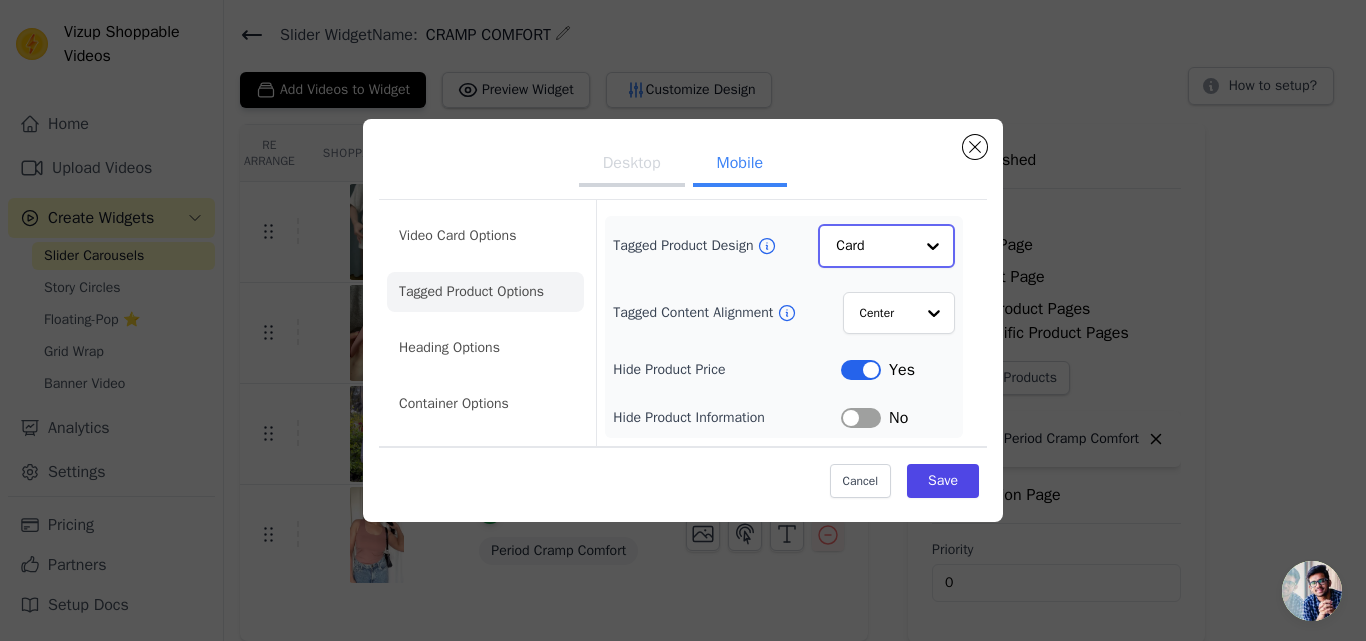 click on "Option Card, selected.   Select is focused, type to refine list, press down to open the menu.     Card" at bounding box center [886, 246] 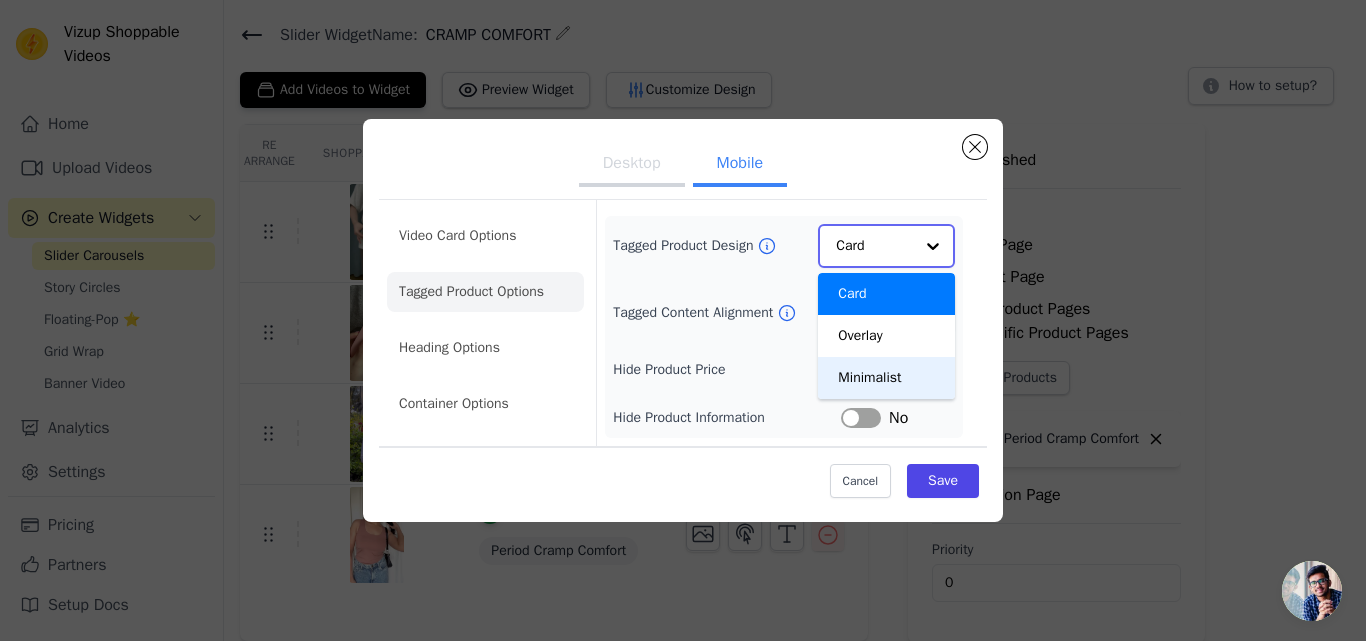 click on "Minimalist" at bounding box center [886, 378] 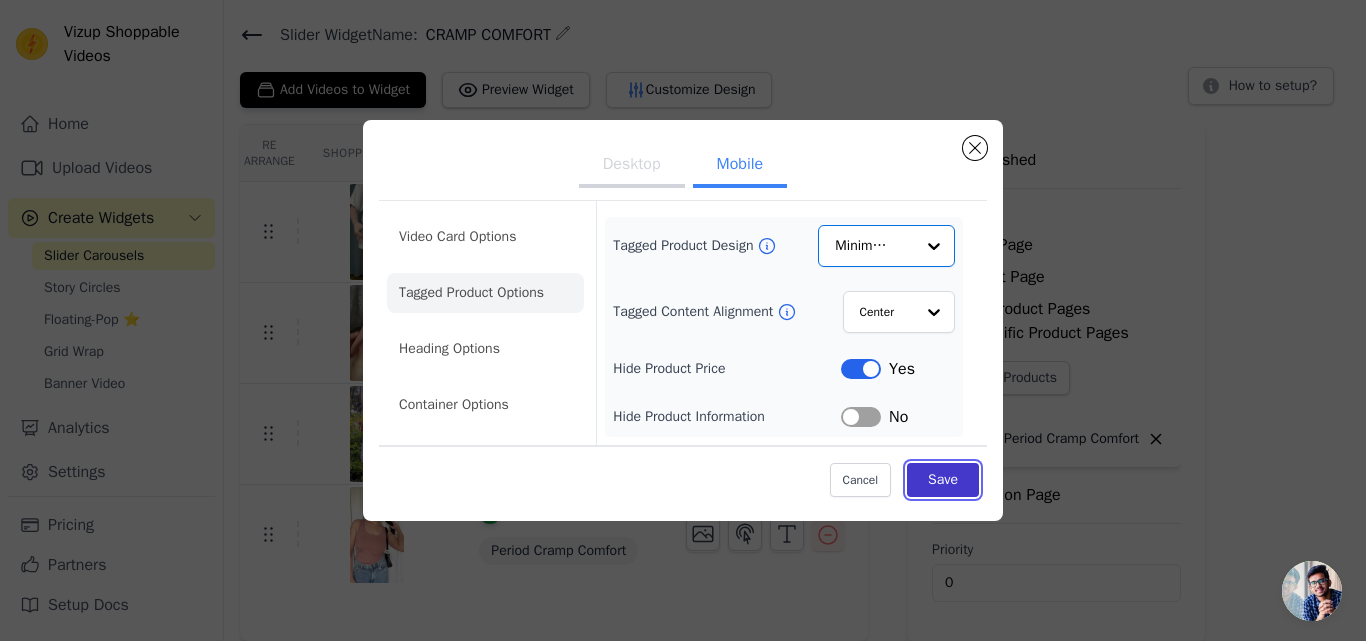 click on "Save" at bounding box center [943, 480] 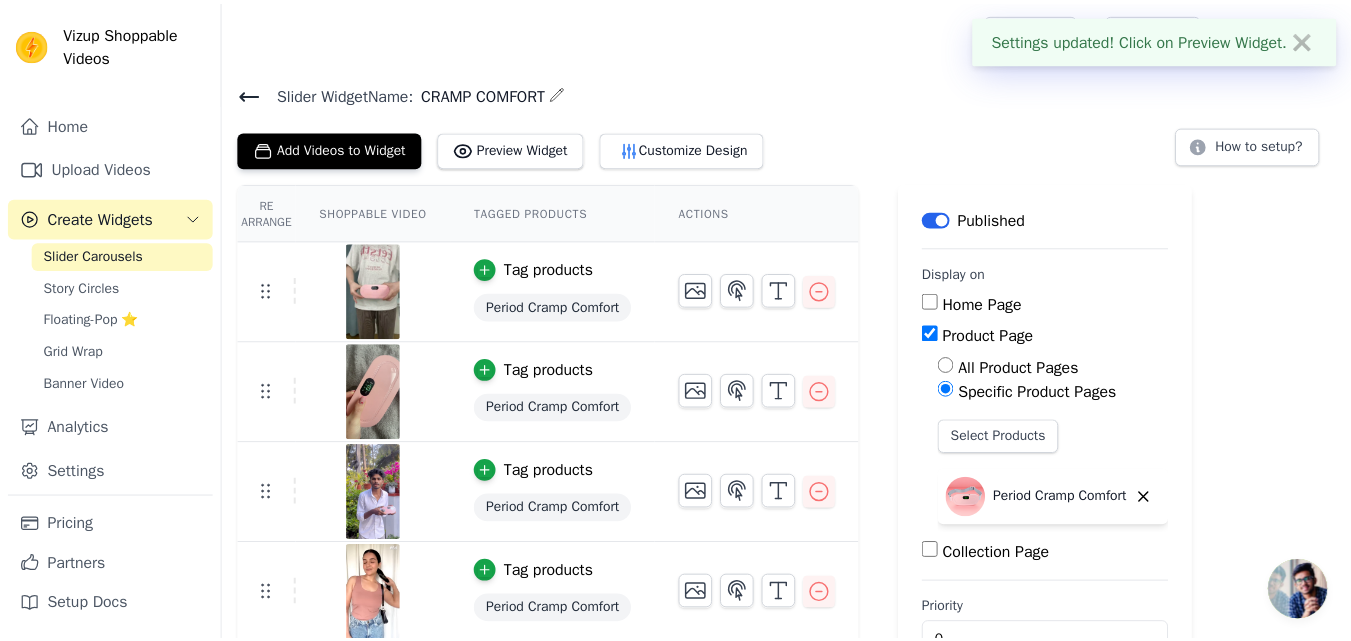 scroll, scrollTop: 59, scrollLeft: 0, axis: vertical 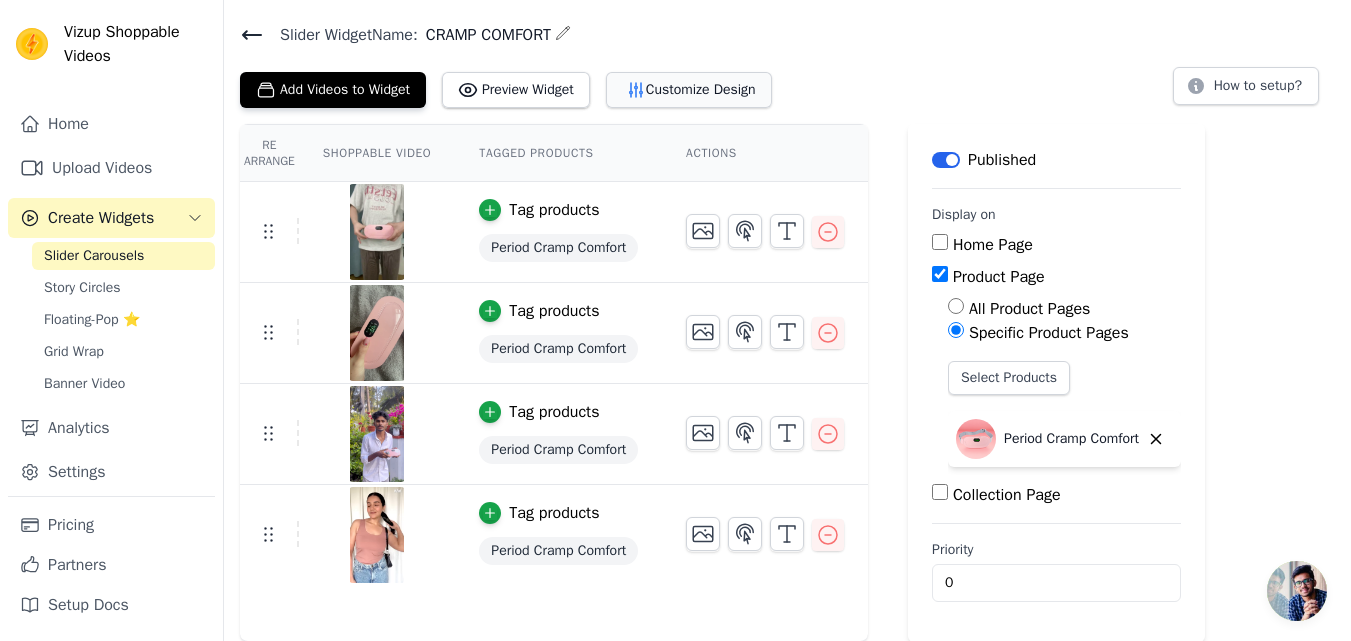 click on "Customize Design" at bounding box center [689, 90] 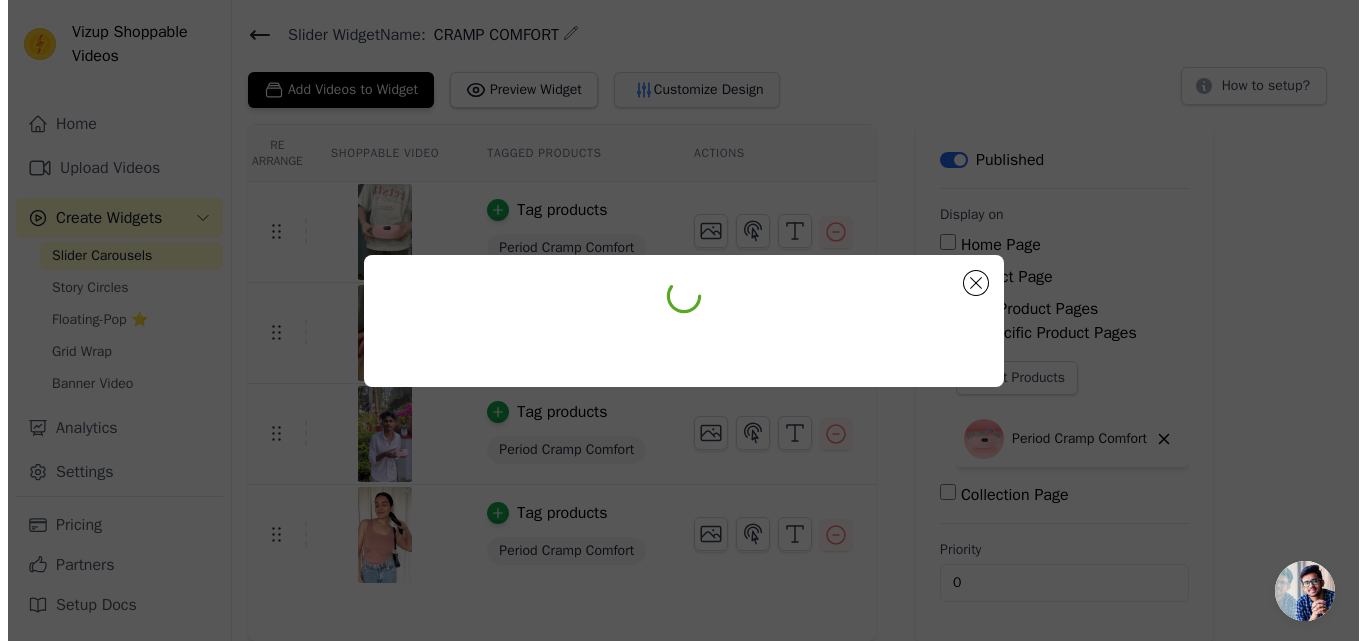scroll, scrollTop: 0, scrollLeft: 0, axis: both 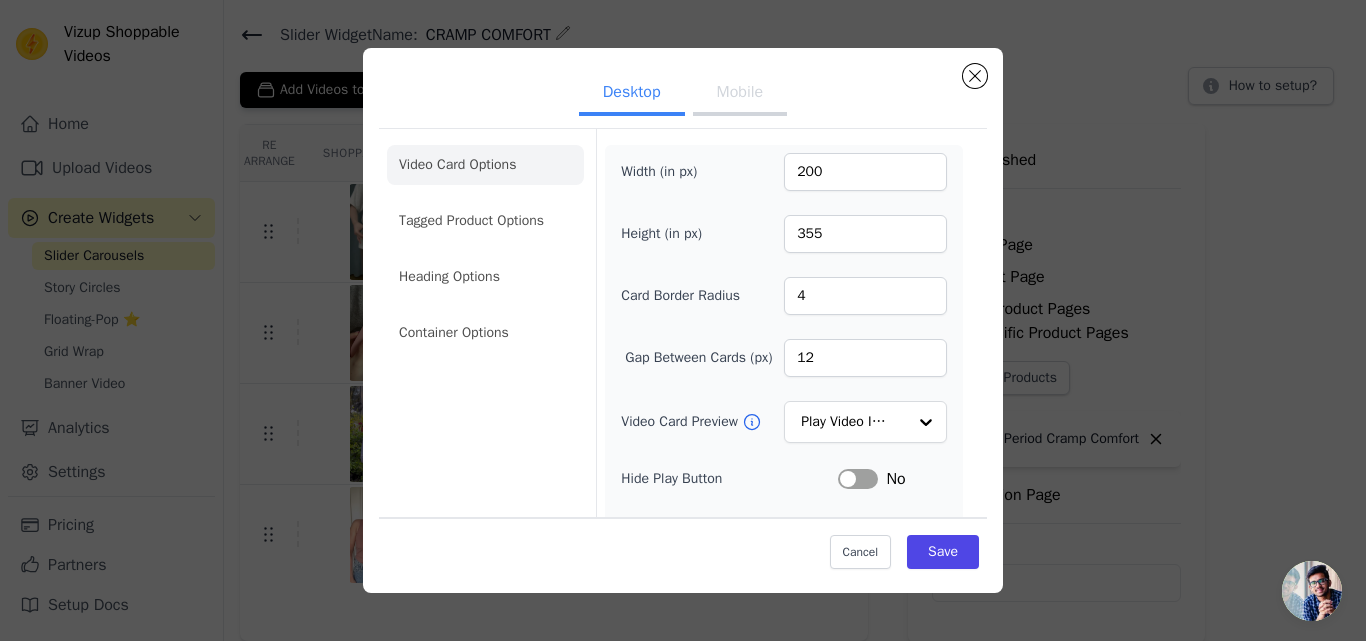 click on "Mobile" at bounding box center (740, 94) 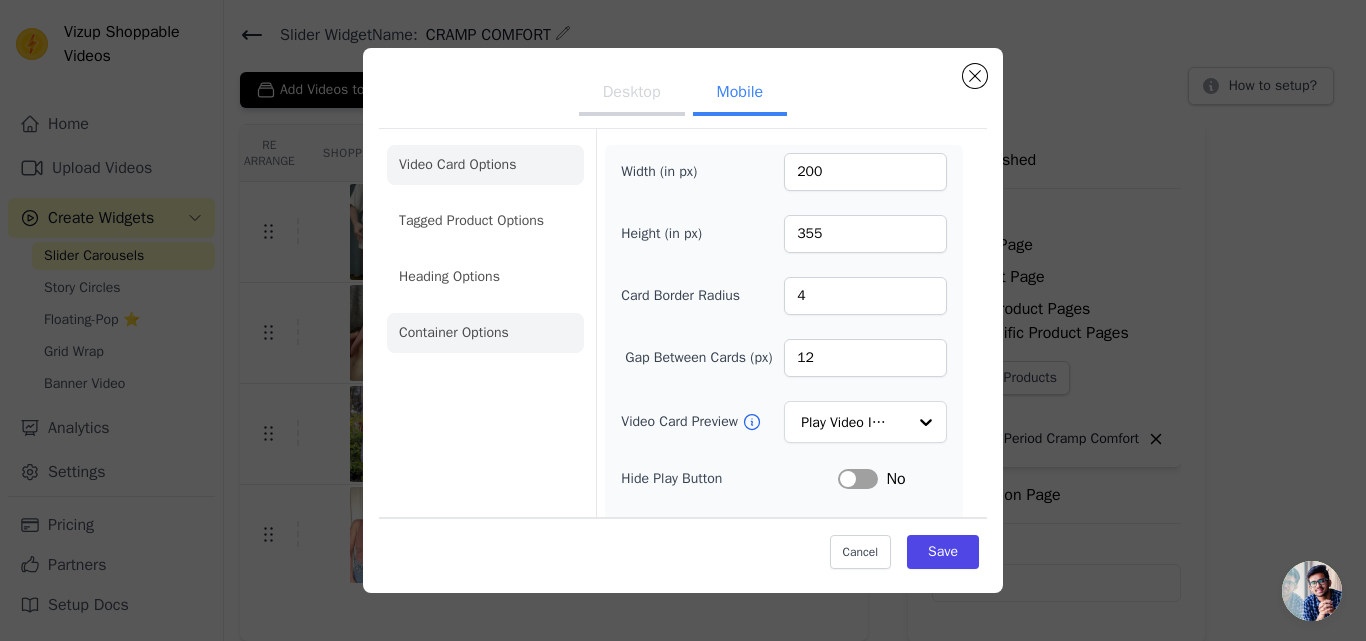 click on "Container Options" 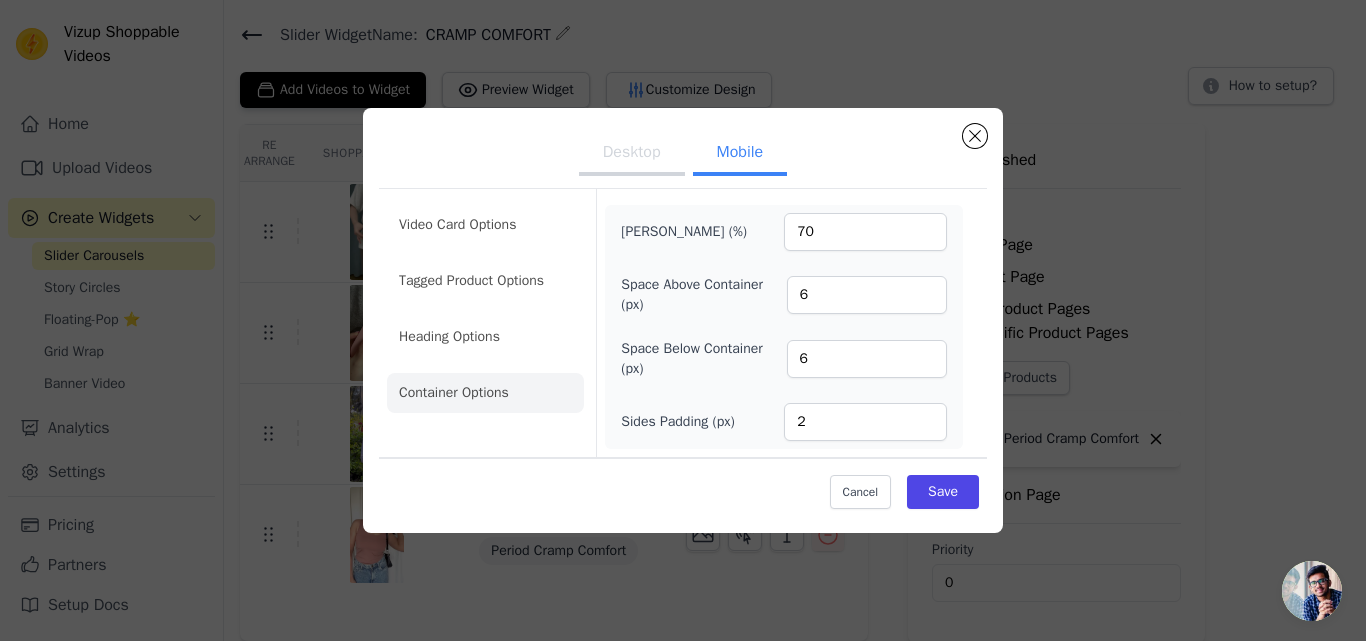 click on "Desktop" at bounding box center (632, 154) 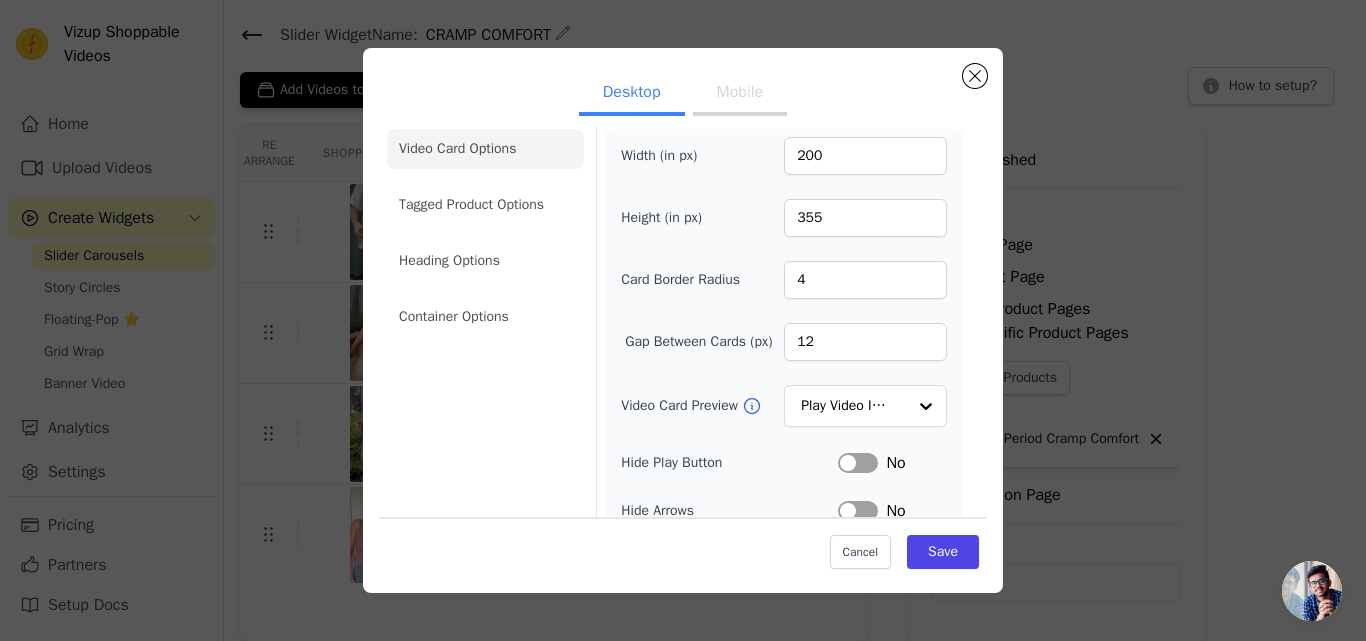 scroll, scrollTop: 15, scrollLeft: 0, axis: vertical 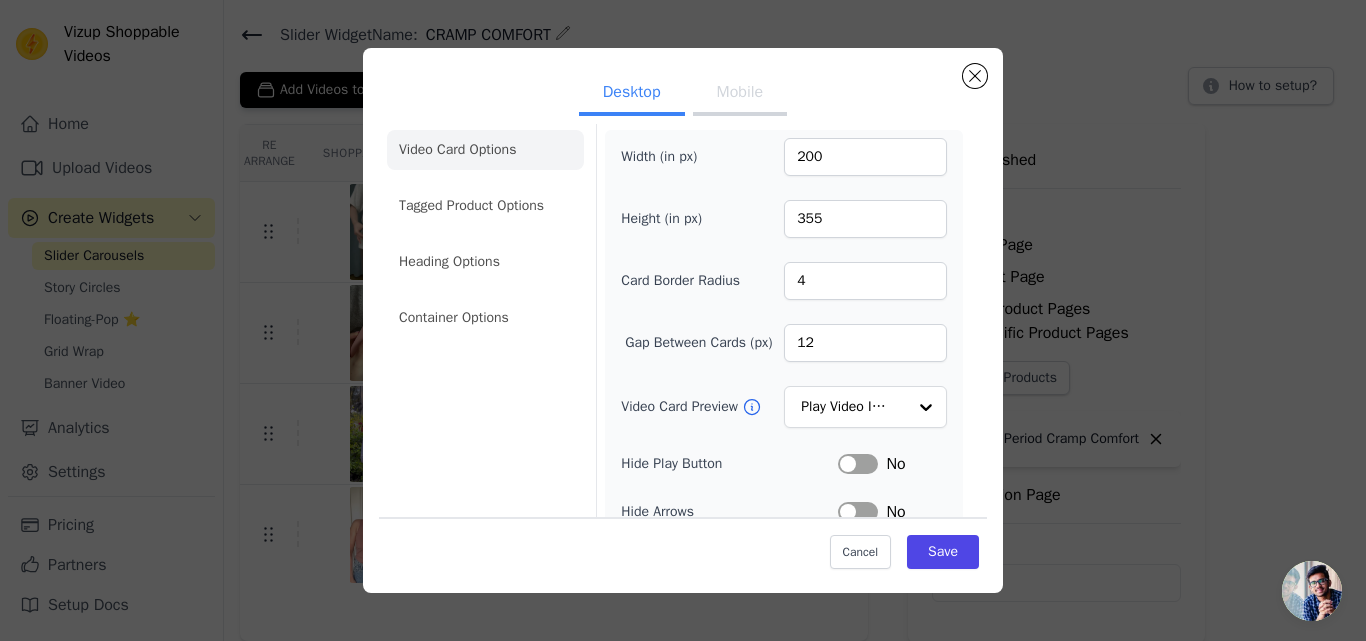 click on "Mobile" at bounding box center [740, 94] 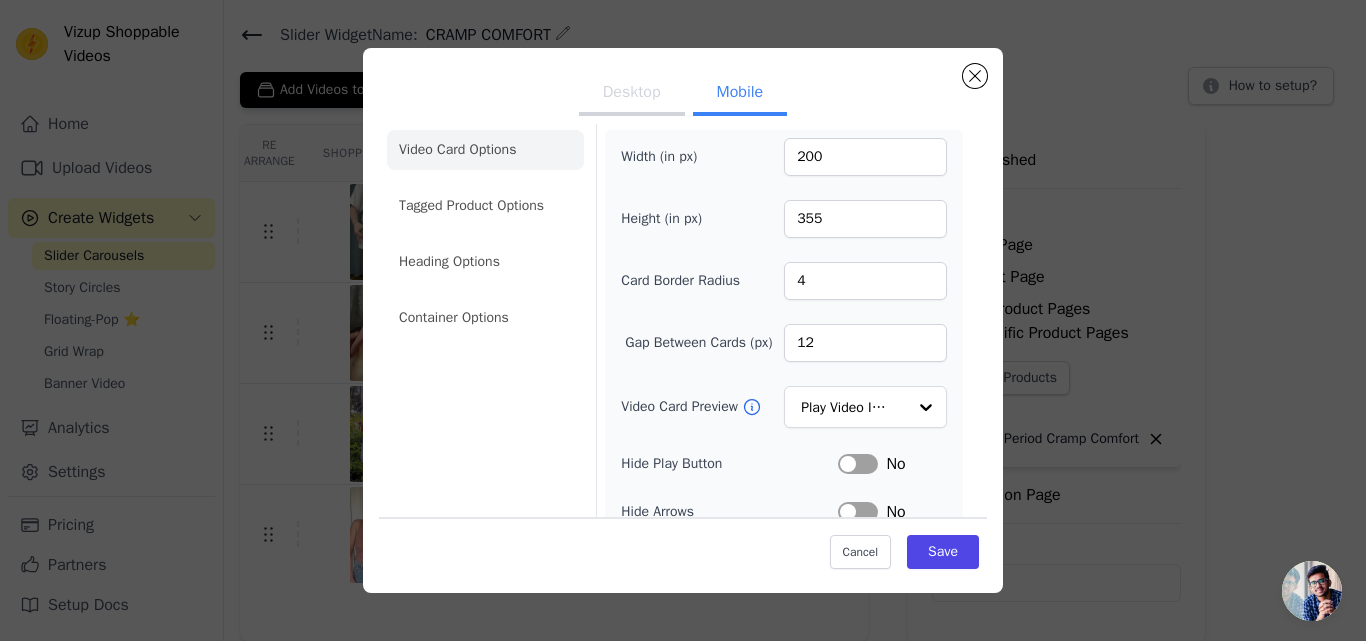 drag, startPoint x: 837, startPoint y: 241, endPoint x: 534, endPoint y: 206, distance: 305.01474 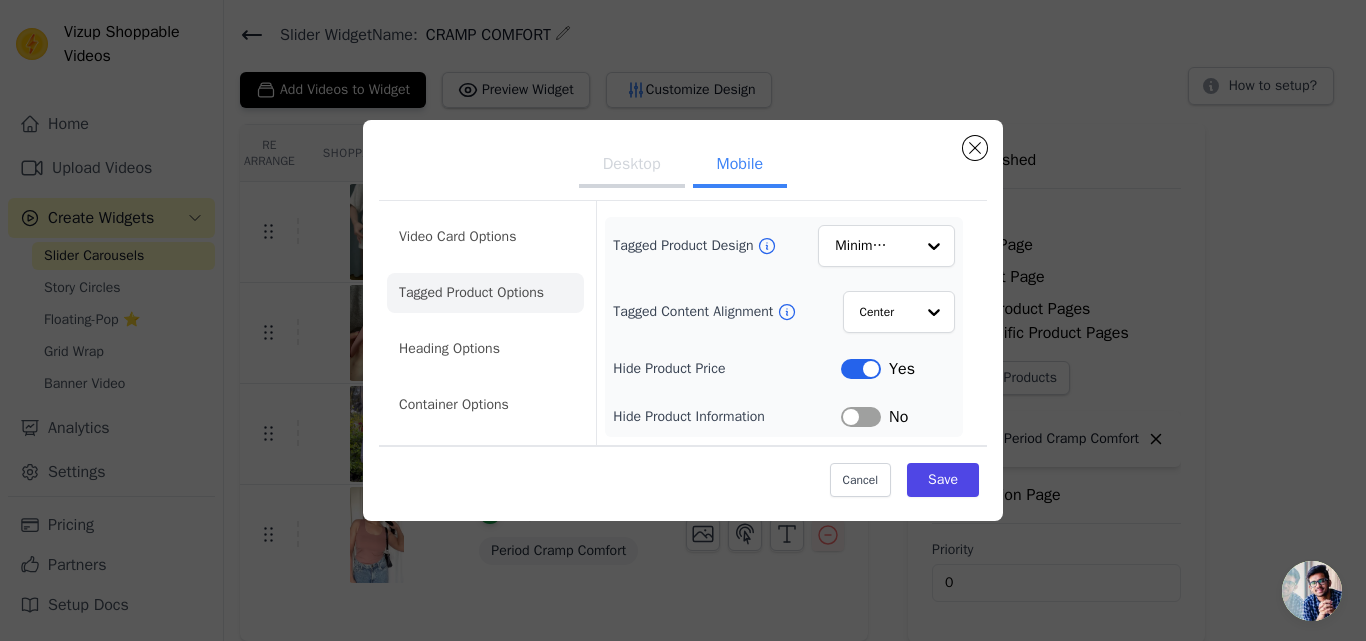 scroll, scrollTop: 0, scrollLeft: 0, axis: both 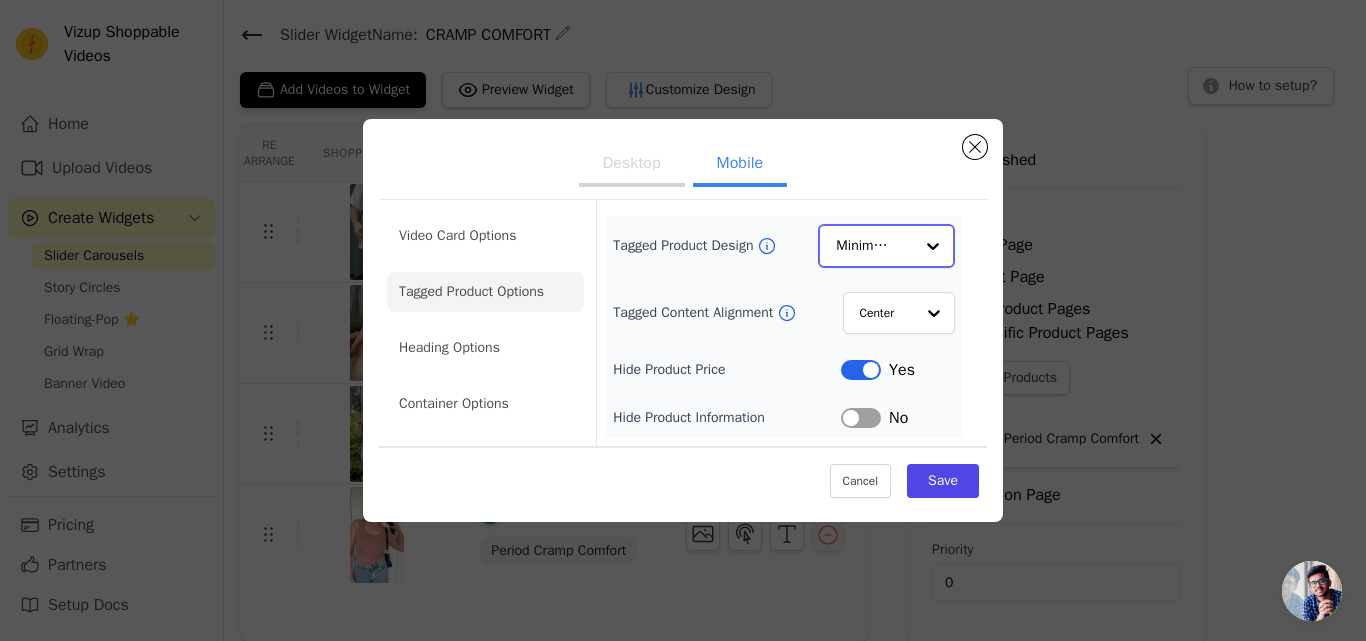 click on "Tagged Product Design" 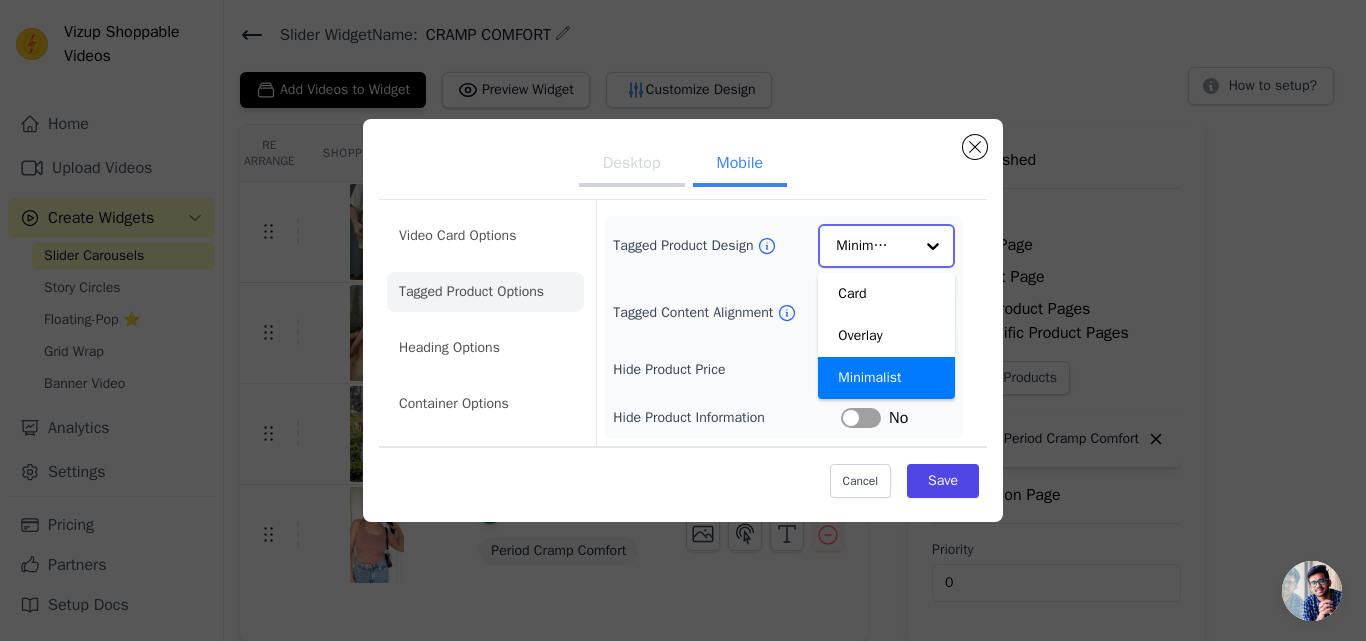 scroll, scrollTop: 0, scrollLeft: 0, axis: both 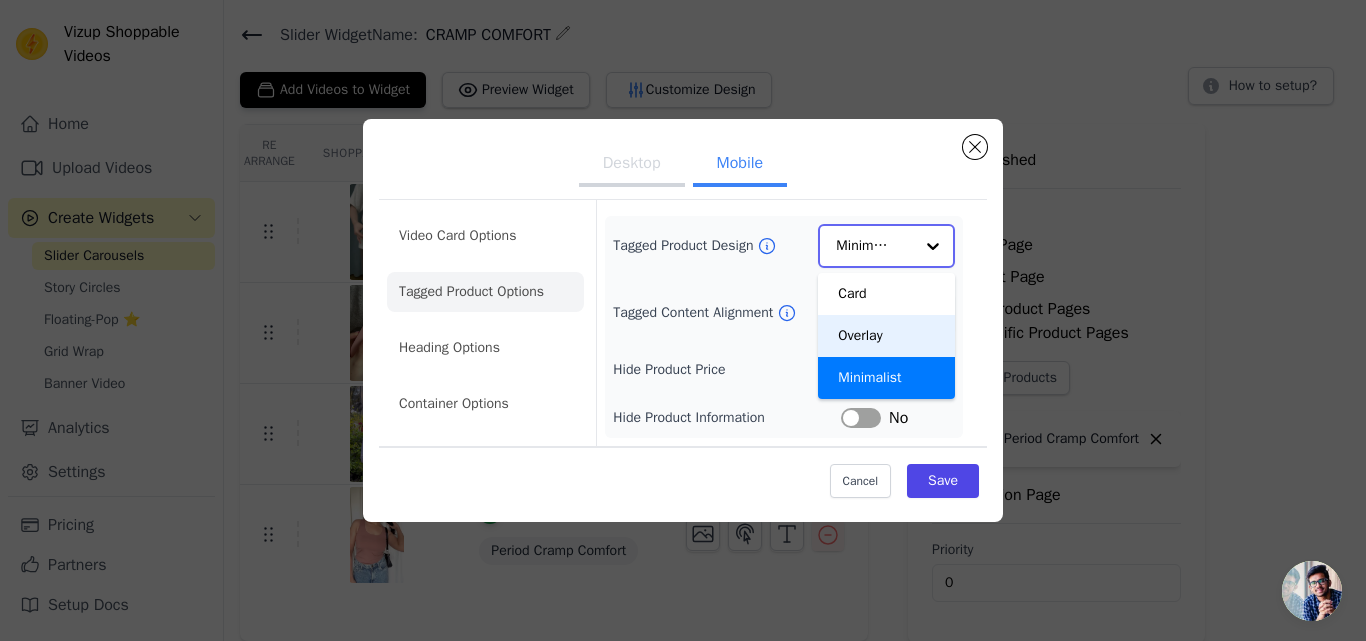 click on "Overlay" at bounding box center (886, 336) 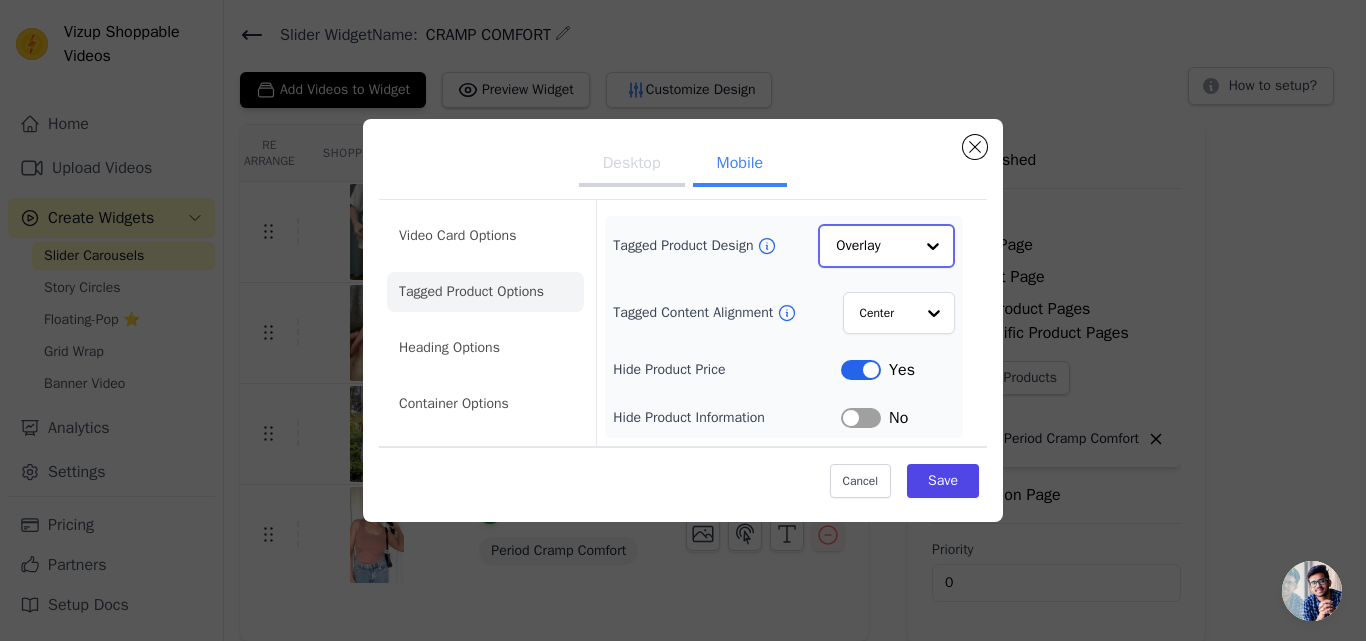 click on "Tagged Product Design" 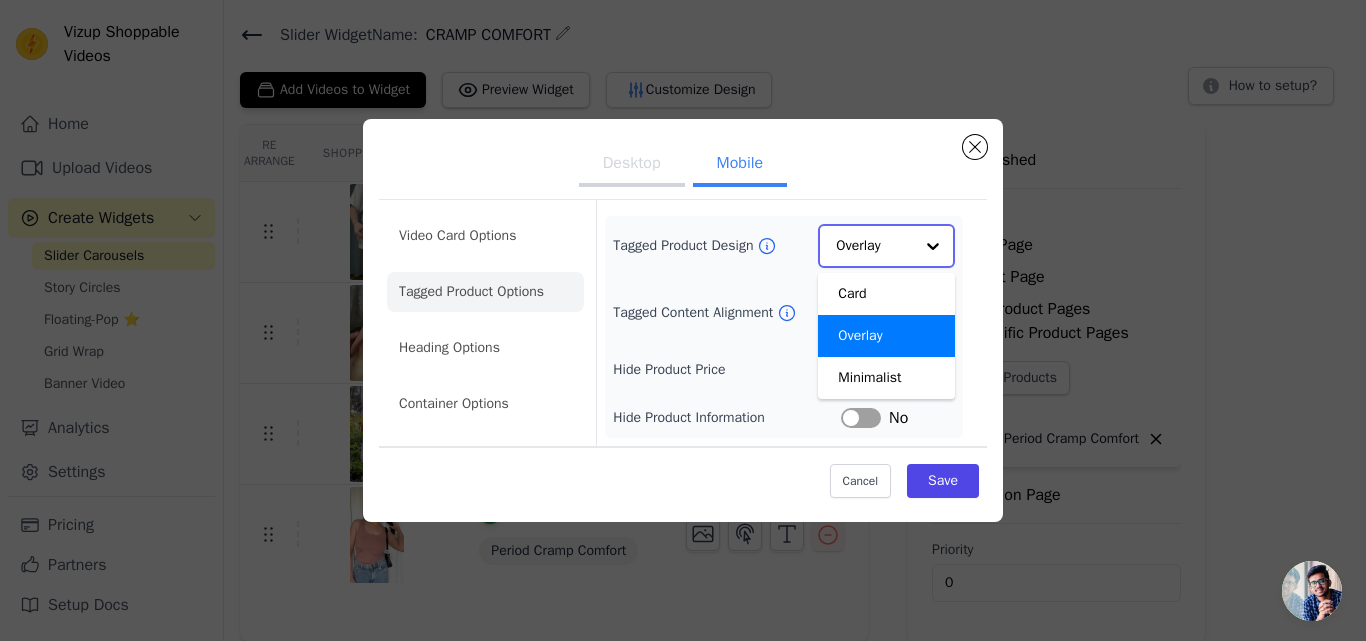 scroll, scrollTop: 0, scrollLeft: 0, axis: both 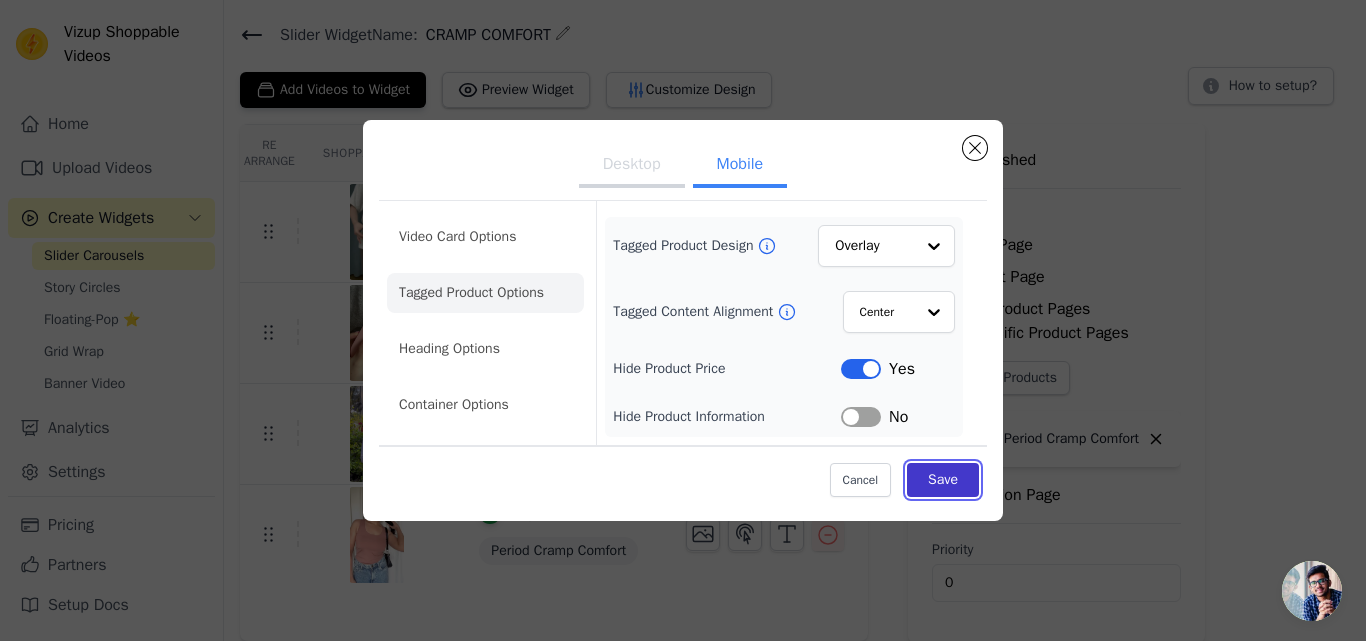 click on "Save" at bounding box center [943, 480] 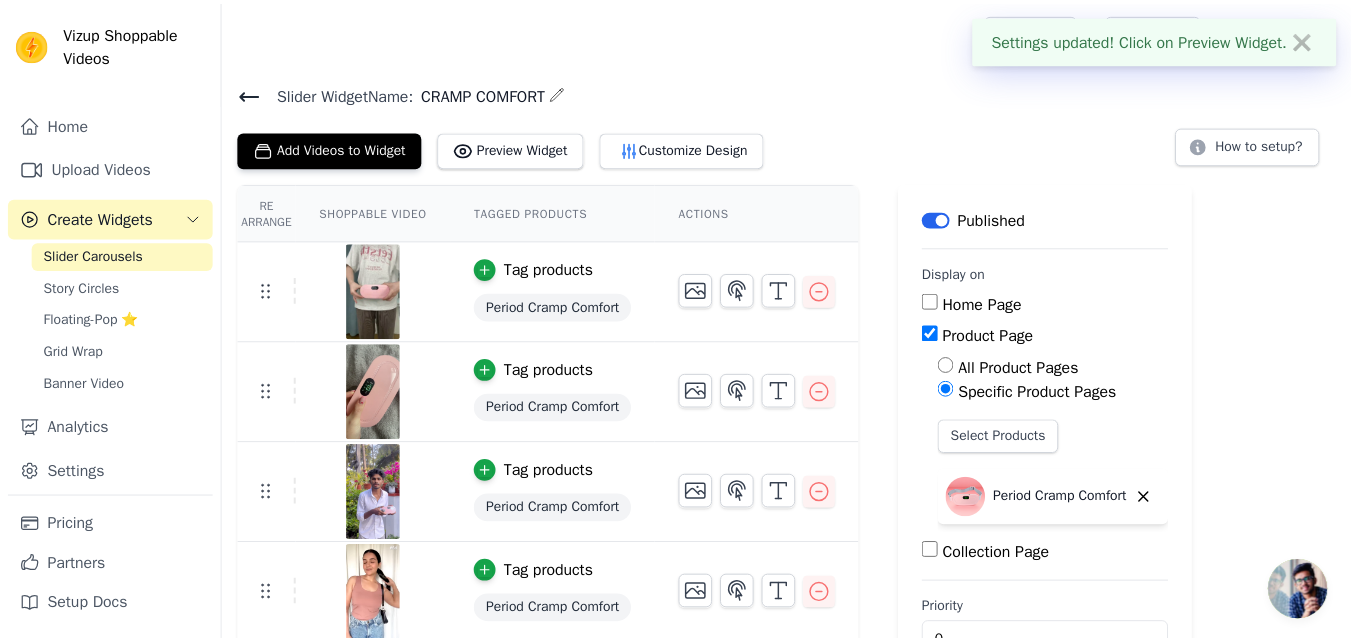 scroll, scrollTop: 59, scrollLeft: 0, axis: vertical 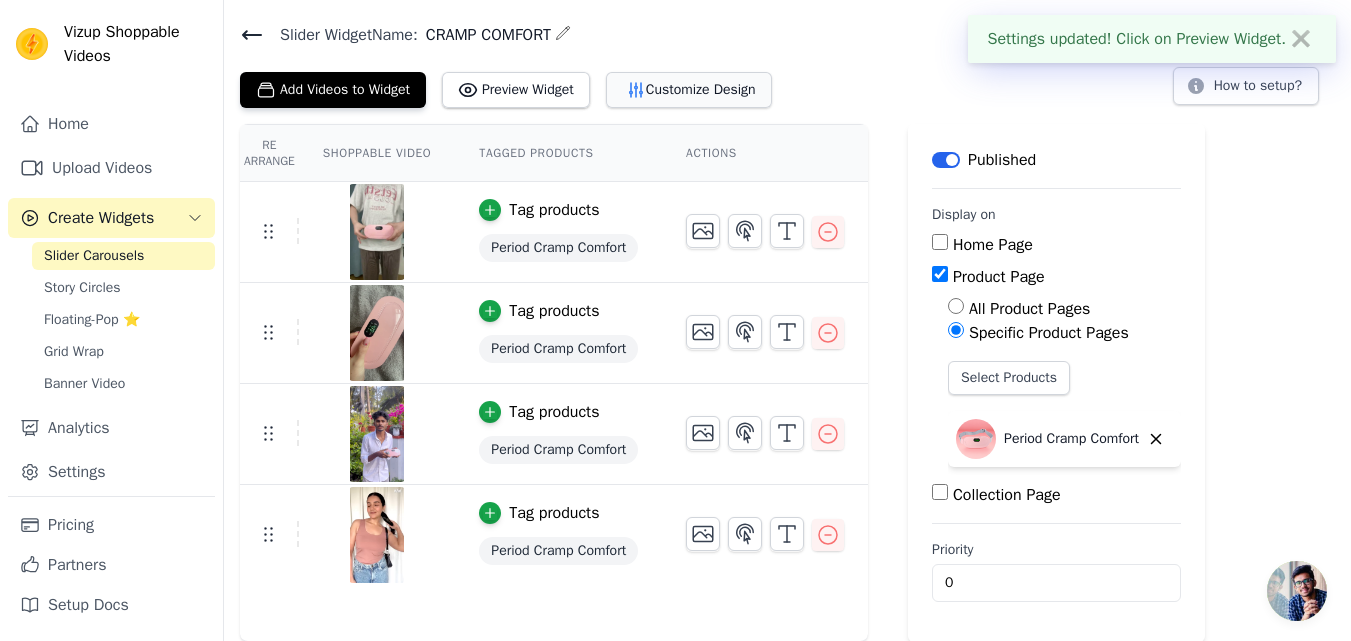 click on "Customize Design" at bounding box center [689, 90] 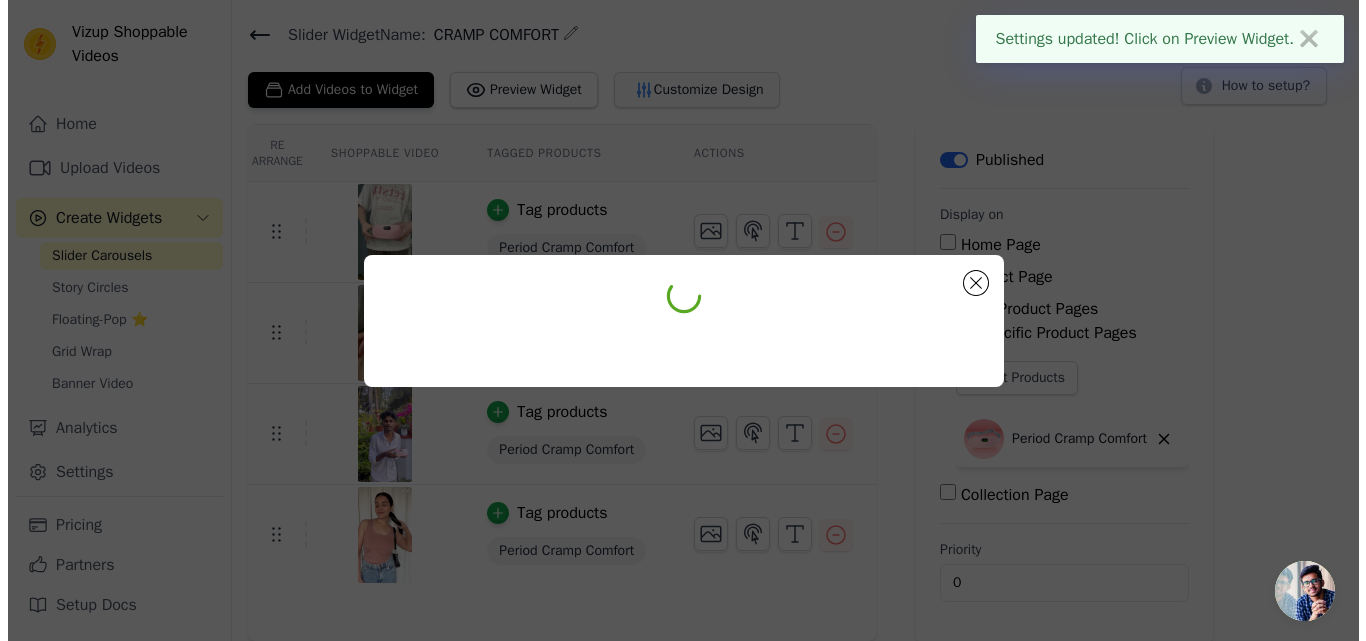 scroll, scrollTop: 0, scrollLeft: 0, axis: both 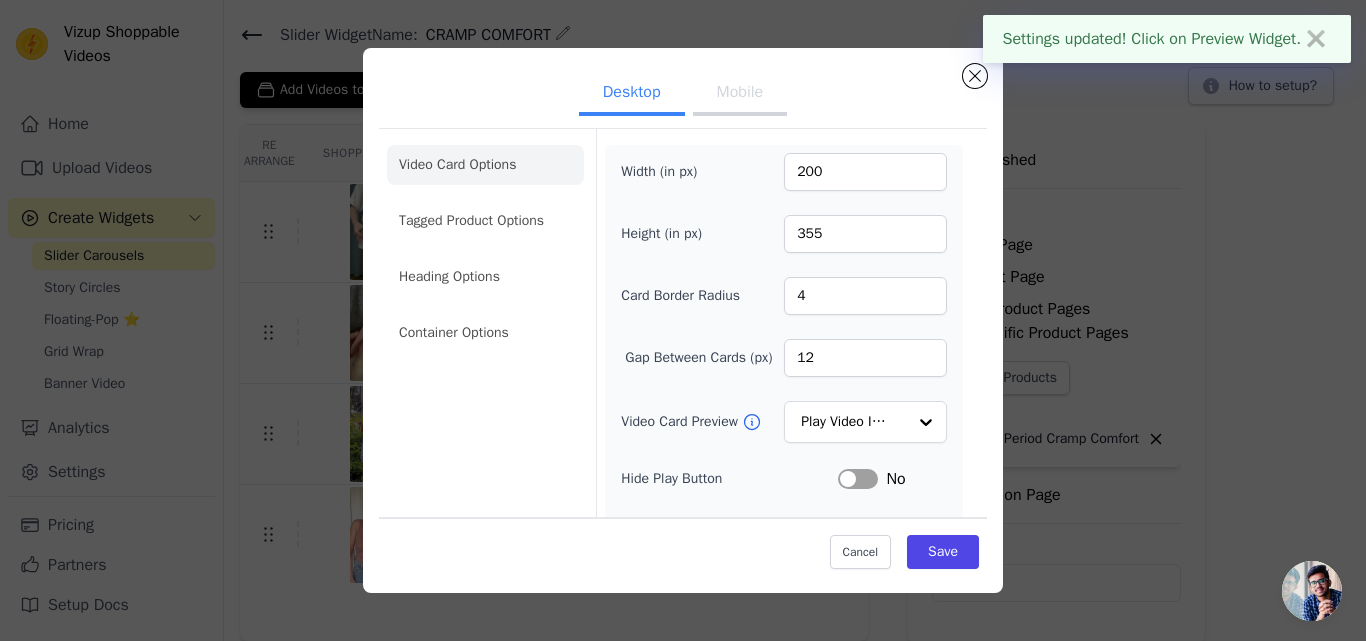 click on "Mobile" at bounding box center [740, 94] 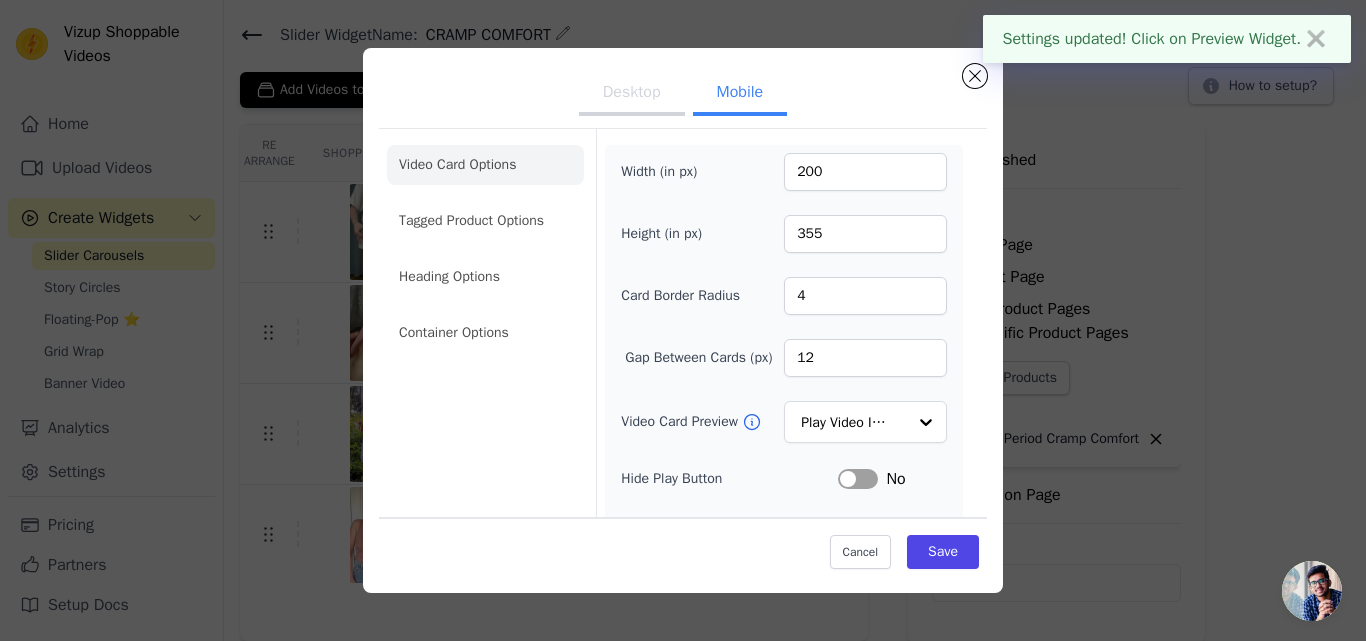 click on "Heading Options" 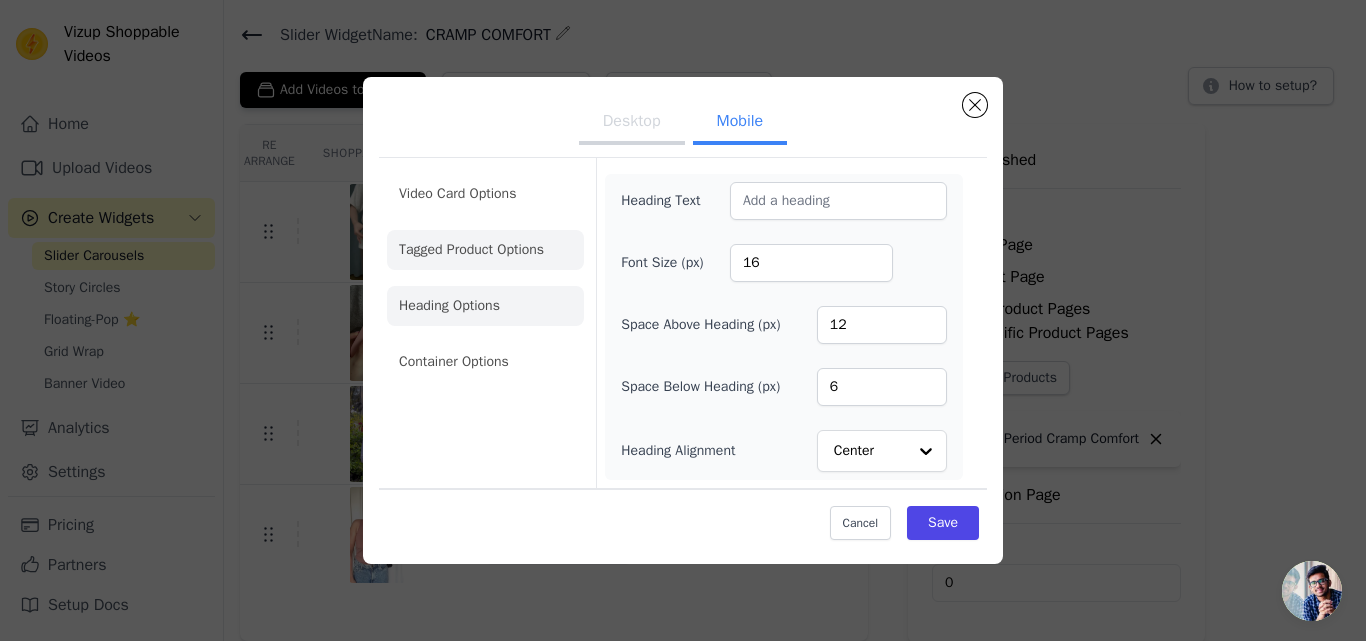 click on "Tagged Product Options" 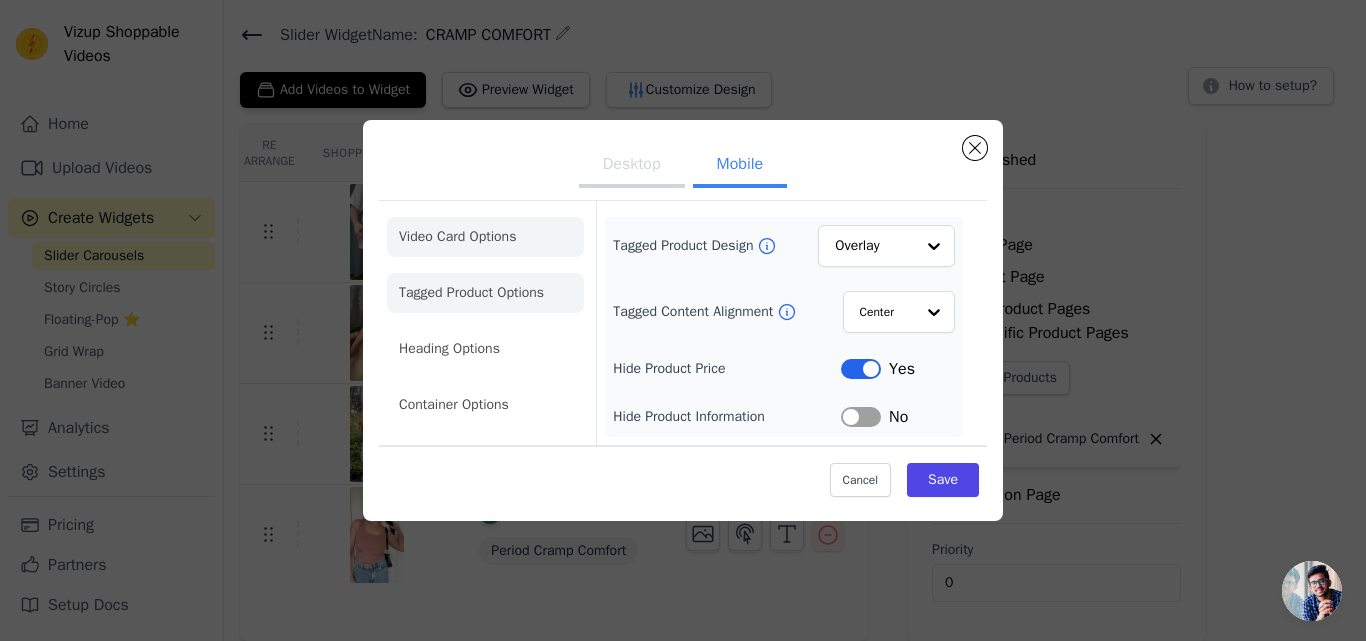click on "Video Card Options" 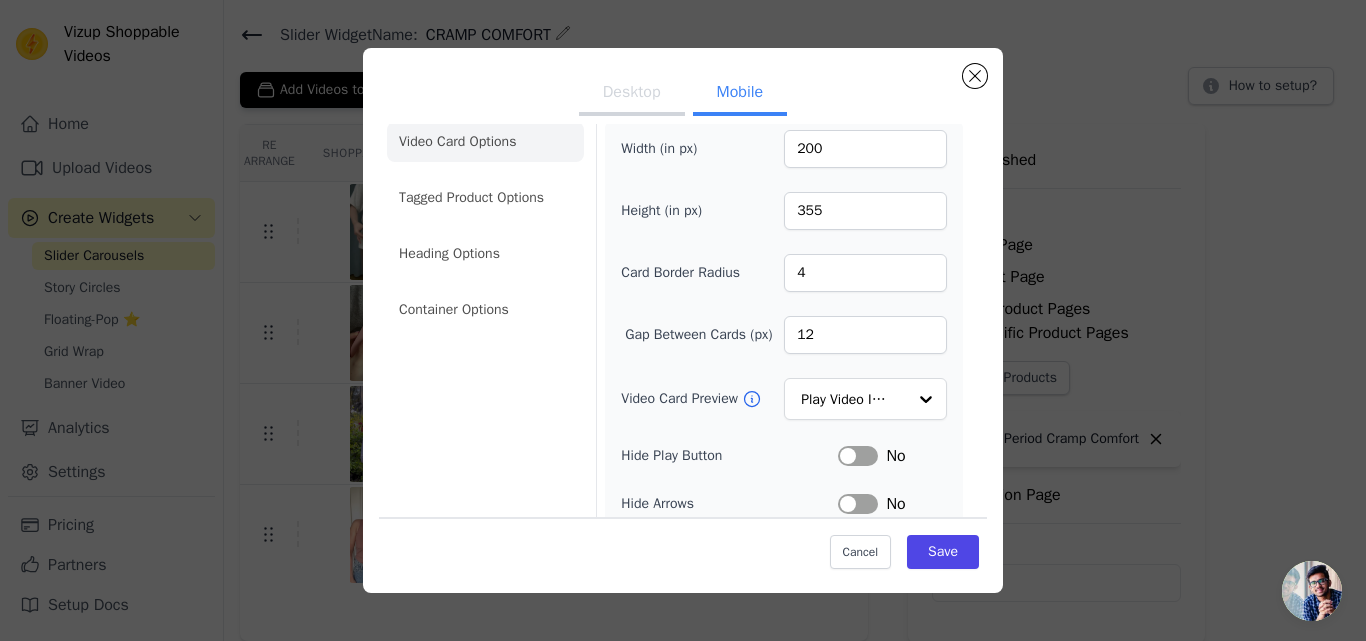 scroll, scrollTop: 24, scrollLeft: 0, axis: vertical 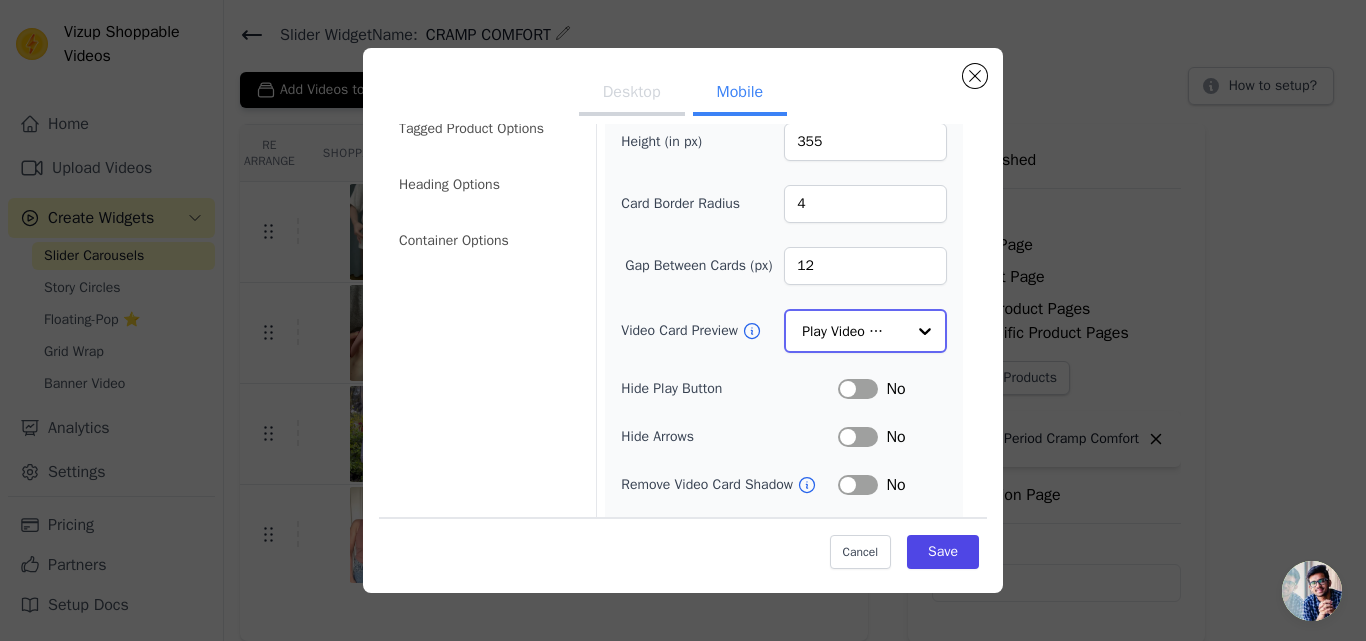 click on "Video Card Preview" 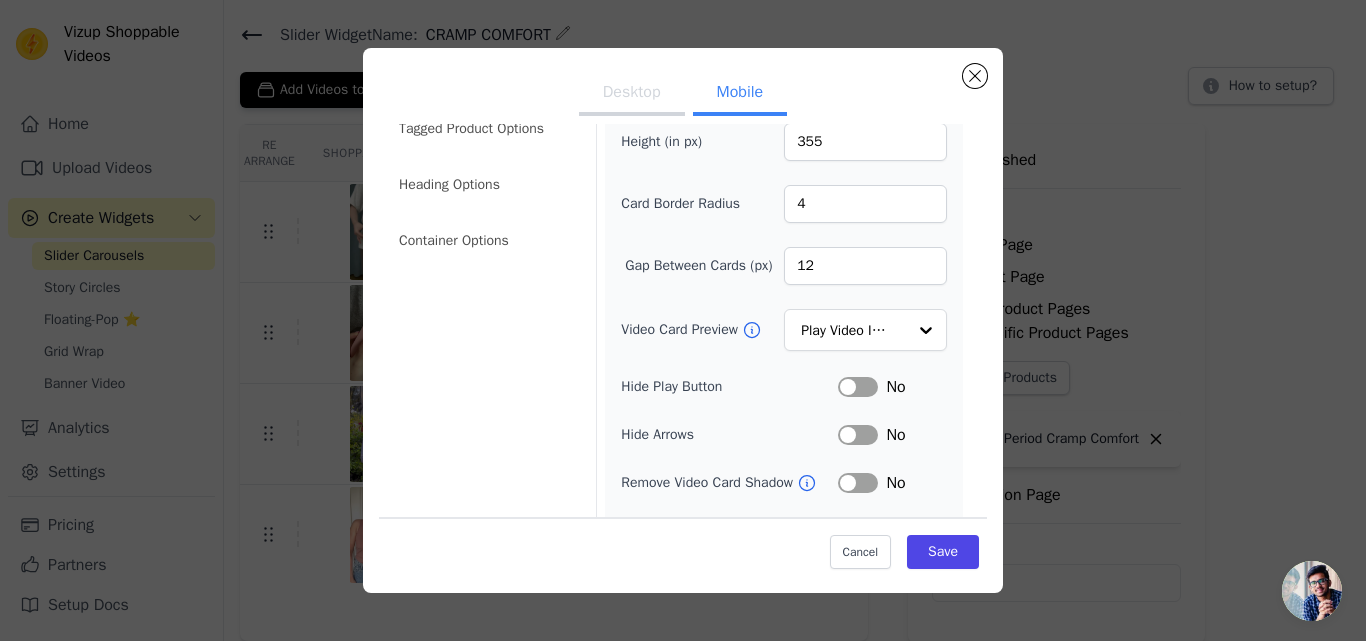 click on "Width (in px)   200   Height (in px)   355   Card Border Radius   4   Gap Between Cards (px)   12   Video Card Preview           Play Video In Loop               Hide Play Button   Label     No   Hide Arrows   Label     No   Remove Video Card Shadow     Label     No   Auto Loop Slider     Label     No   Shopping Icon on Video Cards   Label     No   Add to Cart on Video Cards     Label     No   Enable 3 Video Cards View   Label     Yes" at bounding box center [784, 374] 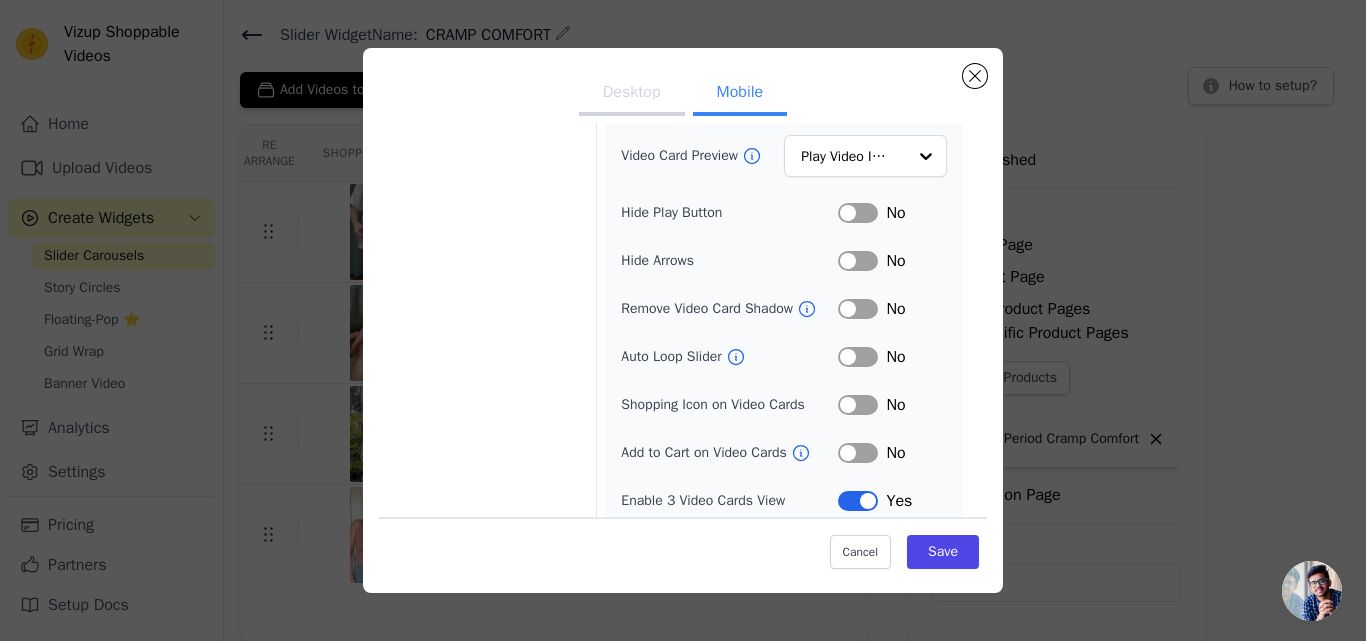 scroll, scrollTop: 278, scrollLeft: 0, axis: vertical 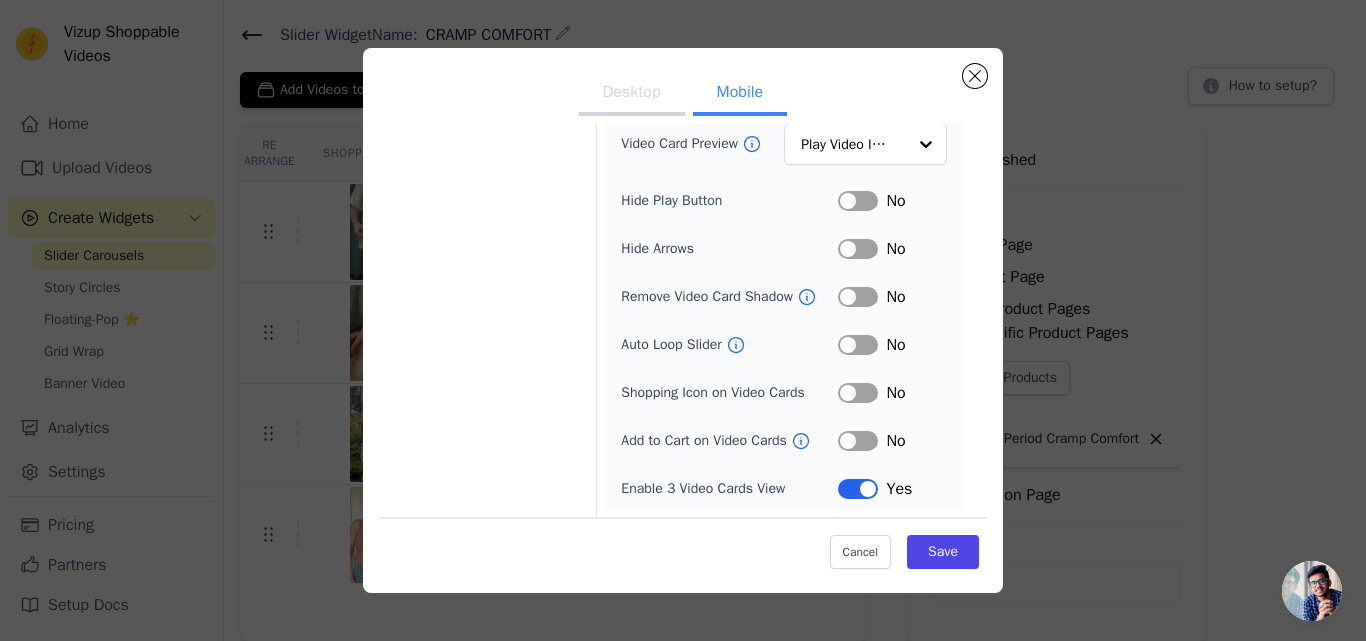 click on "Label" at bounding box center [858, 393] 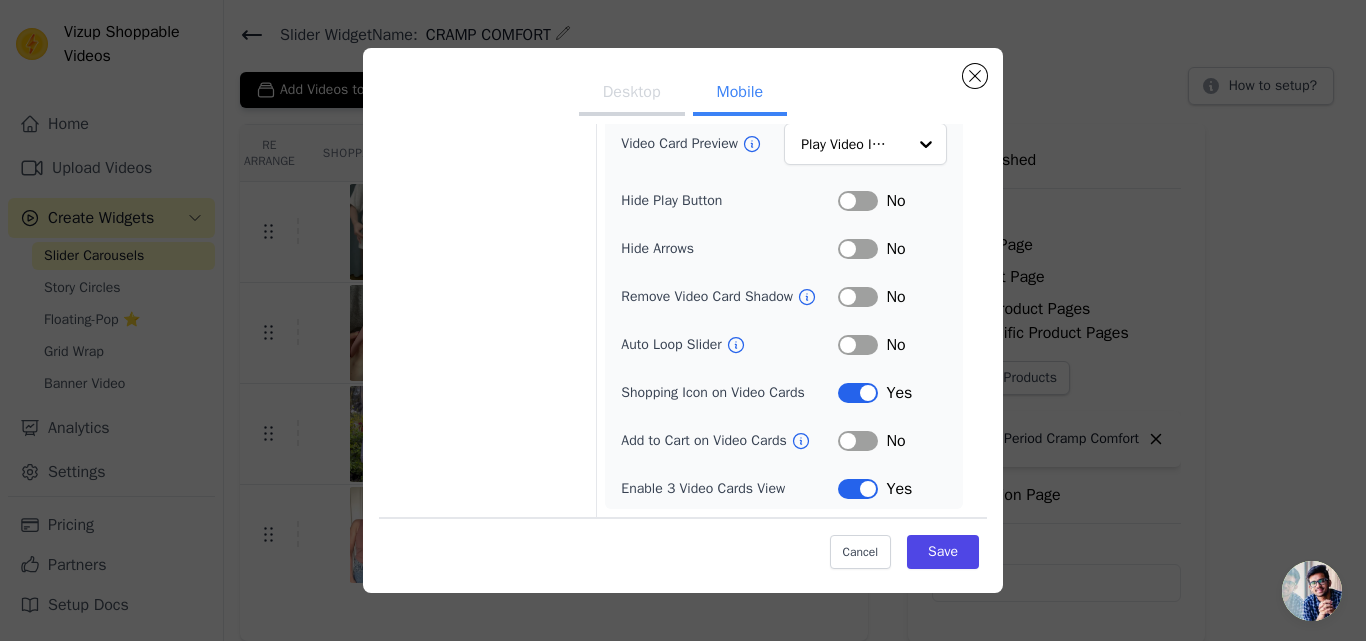 scroll, scrollTop: 0, scrollLeft: 0, axis: both 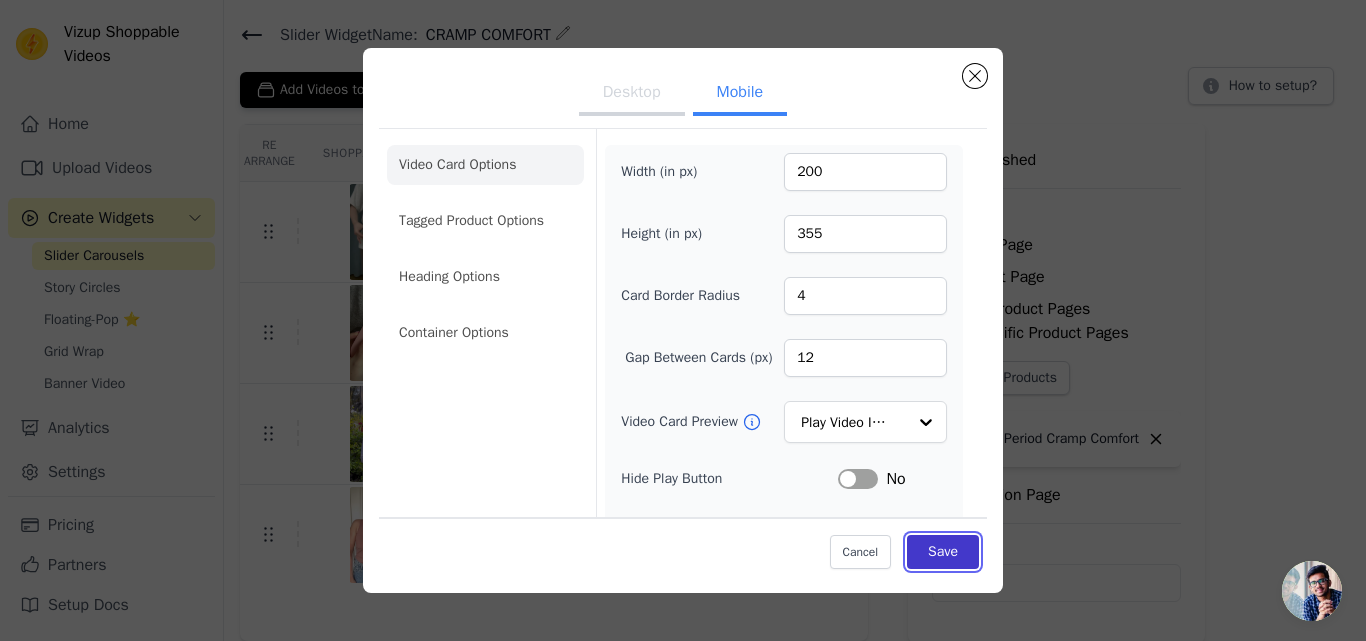 click on "Save" at bounding box center [943, 552] 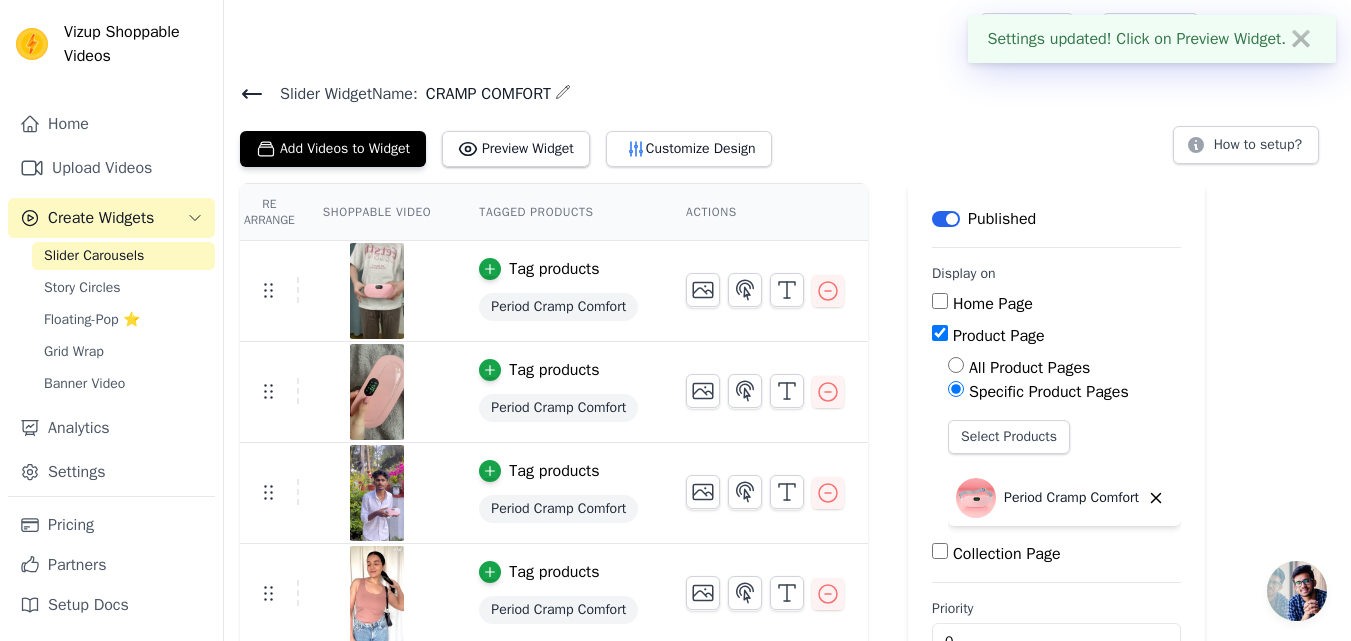 scroll, scrollTop: 1, scrollLeft: 0, axis: vertical 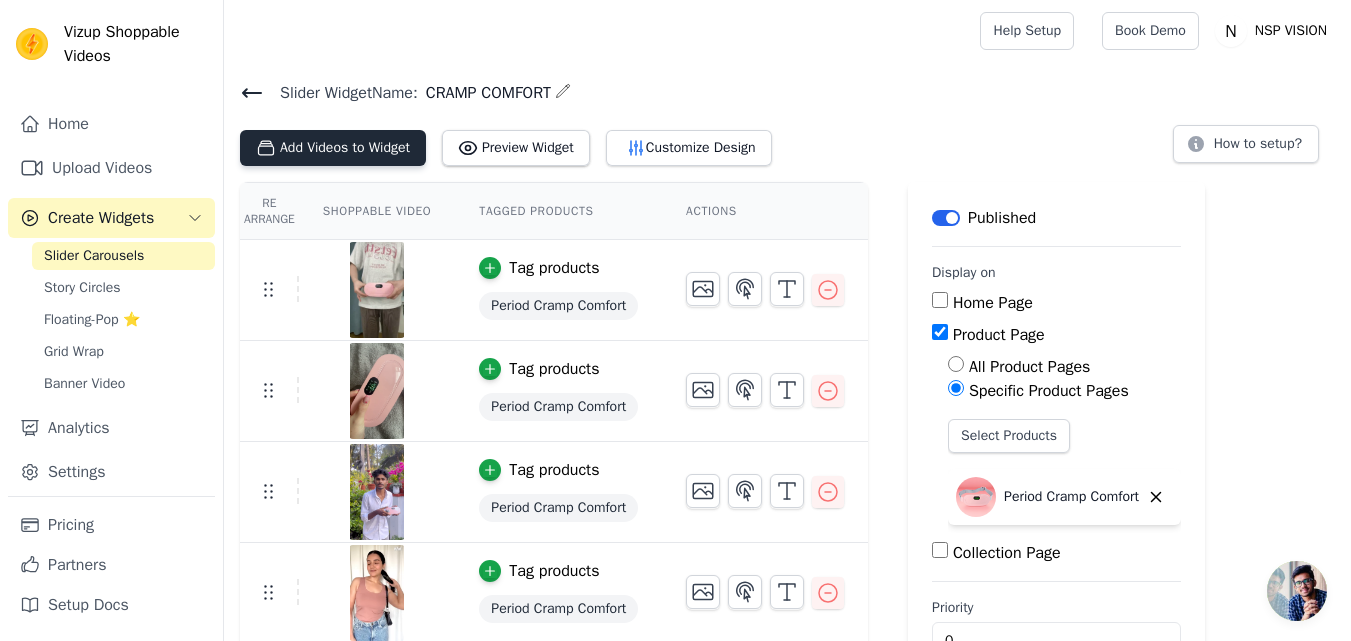 click on "Add Videos to Widget" at bounding box center (333, 148) 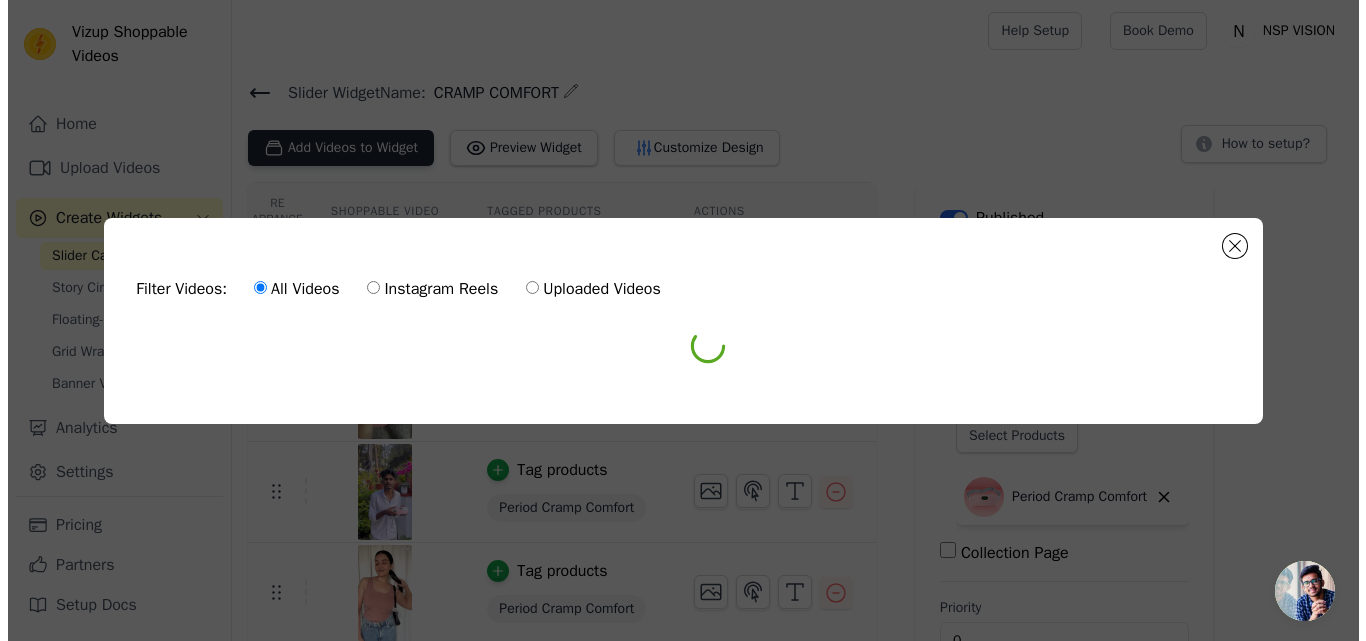 scroll, scrollTop: 0, scrollLeft: 0, axis: both 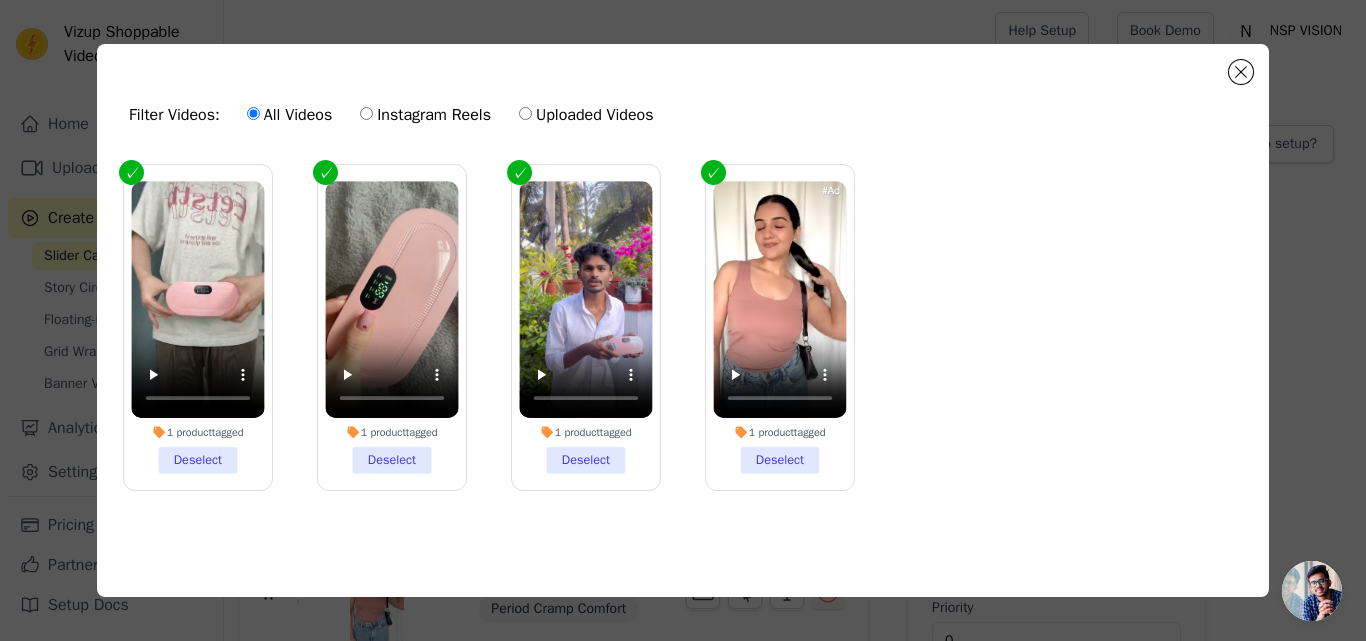 click on "Uploaded Videos" at bounding box center (586, 115) 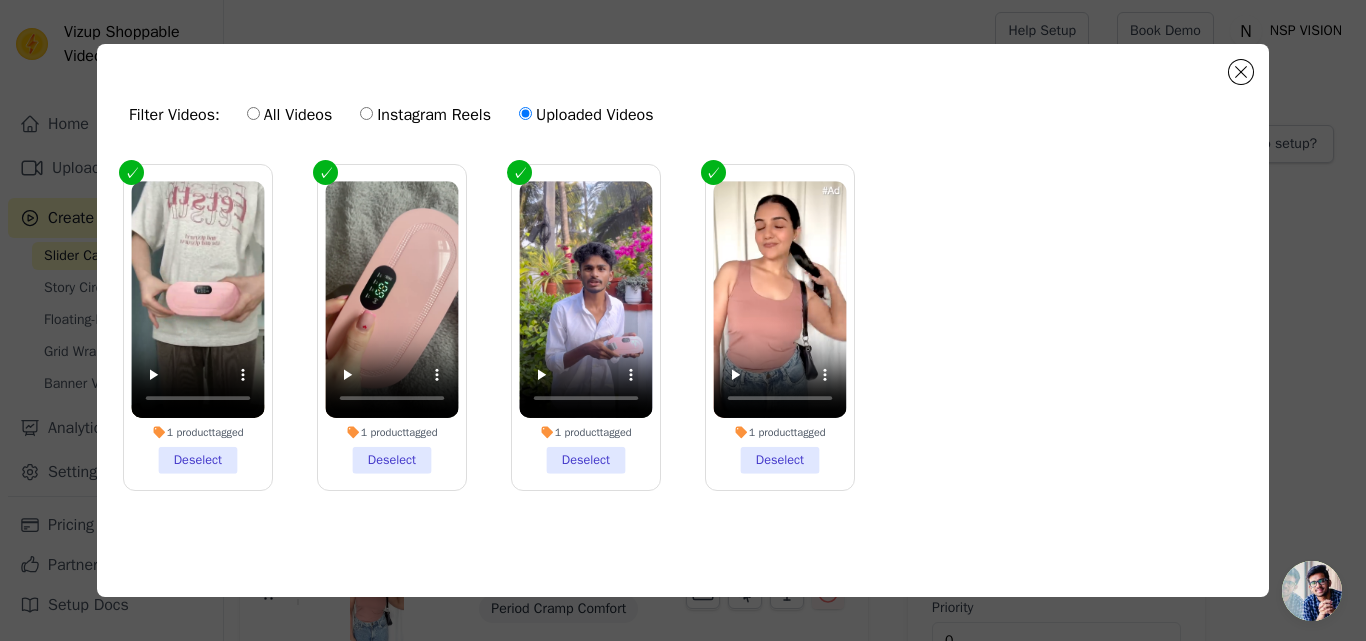 click on "All Videos" at bounding box center (289, 115) 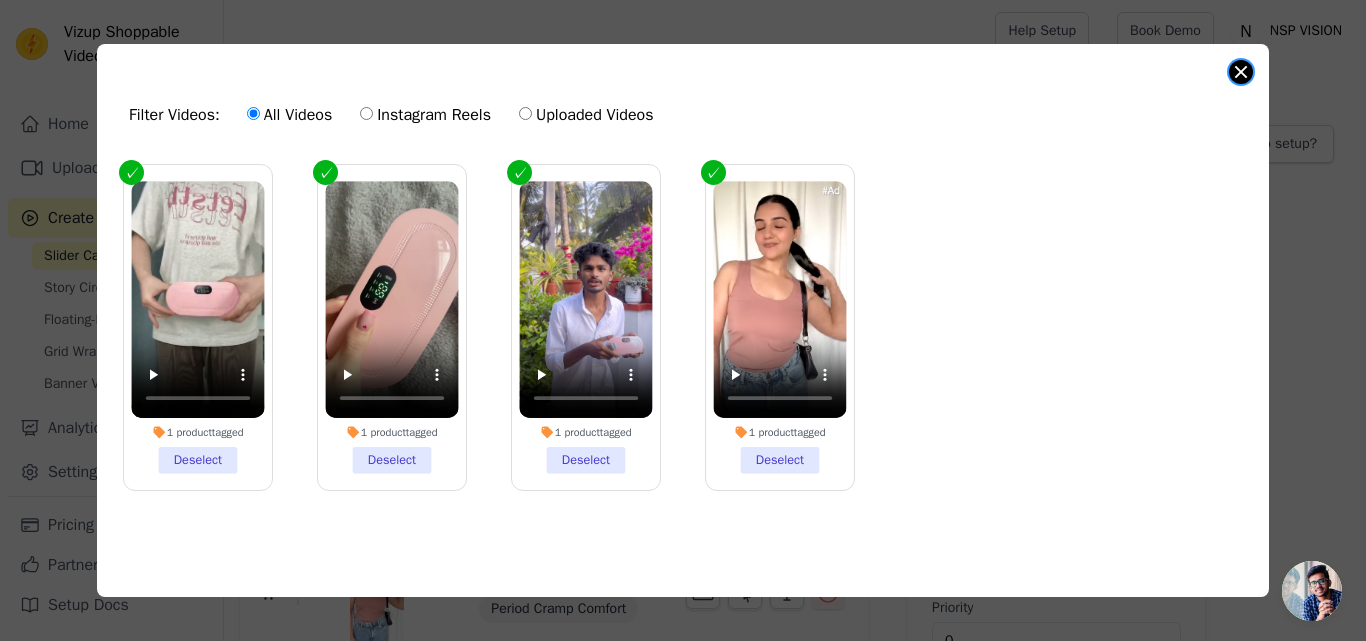 click at bounding box center [1241, 72] 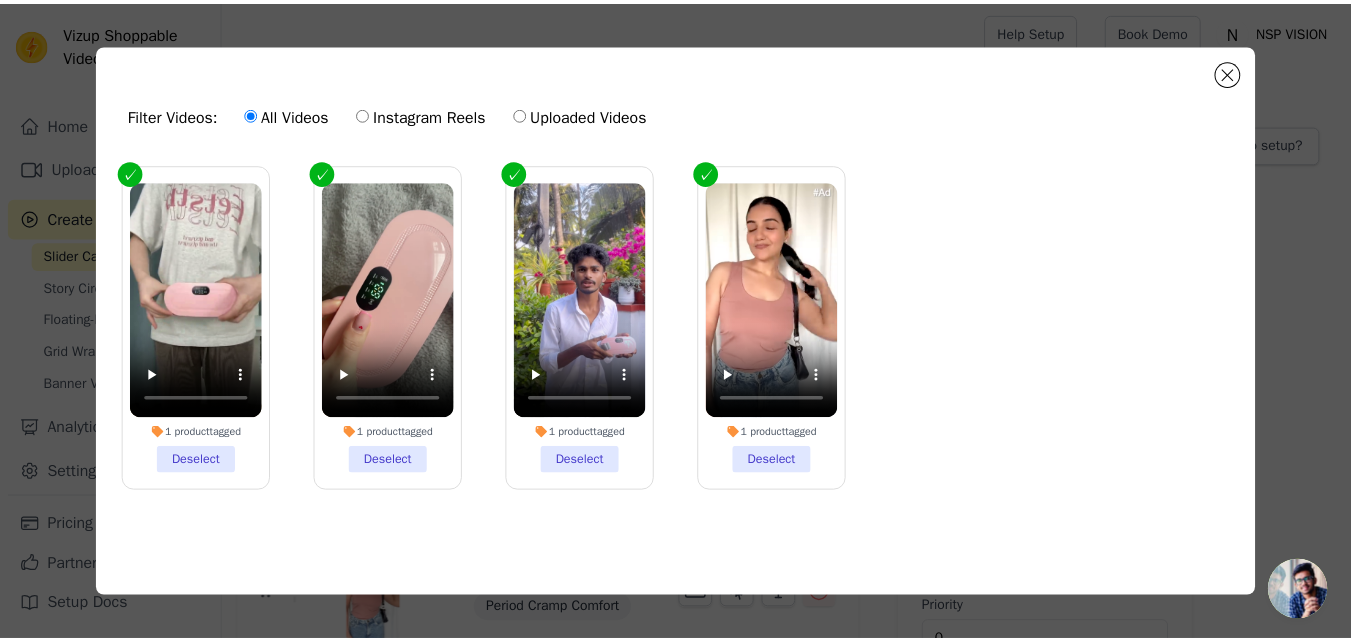 scroll, scrollTop: 1, scrollLeft: 0, axis: vertical 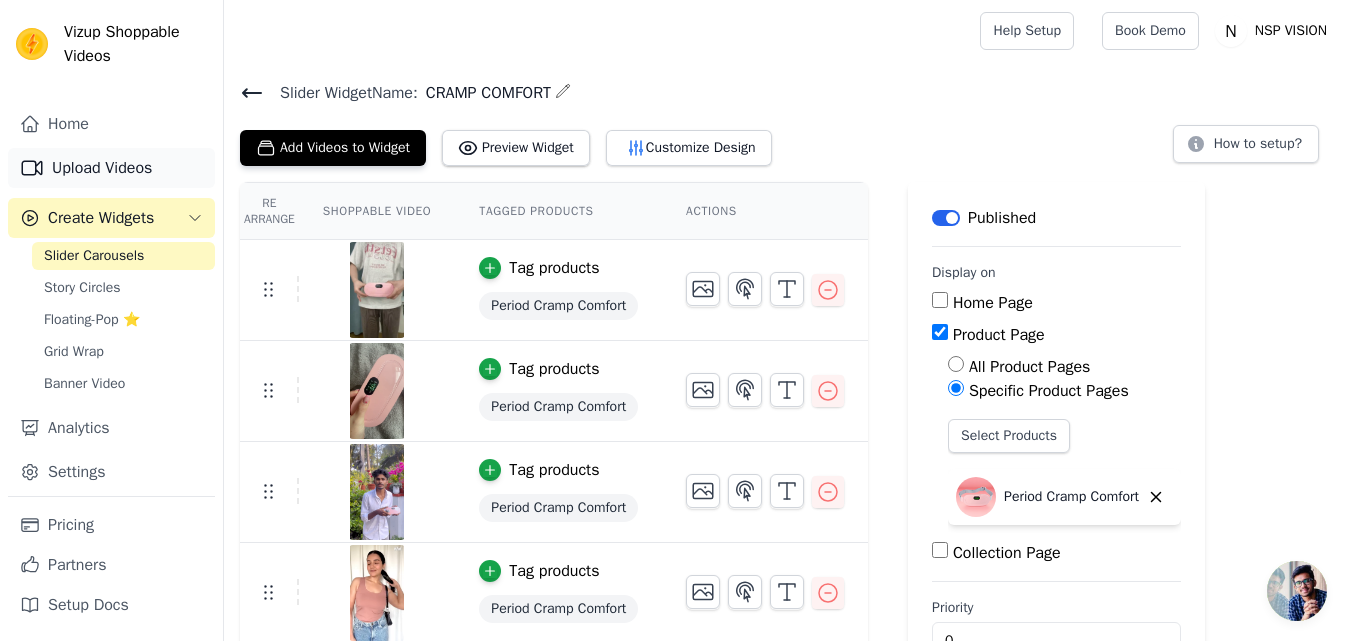 click on "Upload Videos" at bounding box center [111, 168] 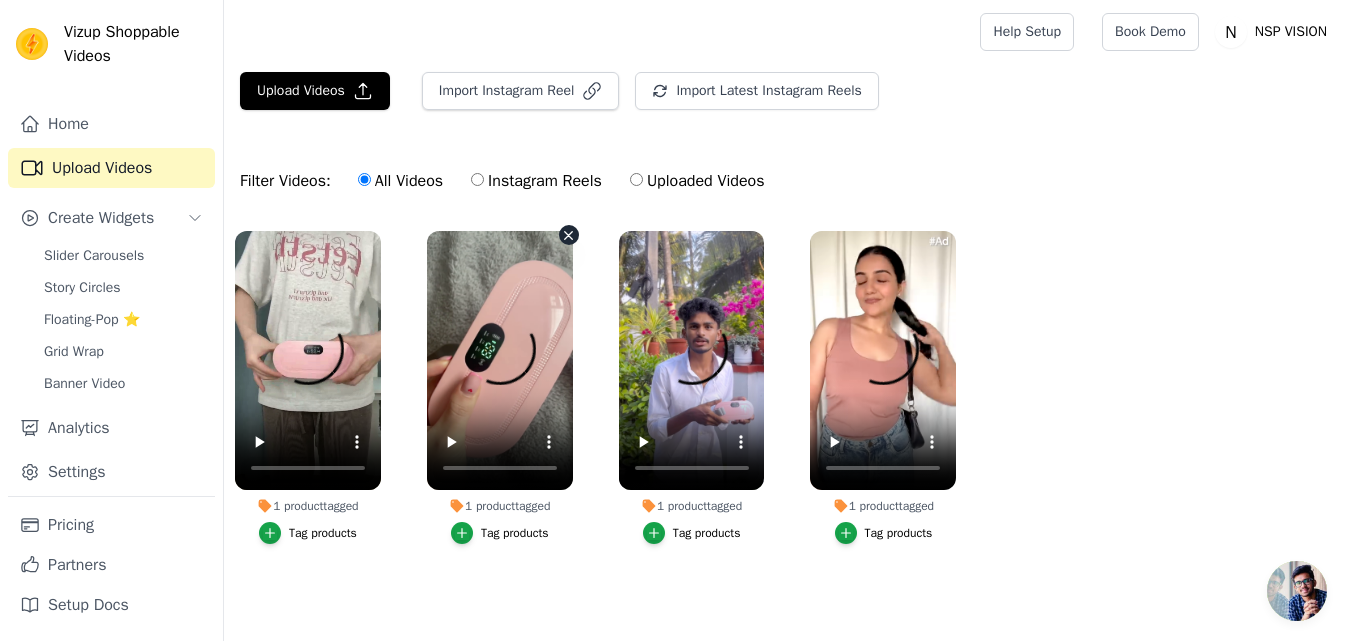 scroll, scrollTop: 12, scrollLeft: 0, axis: vertical 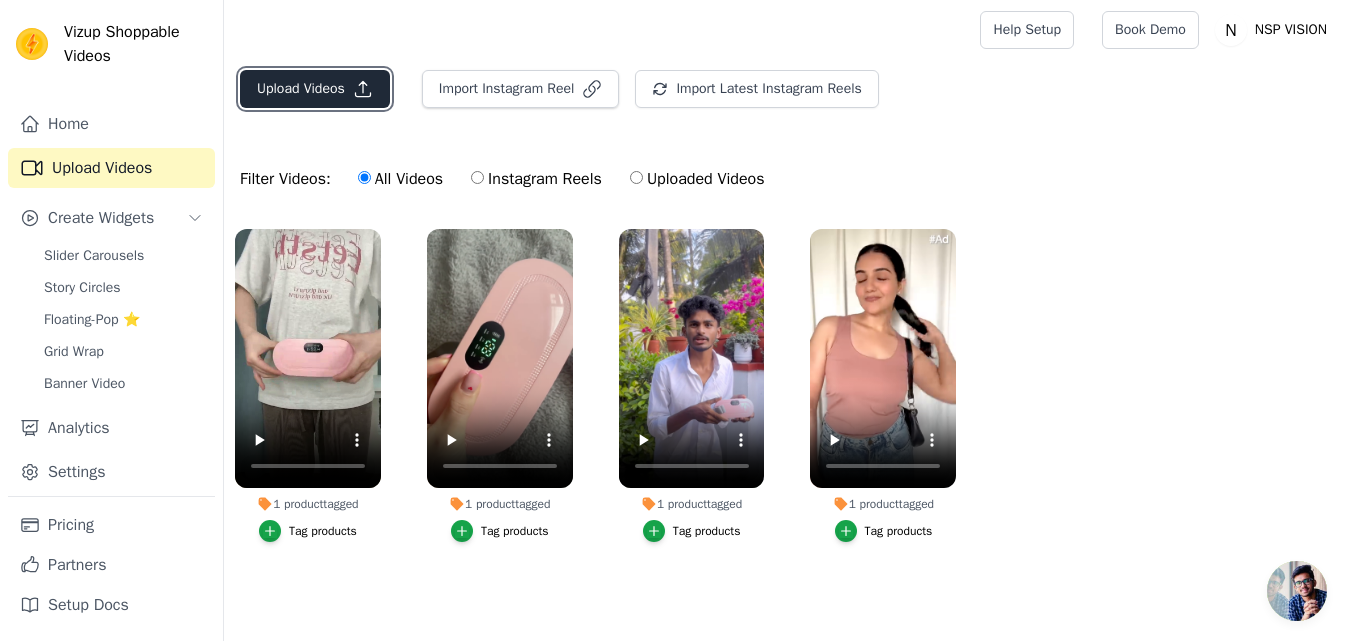 click 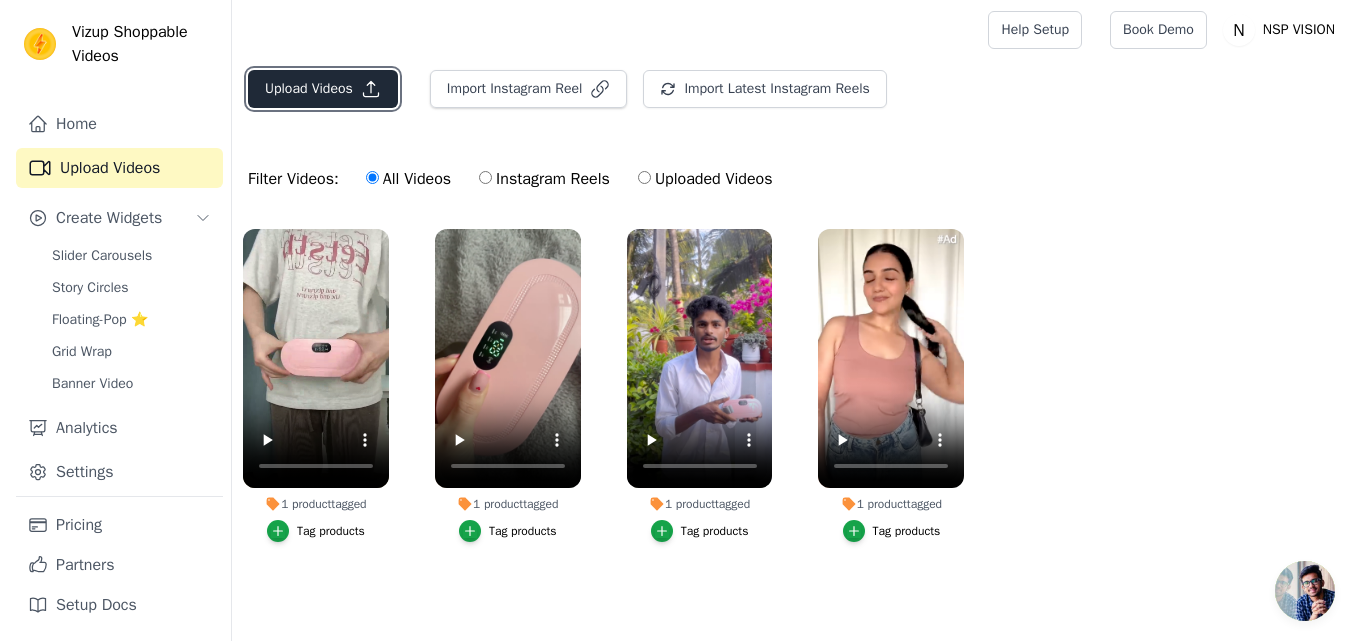 scroll, scrollTop: 0, scrollLeft: 0, axis: both 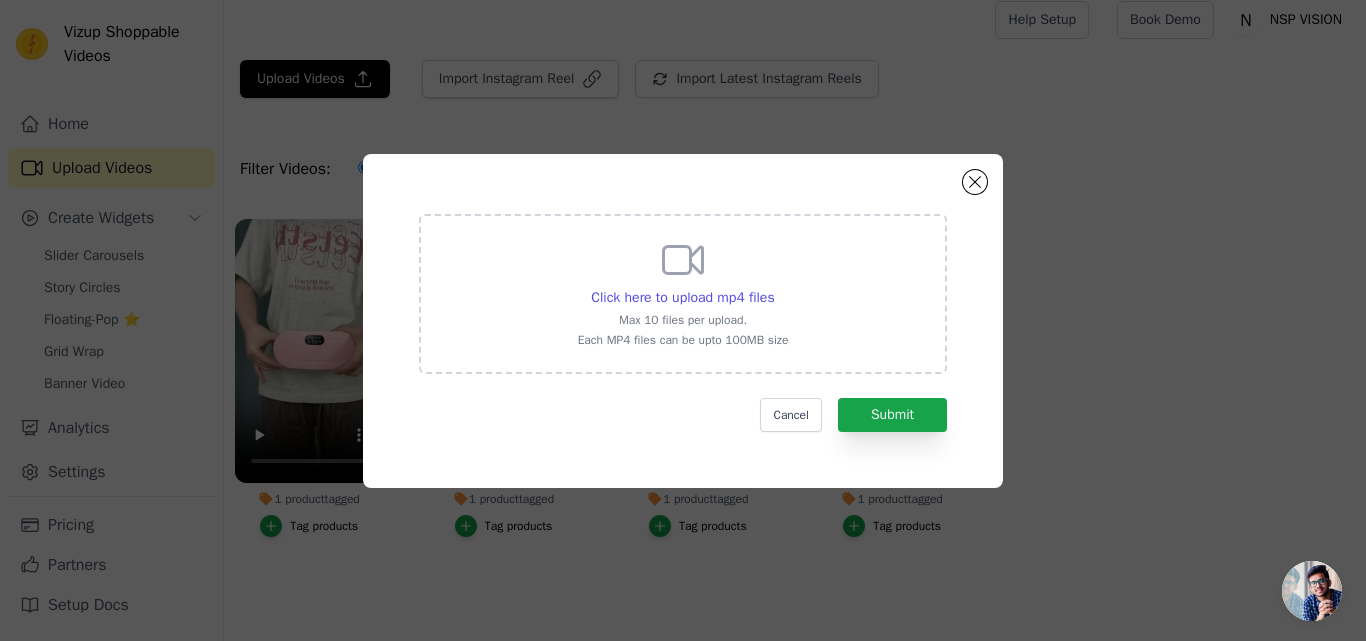 click on "Click here to upload mp4 files     Max 10 files per upload.   Each MP4 files can be upto 100MB size" at bounding box center (683, 292) 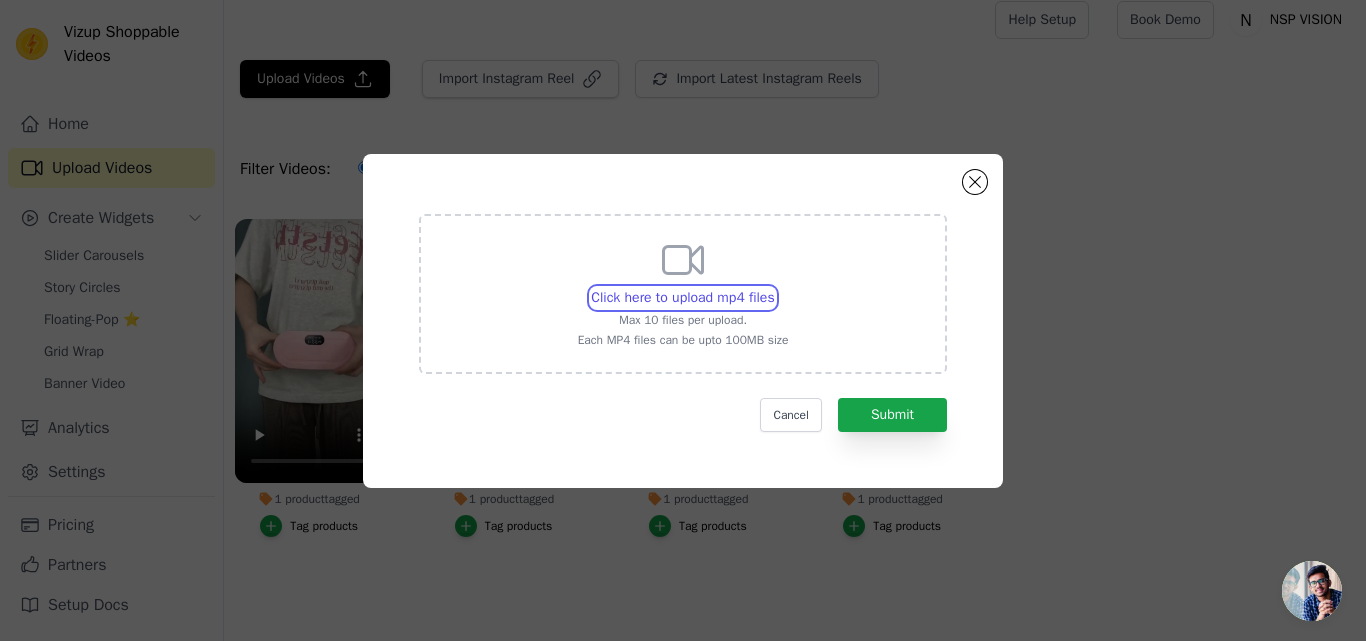 click on "Click here to upload mp4 files     Max 10 files per upload.   Each MP4 files can be upto 100MB size" at bounding box center (774, 287) 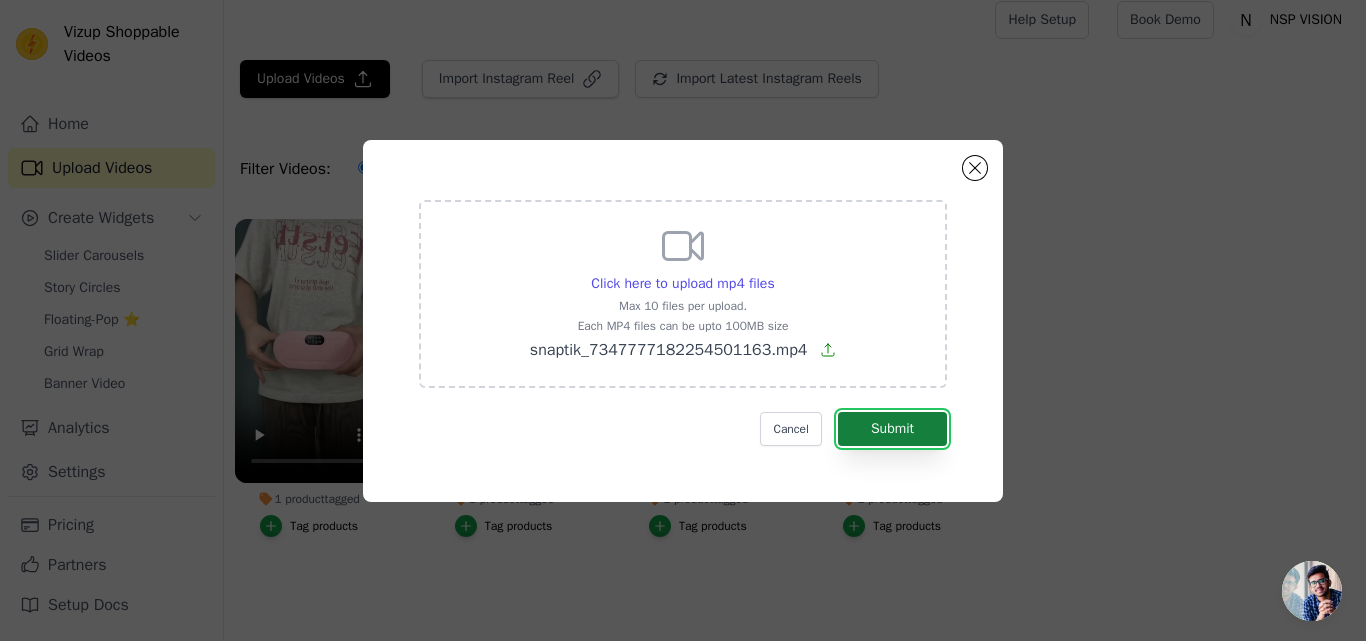 click on "Submit" at bounding box center [892, 429] 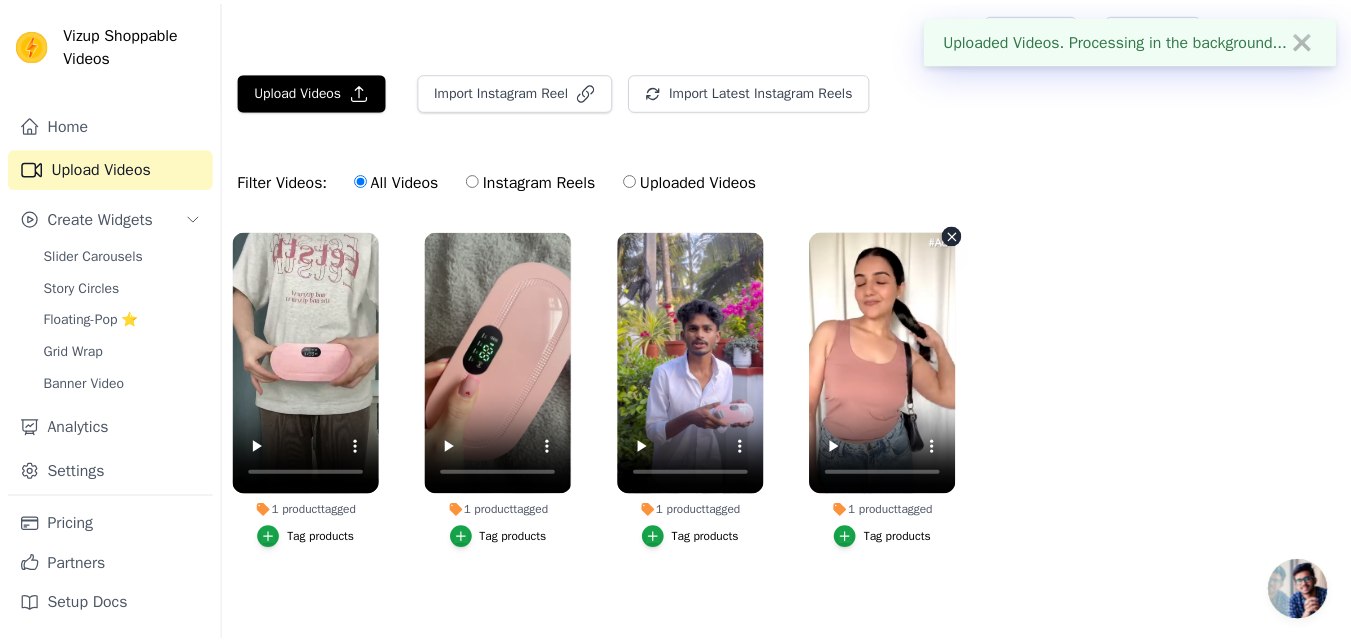 scroll, scrollTop: 12, scrollLeft: 0, axis: vertical 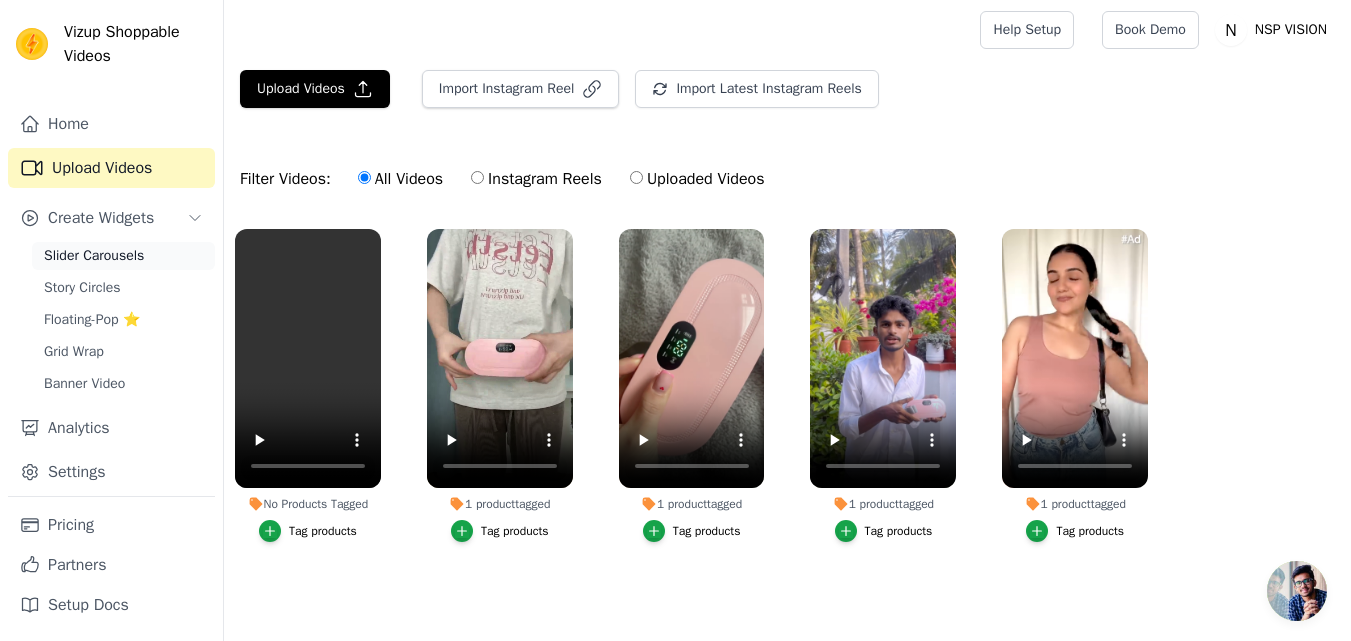 click on "Slider Carousels" at bounding box center [94, 256] 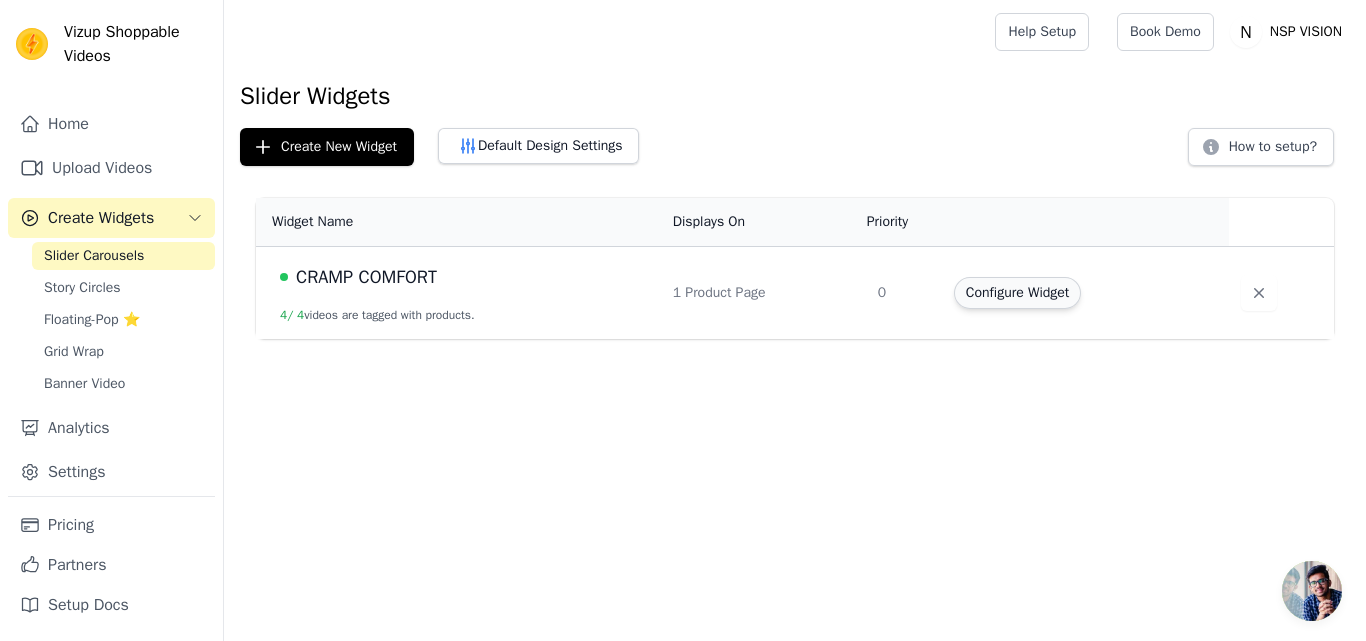 click on "Configure Widget" at bounding box center (1017, 293) 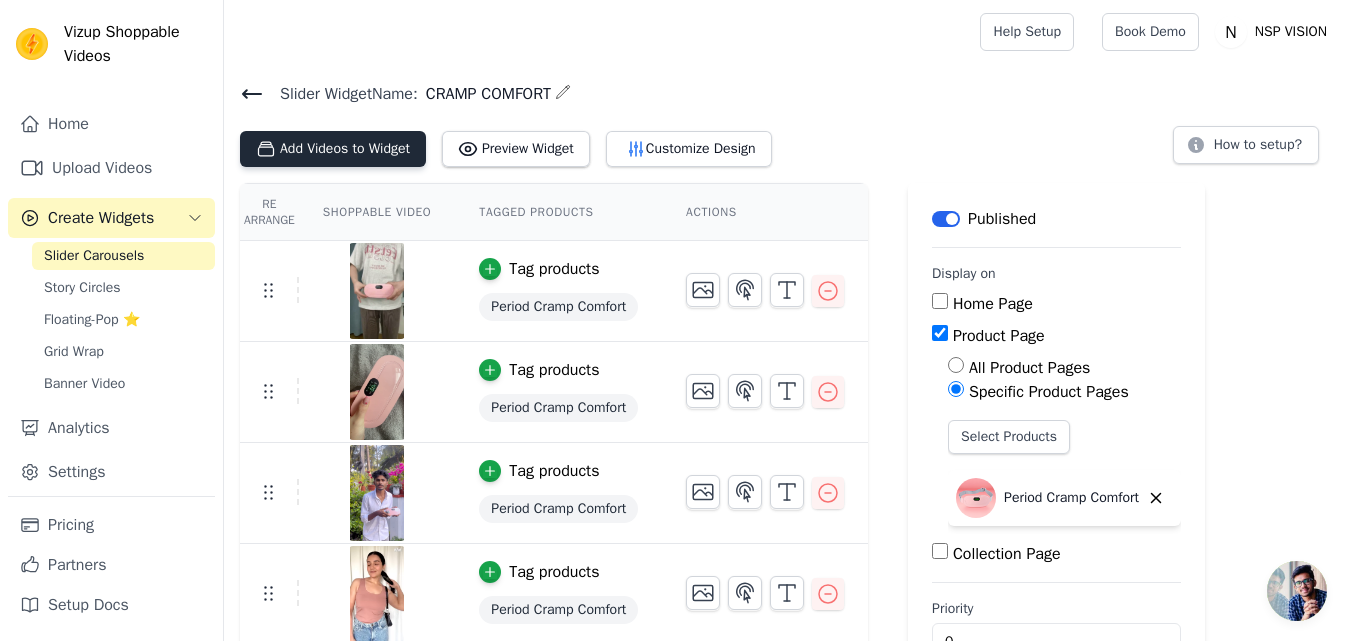 click on "Add Videos to Widget" at bounding box center (333, 149) 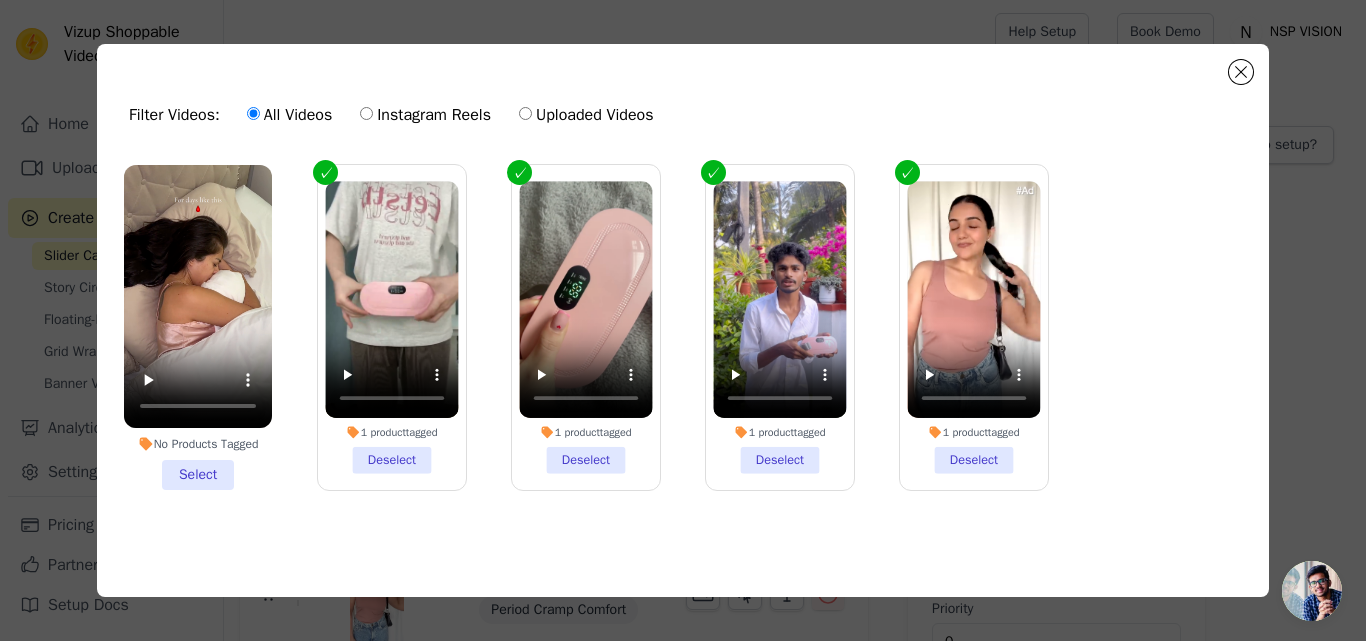 click on "No Products Tagged     Select" at bounding box center [198, 327] 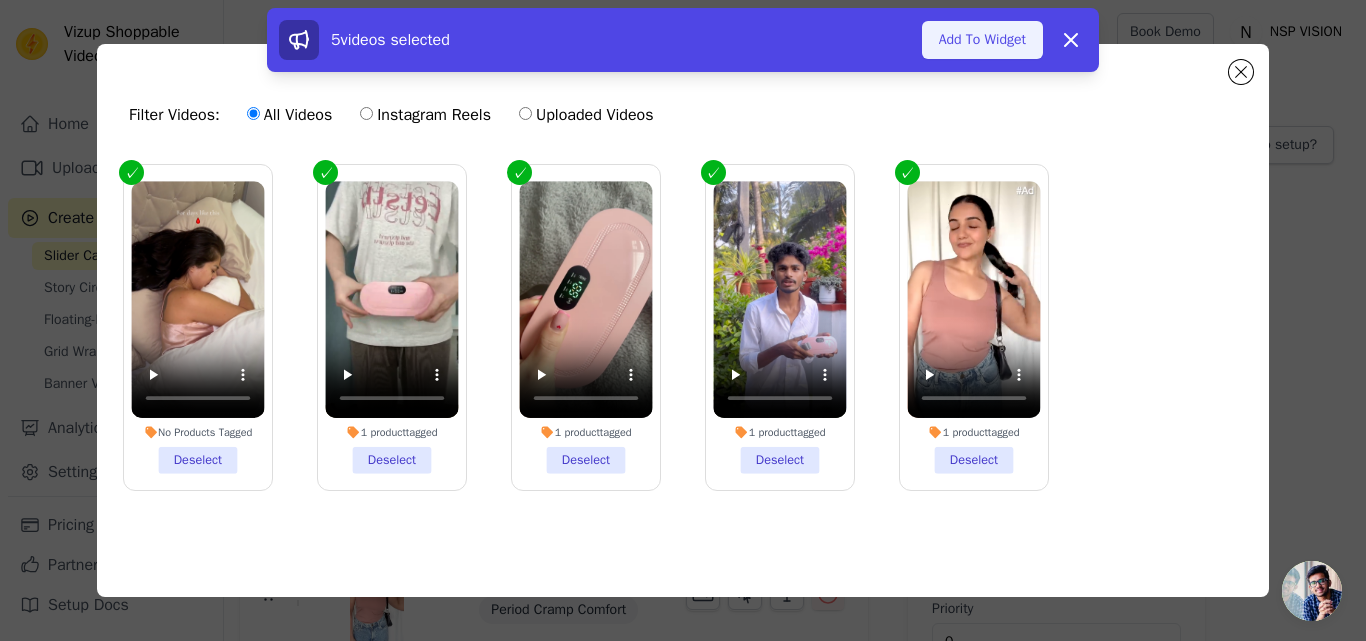 click on "Add To Widget" at bounding box center [982, 40] 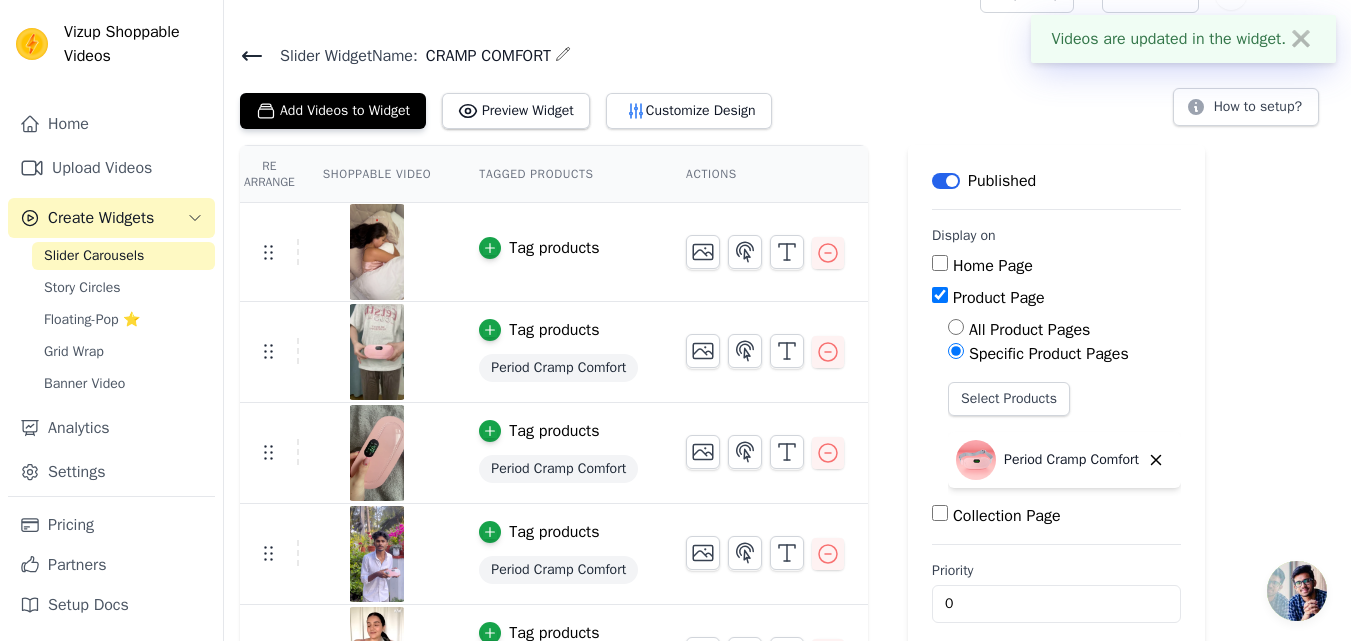 scroll, scrollTop: 37, scrollLeft: 0, axis: vertical 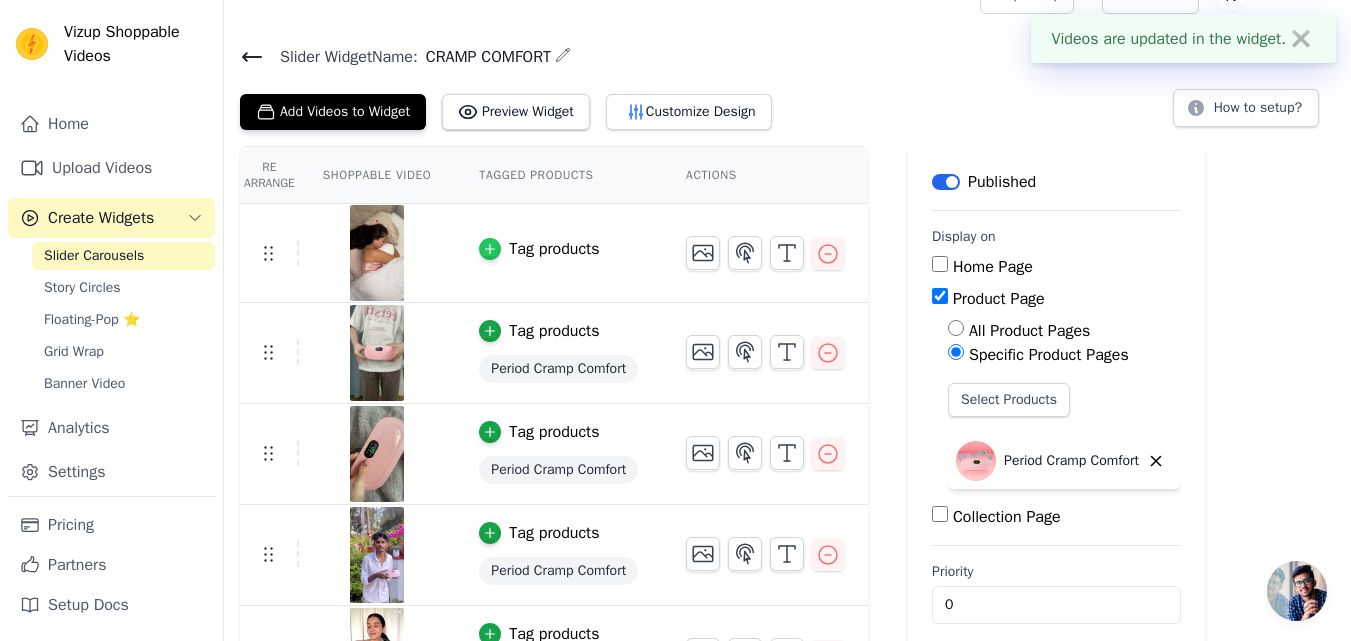 click at bounding box center (490, 249) 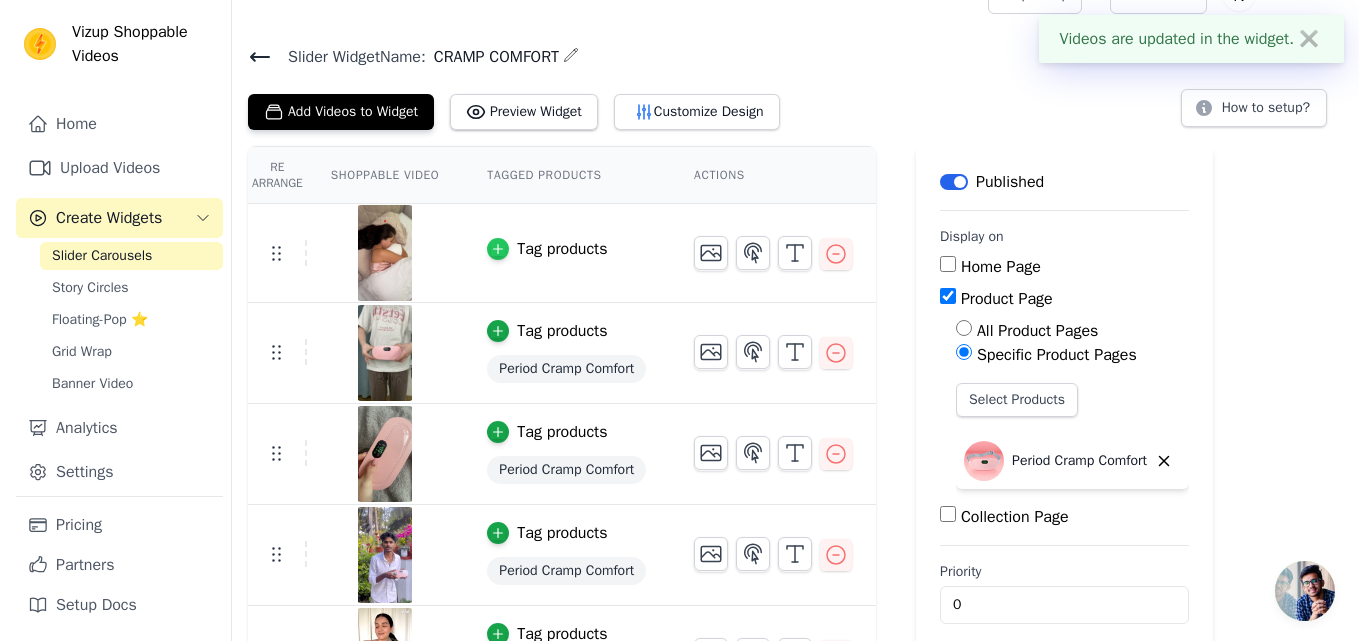 scroll, scrollTop: 0, scrollLeft: 0, axis: both 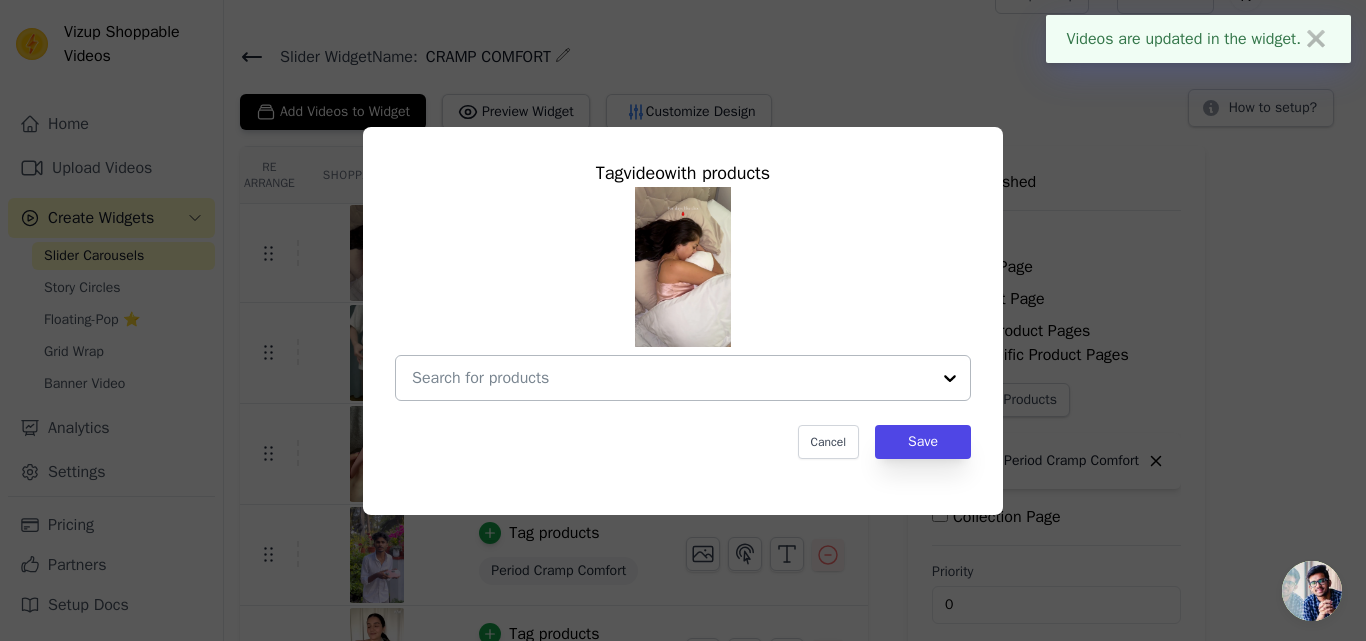 click at bounding box center (671, 378) 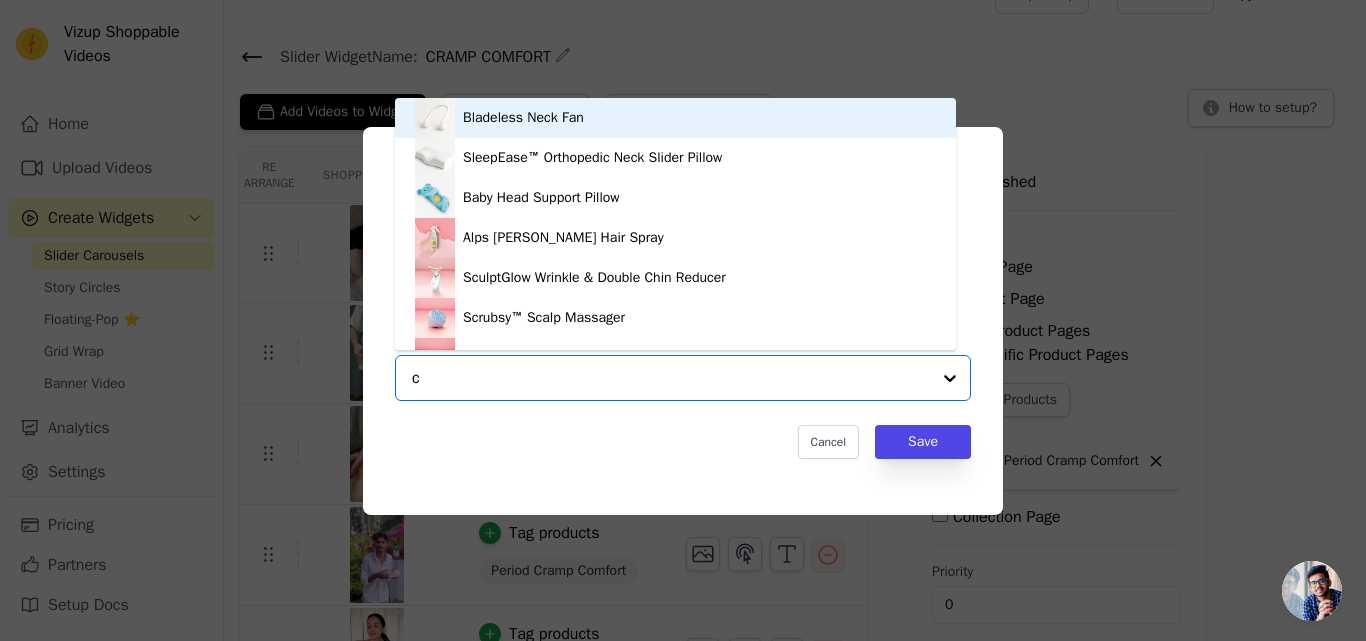 type on "cr" 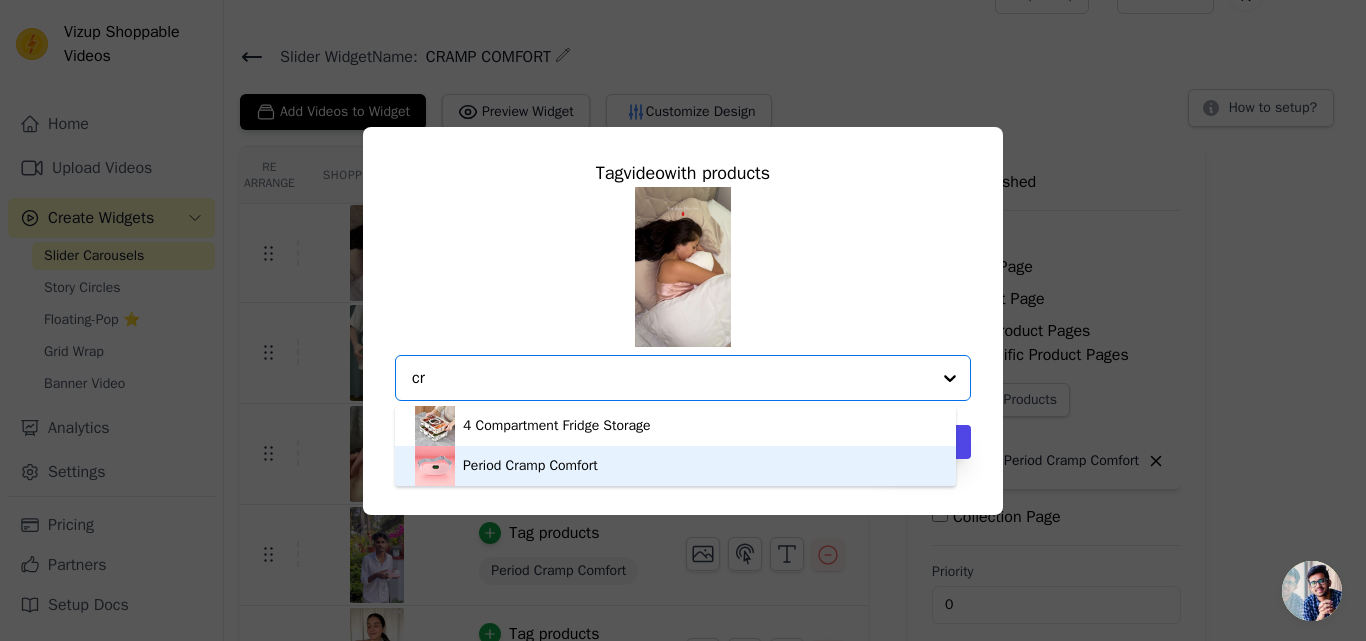 click on "Period Cramp Comfort" at bounding box center (530, 466) 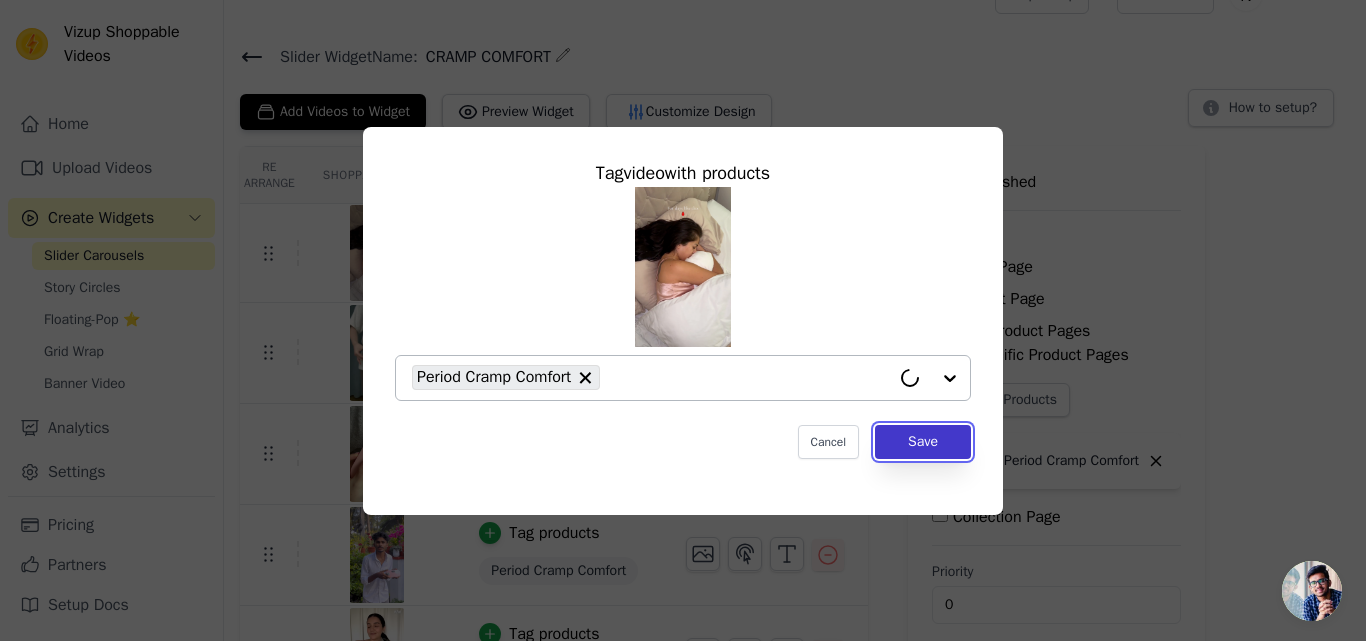 click on "Save" at bounding box center (923, 442) 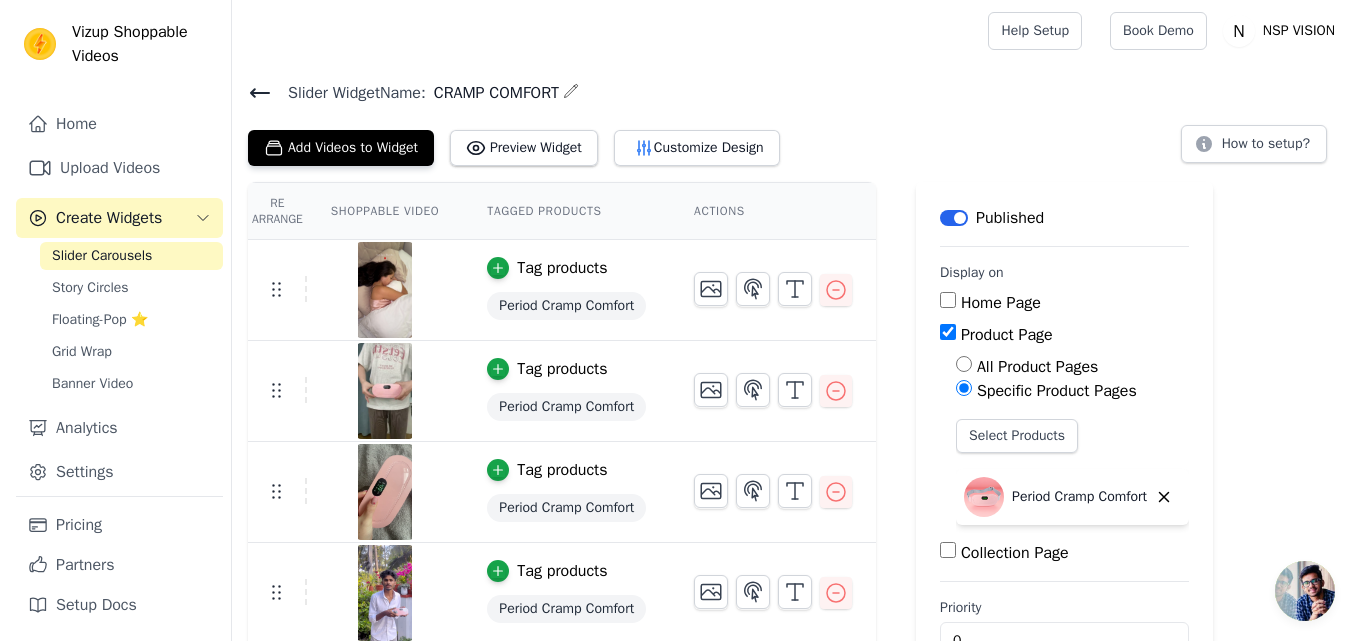 scroll, scrollTop: 0, scrollLeft: 0, axis: both 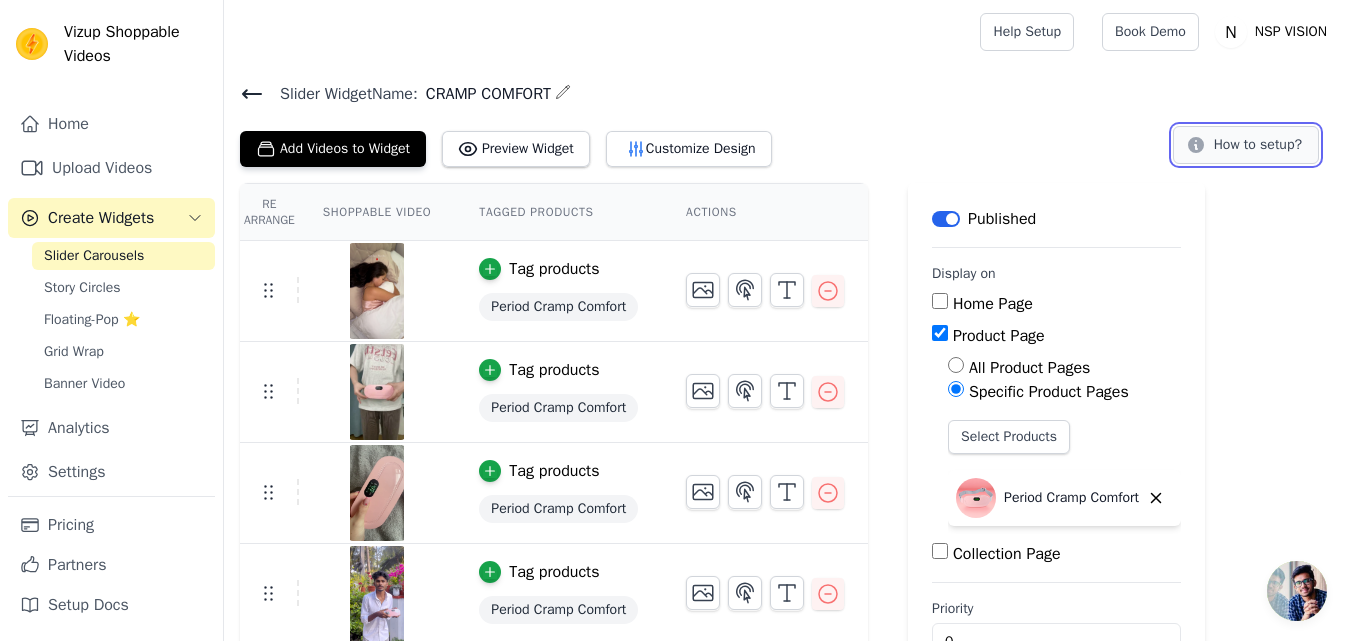 click on "How to setup?" at bounding box center (1246, 145) 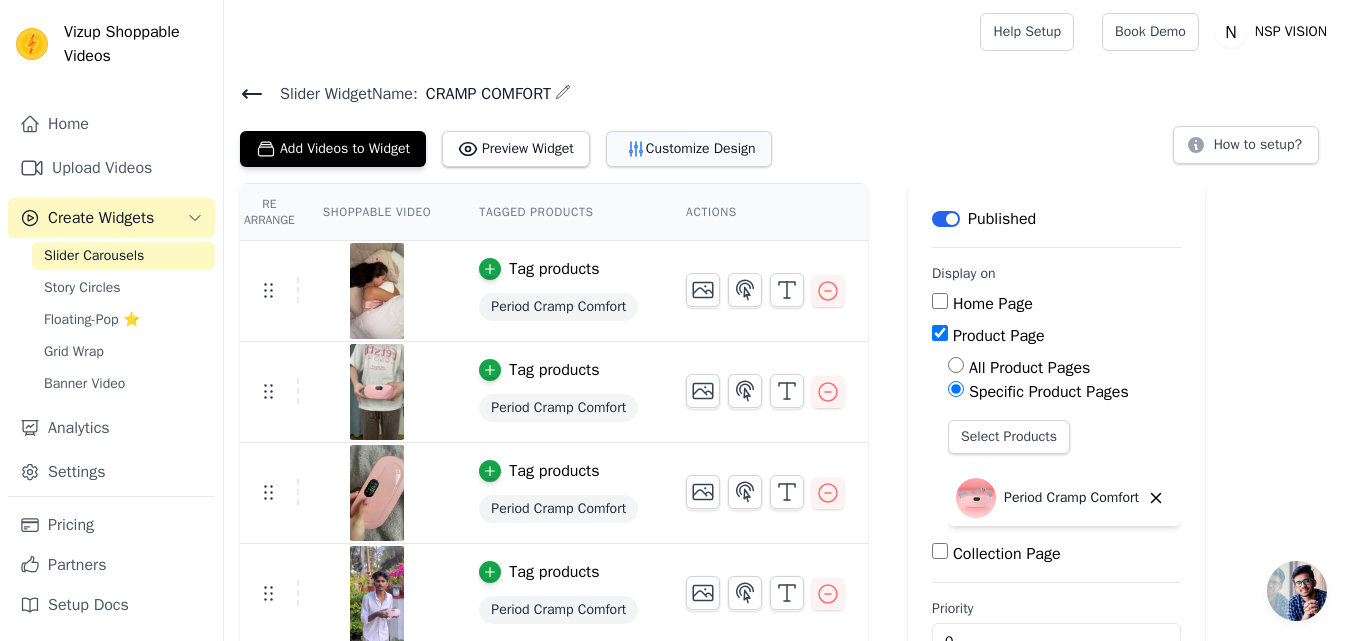 click on "Customize Design" at bounding box center [689, 149] 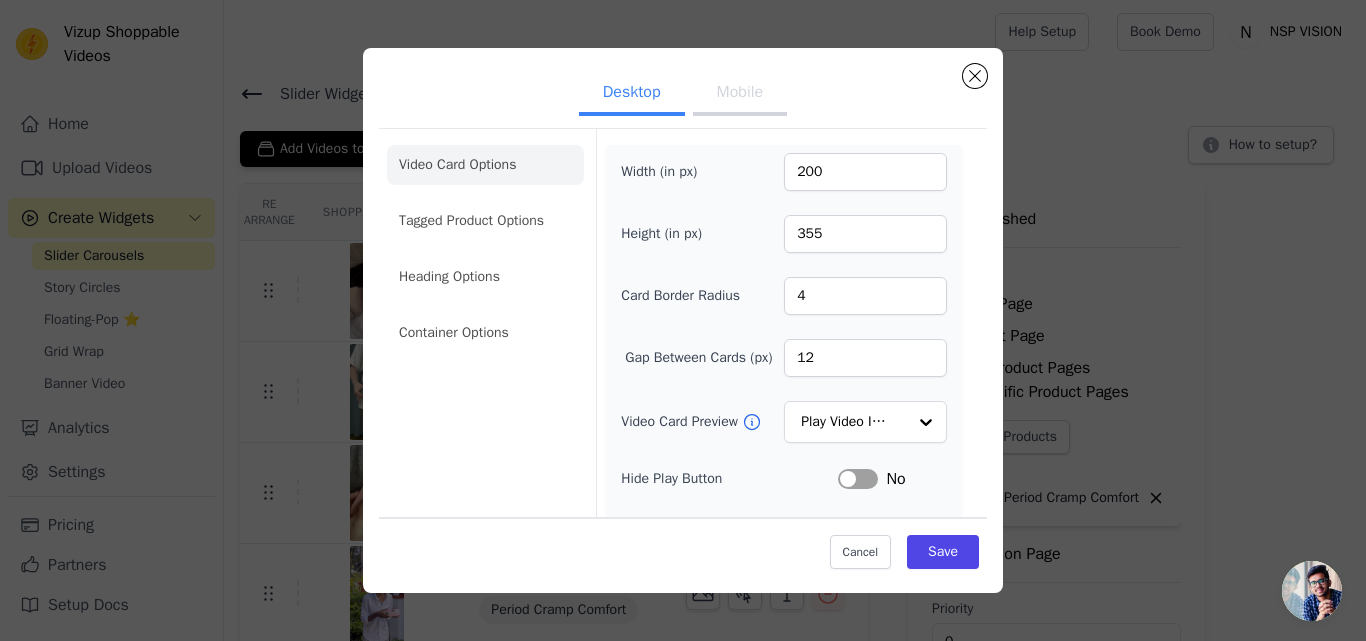 click on "Mobile" at bounding box center [740, 94] 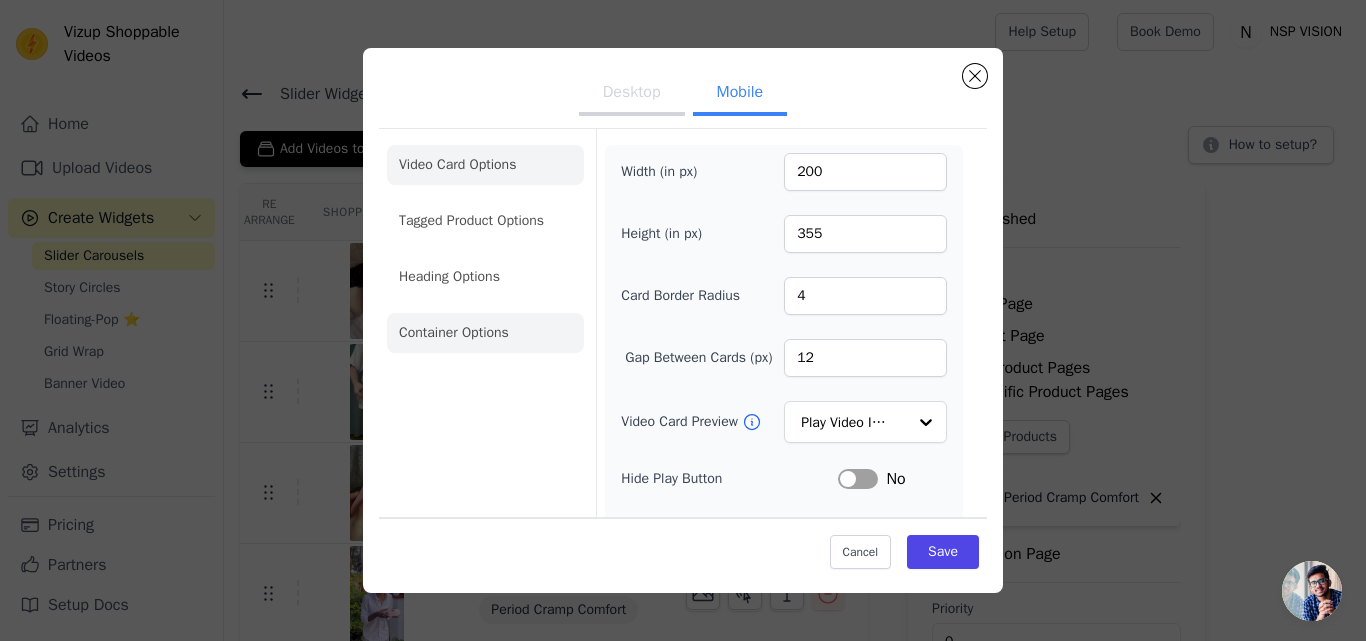 click on "Container Options" 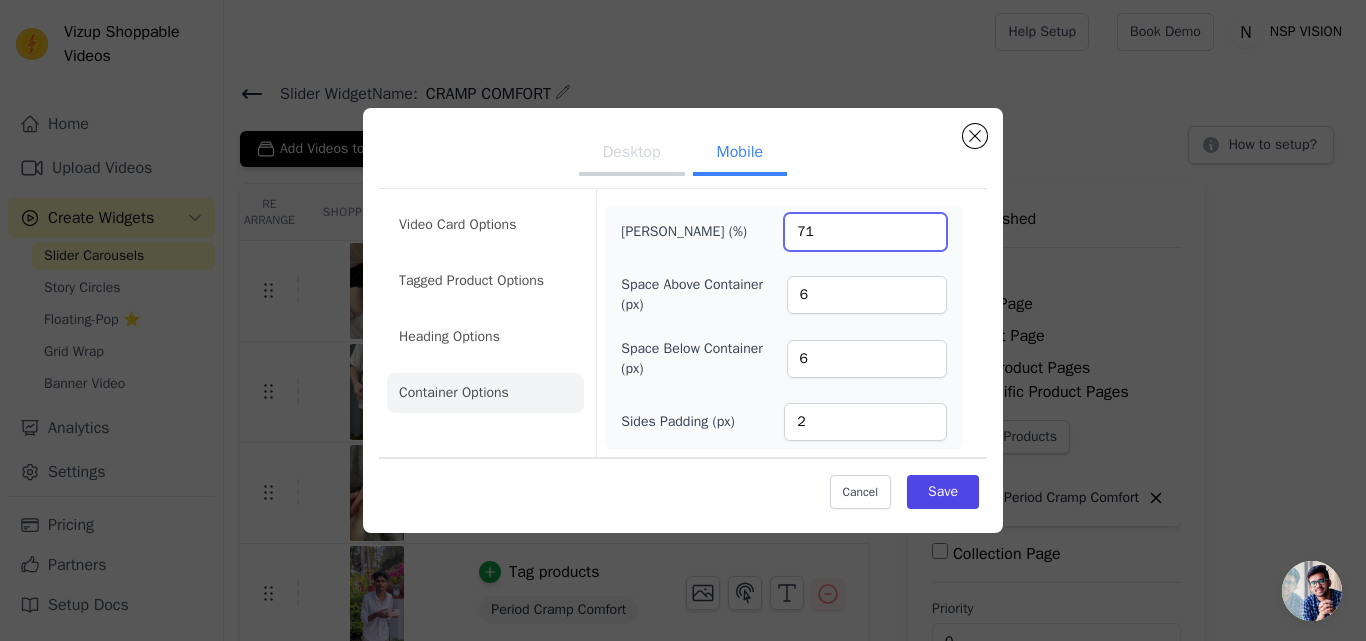 click on "71" at bounding box center [865, 232] 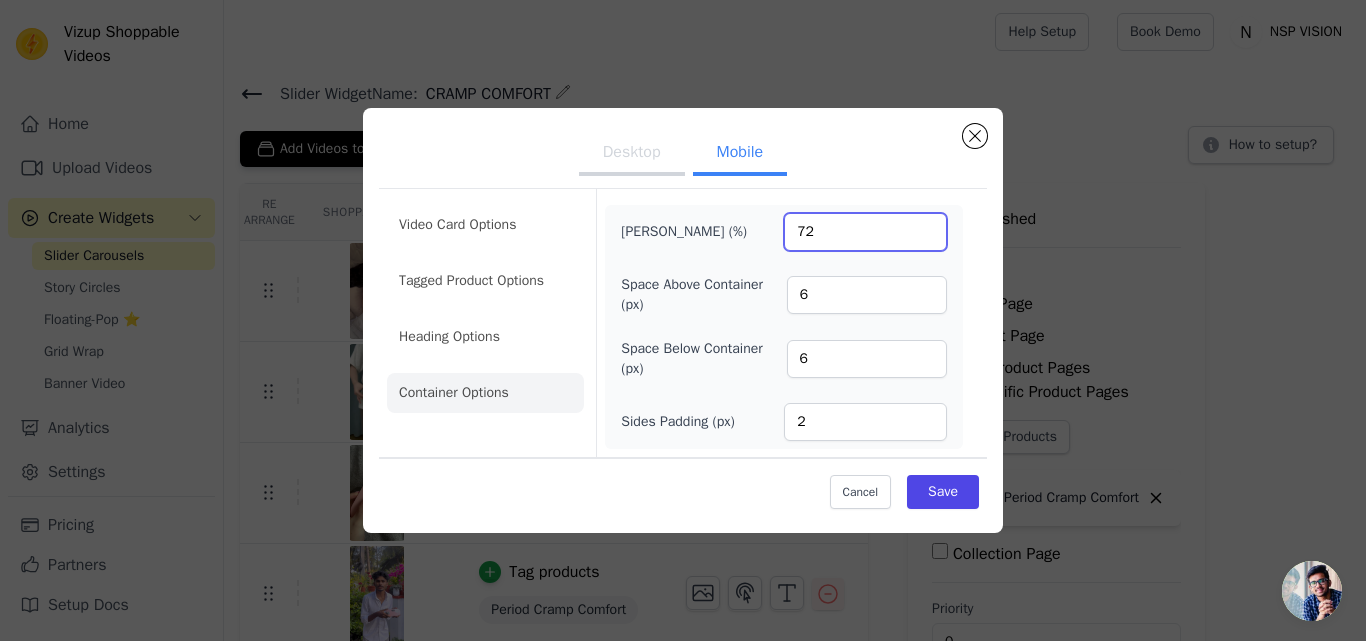 click on "72" at bounding box center [865, 232] 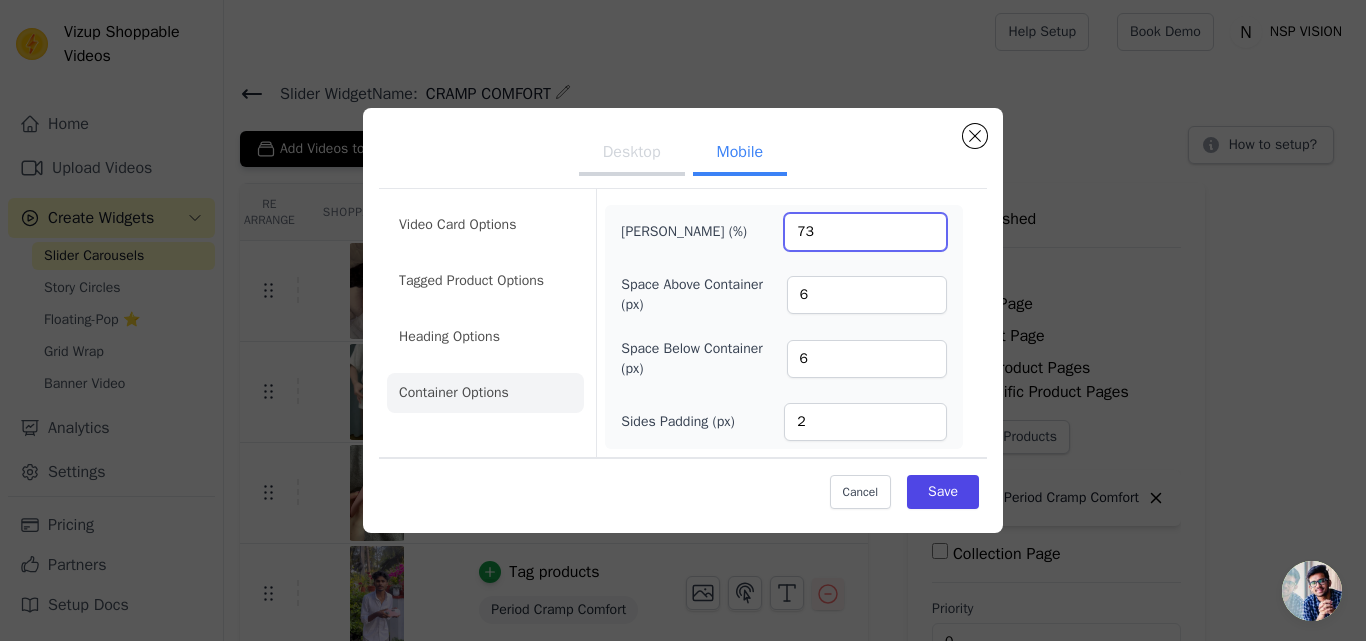 click on "73" at bounding box center [865, 232] 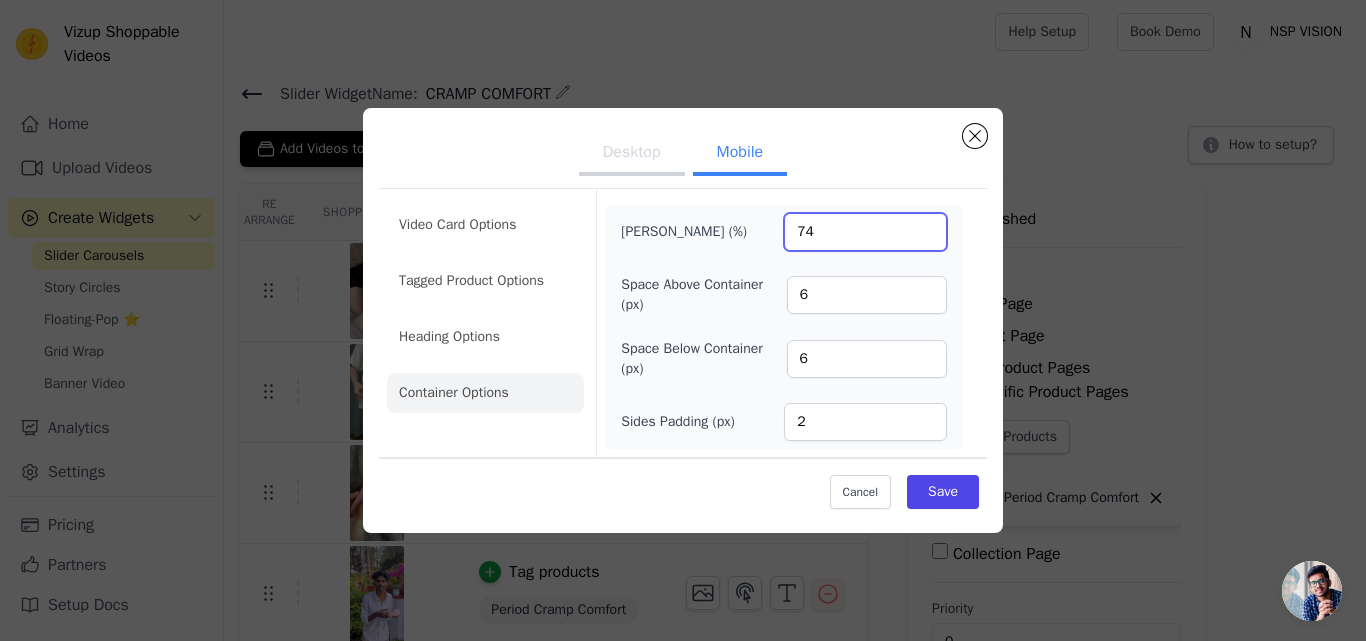 click on "74" at bounding box center [865, 232] 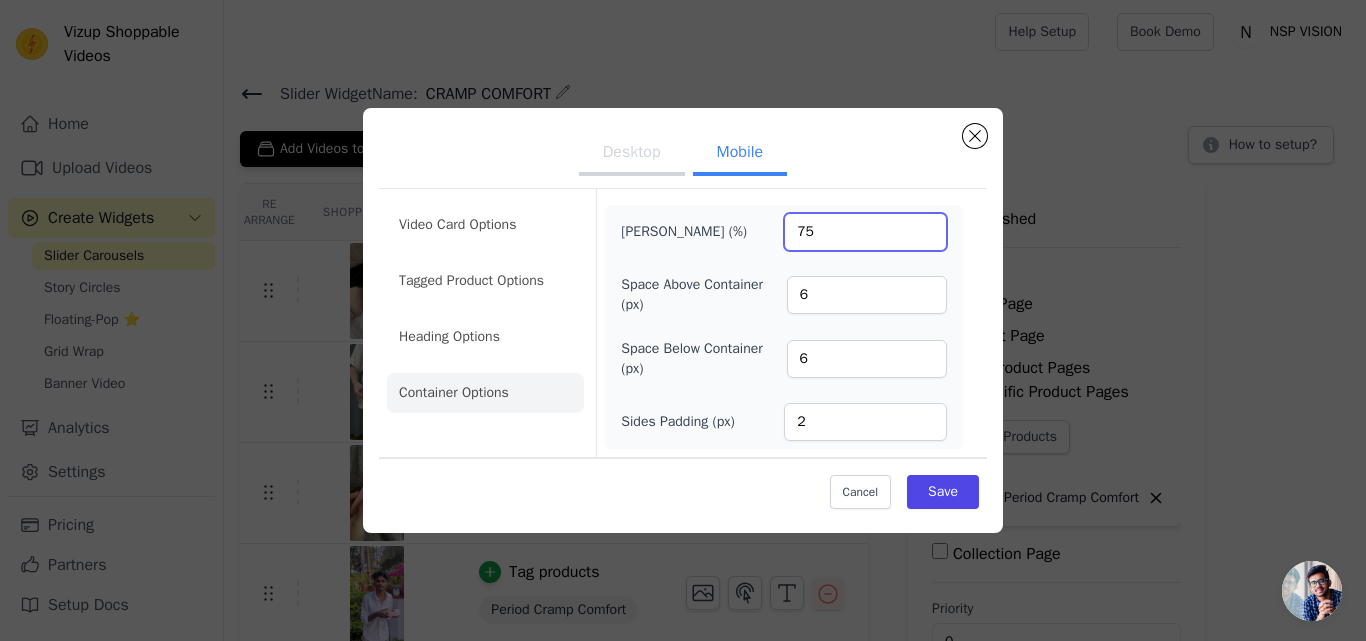 click on "75" at bounding box center (865, 232) 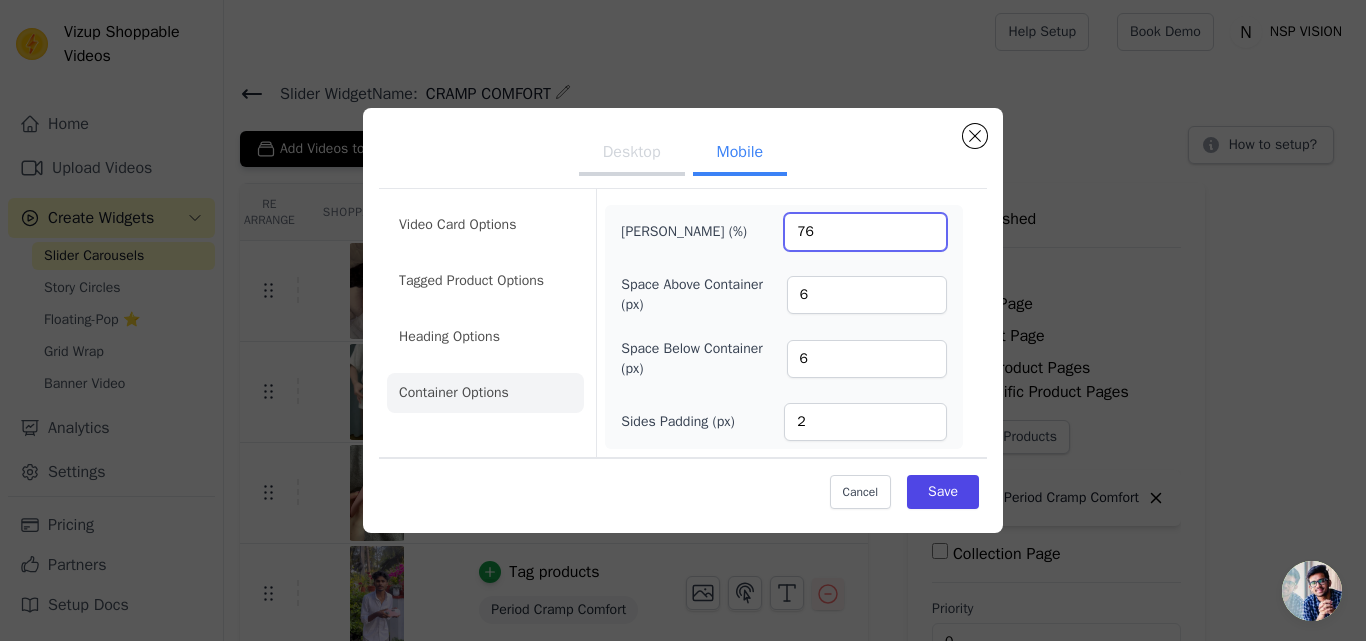 click on "76" at bounding box center (865, 232) 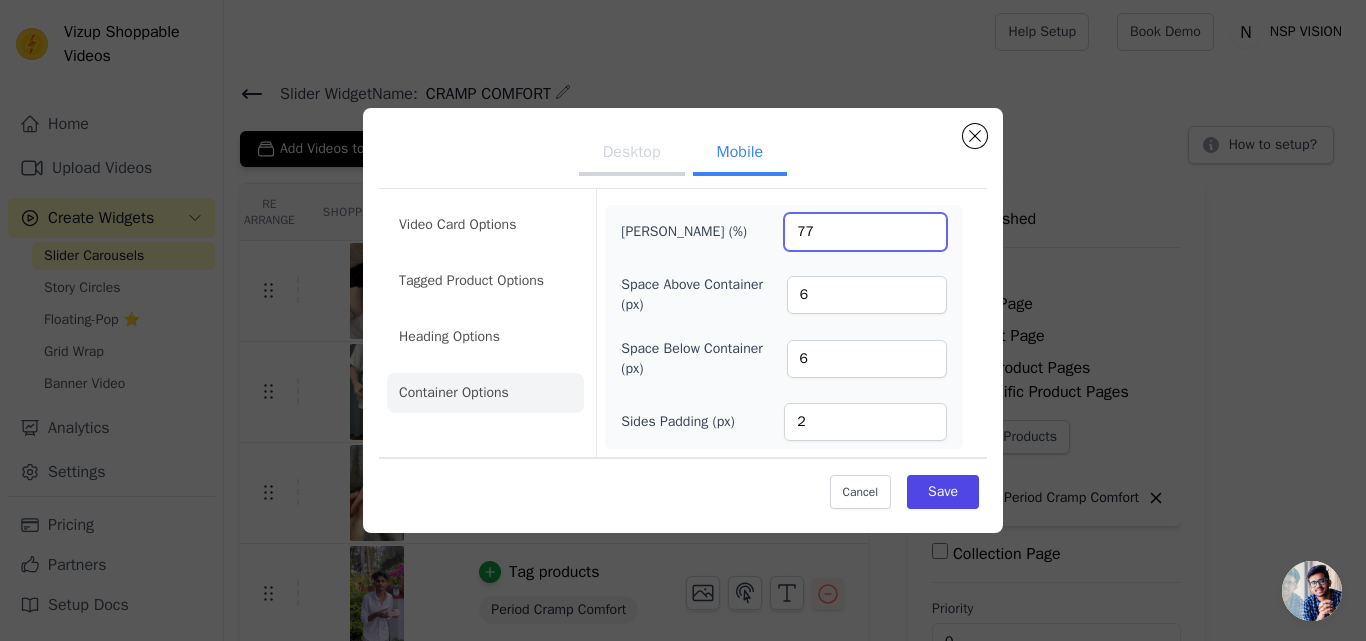 click on "77" at bounding box center [865, 232] 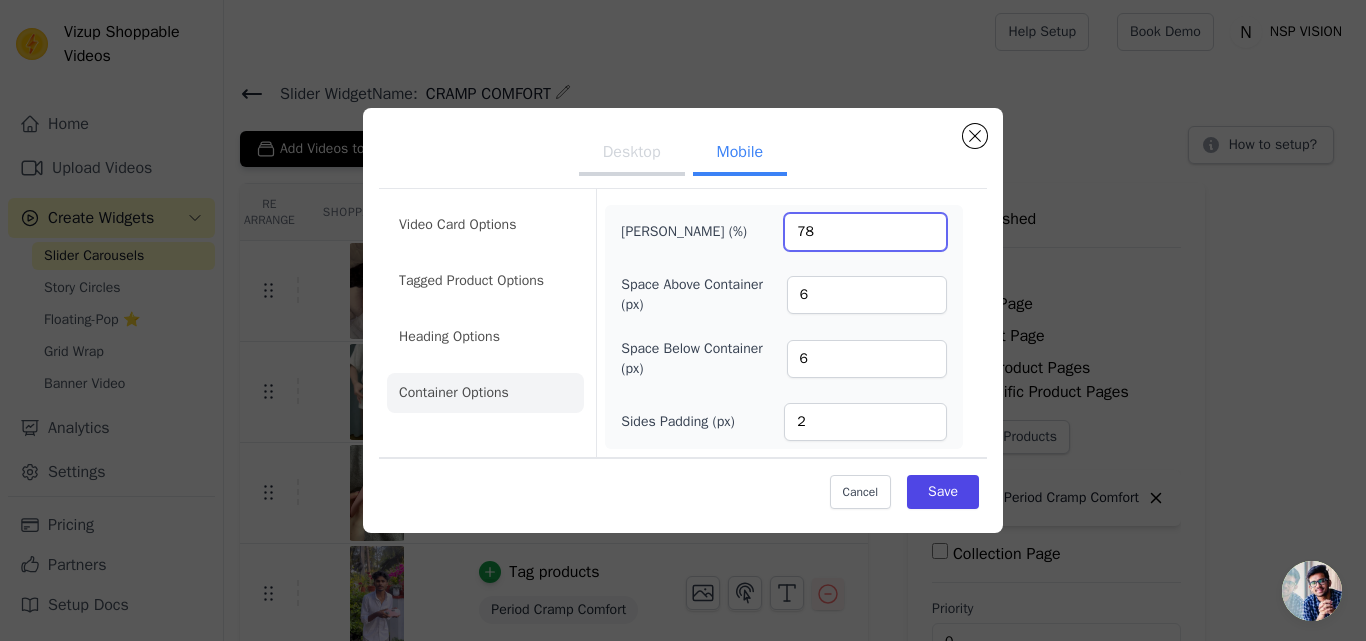 click on "78" at bounding box center [865, 232] 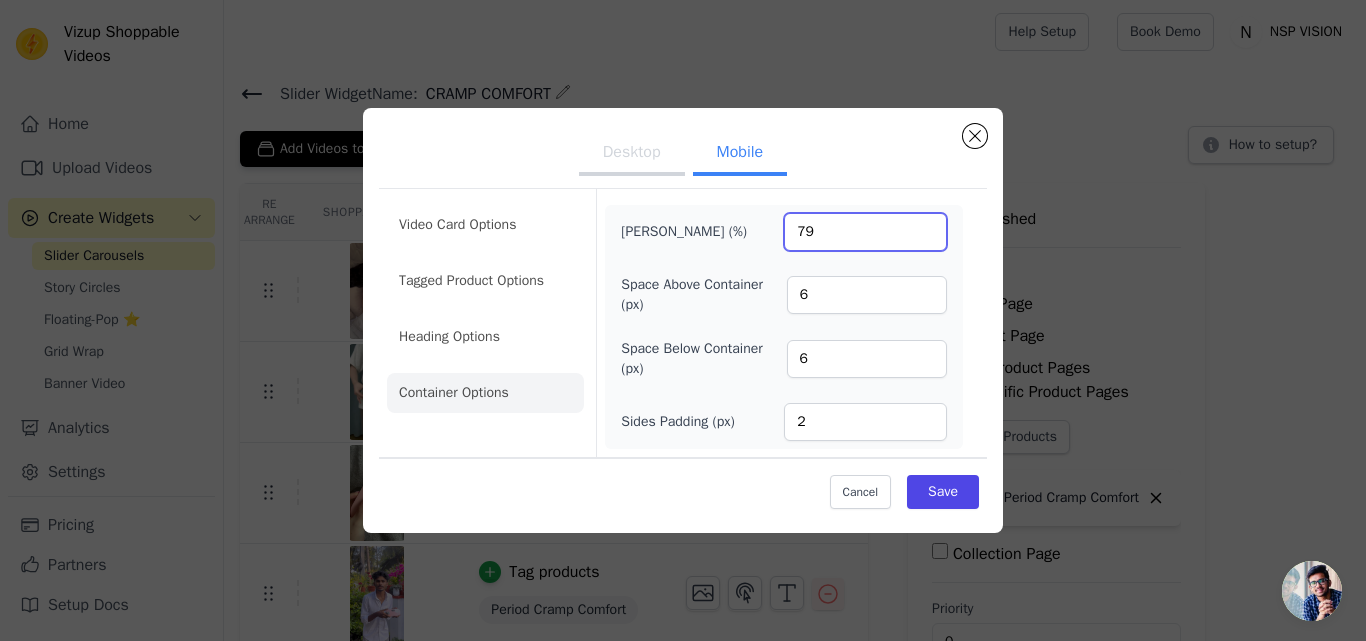 click on "79" at bounding box center (865, 232) 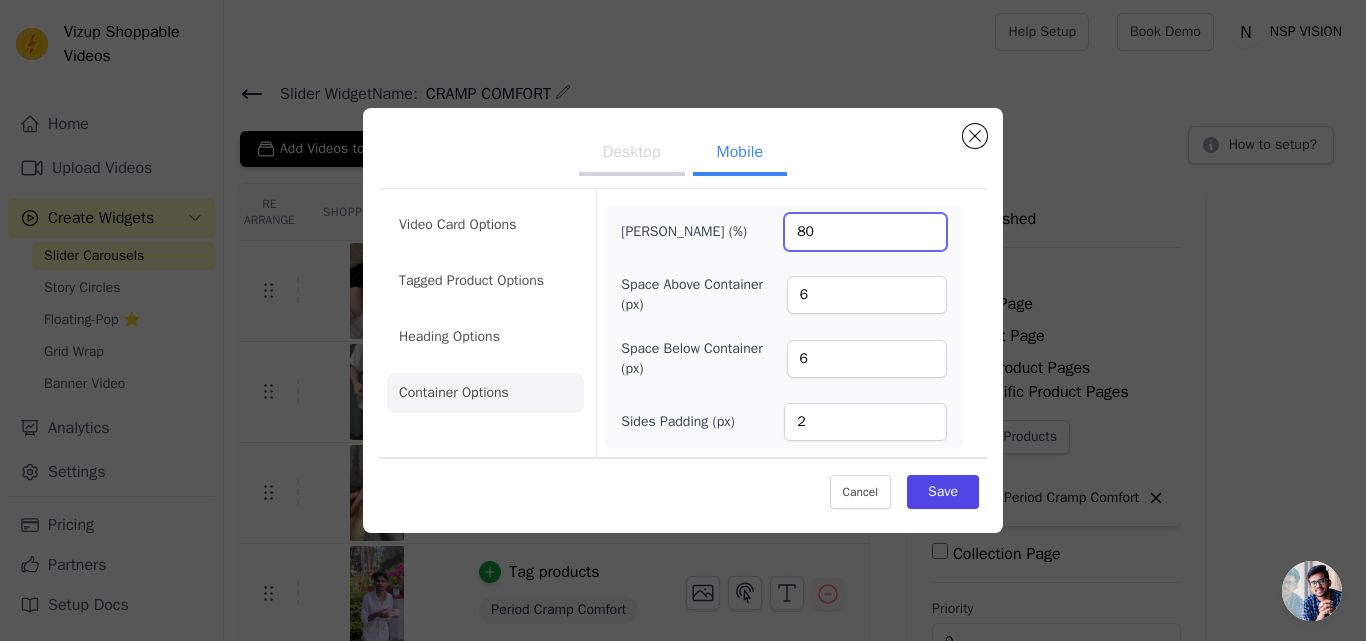 click on "80" at bounding box center (865, 232) 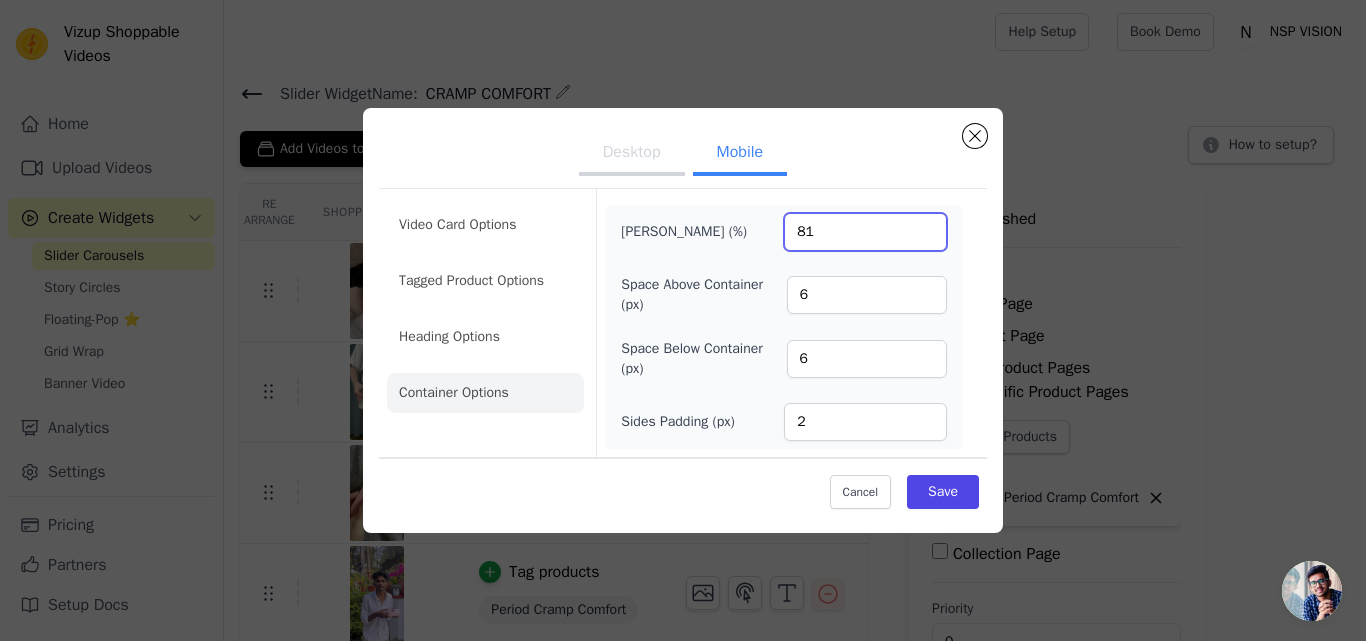type on "81" 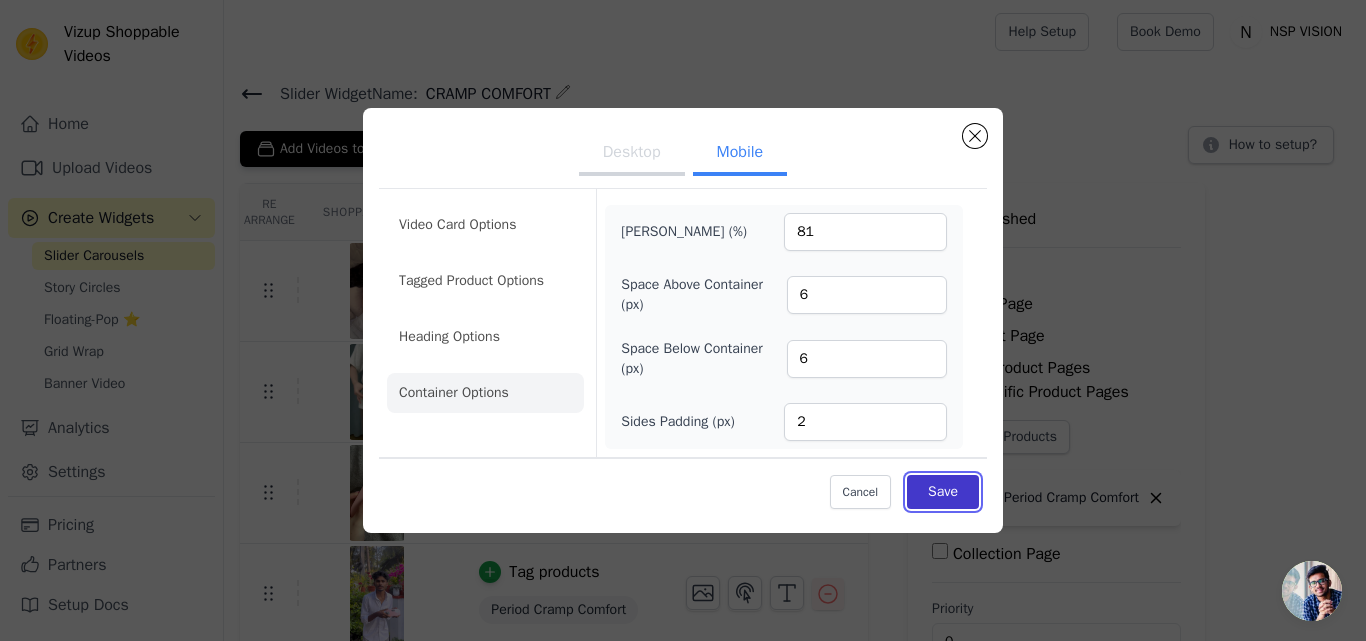 click on "Save" at bounding box center [943, 492] 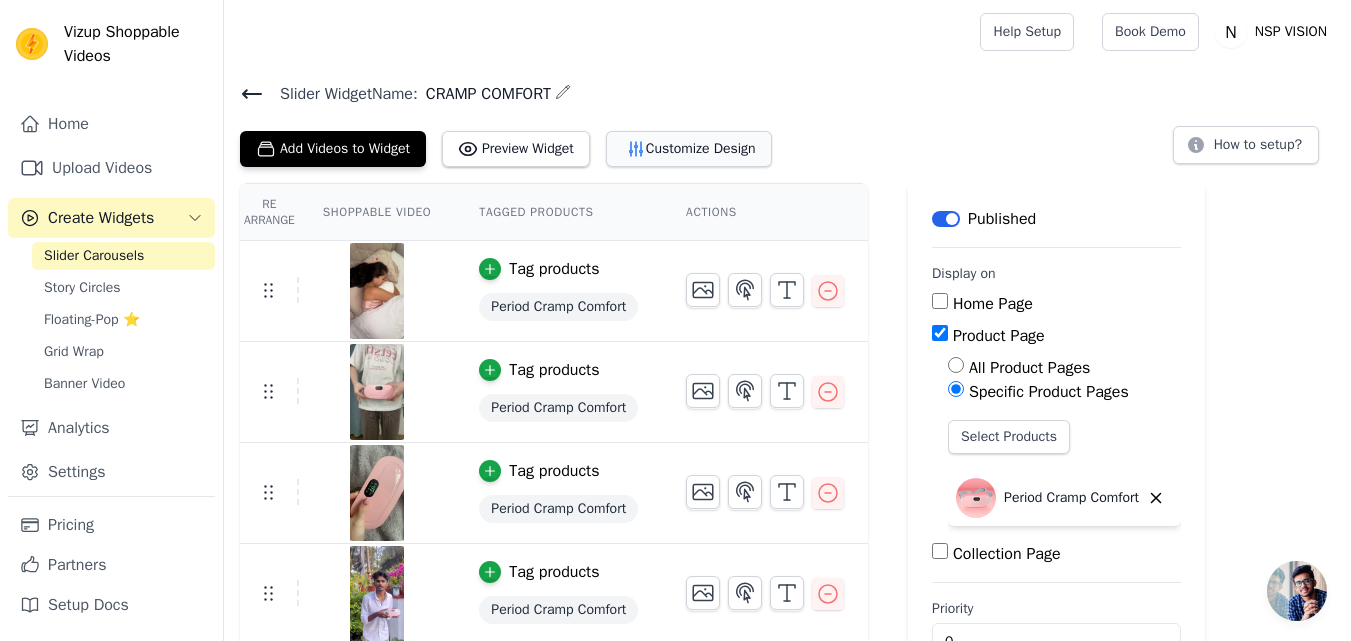 click on "Customize Design" at bounding box center (689, 149) 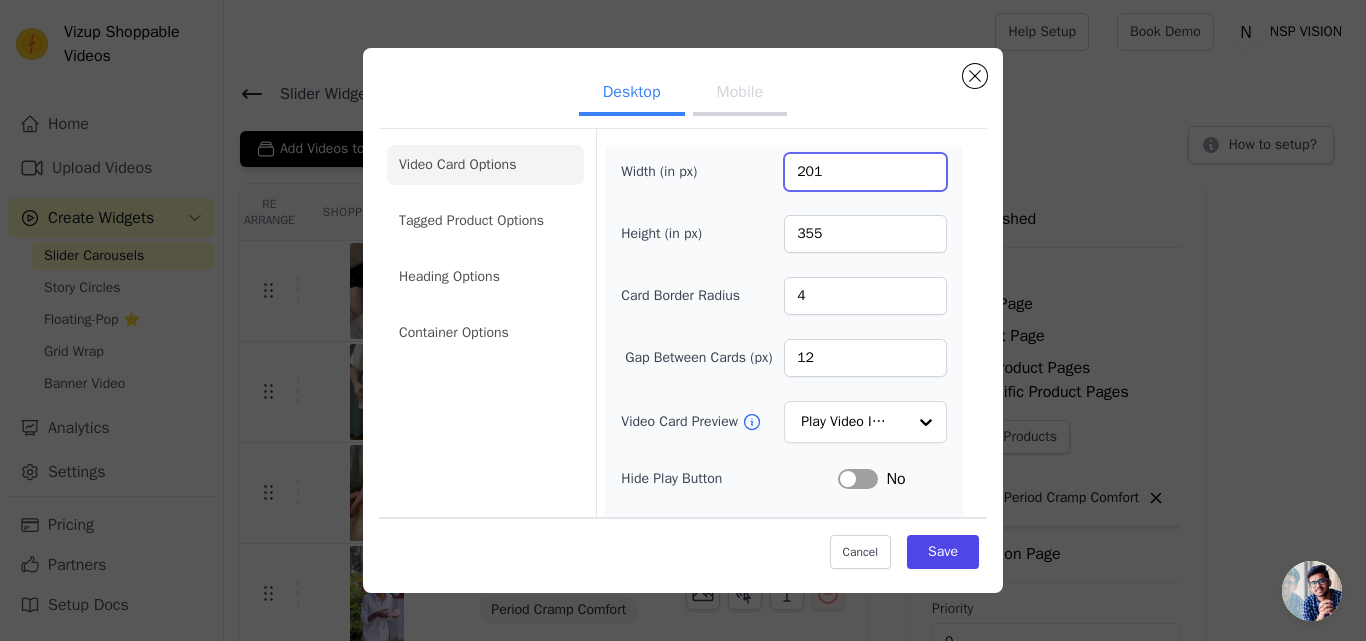 click on "201" at bounding box center [865, 172] 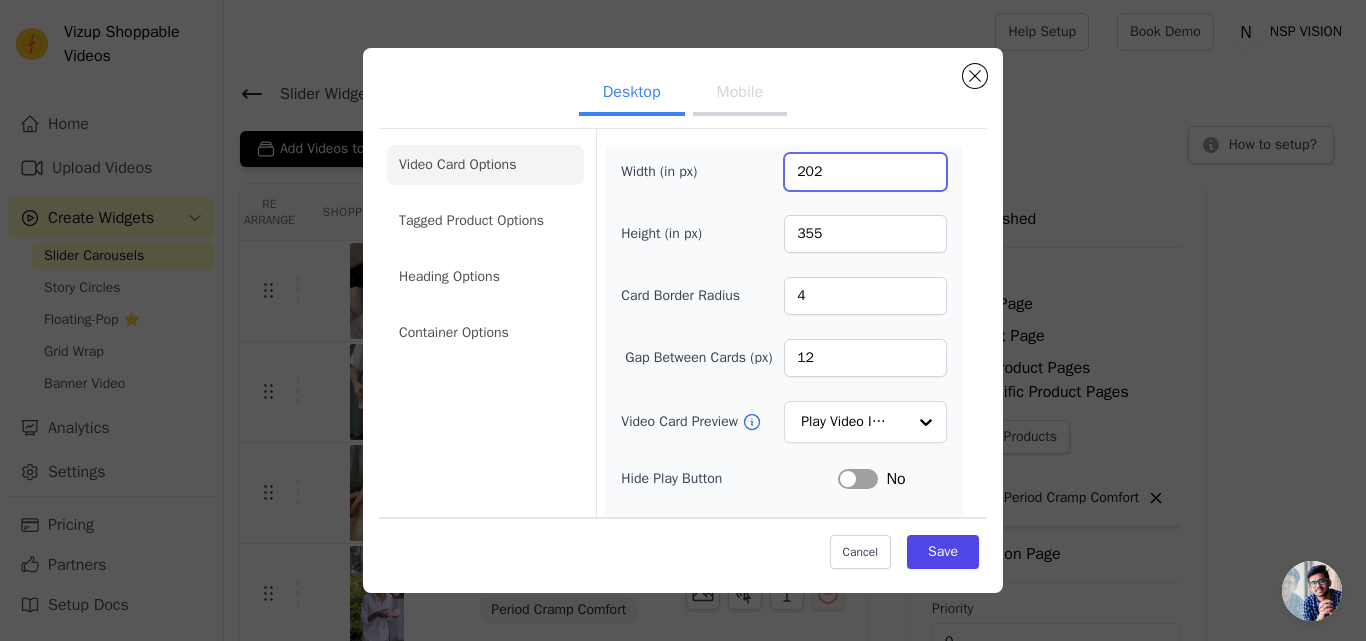 click on "202" at bounding box center [865, 172] 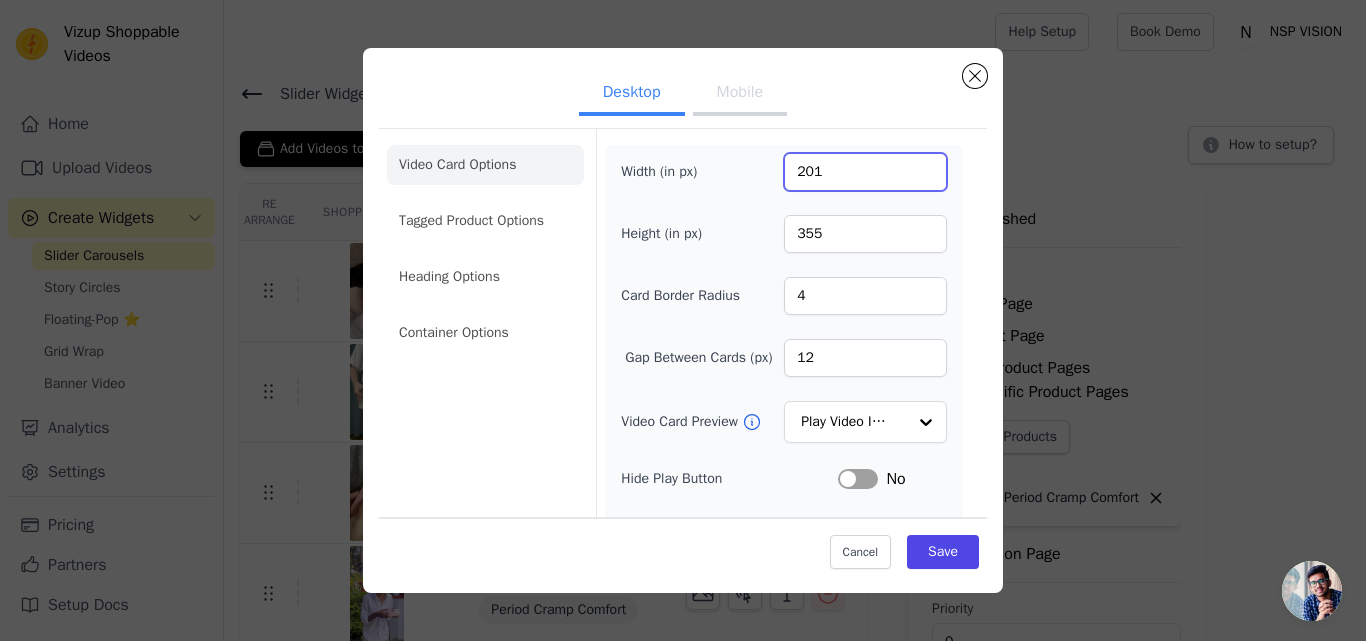 click on "201" at bounding box center (865, 172) 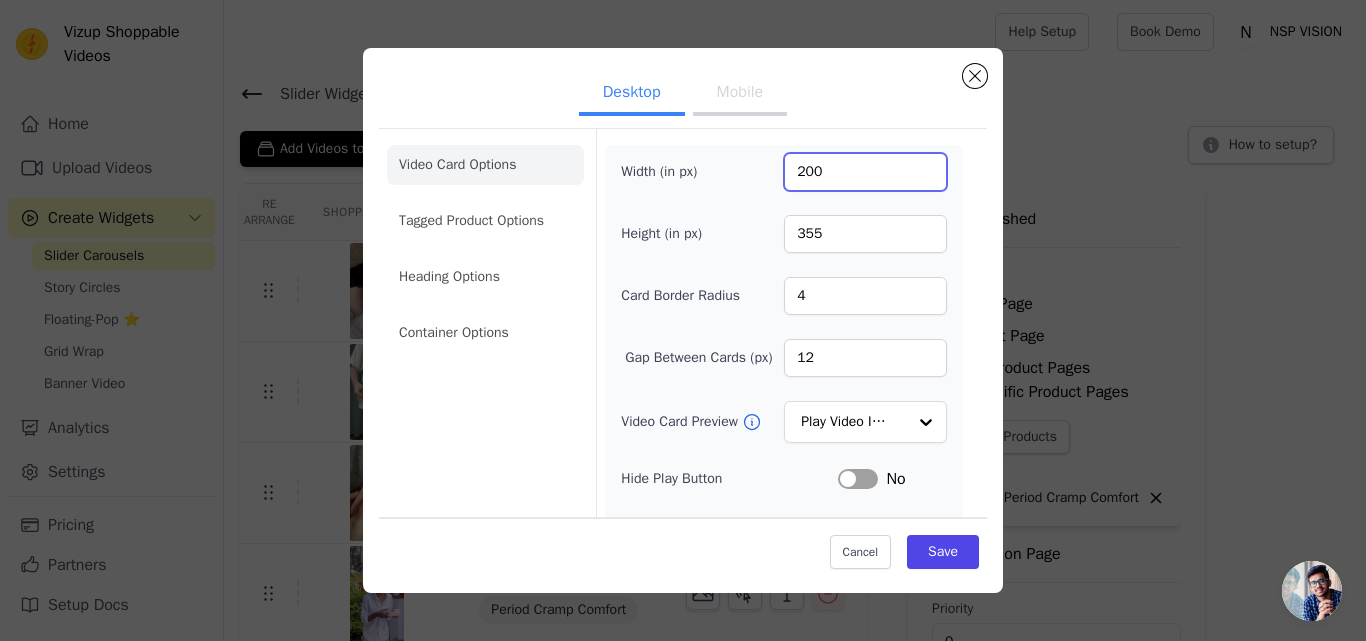 type on "200" 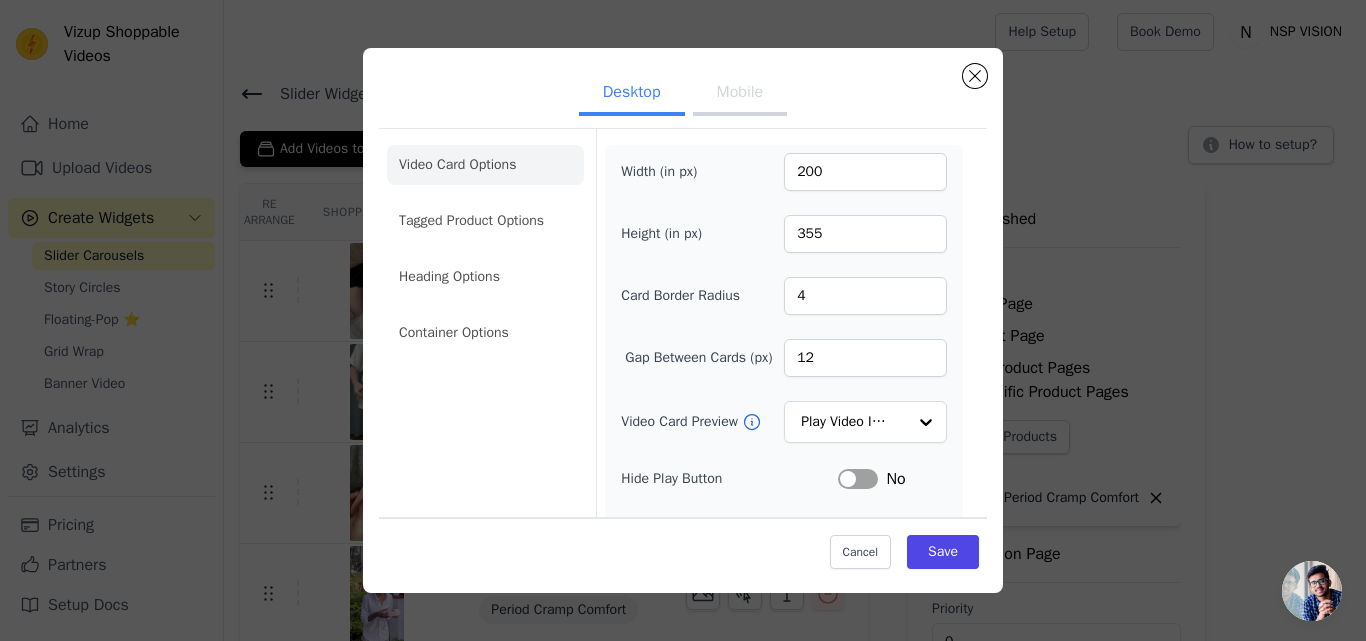 click on "Mobile" at bounding box center (740, 94) 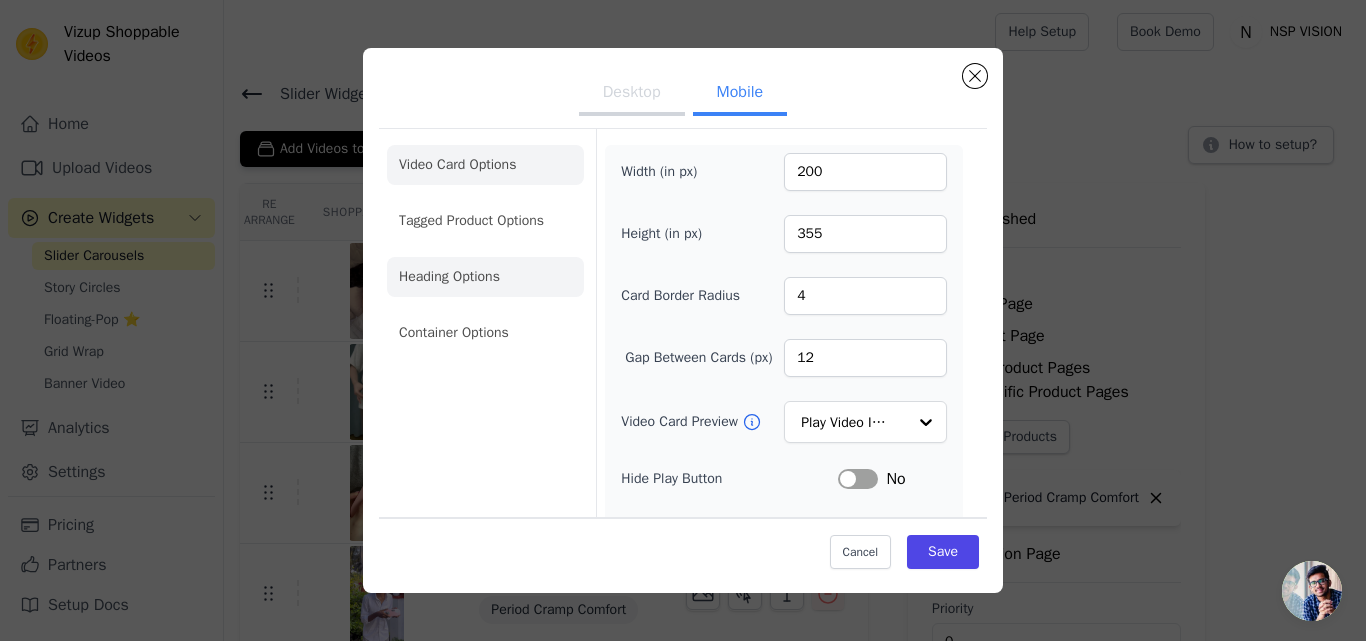 drag, startPoint x: 462, startPoint y: 339, endPoint x: 485, endPoint y: 327, distance: 25.942244 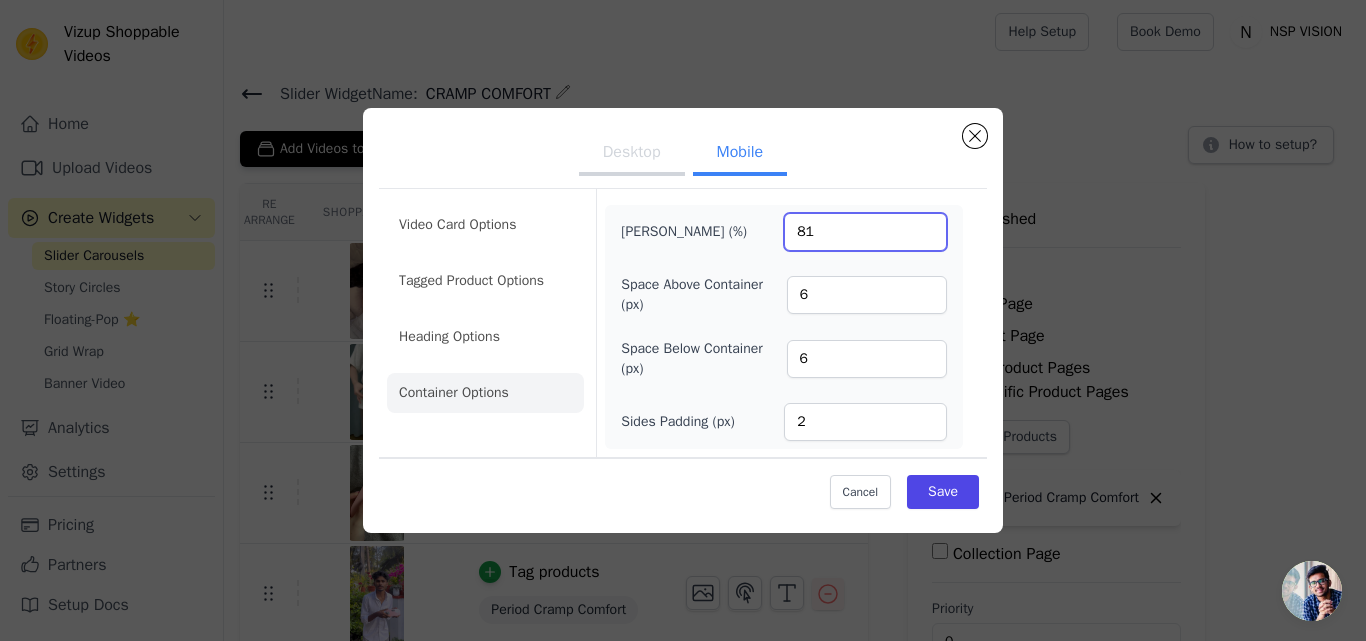 drag, startPoint x: 827, startPoint y: 230, endPoint x: 691, endPoint y: 241, distance: 136.44412 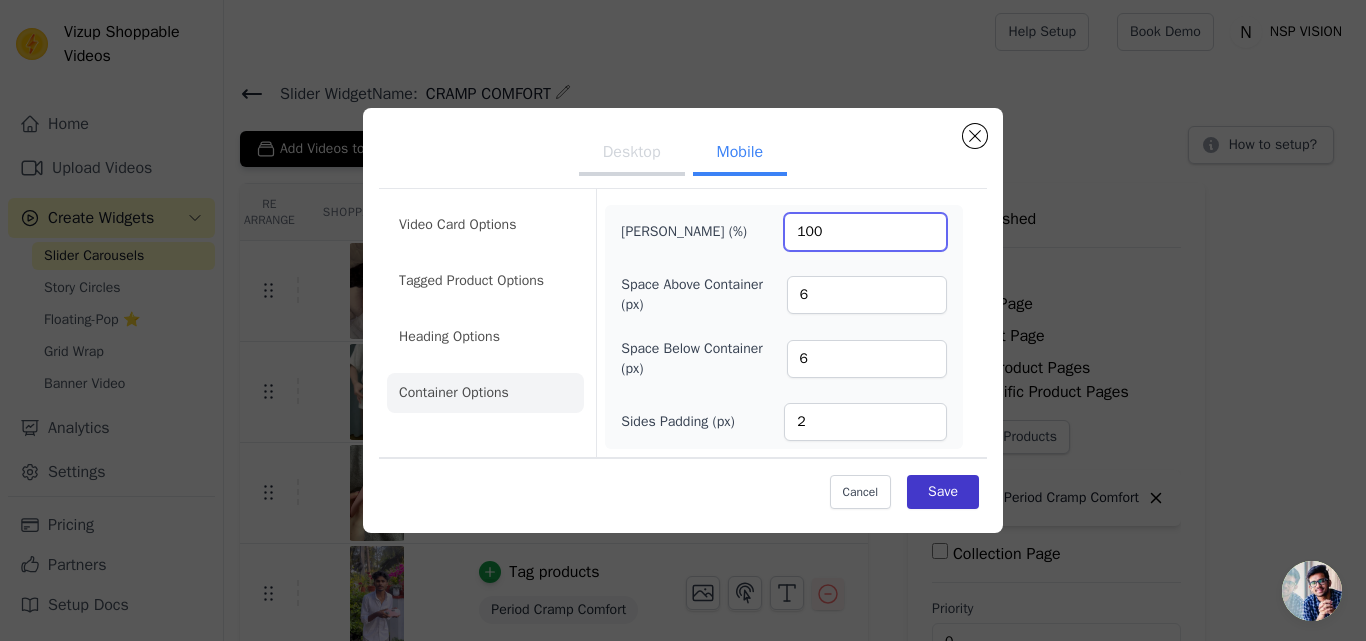 type on "100" 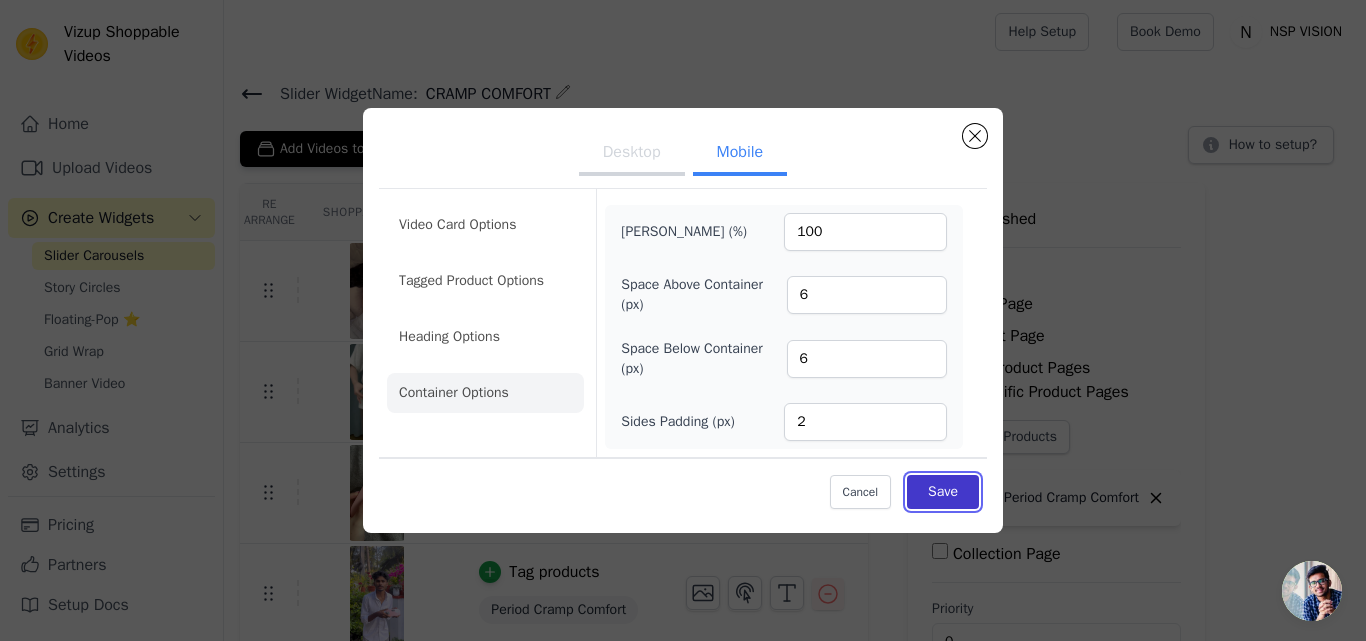 click on "Save" at bounding box center [943, 492] 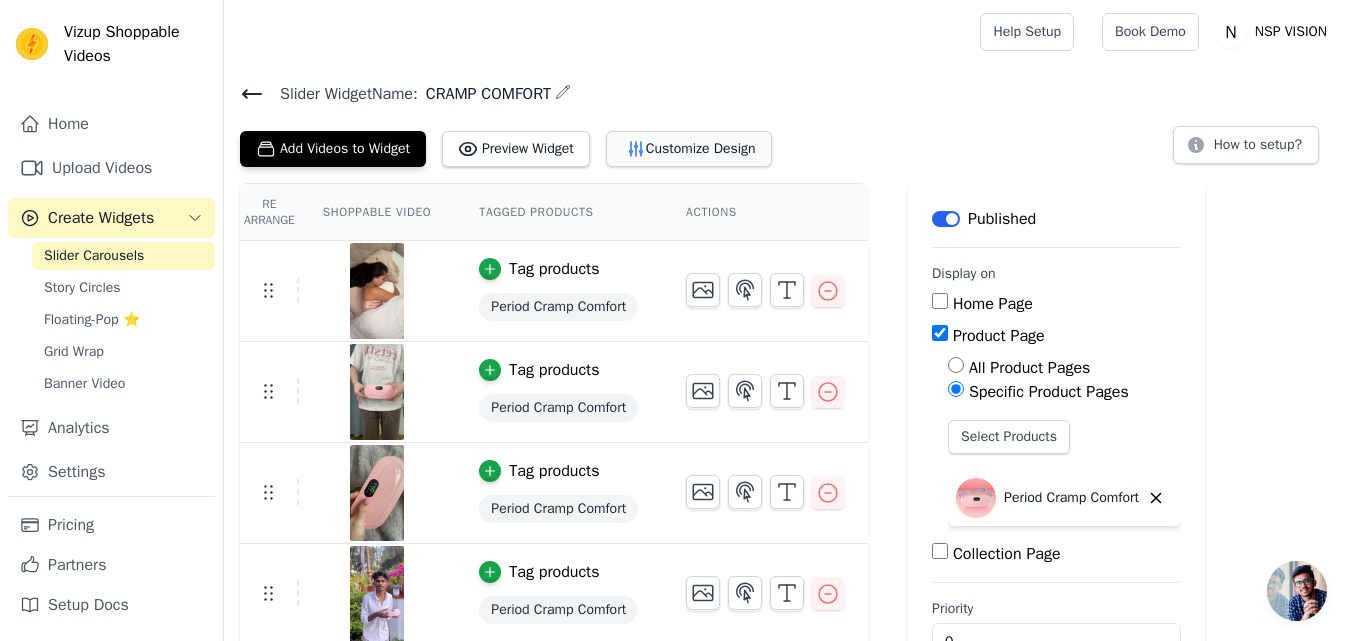click on "Customize Design" at bounding box center (689, 149) 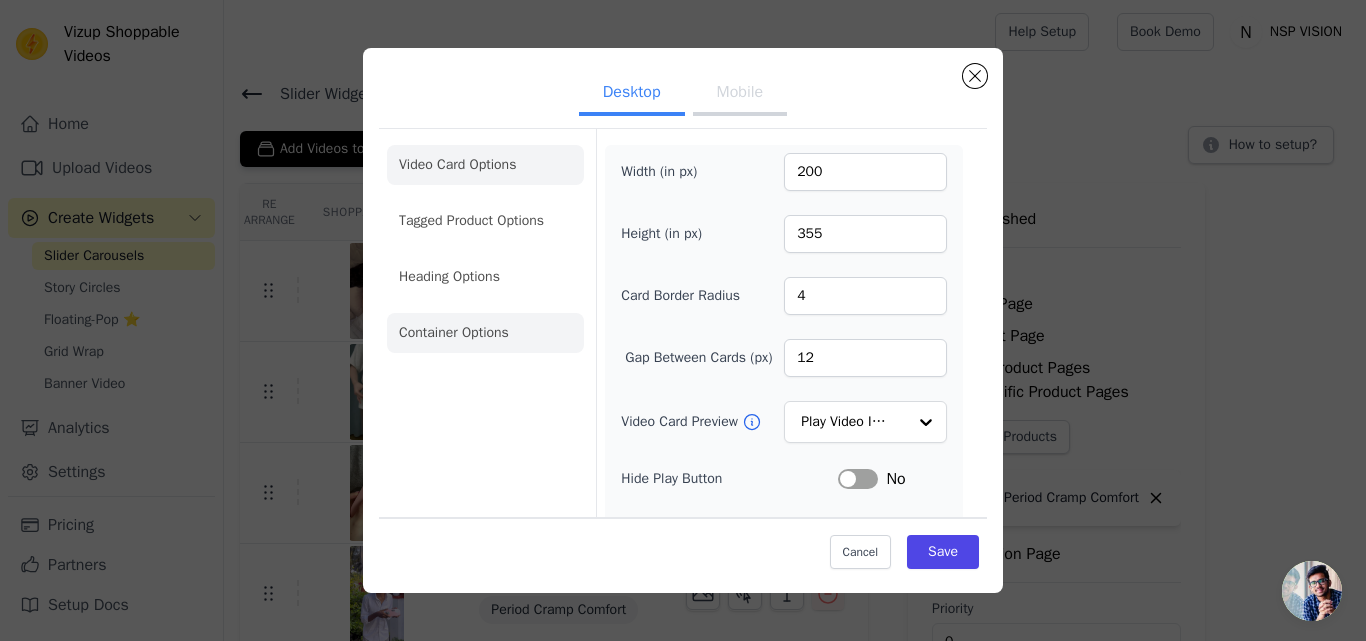 click on "Container Options" 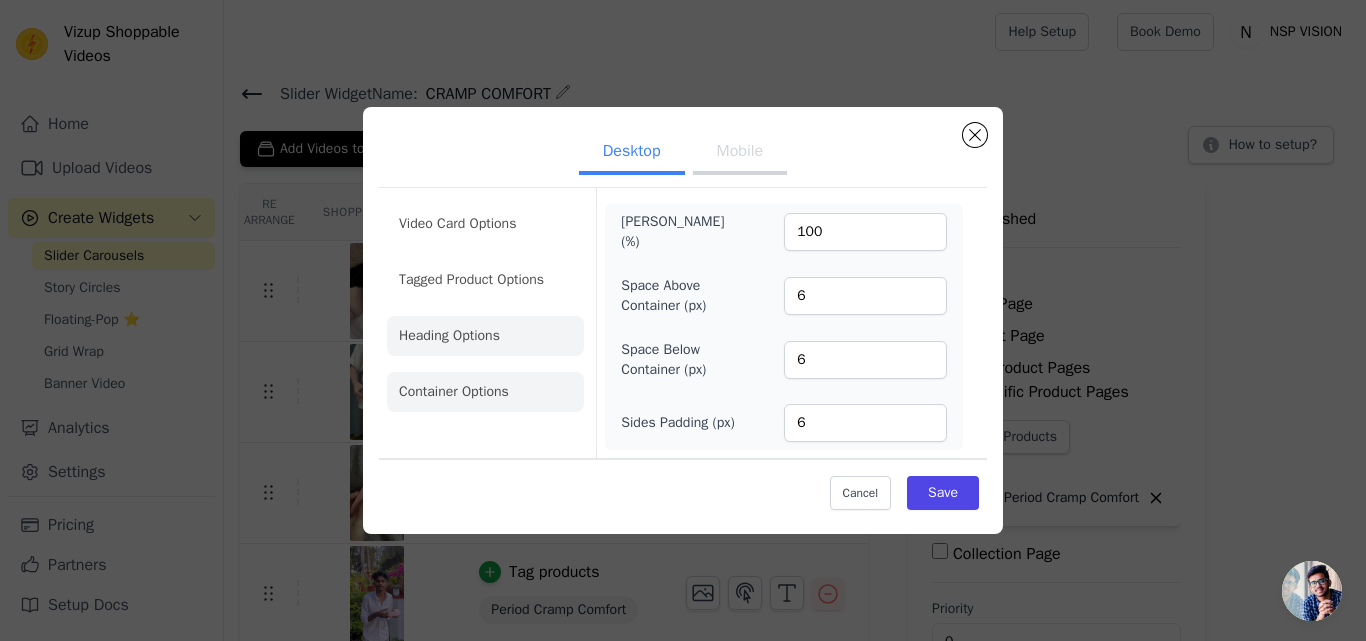 click on "Heading Options" 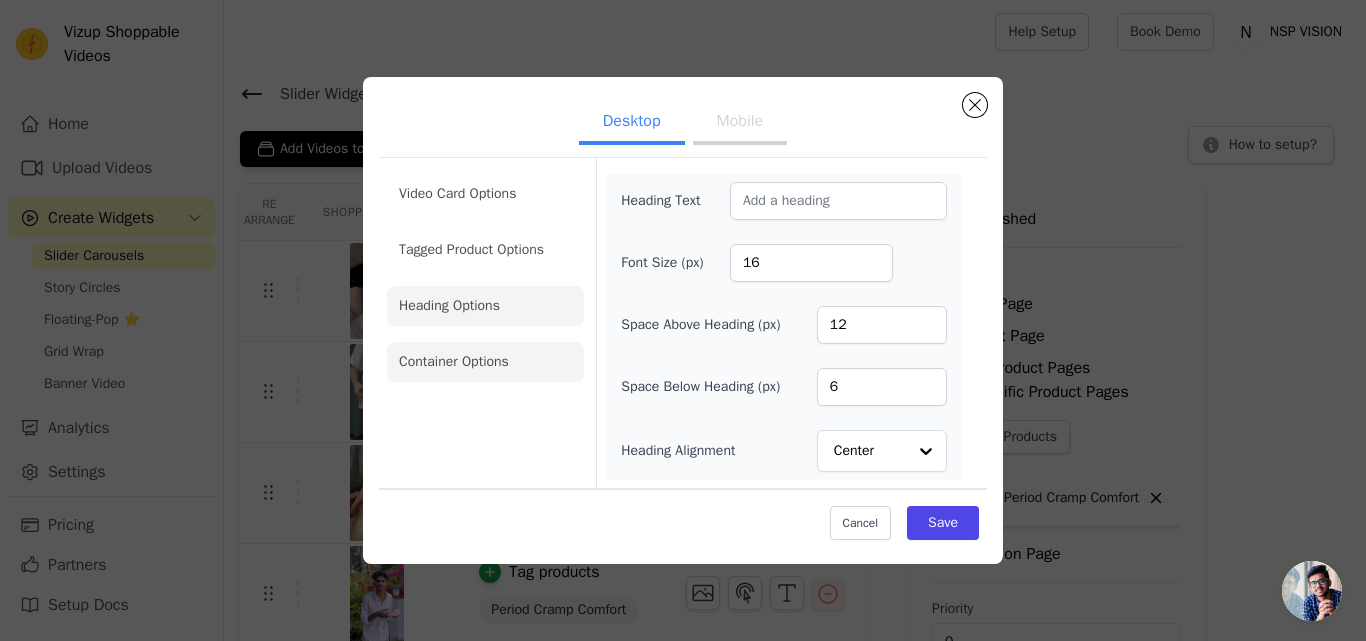 click on "Container Options" 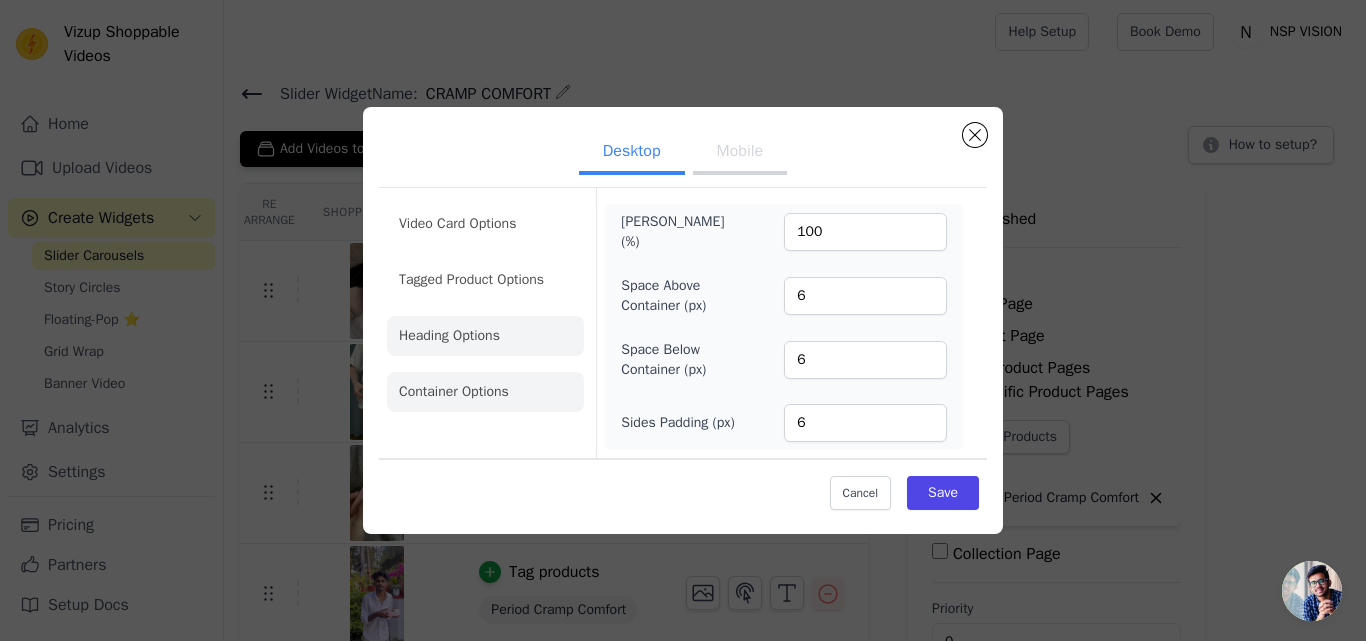 click on "Heading Options" 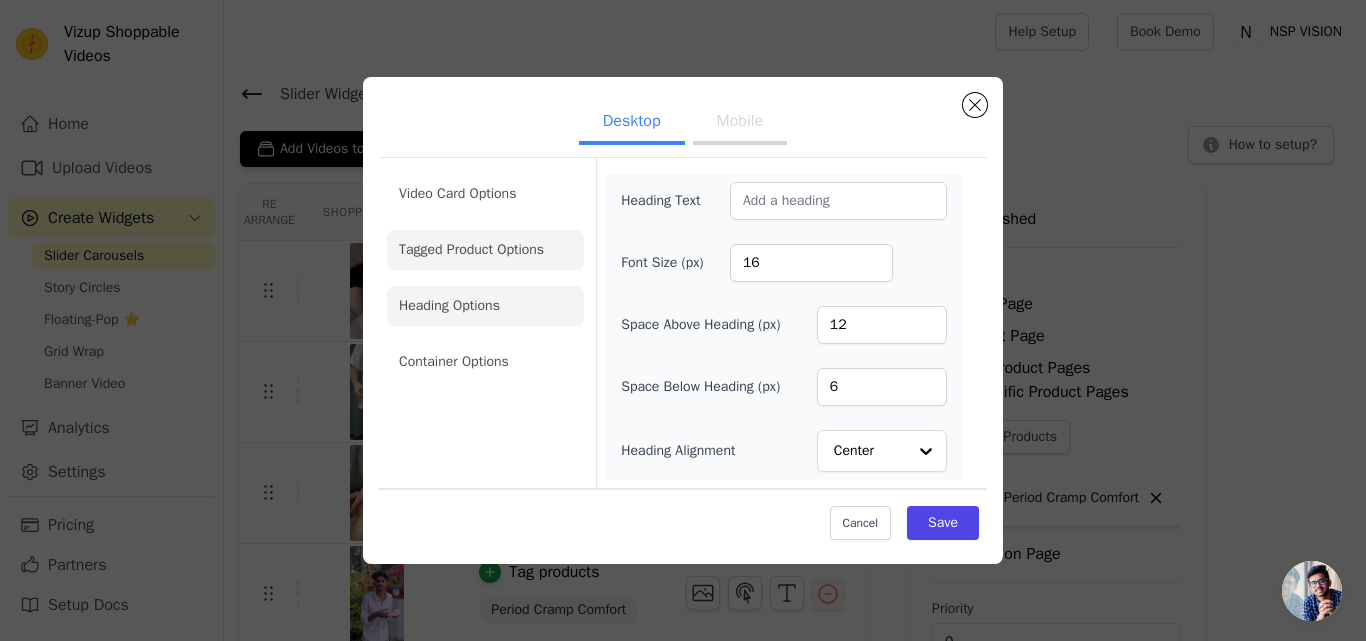 click on "Tagged Product Options" 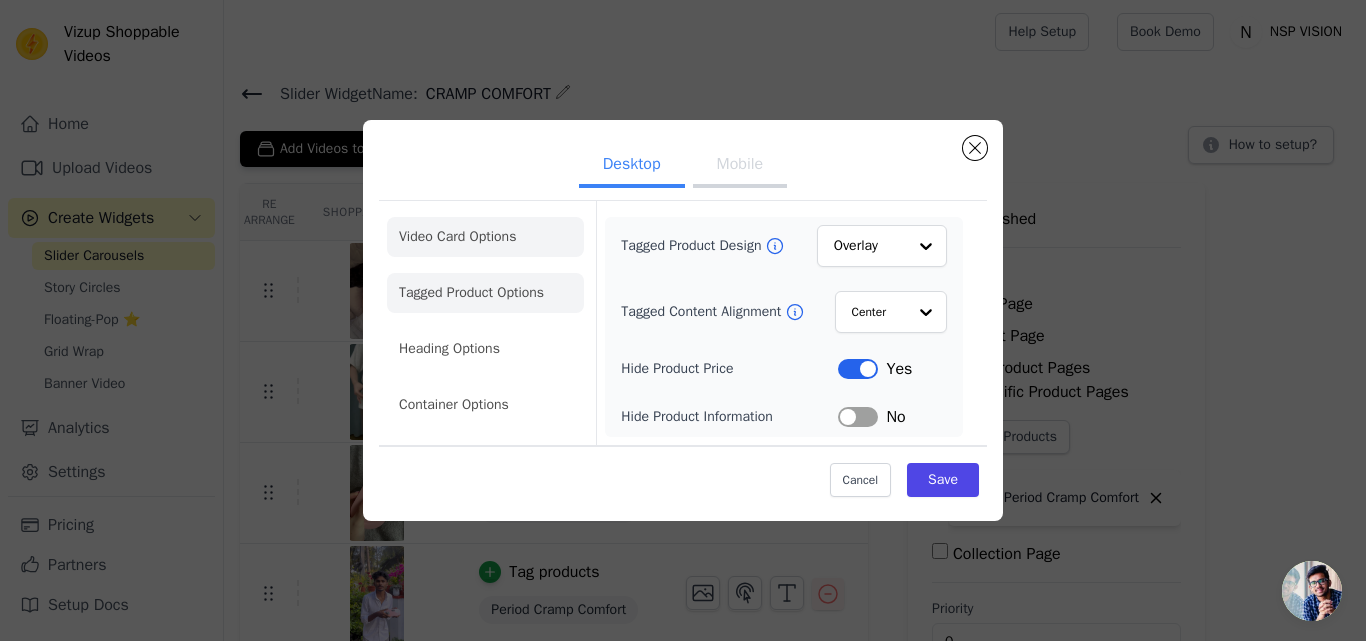click on "Video Card Options" 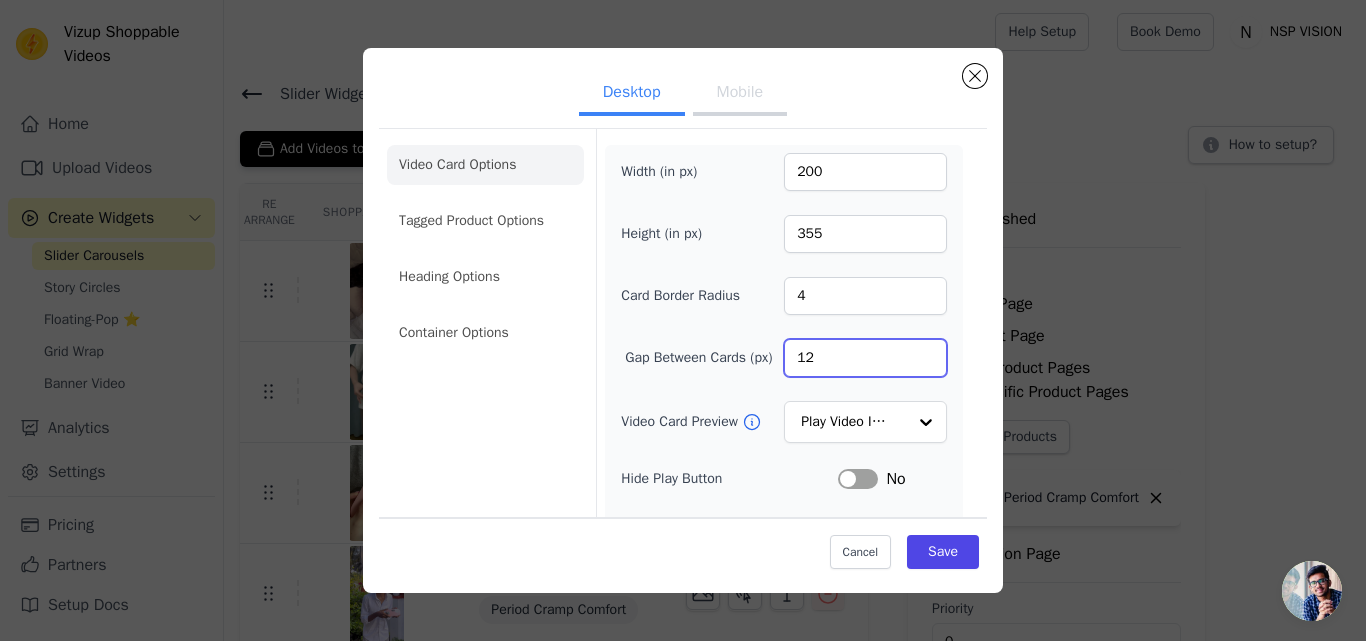 drag, startPoint x: 820, startPoint y: 360, endPoint x: 777, endPoint y: 357, distance: 43.104523 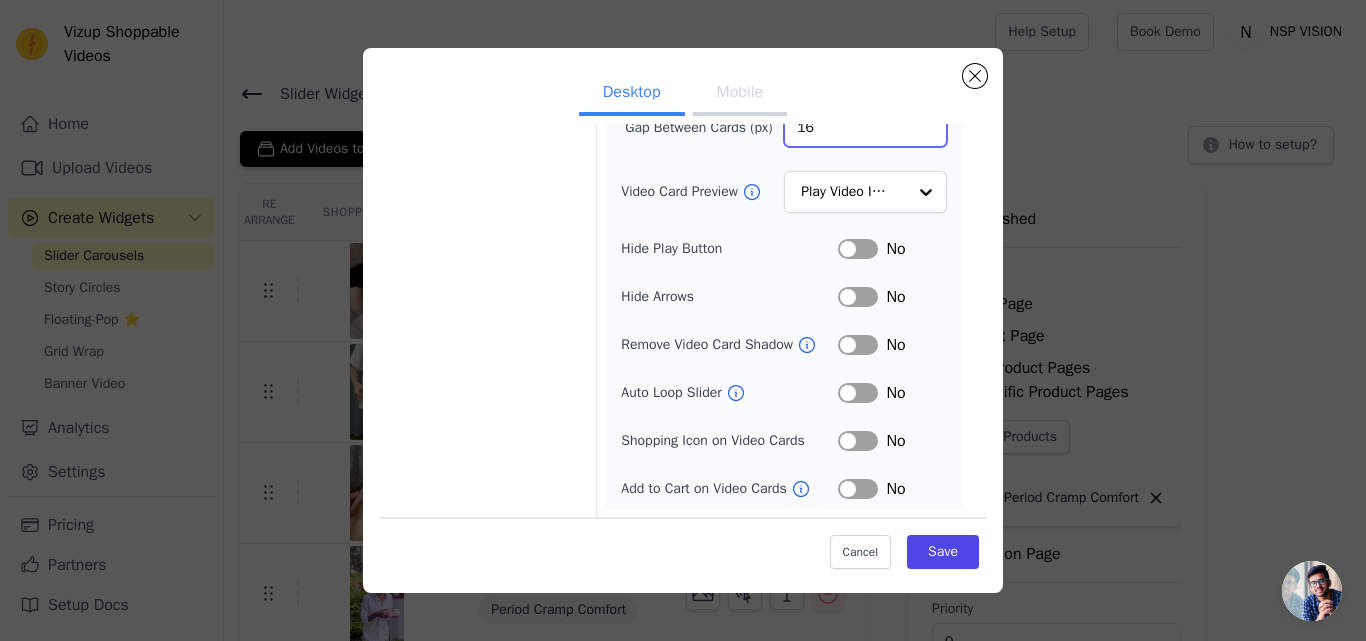 scroll, scrollTop: 230, scrollLeft: 0, axis: vertical 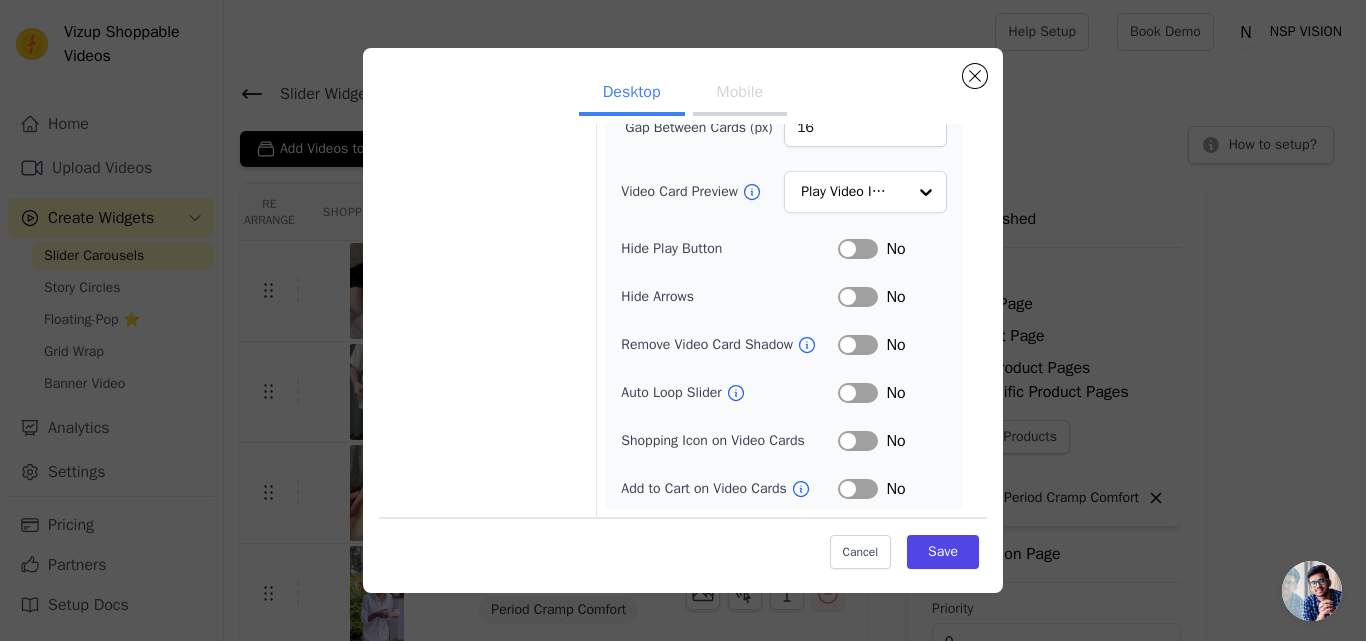 click on "Label" at bounding box center [858, 441] 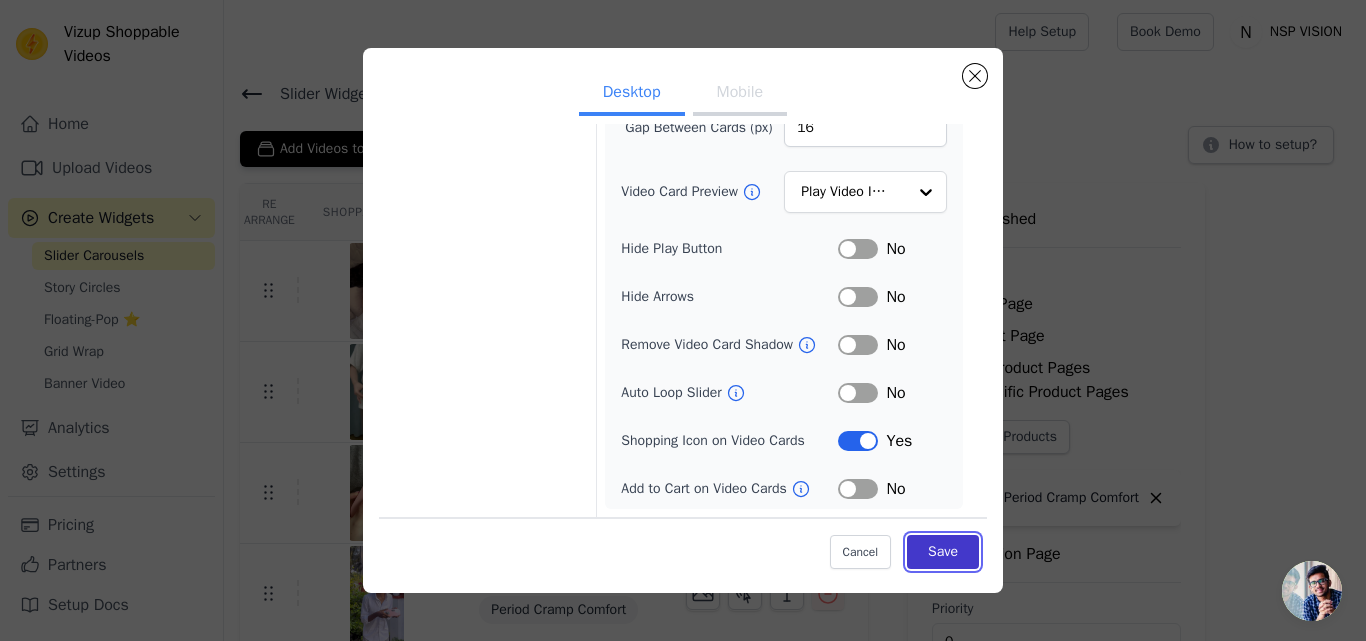 click on "Save" at bounding box center (943, 552) 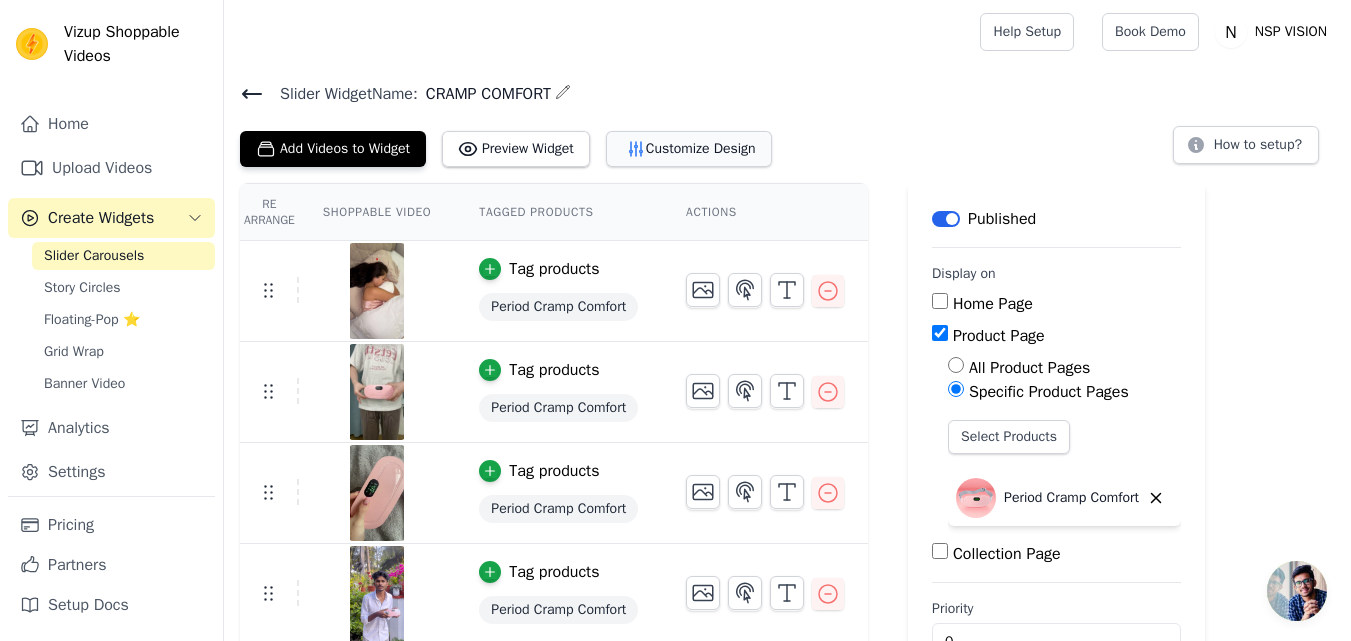 click on "Customize Design" at bounding box center (689, 149) 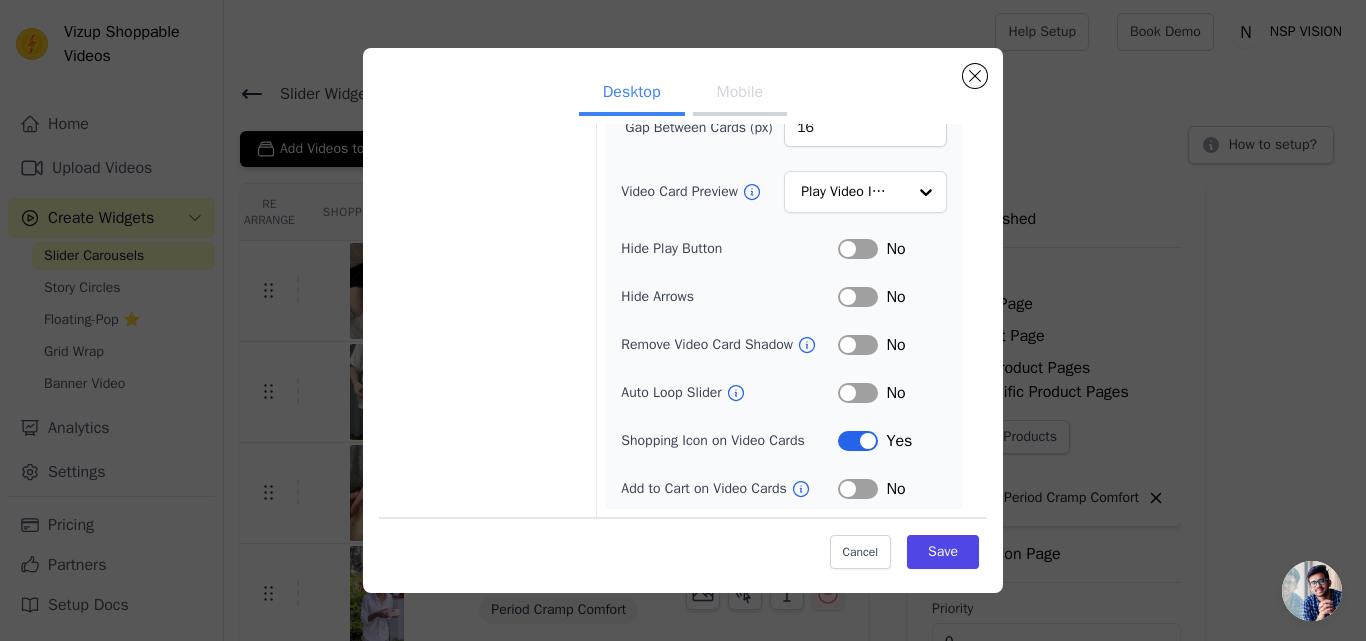 scroll, scrollTop: 0, scrollLeft: 0, axis: both 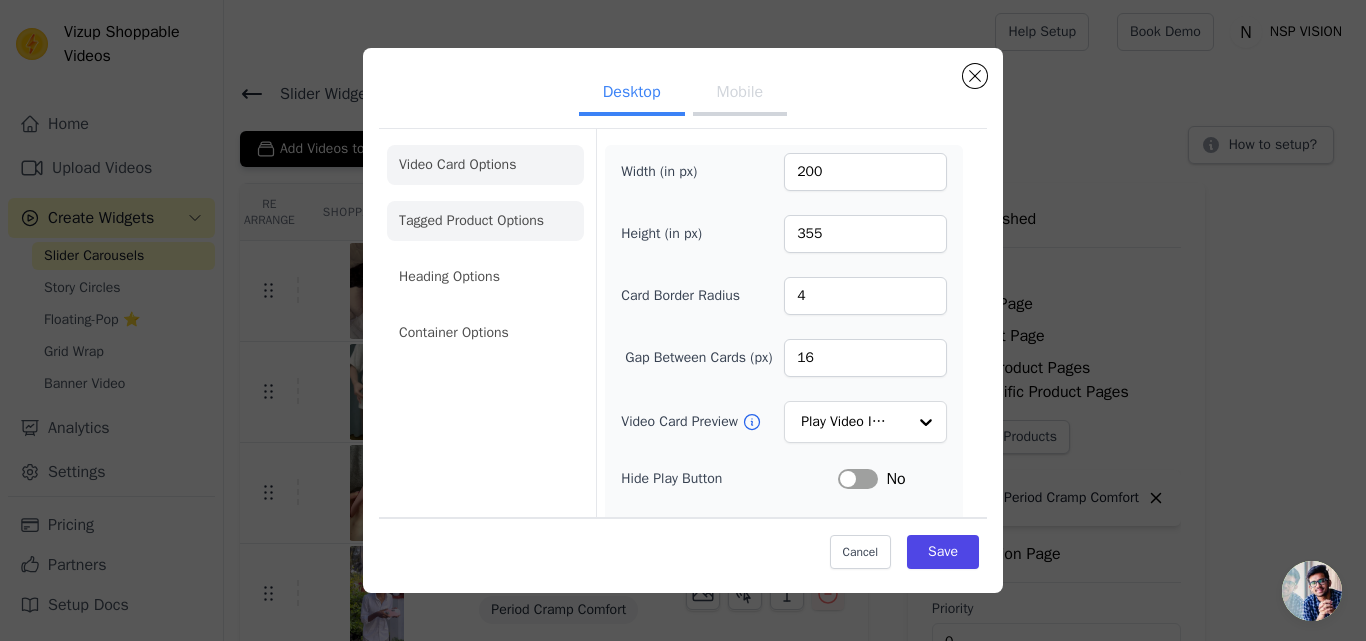 click on "Tagged Product Options" 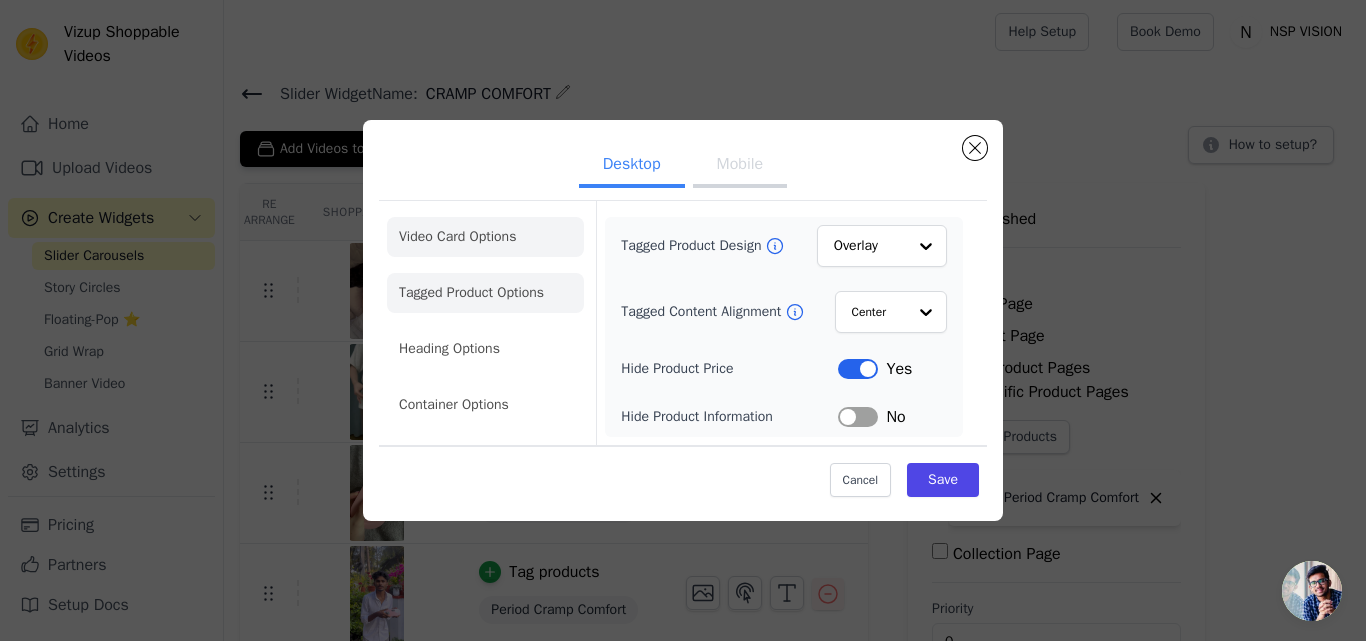 click on "Video Card Options" 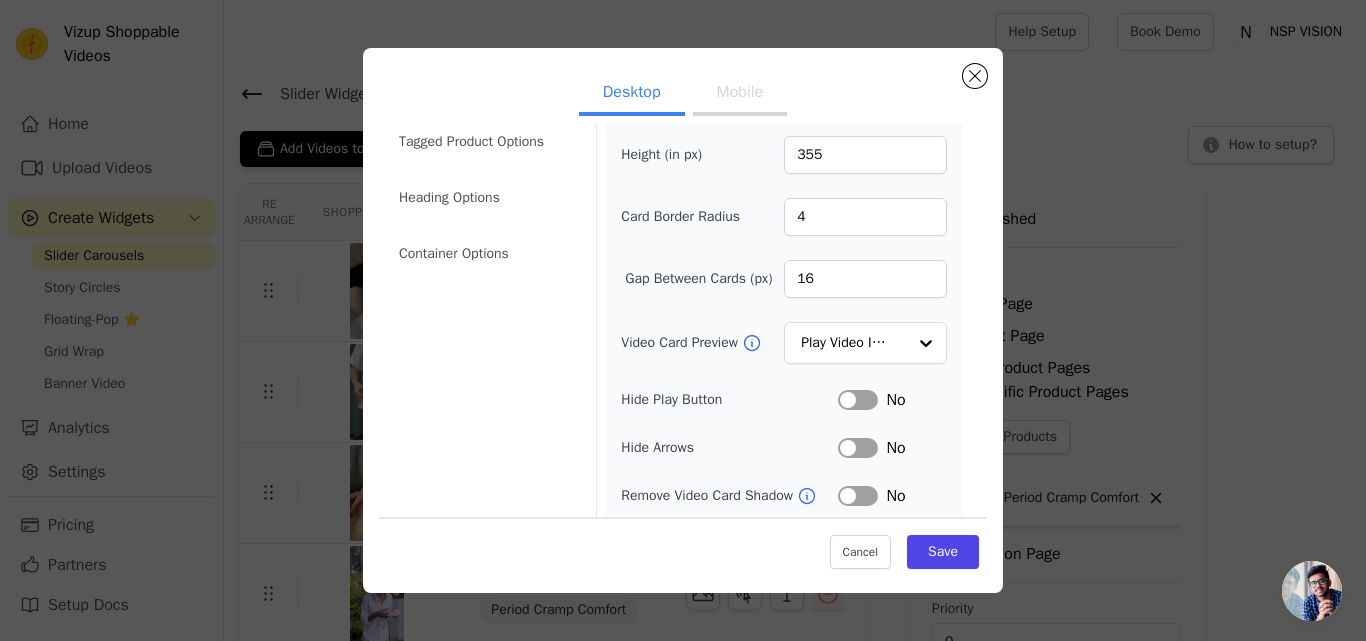 scroll, scrollTop: 79, scrollLeft: 0, axis: vertical 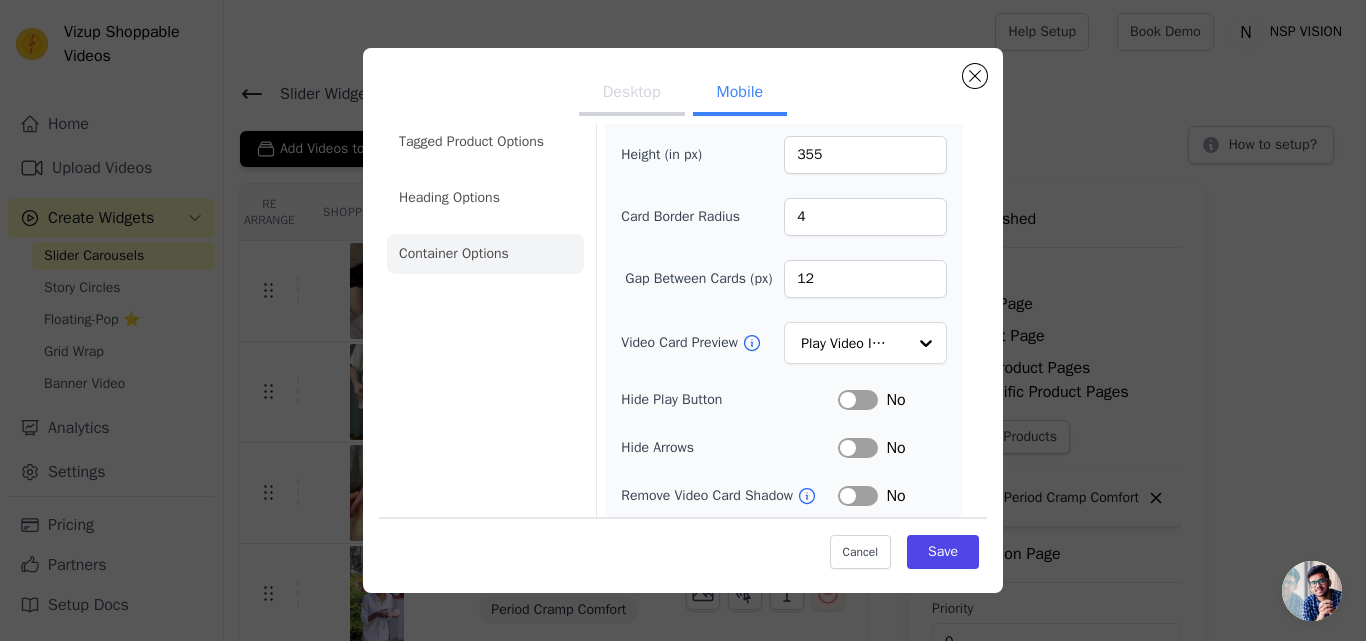 click on "Container Options" 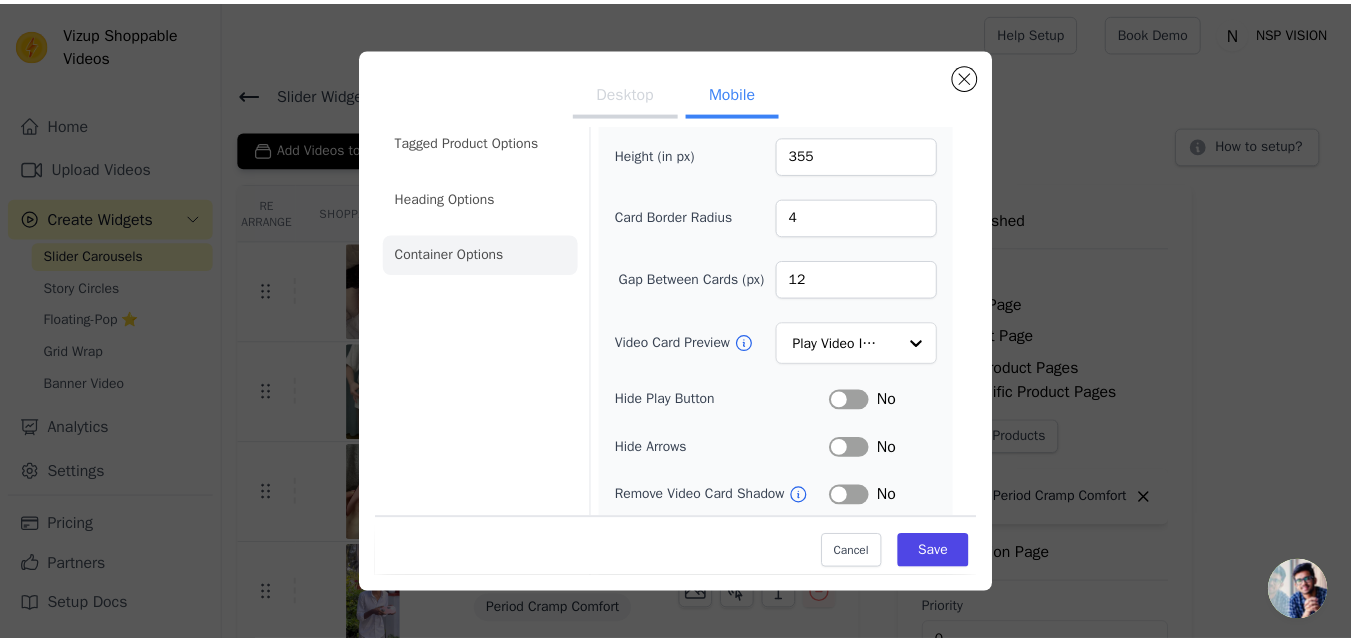 scroll, scrollTop: 0, scrollLeft: 0, axis: both 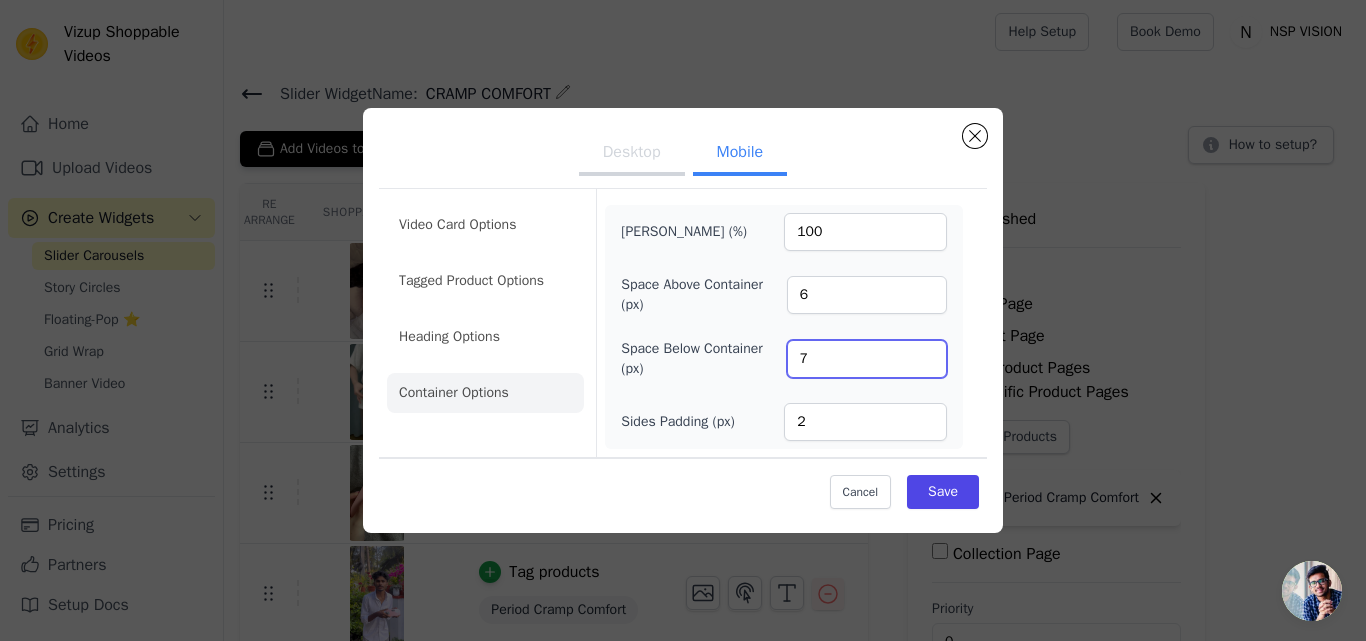 click on "7" at bounding box center [867, 359] 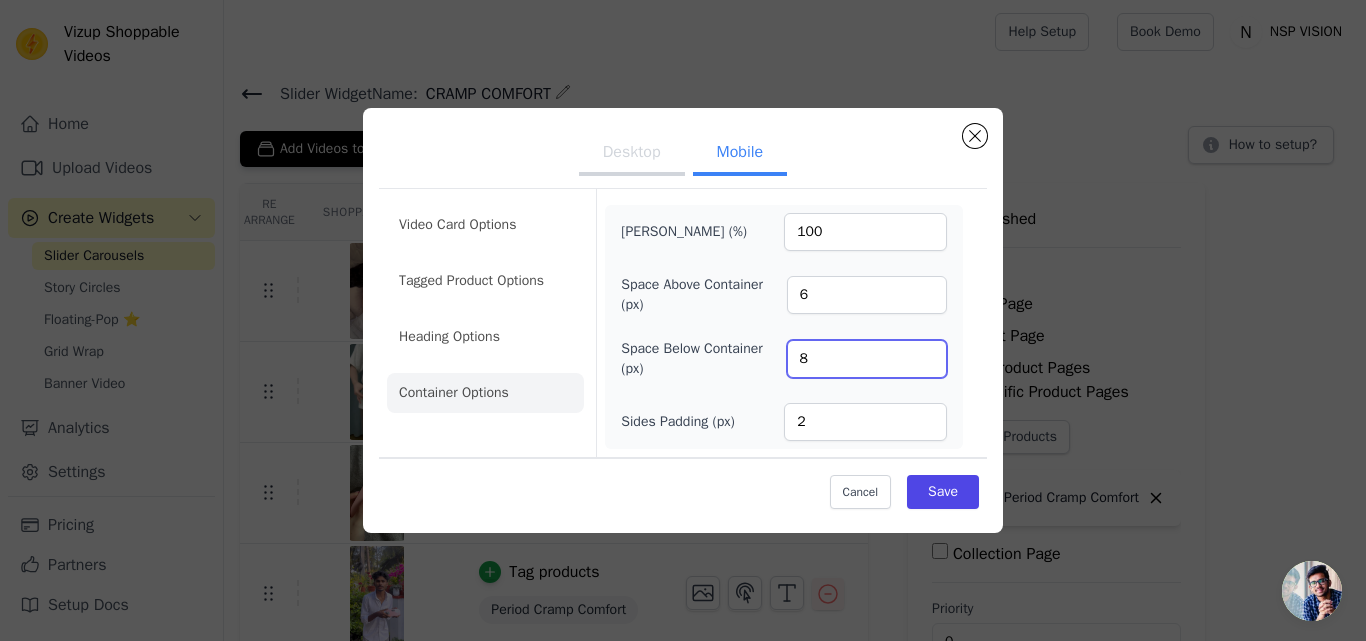 click on "8" at bounding box center (867, 359) 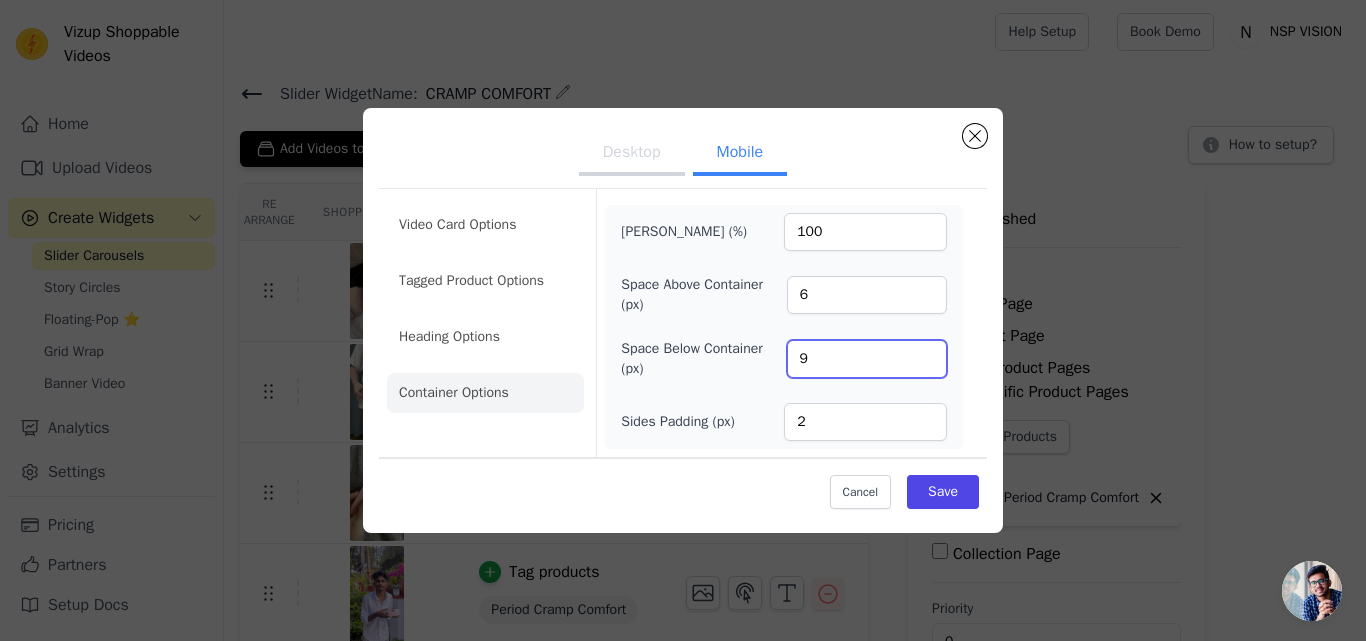 type on "9" 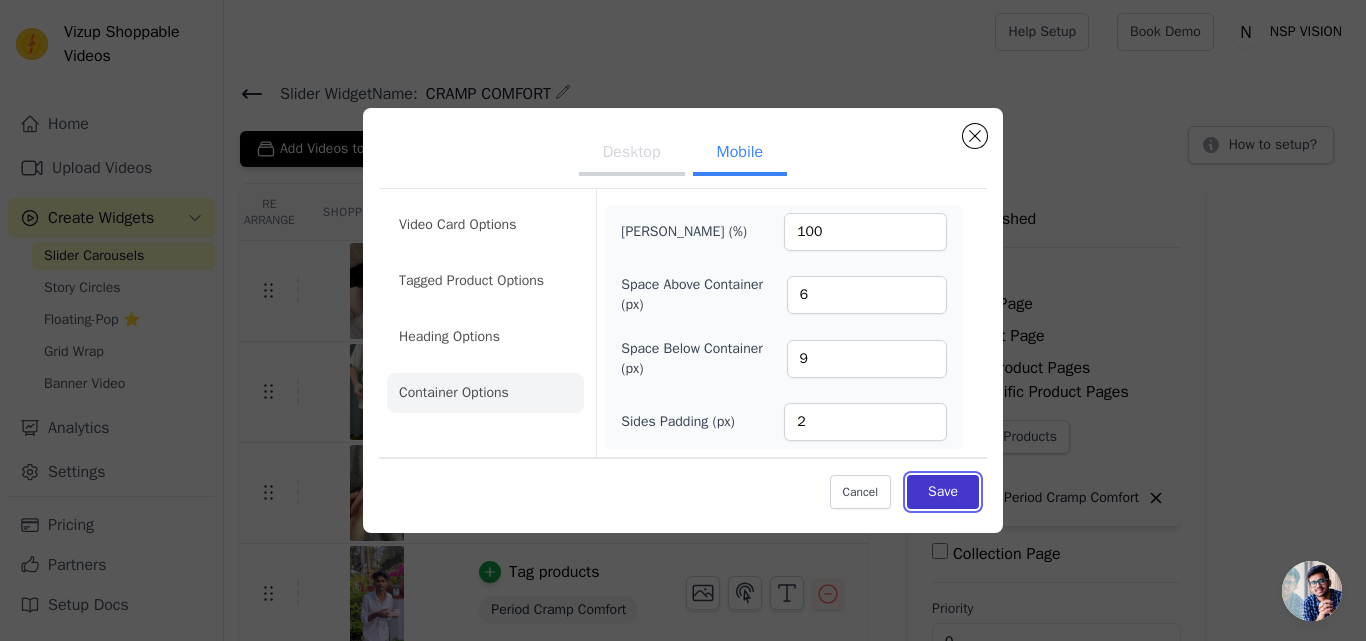 click on "Save" at bounding box center (943, 492) 